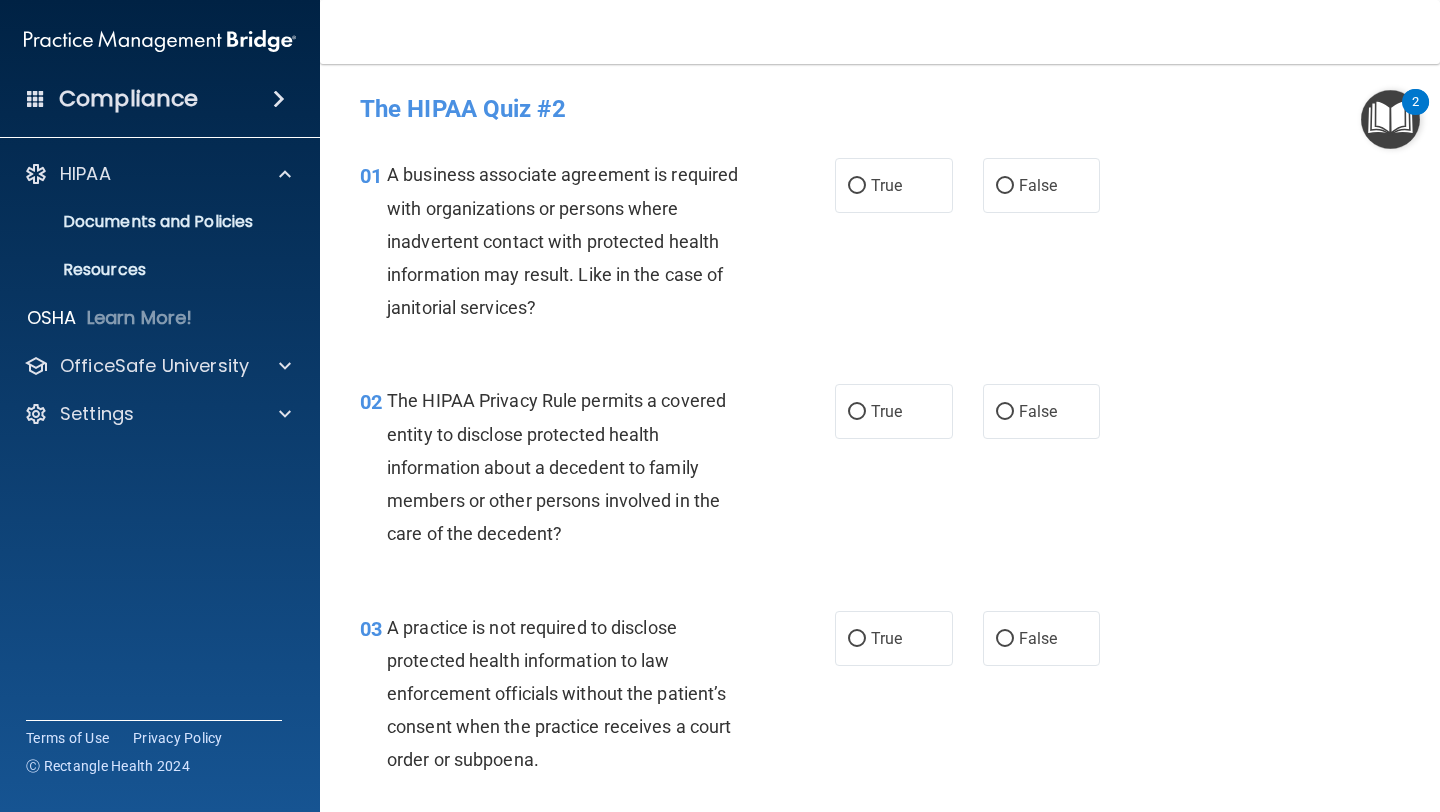 scroll, scrollTop: 0, scrollLeft: 0, axis: both 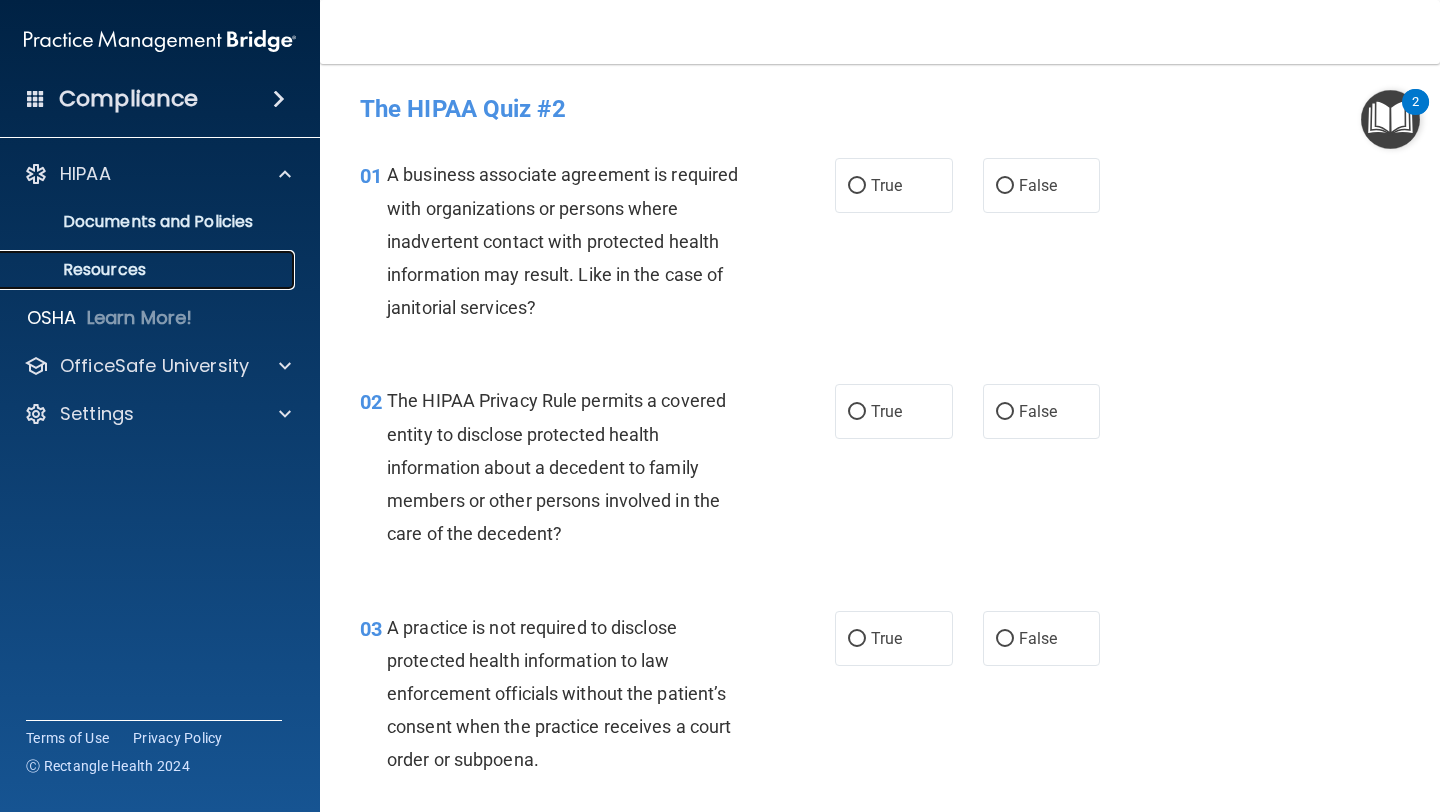 click on "Resources" at bounding box center (149, 270) 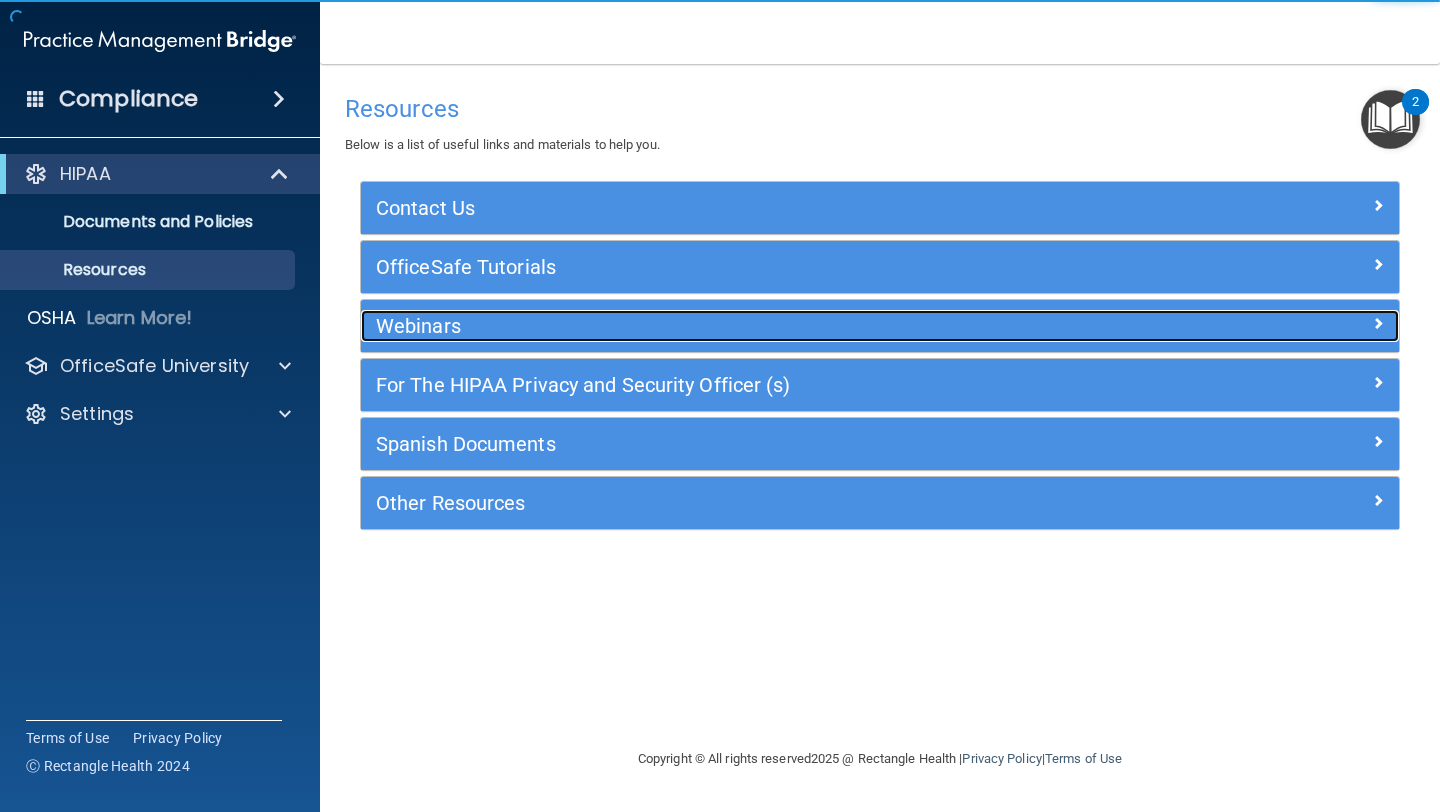 click on "Webinars" at bounding box center [750, 326] 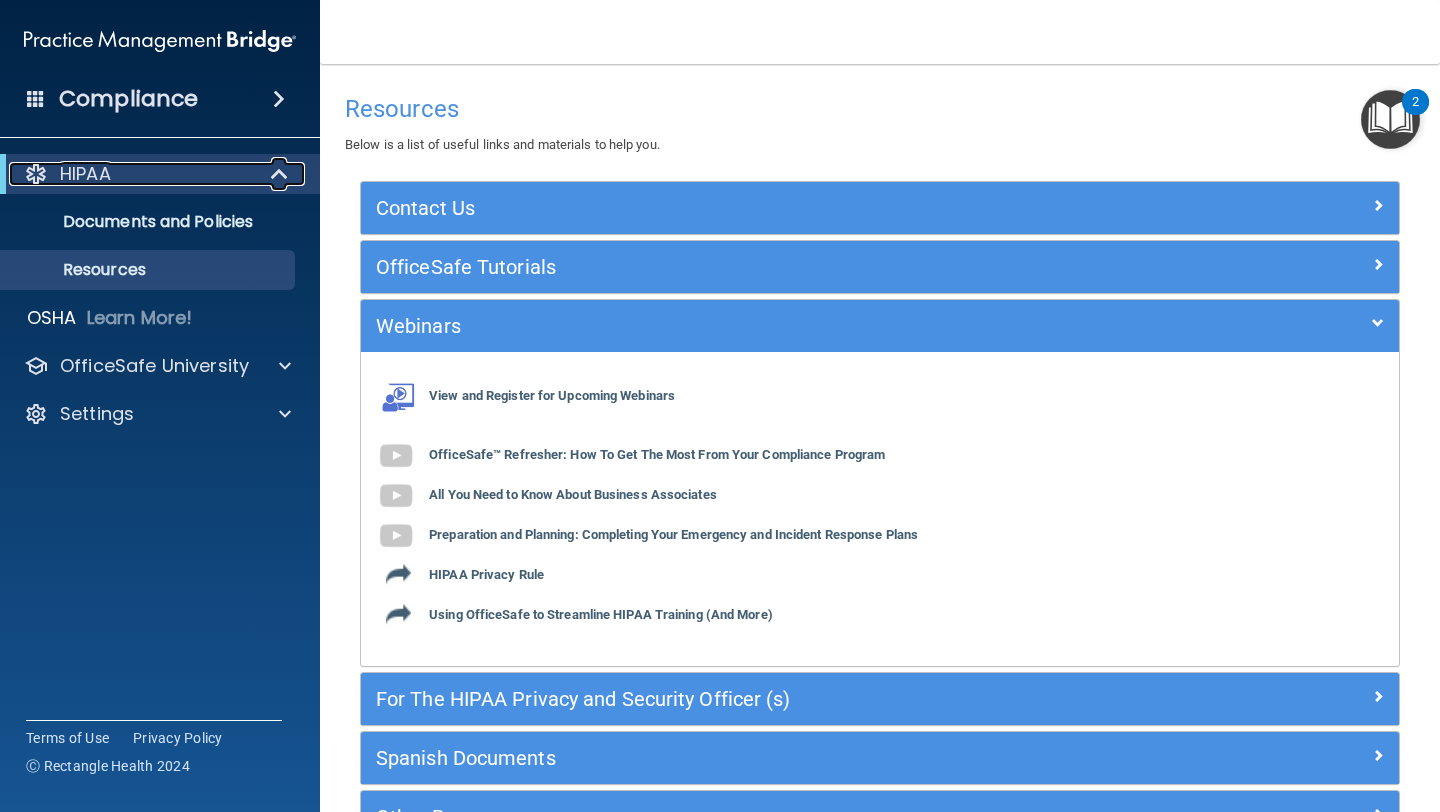 click on "HIPAA" at bounding box center (132, 174) 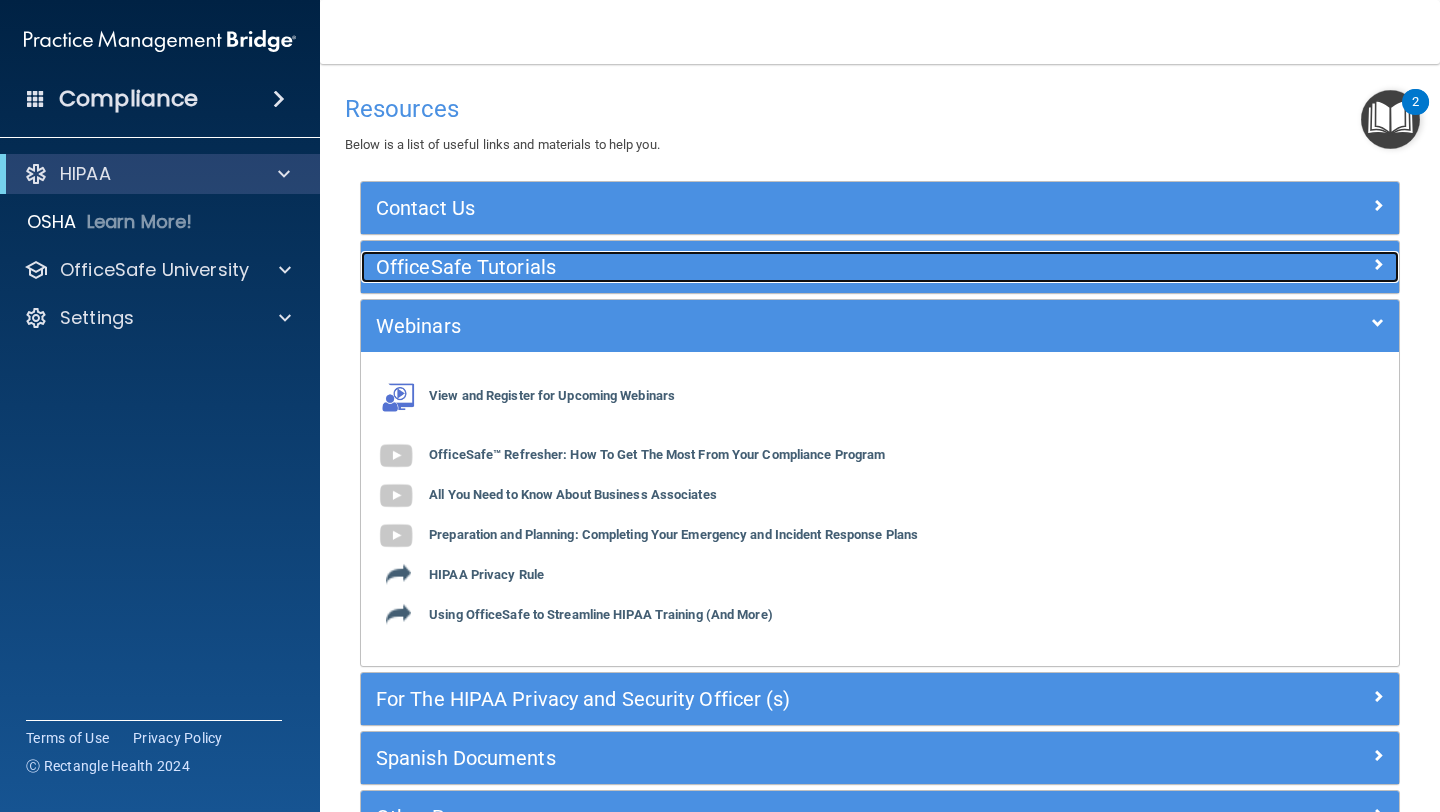 click on "OfficeSafe Tutorials" at bounding box center (750, 267) 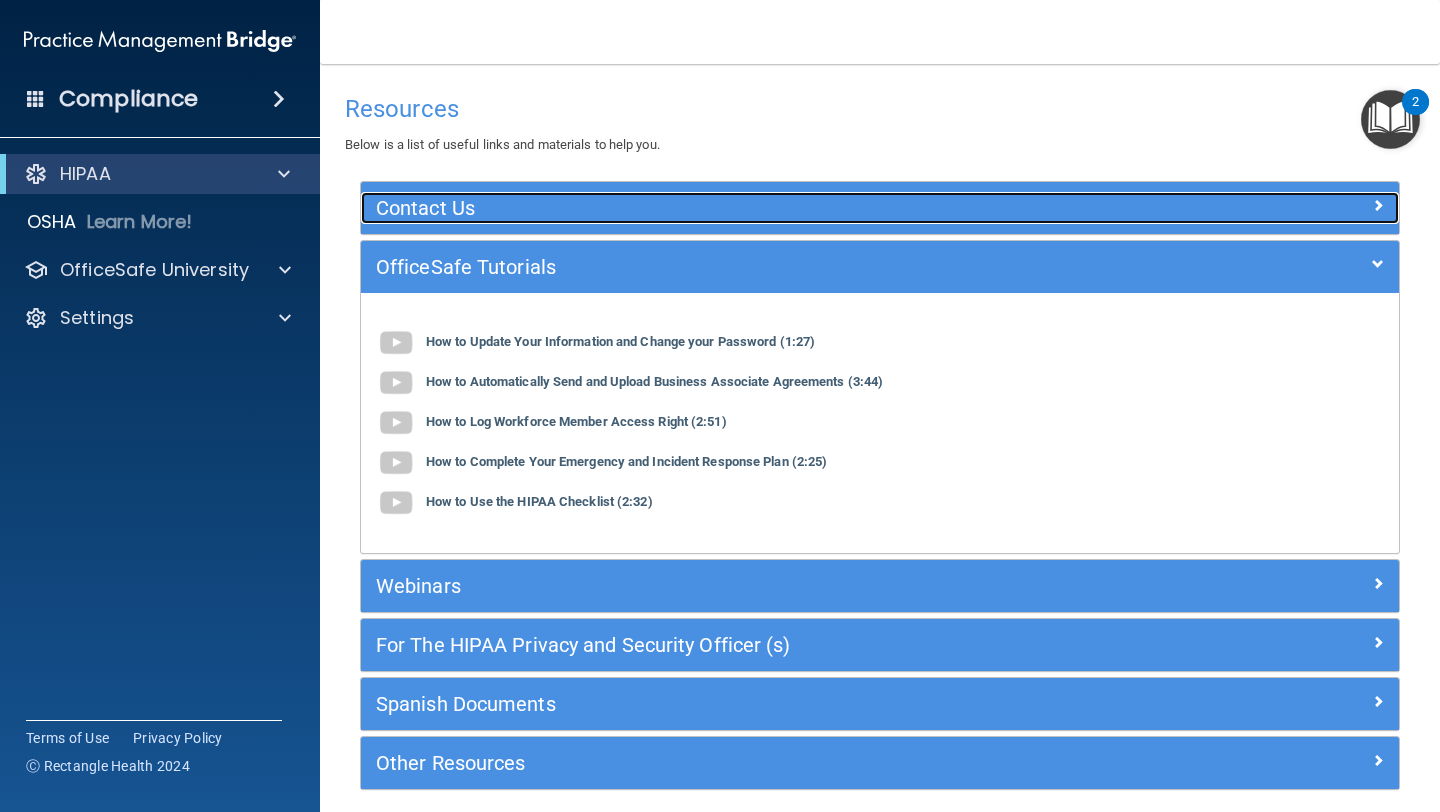 click on "Contact Us" at bounding box center [750, 208] 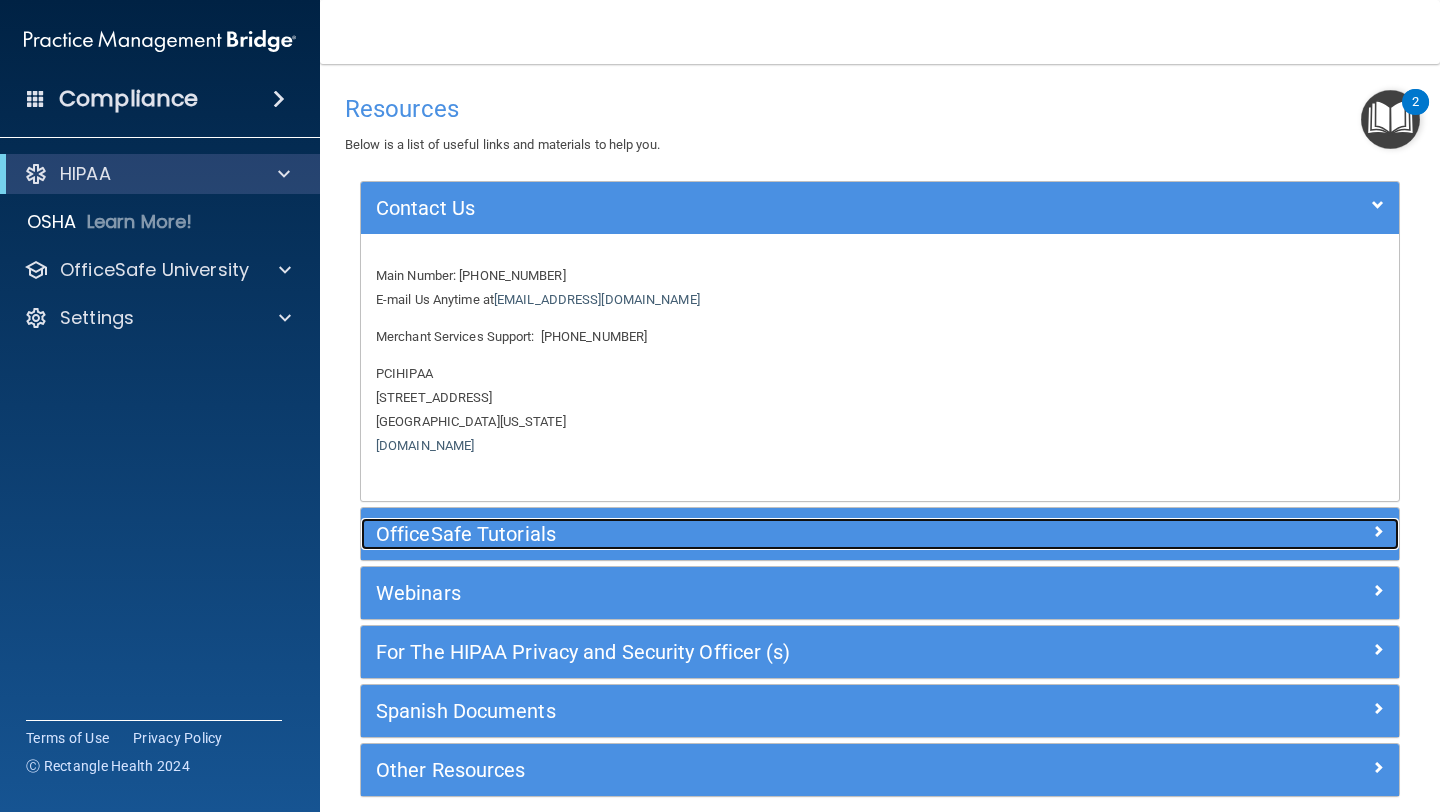 click on "OfficeSafe Tutorials" at bounding box center (750, 534) 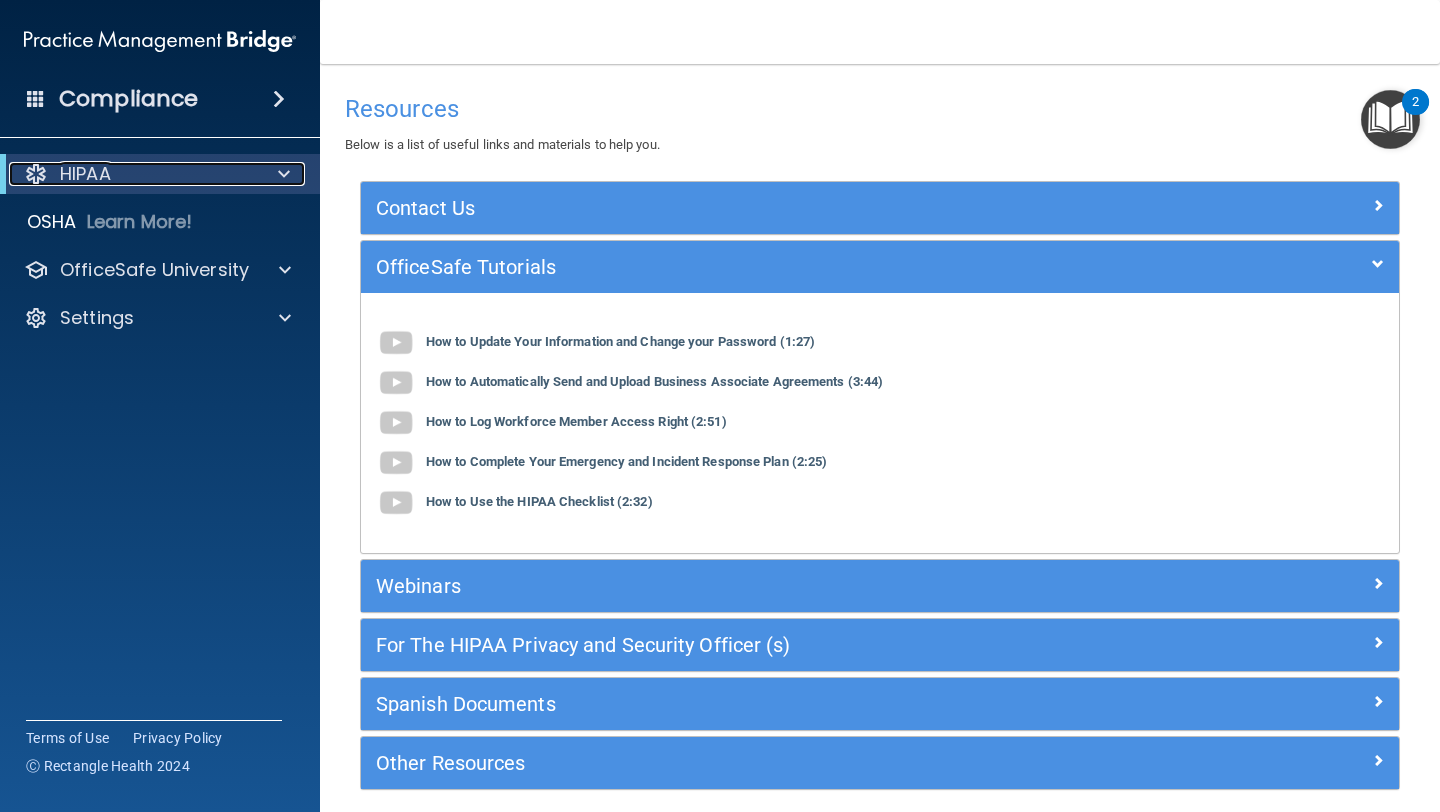 click at bounding box center (280, 174) 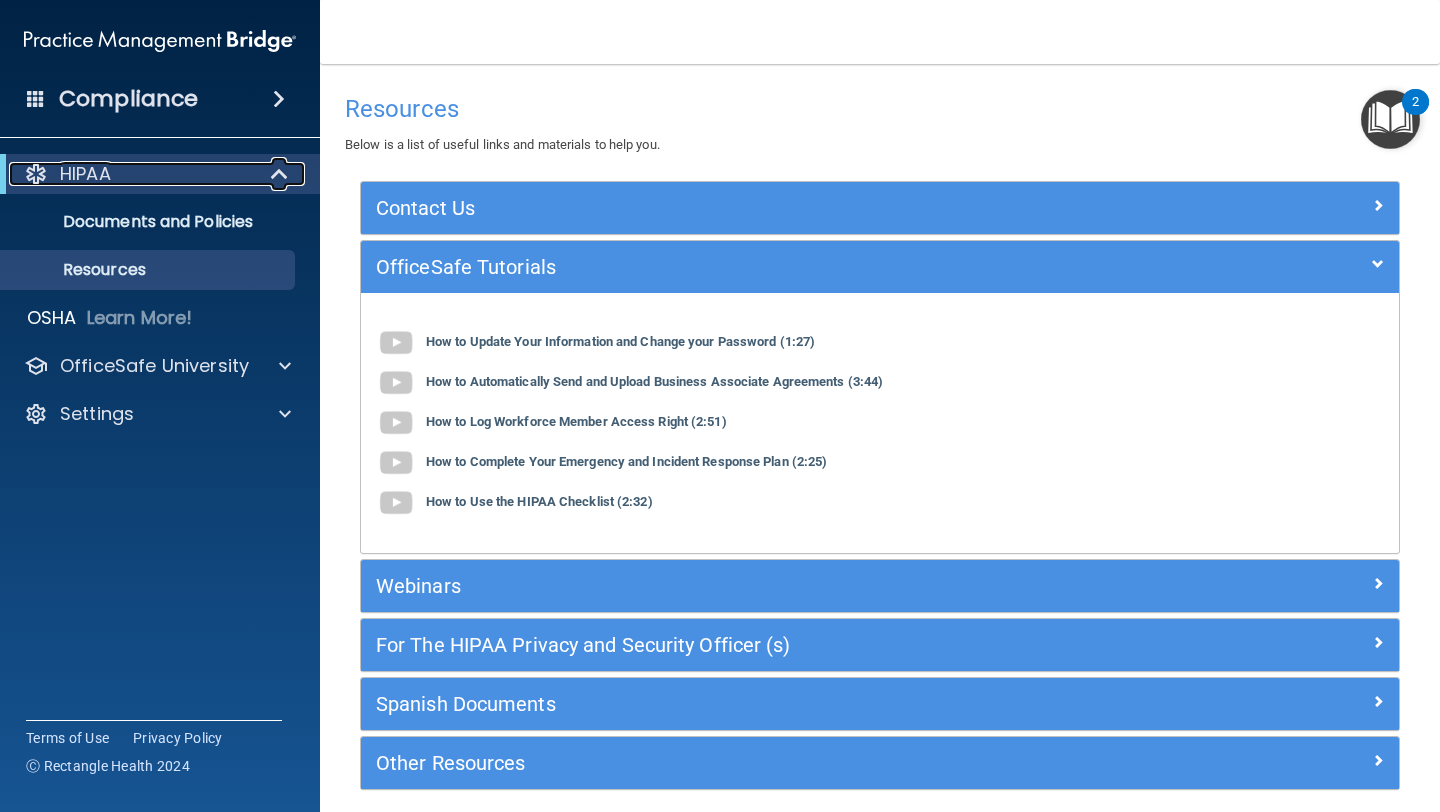 click at bounding box center (281, 174) 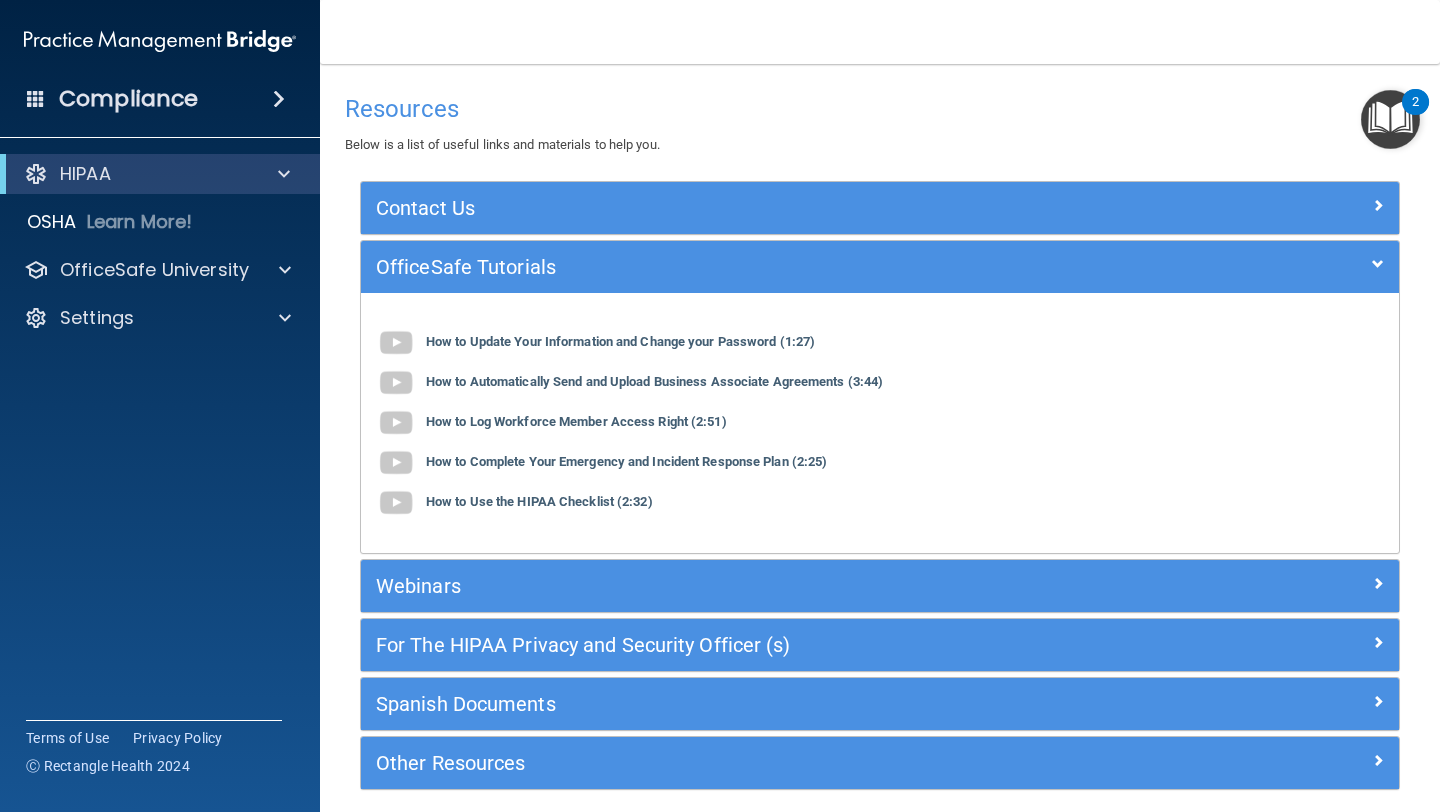 click on "Resources" at bounding box center [880, 109] 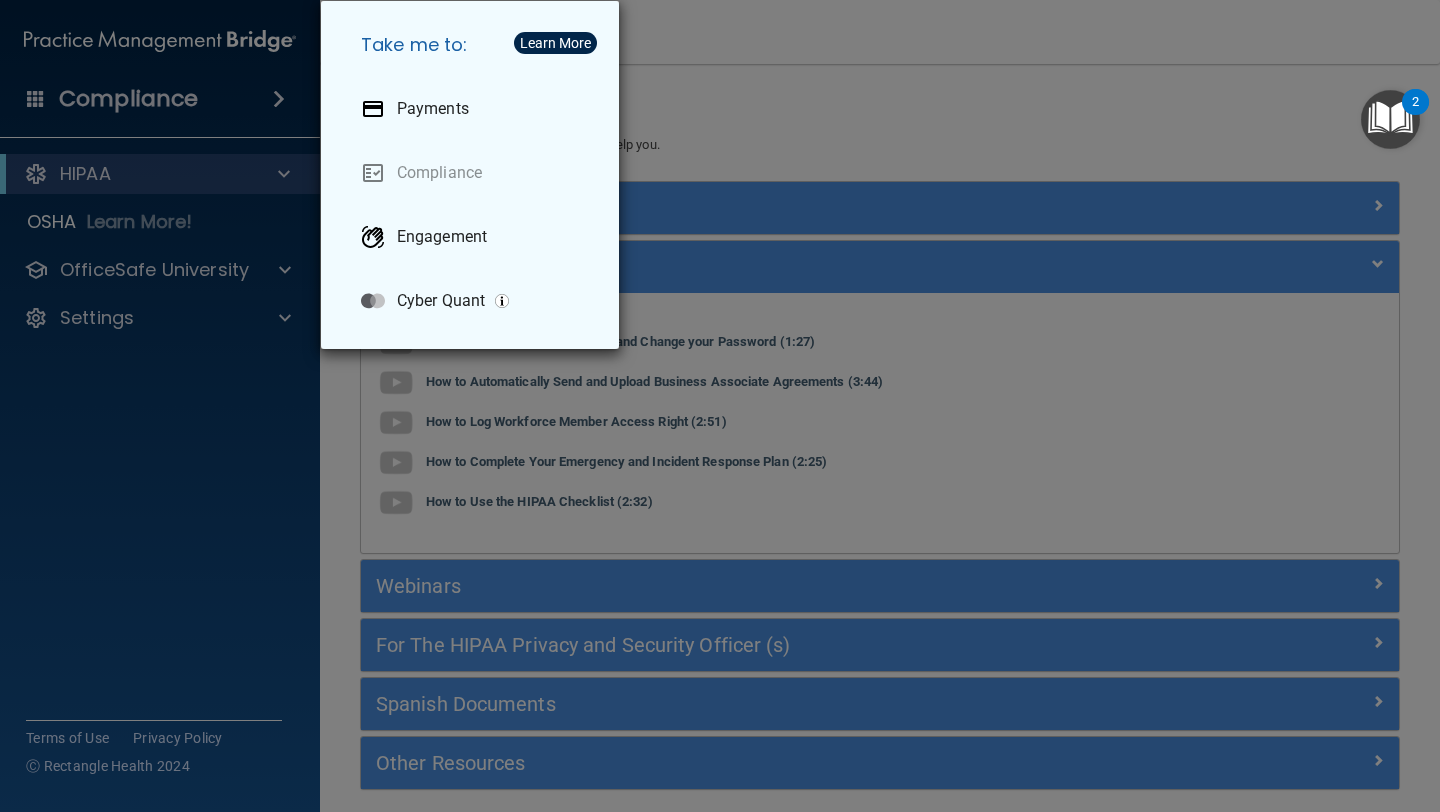 click on "Take me to:             Payments                   Compliance                     Engagement                     Cyber Quant" at bounding box center (720, 406) 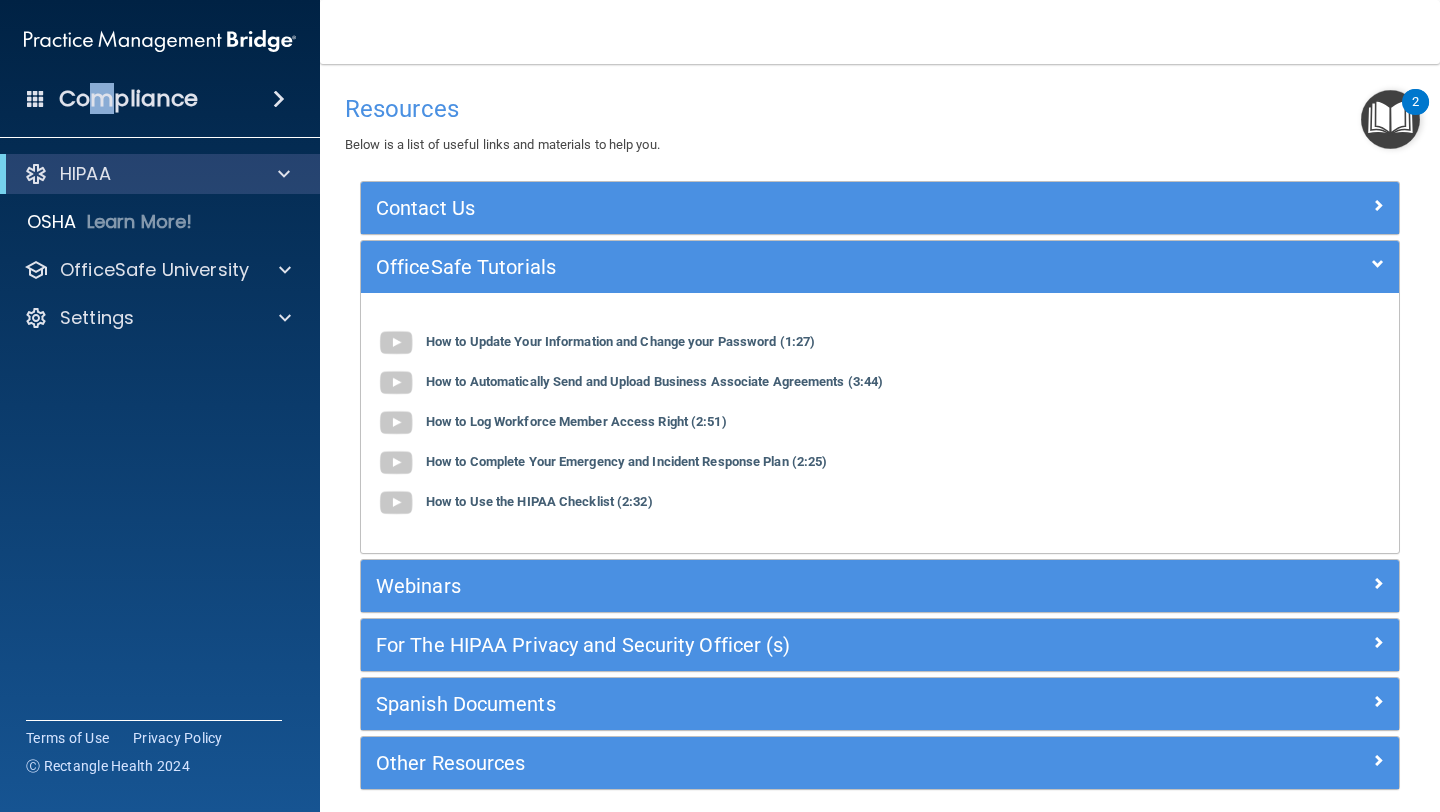 click on "Compliance" at bounding box center [128, 99] 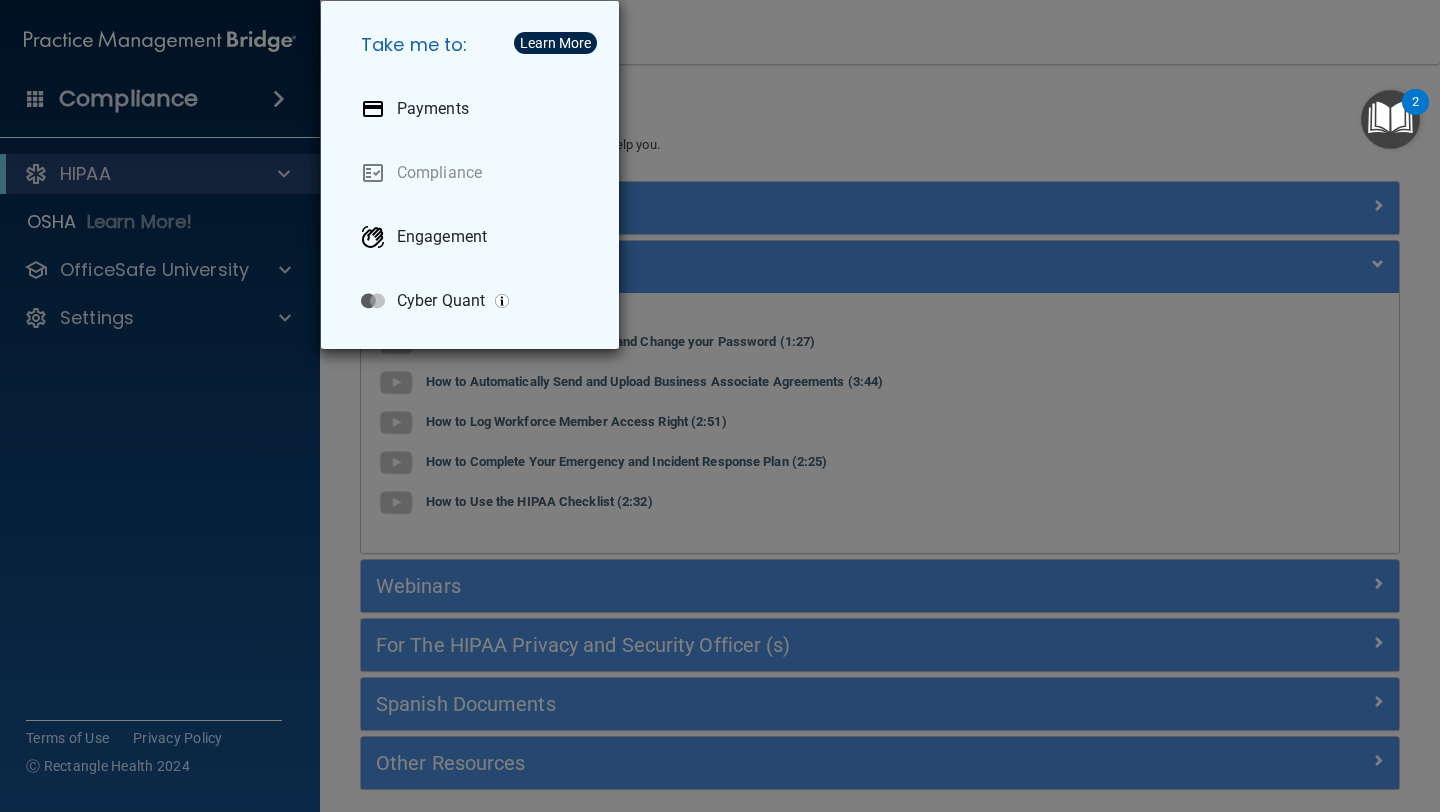click on "Take me to:             Payments                   Compliance                     Engagement                     Cyber Quant" at bounding box center [720, 406] 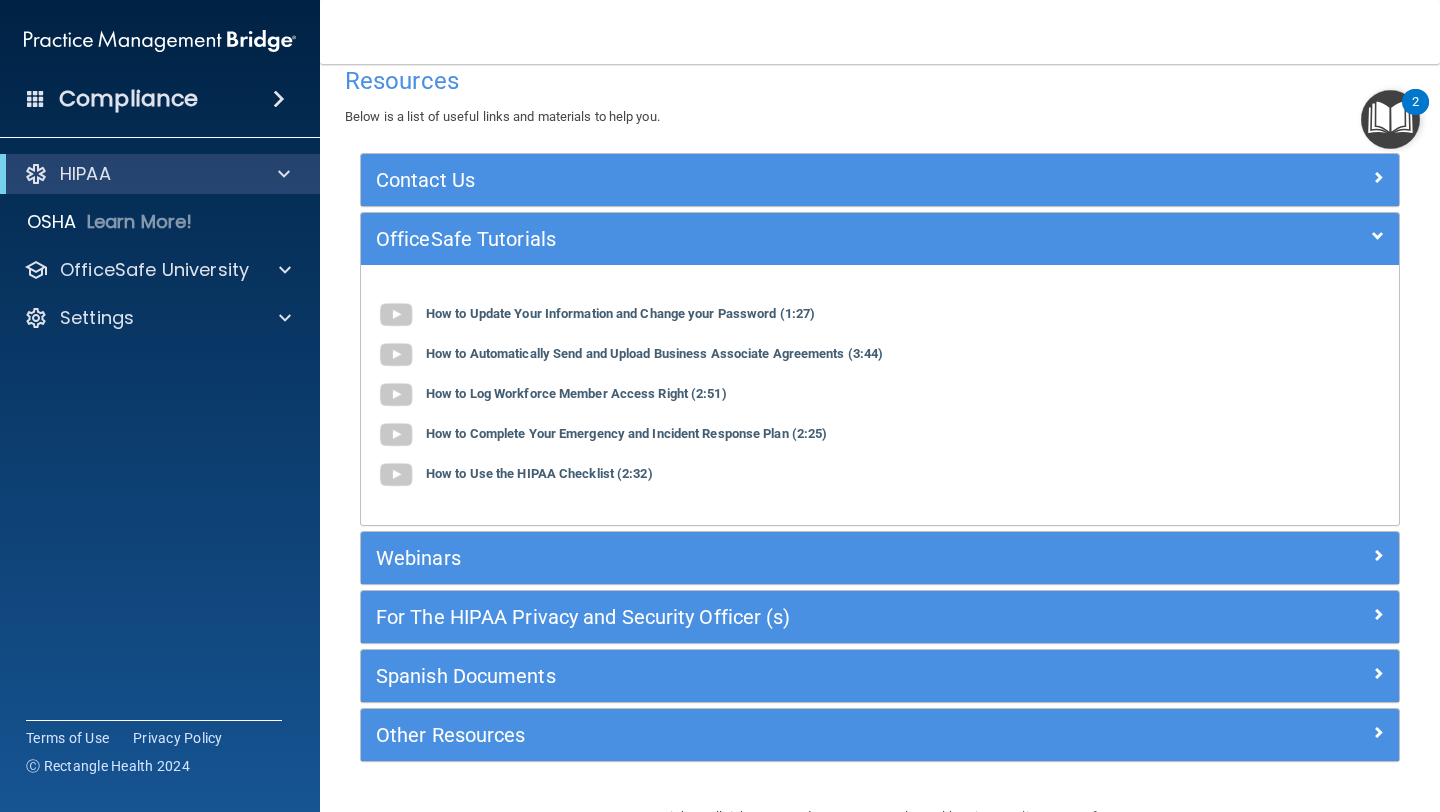 scroll, scrollTop: 29, scrollLeft: 0, axis: vertical 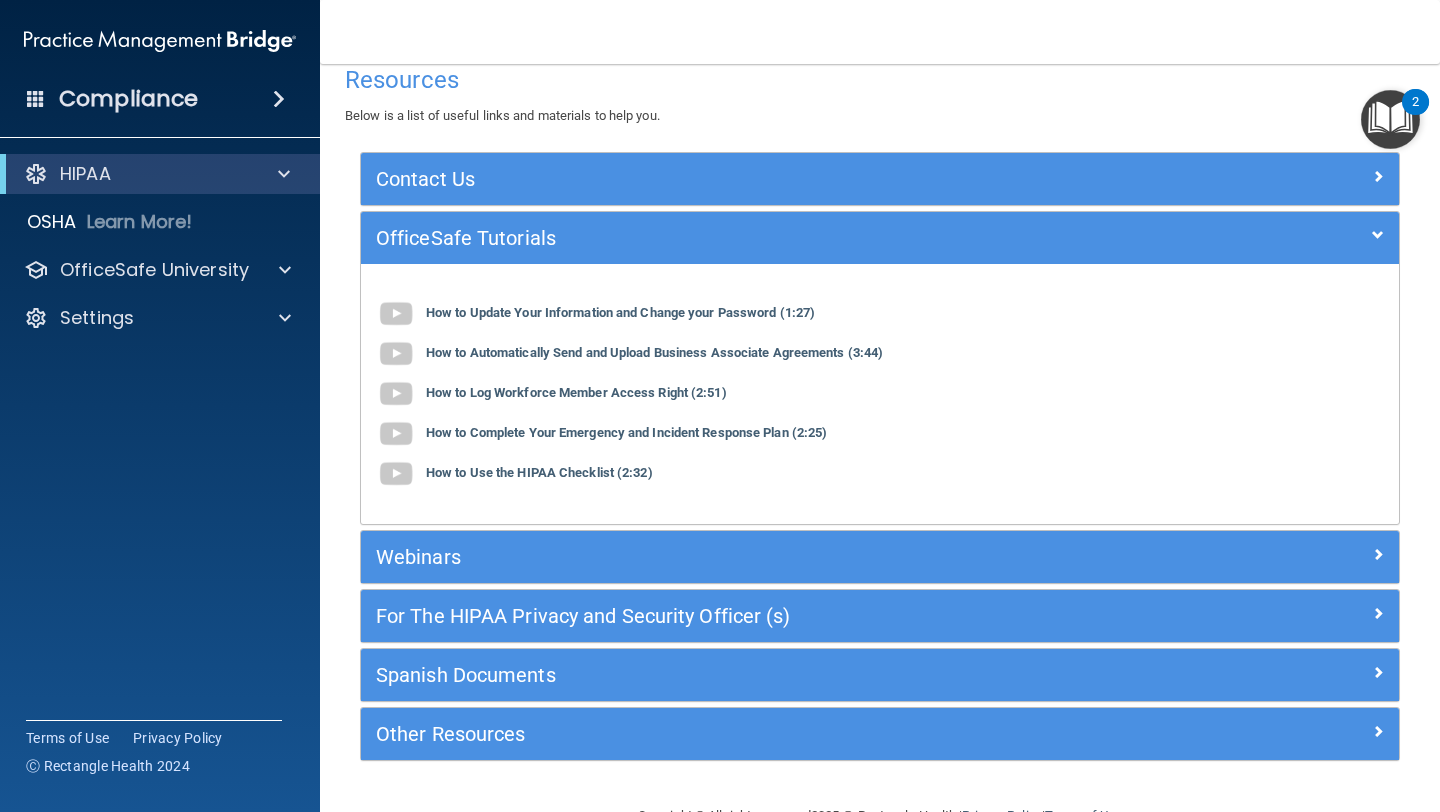 click at bounding box center (1390, 119) 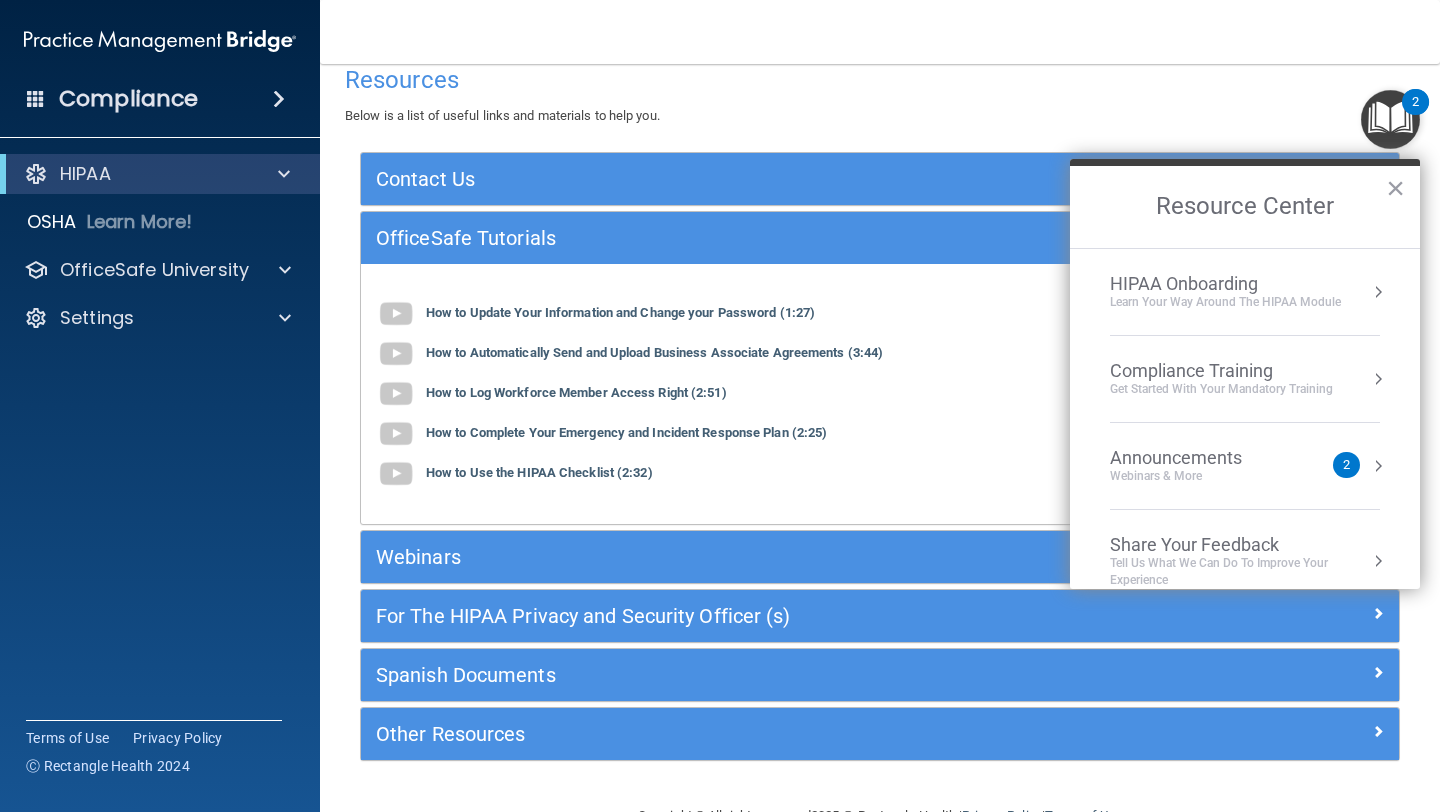 click on "HIPAA Onboarding" at bounding box center (1225, 284) 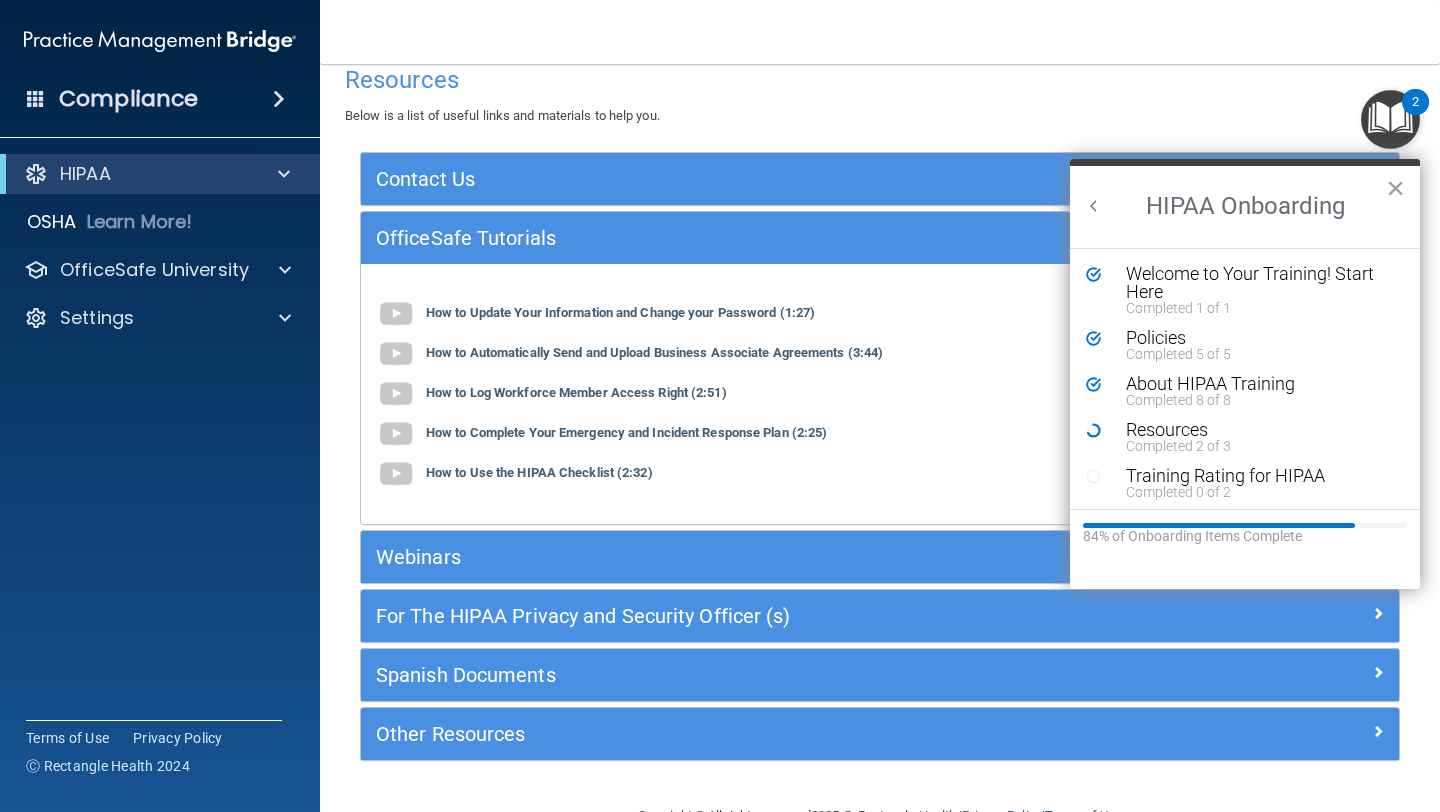 scroll, scrollTop: 0, scrollLeft: 0, axis: both 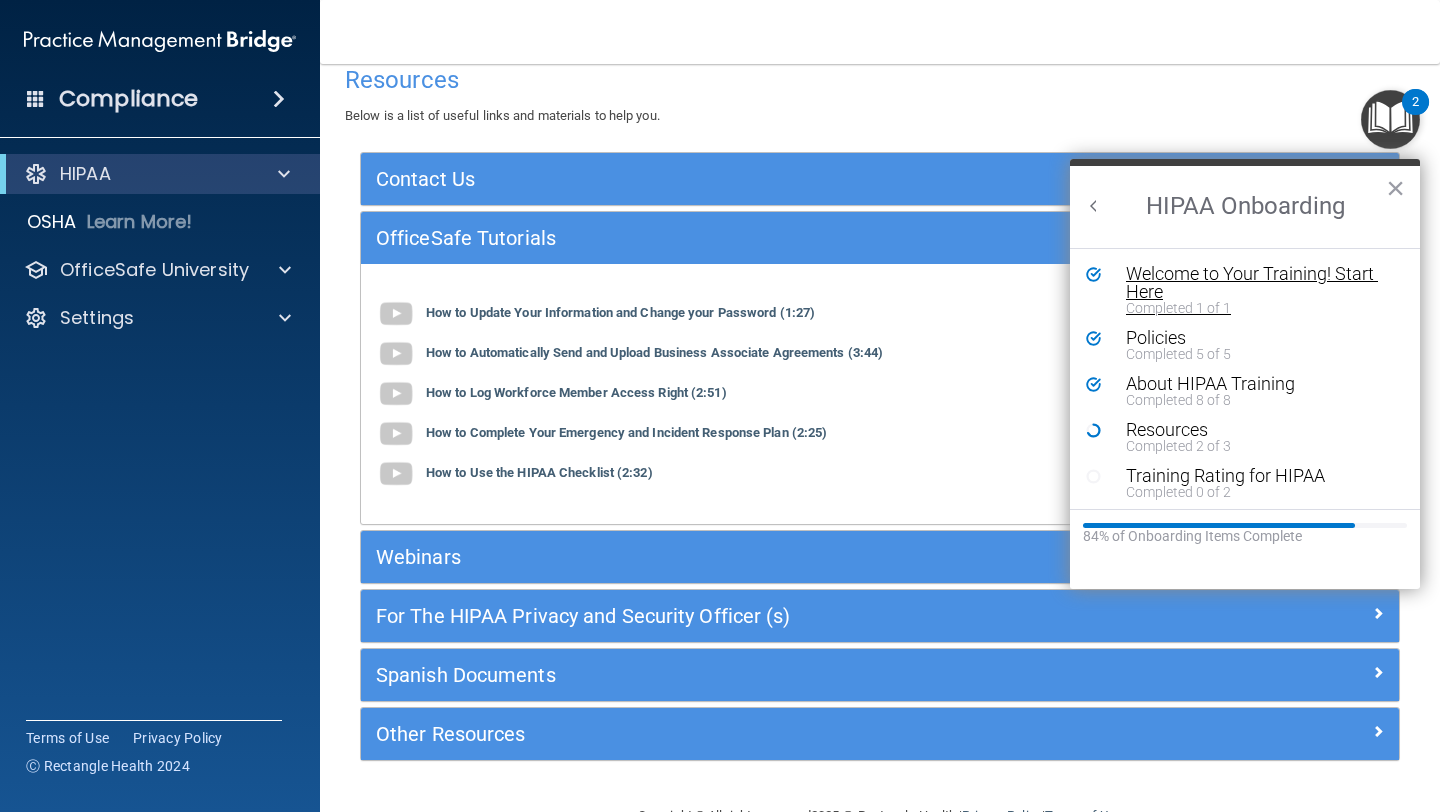 click on "Welcome to Your Training! Start Here" at bounding box center (1252, 283) 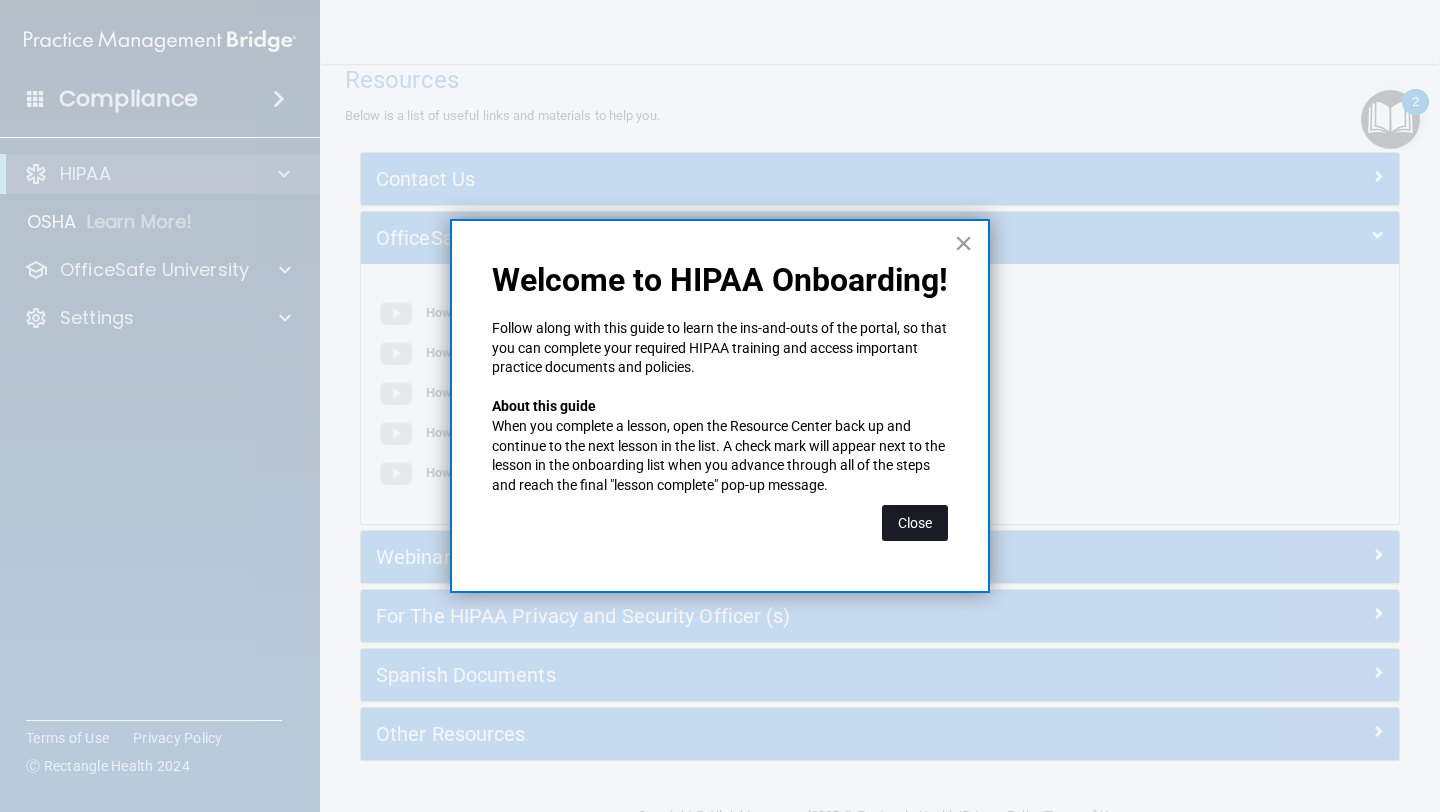 click on "Close" at bounding box center (915, 523) 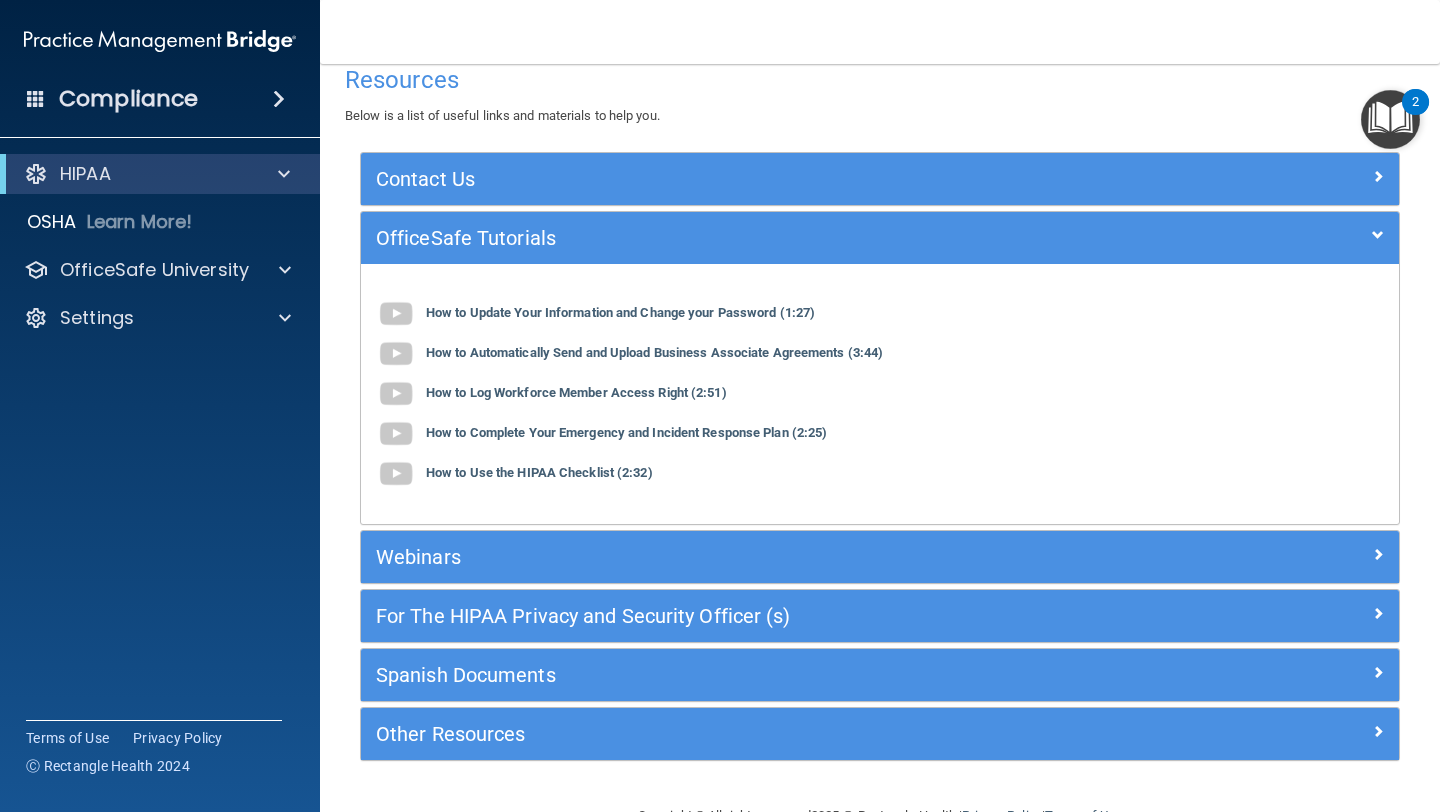 click at bounding box center [1390, 119] 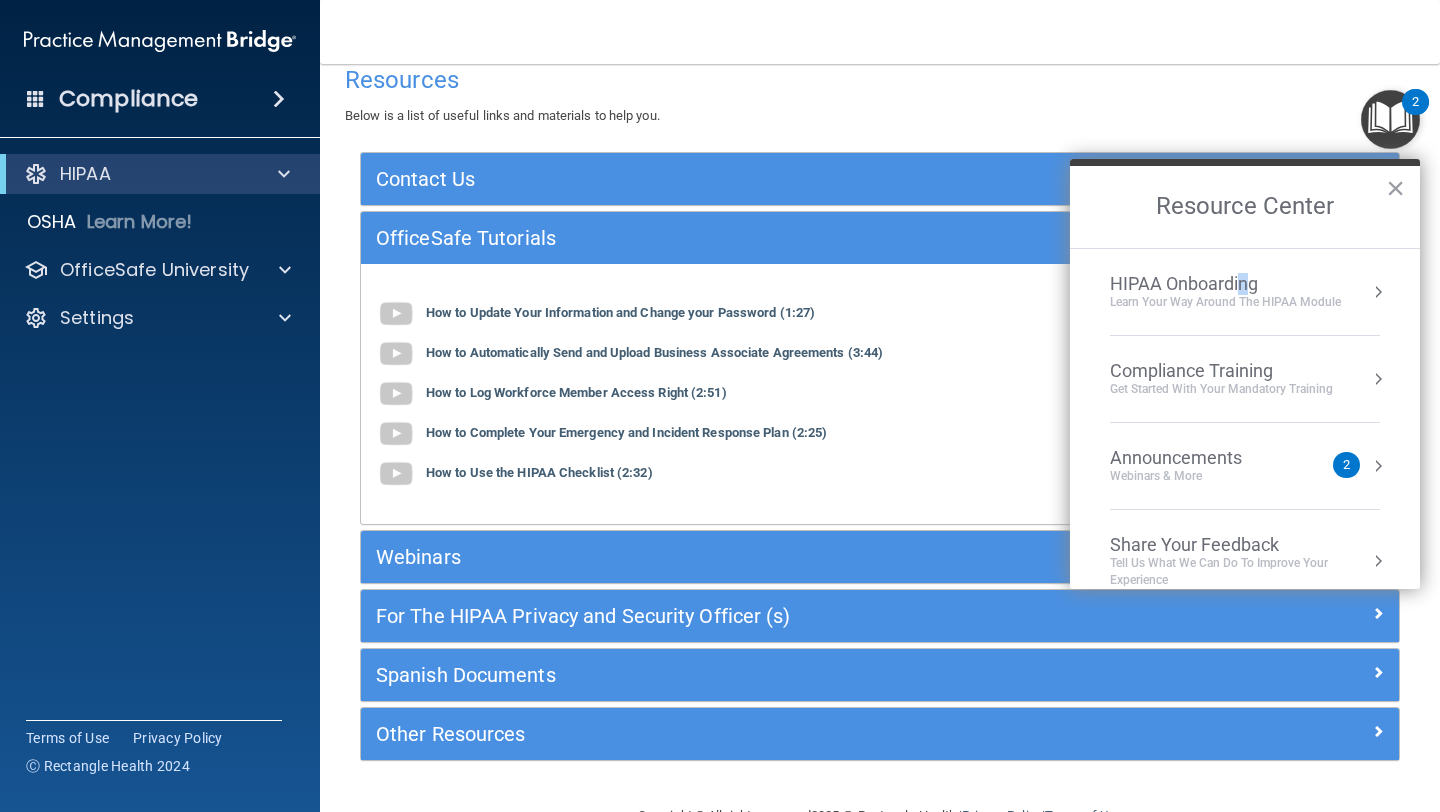 click on "HIPAA Onboarding" at bounding box center (1225, 284) 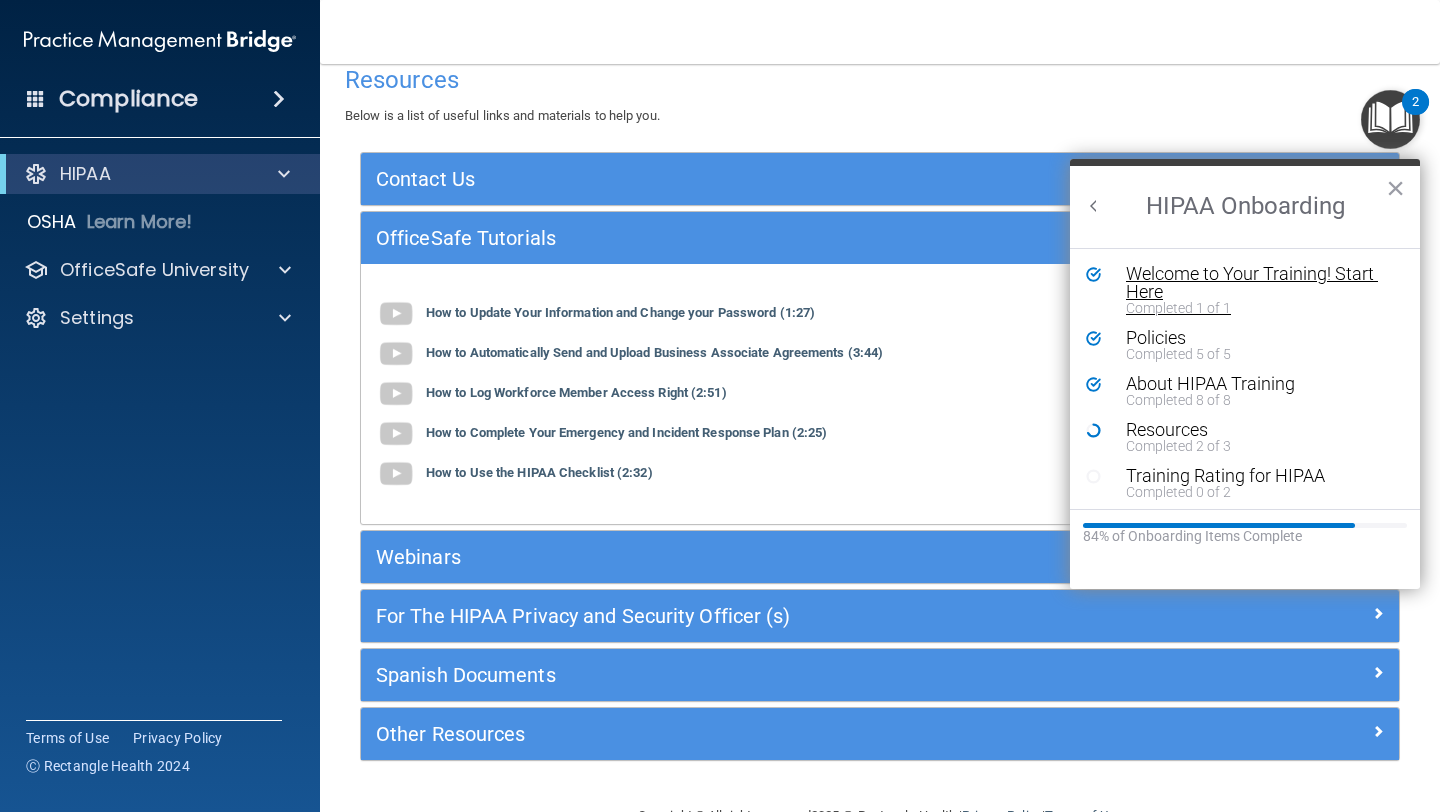 scroll, scrollTop: 0, scrollLeft: 0, axis: both 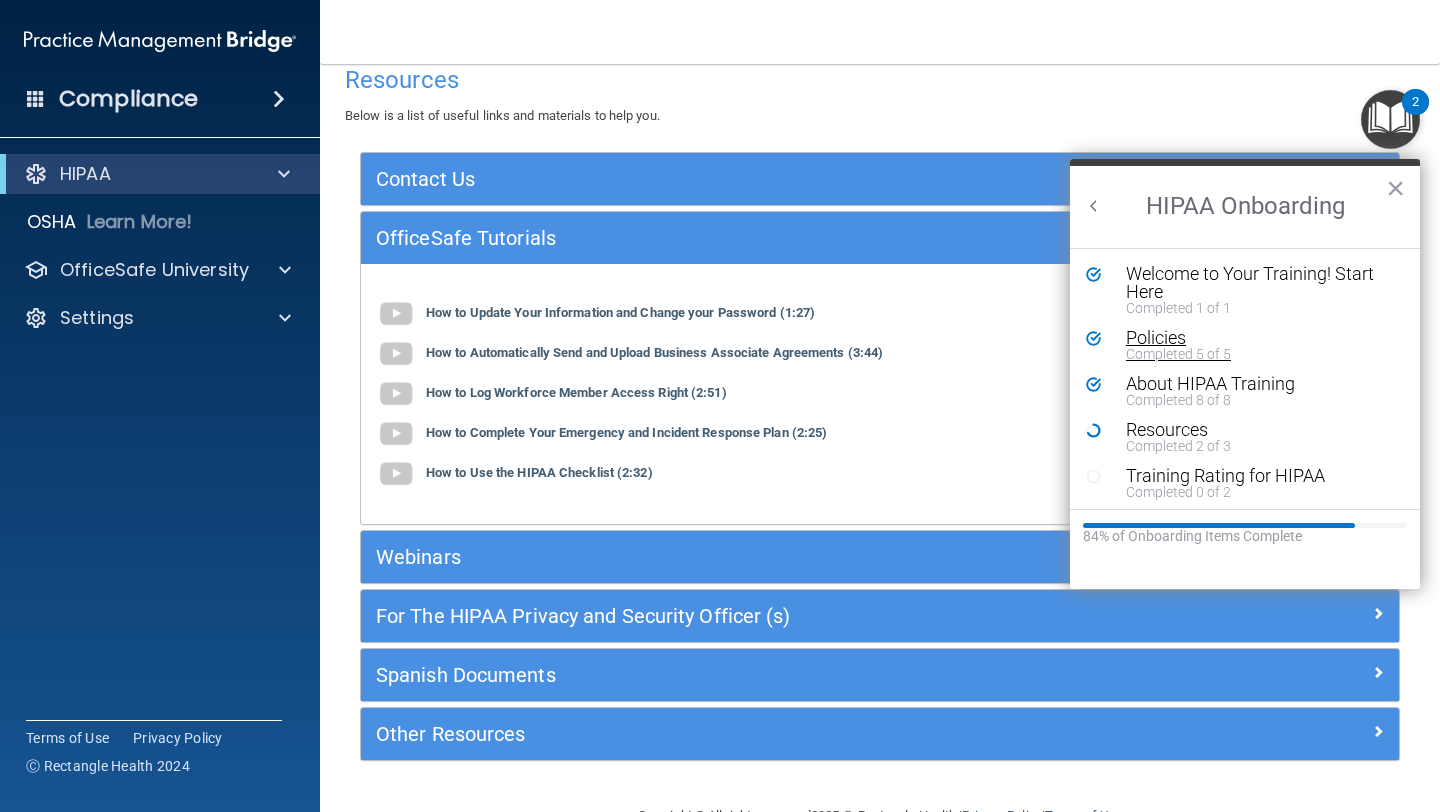 click on "Policies" at bounding box center (1252, 338) 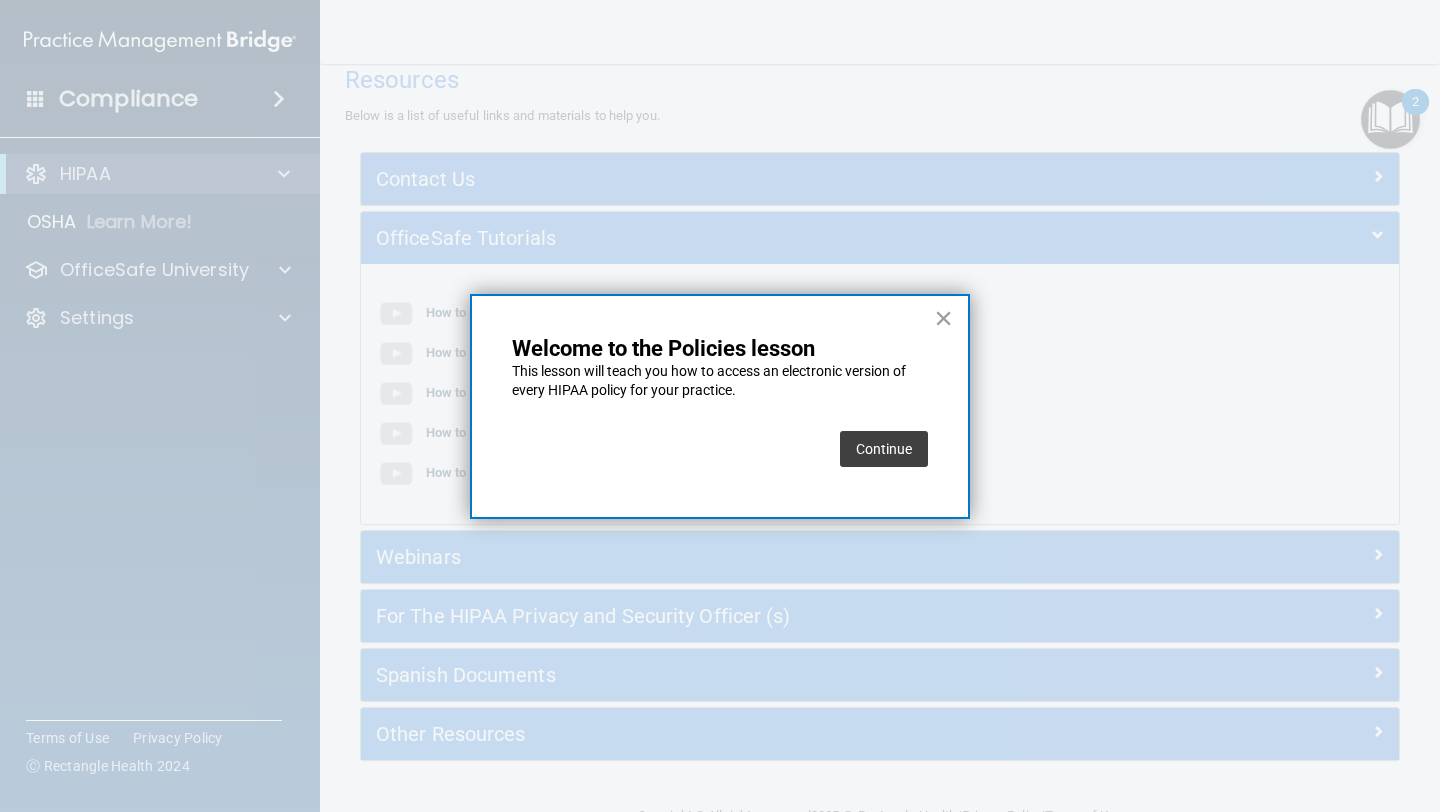 click on "Continue" at bounding box center [884, 449] 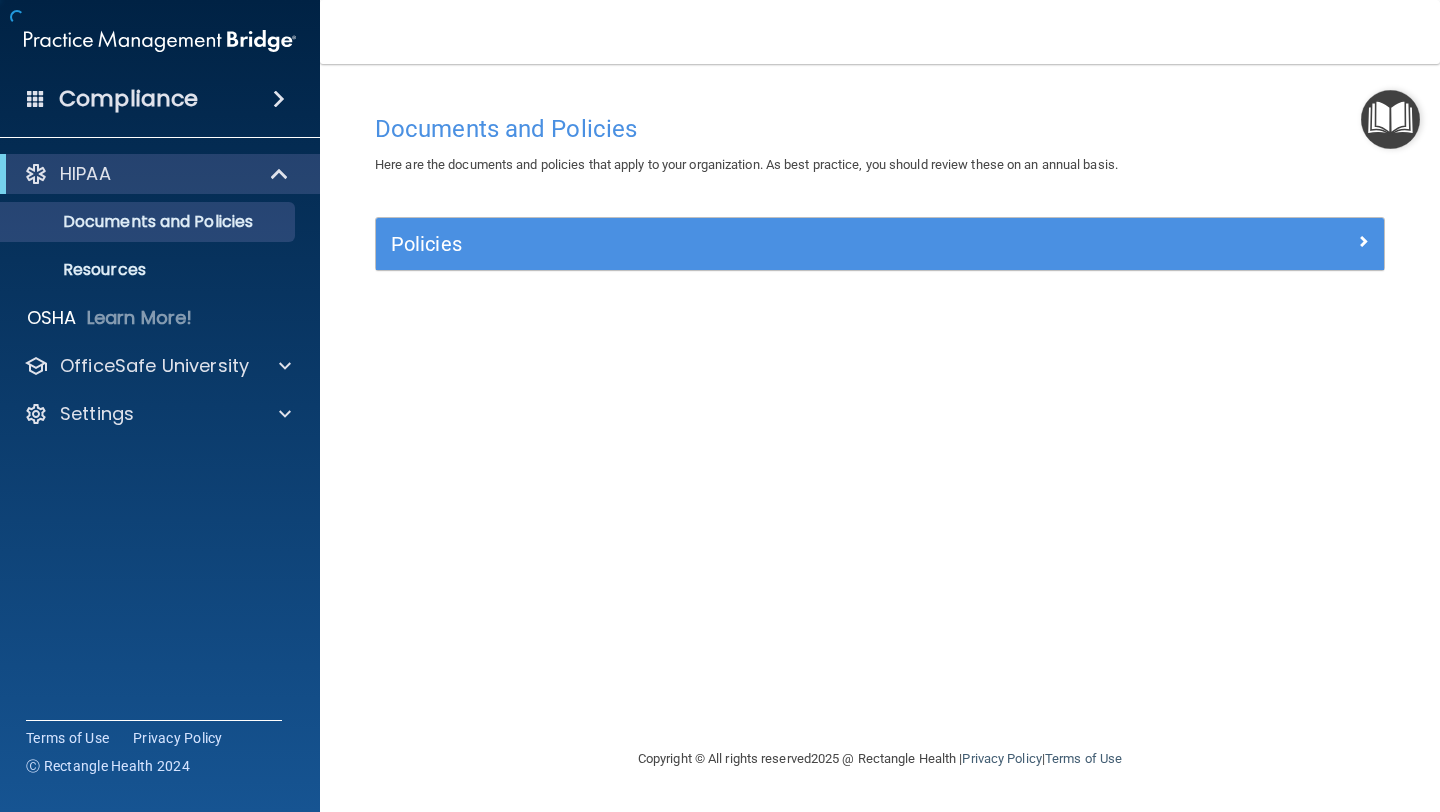 scroll, scrollTop: 0, scrollLeft: 0, axis: both 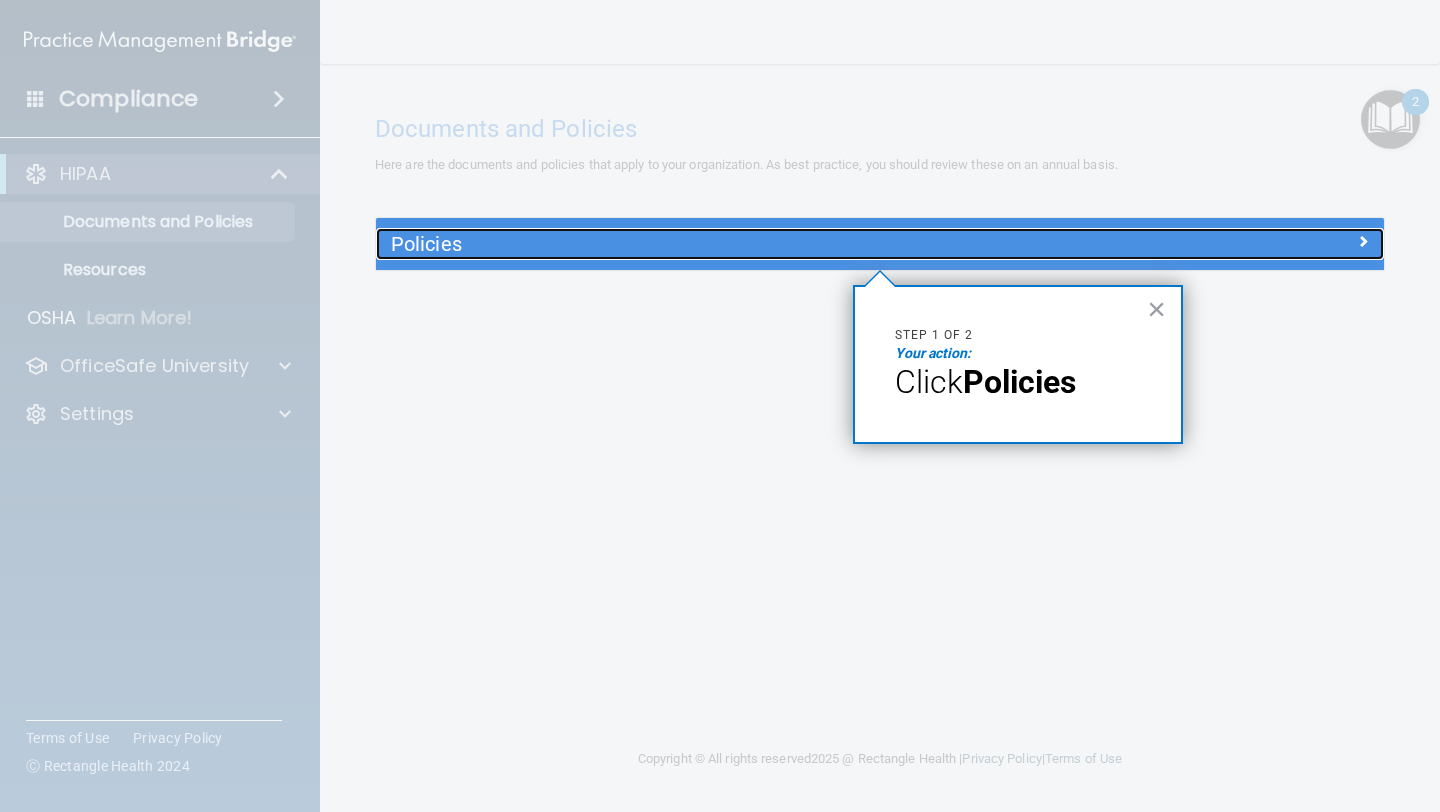 click on "Policies" at bounding box center (754, 244) 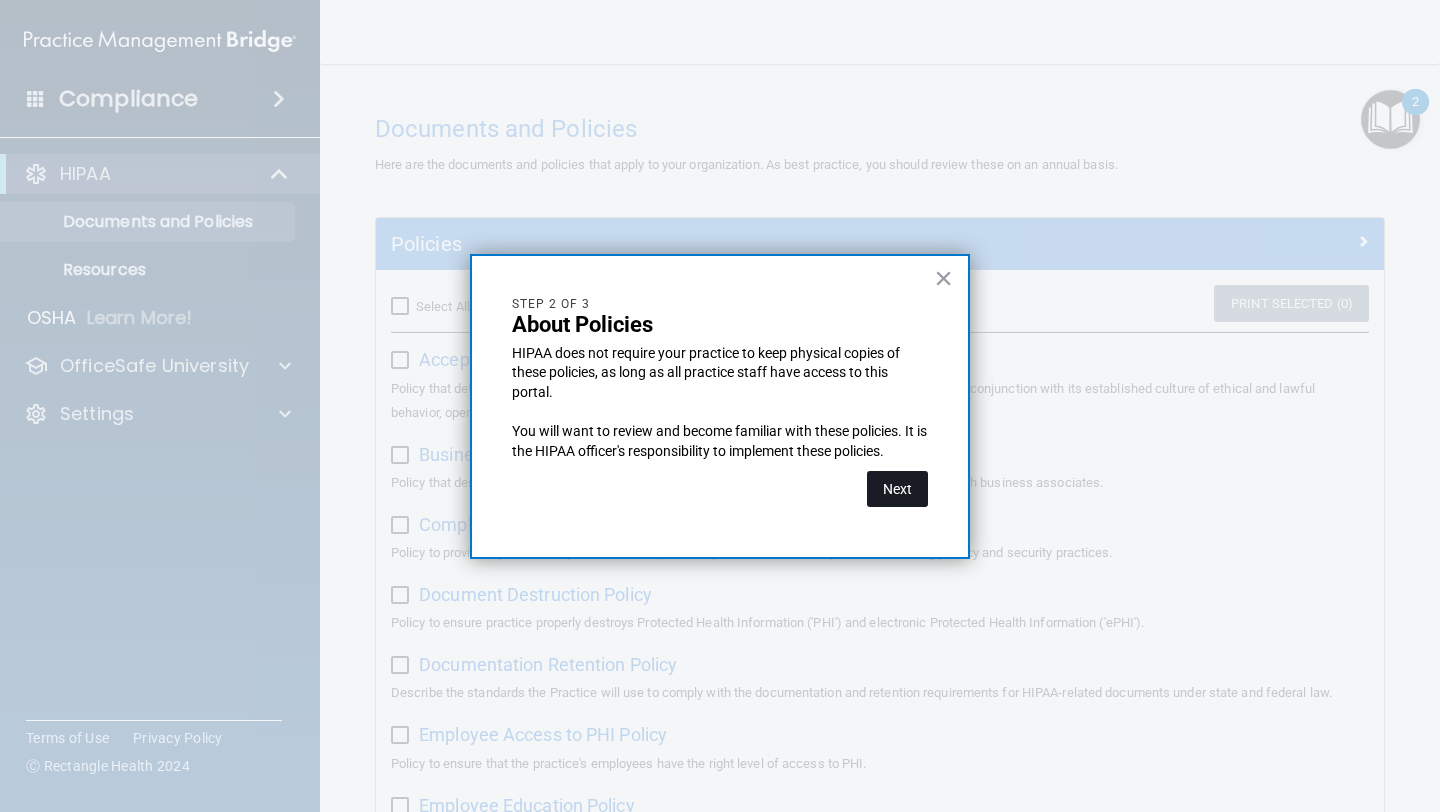 click on "Next" at bounding box center (897, 489) 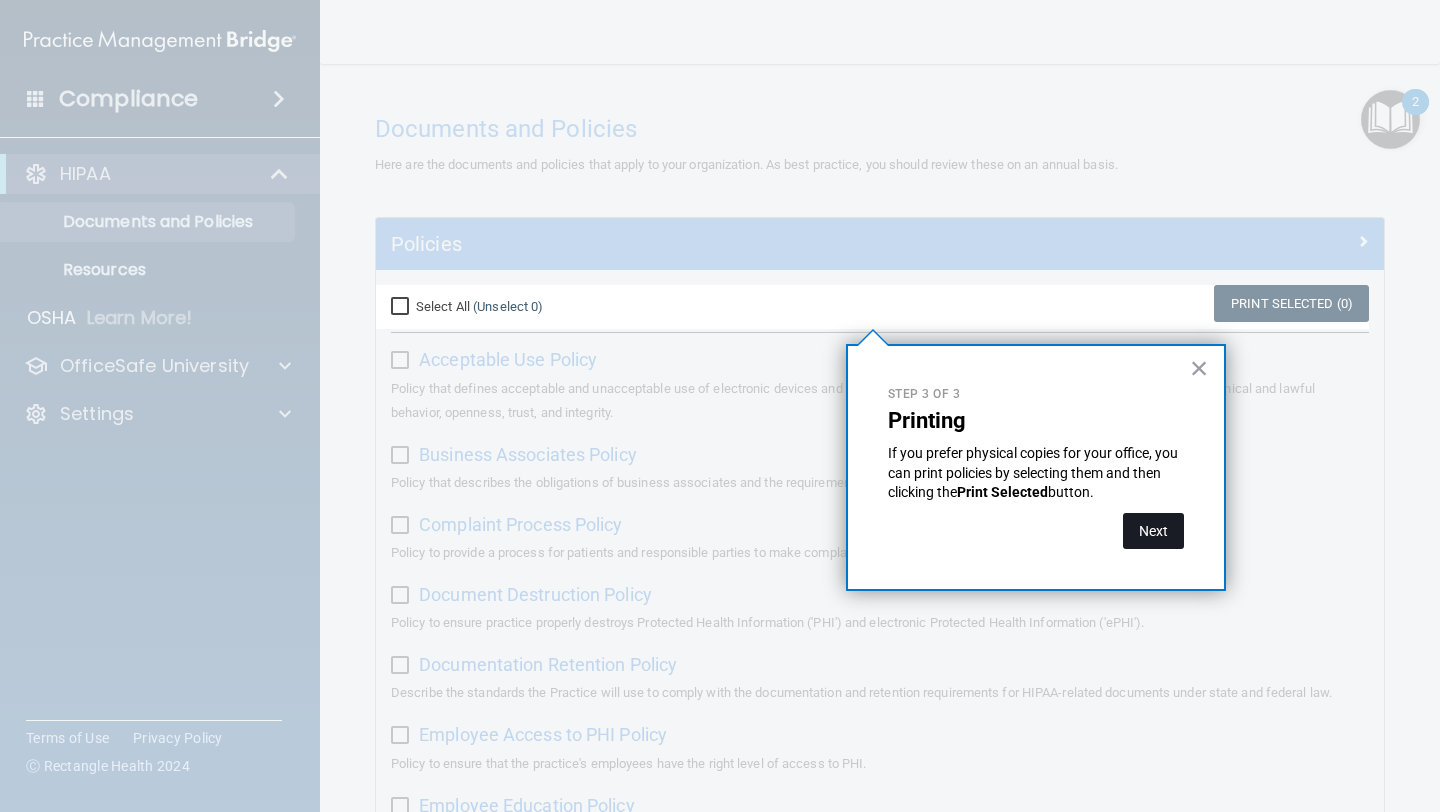 click on "Next" at bounding box center [1153, 531] 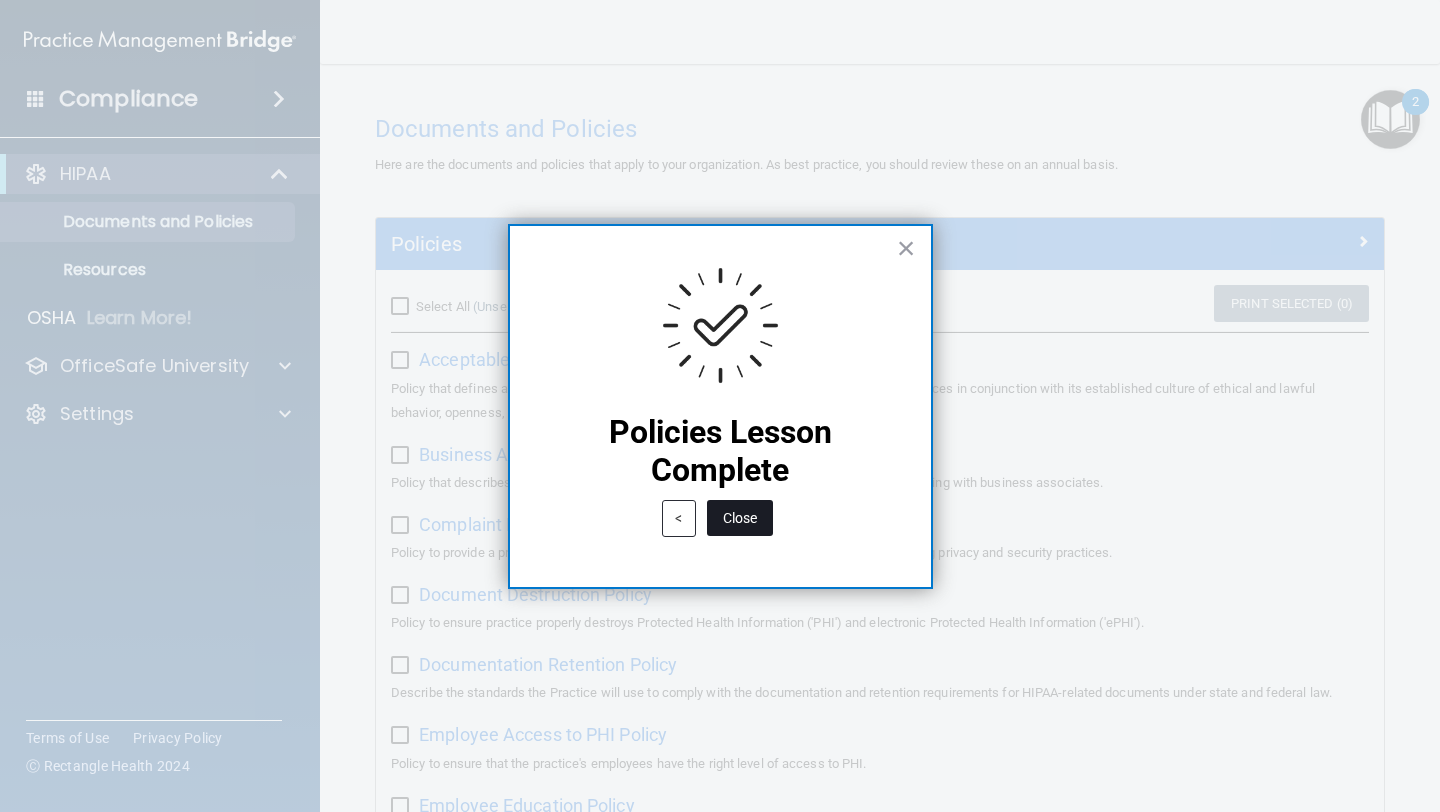 click on "Close" at bounding box center (740, 518) 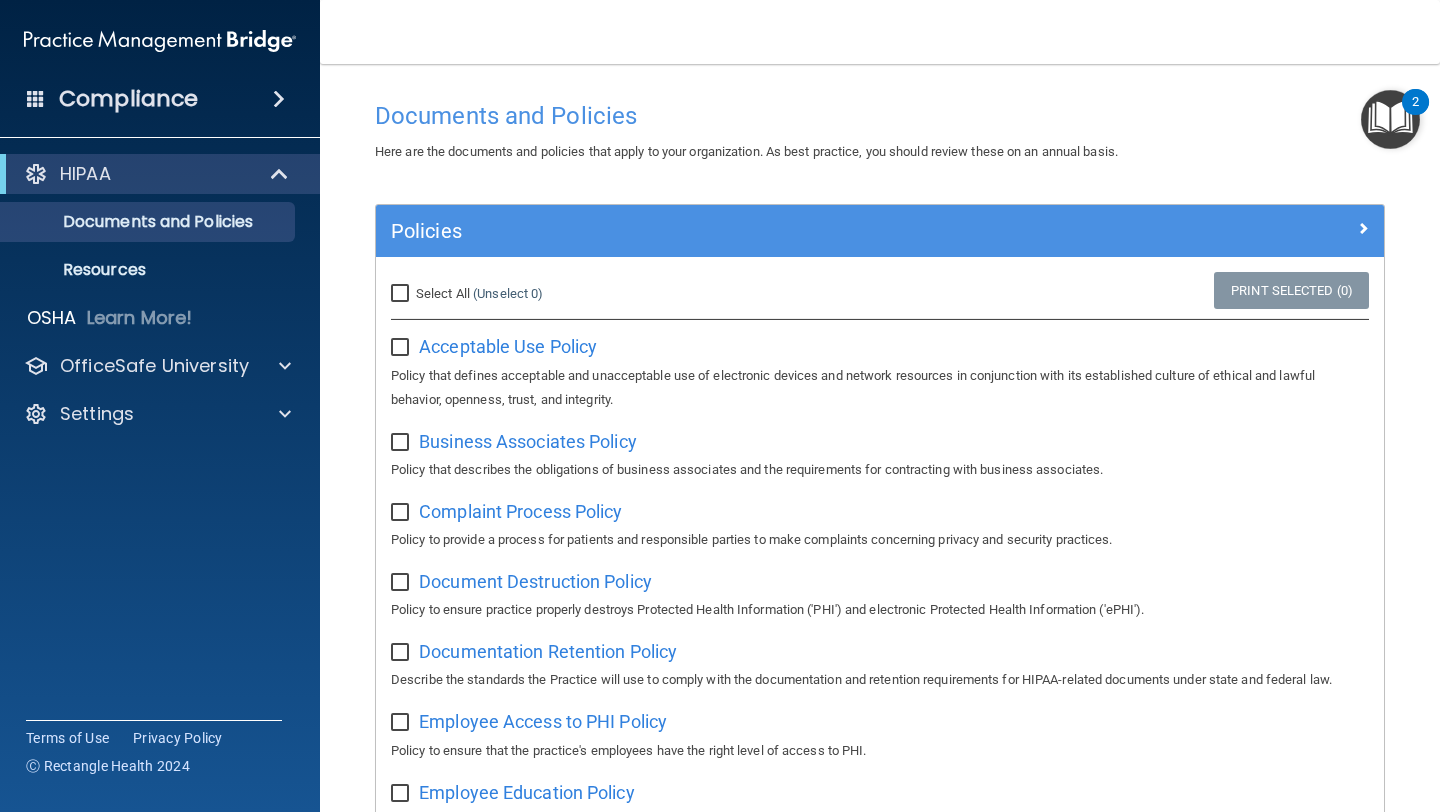 scroll, scrollTop: 29, scrollLeft: 0, axis: vertical 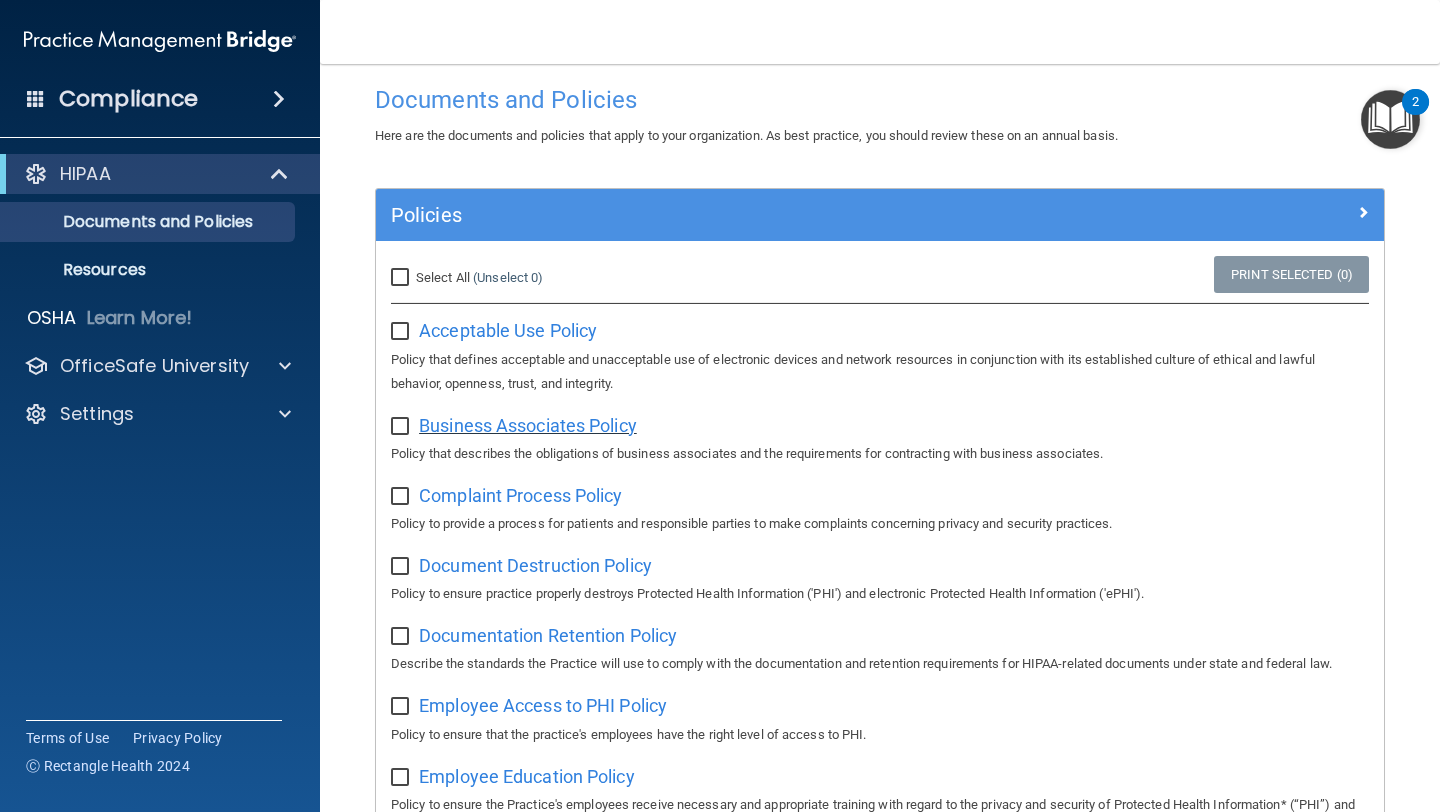 click on "Business Associates Policy" at bounding box center [528, 425] 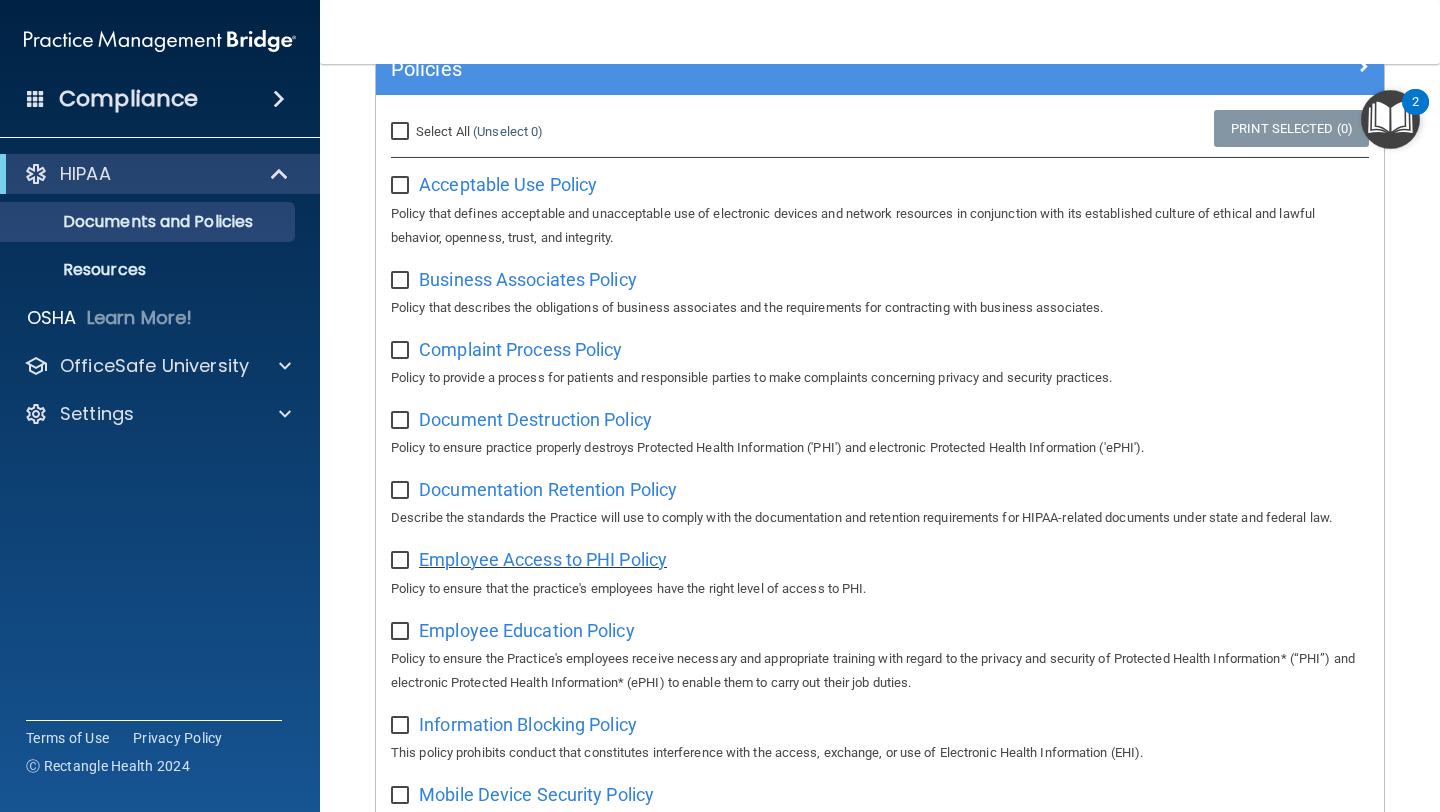 scroll, scrollTop: 0, scrollLeft: 0, axis: both 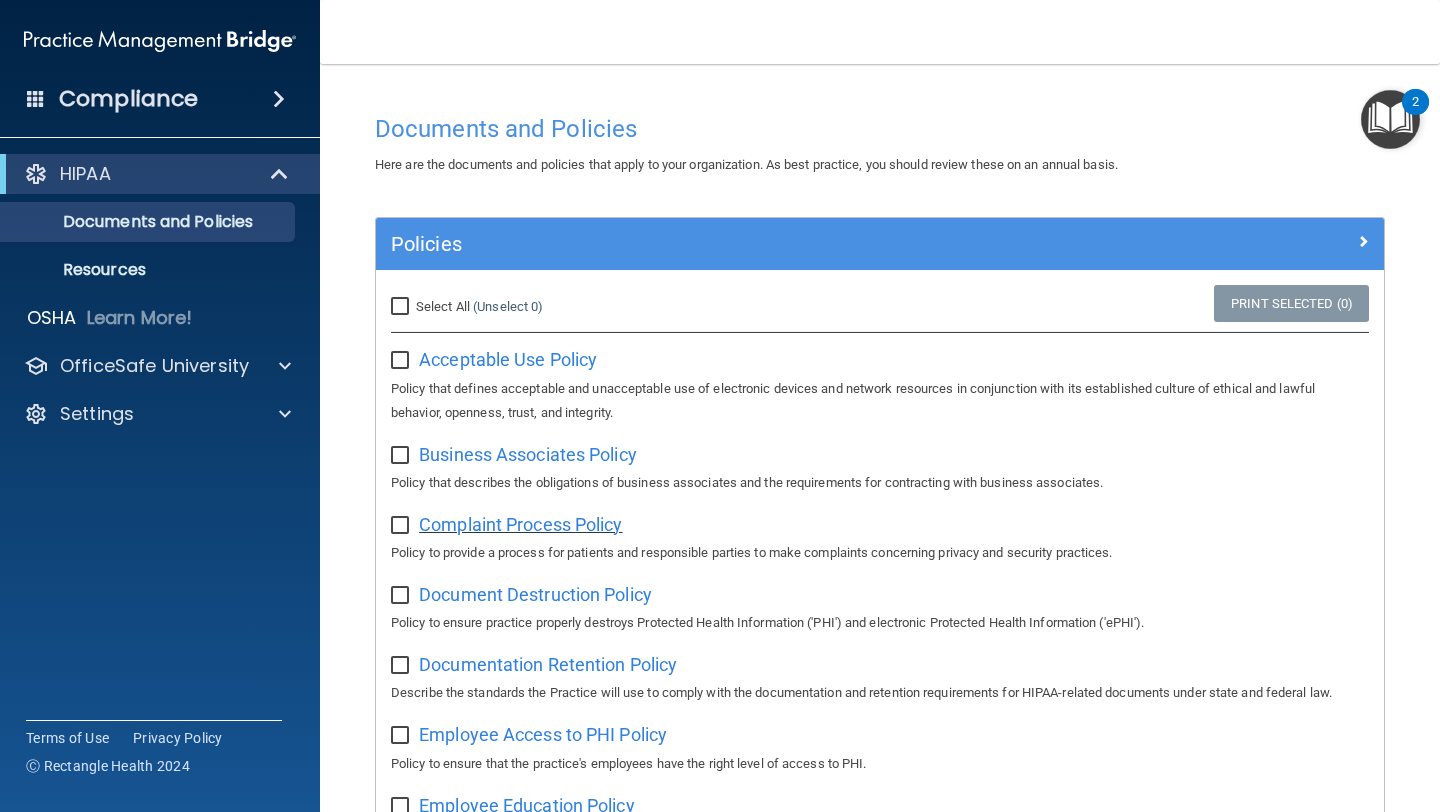 click on "Complaint Process Policy" at bounding box center [520, 524] 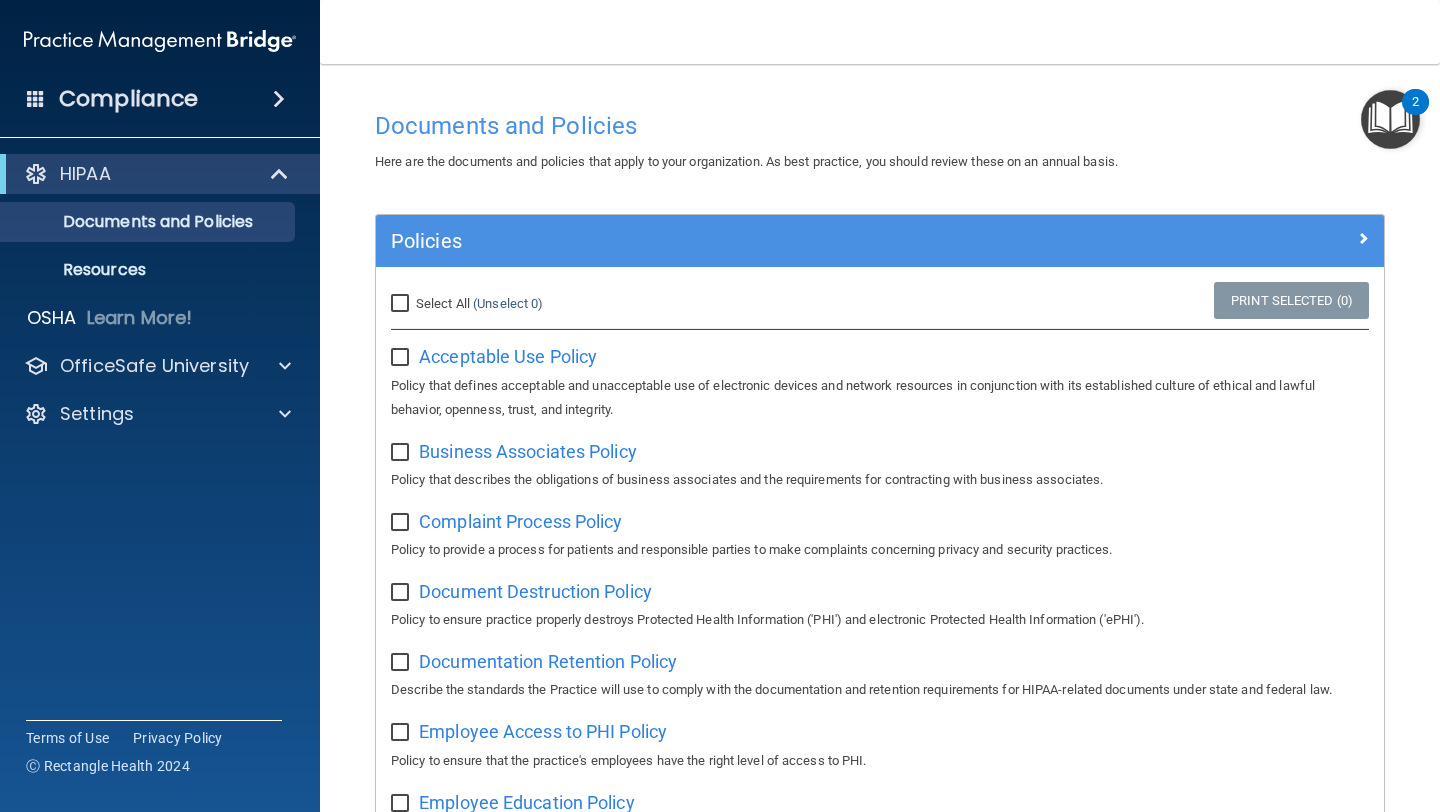 scroll, scrollTop: 4, scrollLeft: 0, axis: vertical 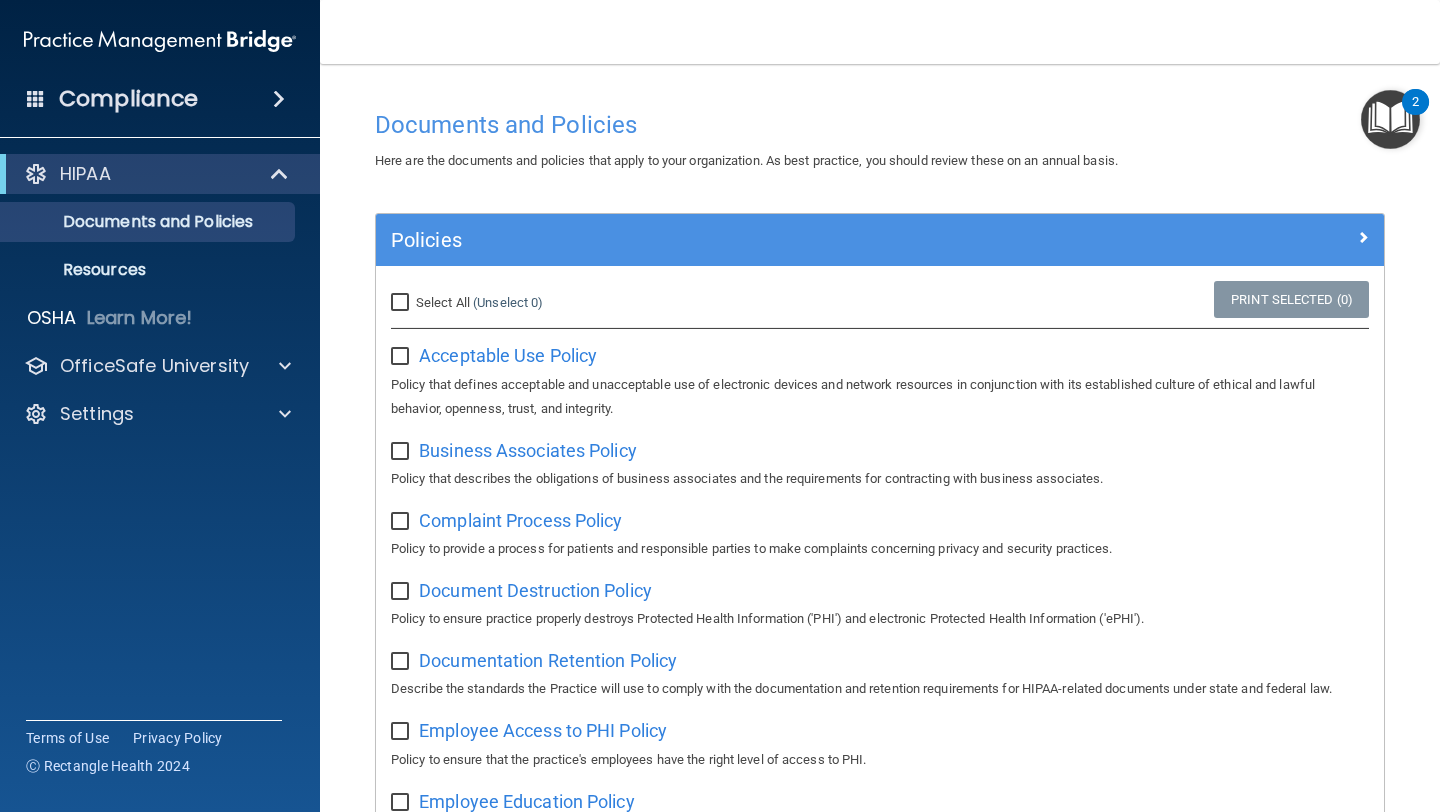 click on "Document Destruction Policy                         Policy to ensure practice properly destroys Protected Health Information ('PHI') and electronic Protected Health Information ('ePHI')." at bounding box center [880, 602] 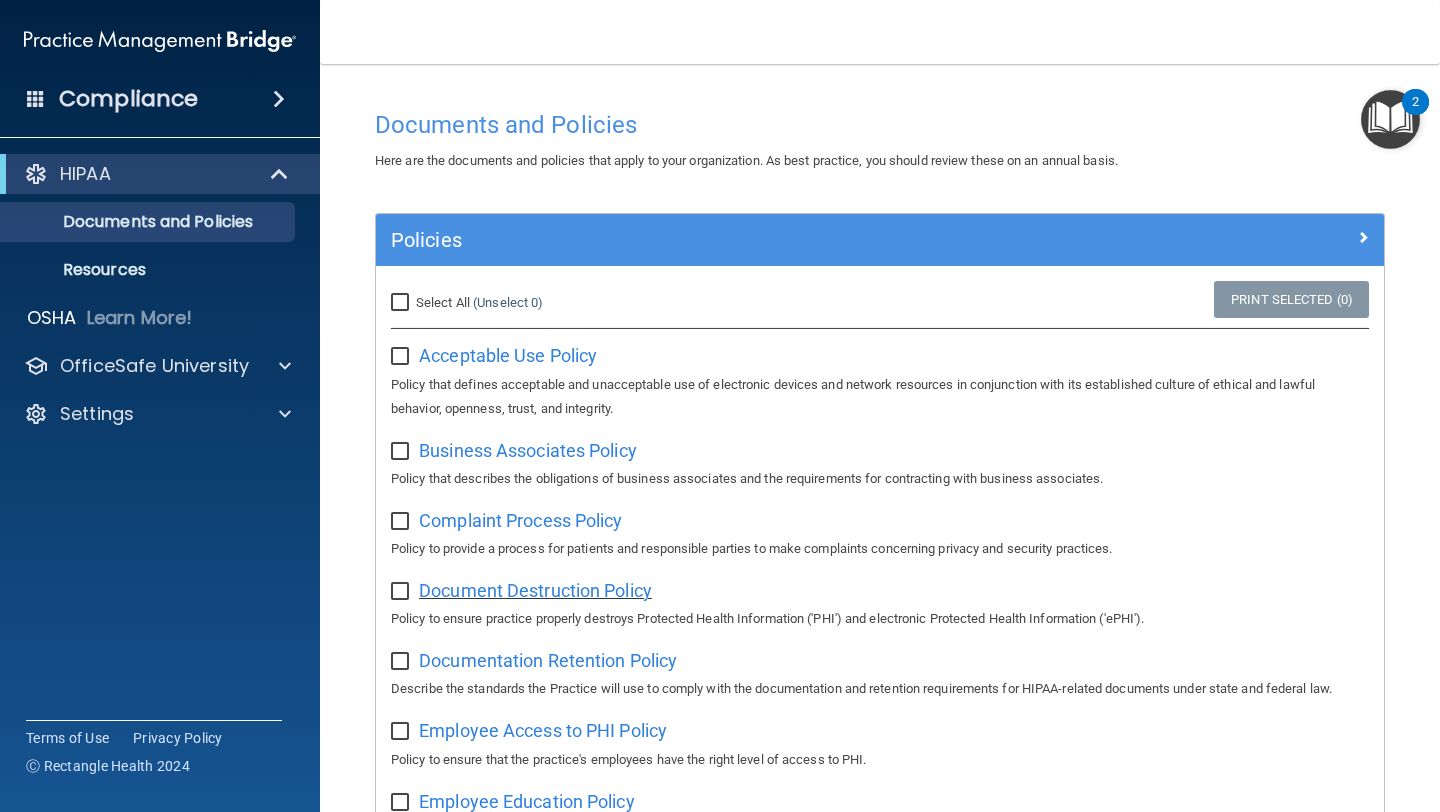 click on "Document Destruction Policy" at bounding box center [535, 590] 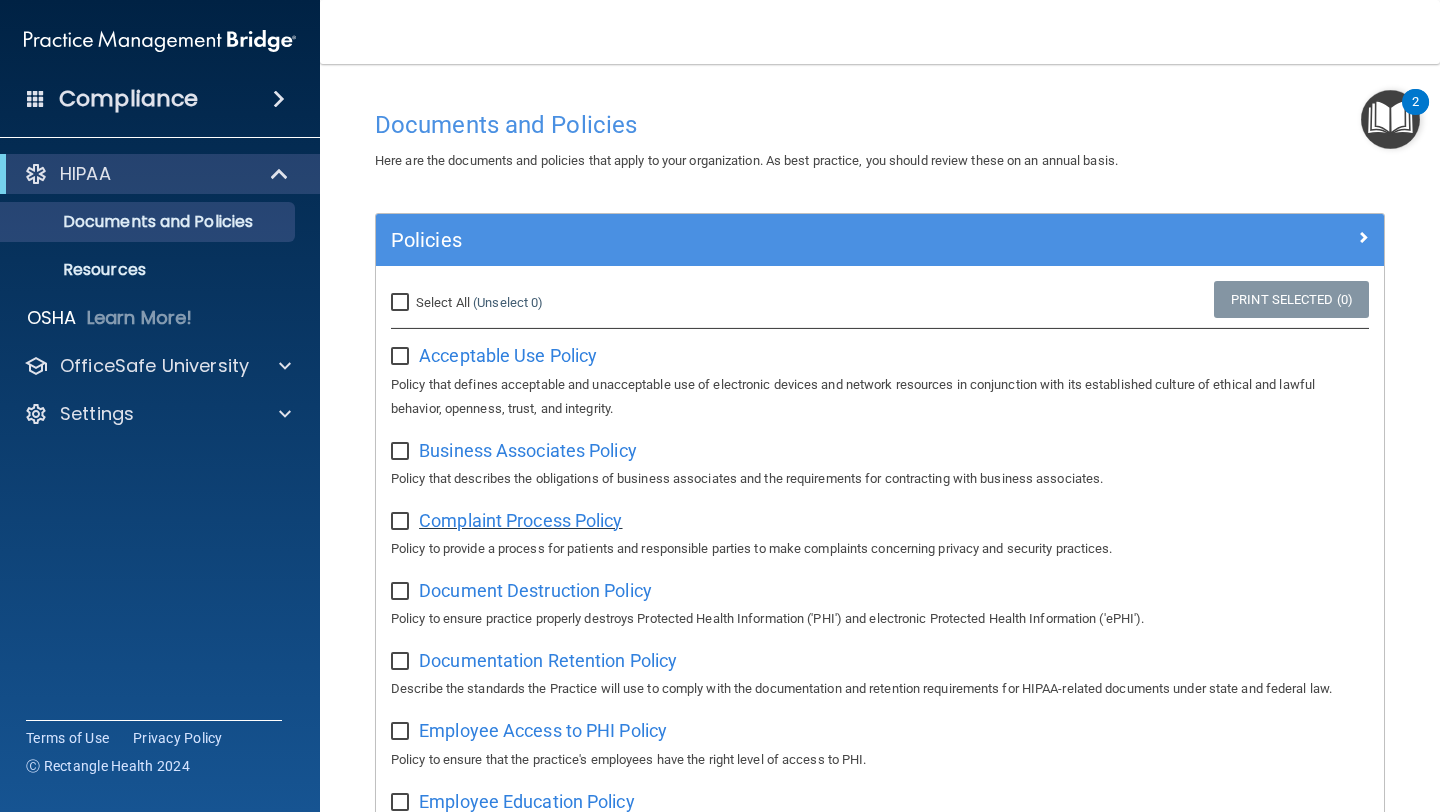 click on "Complaint Process Policy" at bounding box center [520, 520] 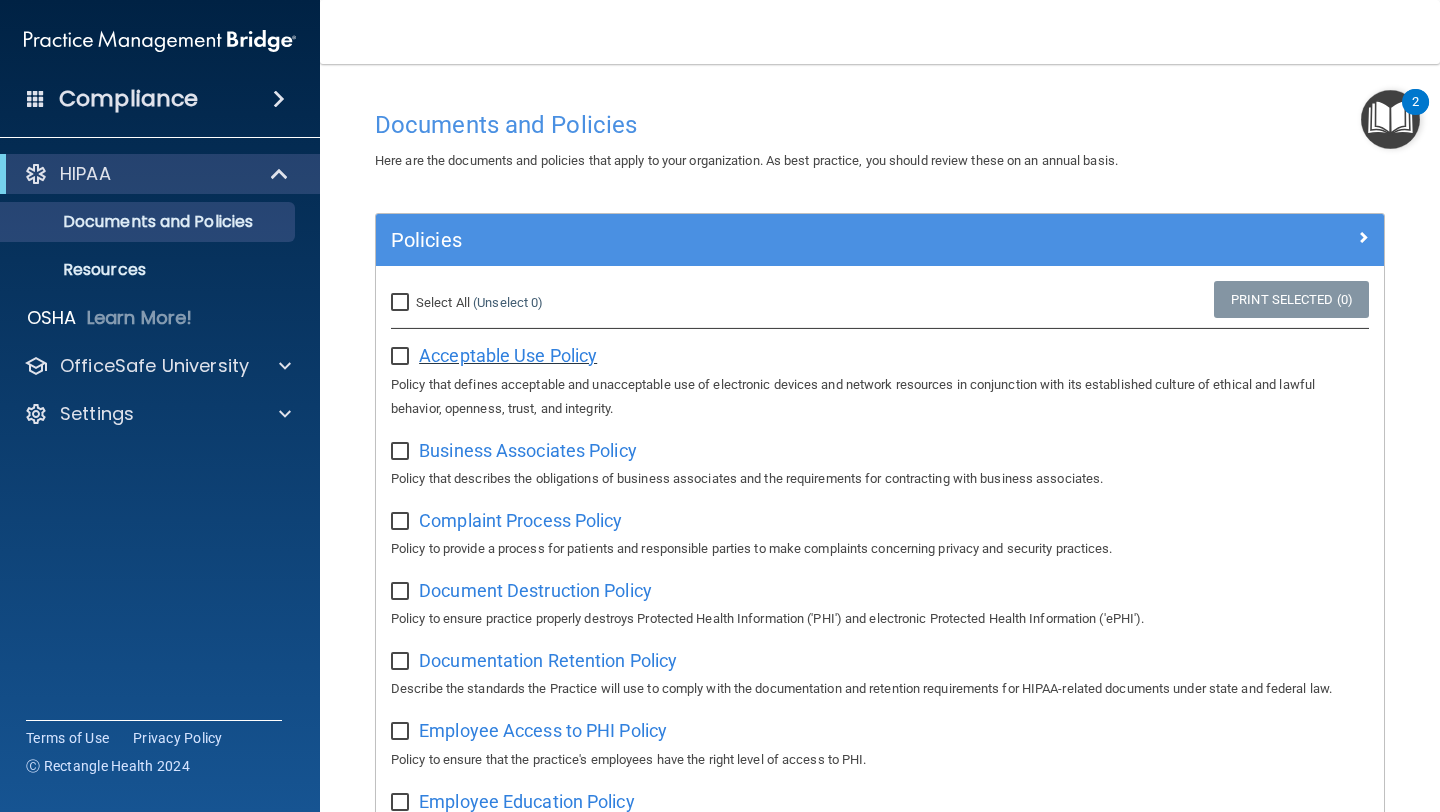 click on "Acceptable Use Policy" at bounding box center (508, 355) 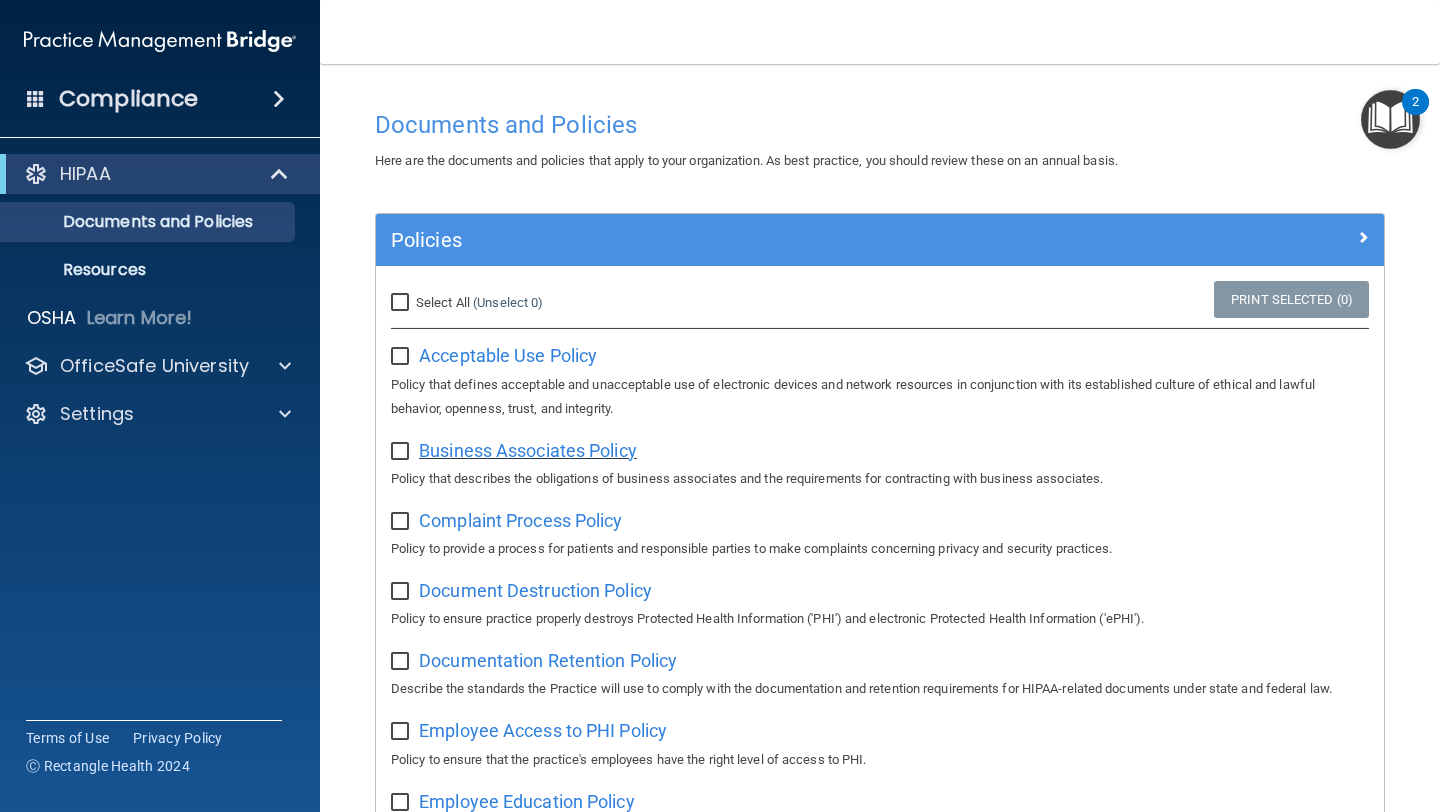 click on "Business Associates Policy" at bounding box center (528, 450) 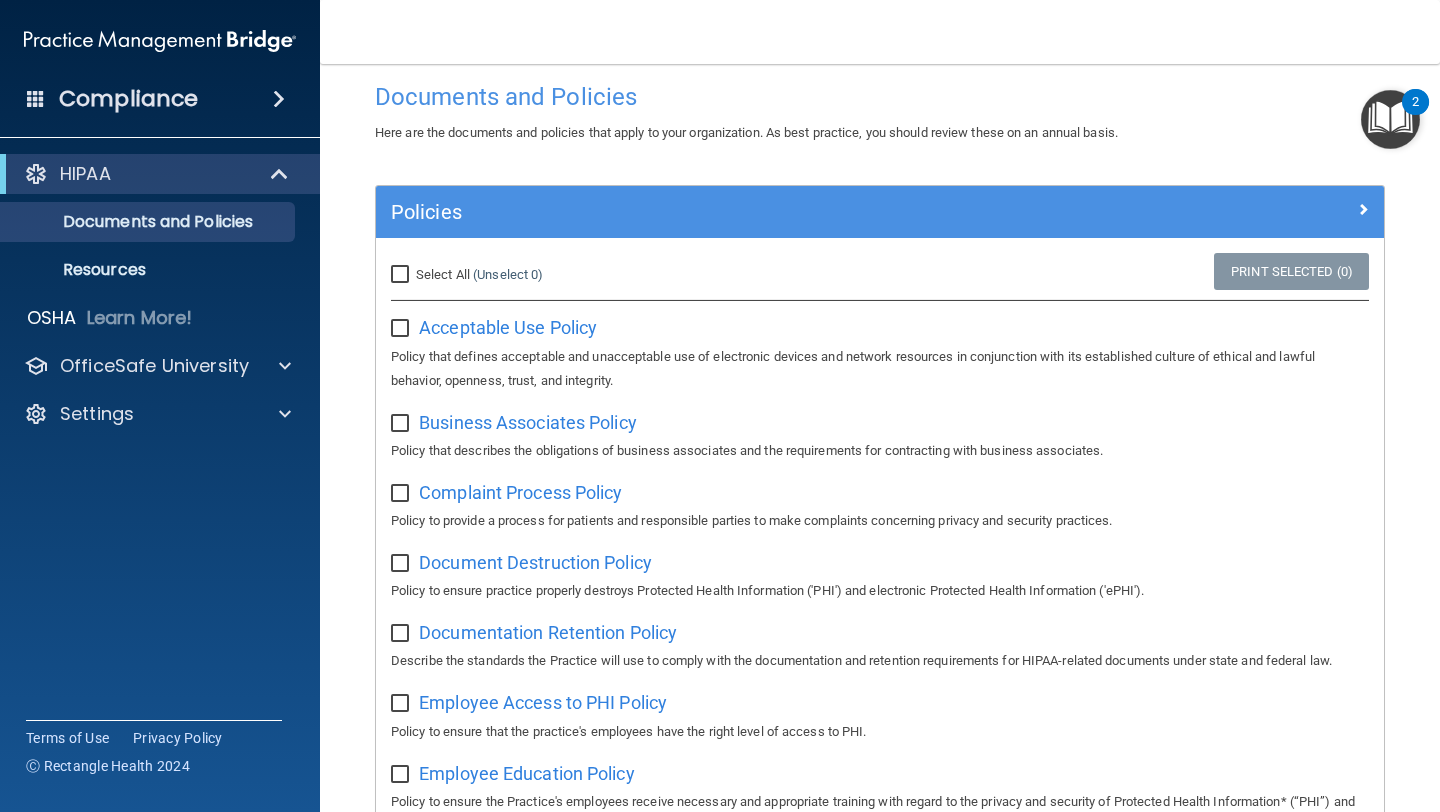 scroll, scrollTop: 119, scrollLeft: 0, axis: vertical 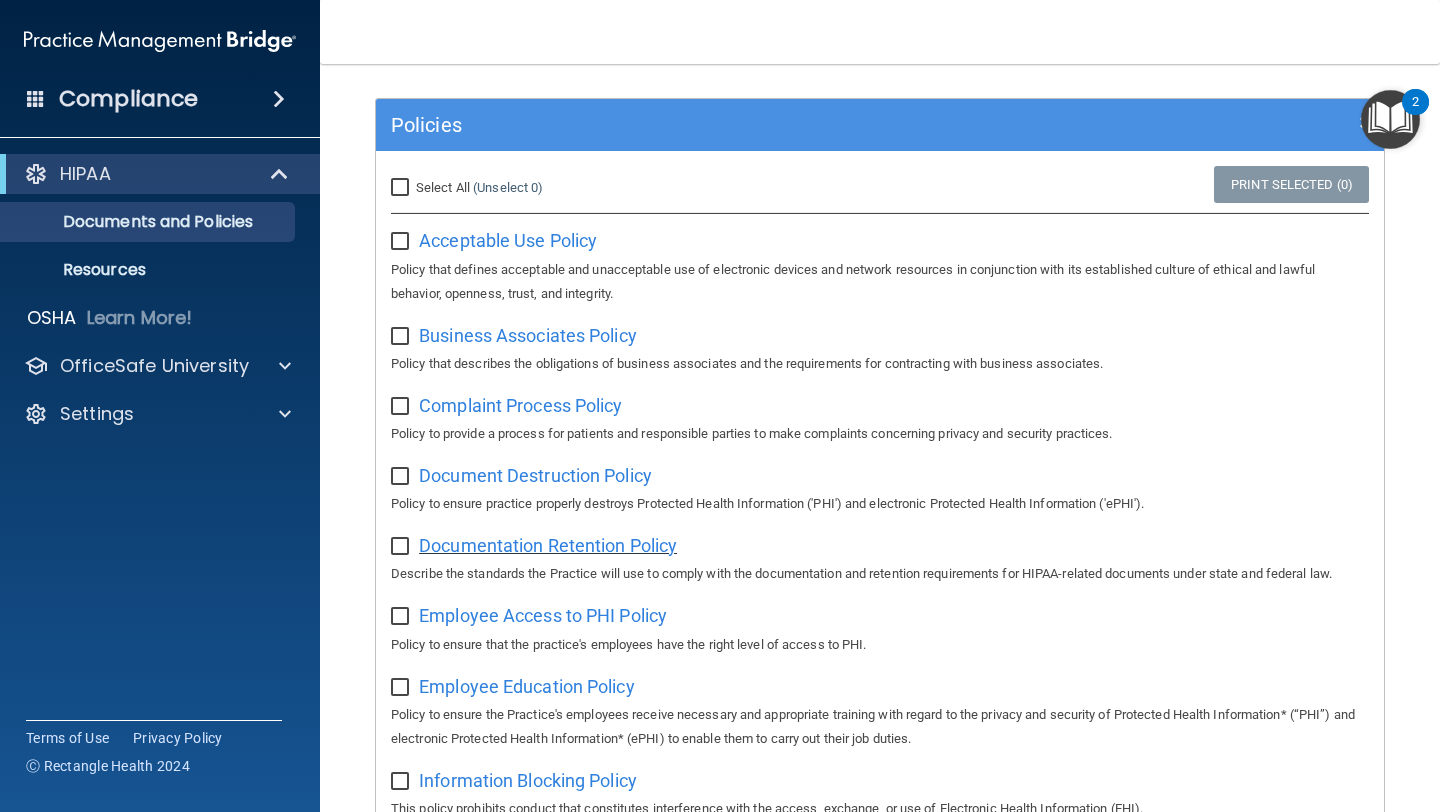 click on "Documentation Retention Policy" at bounding box center [548, 545] 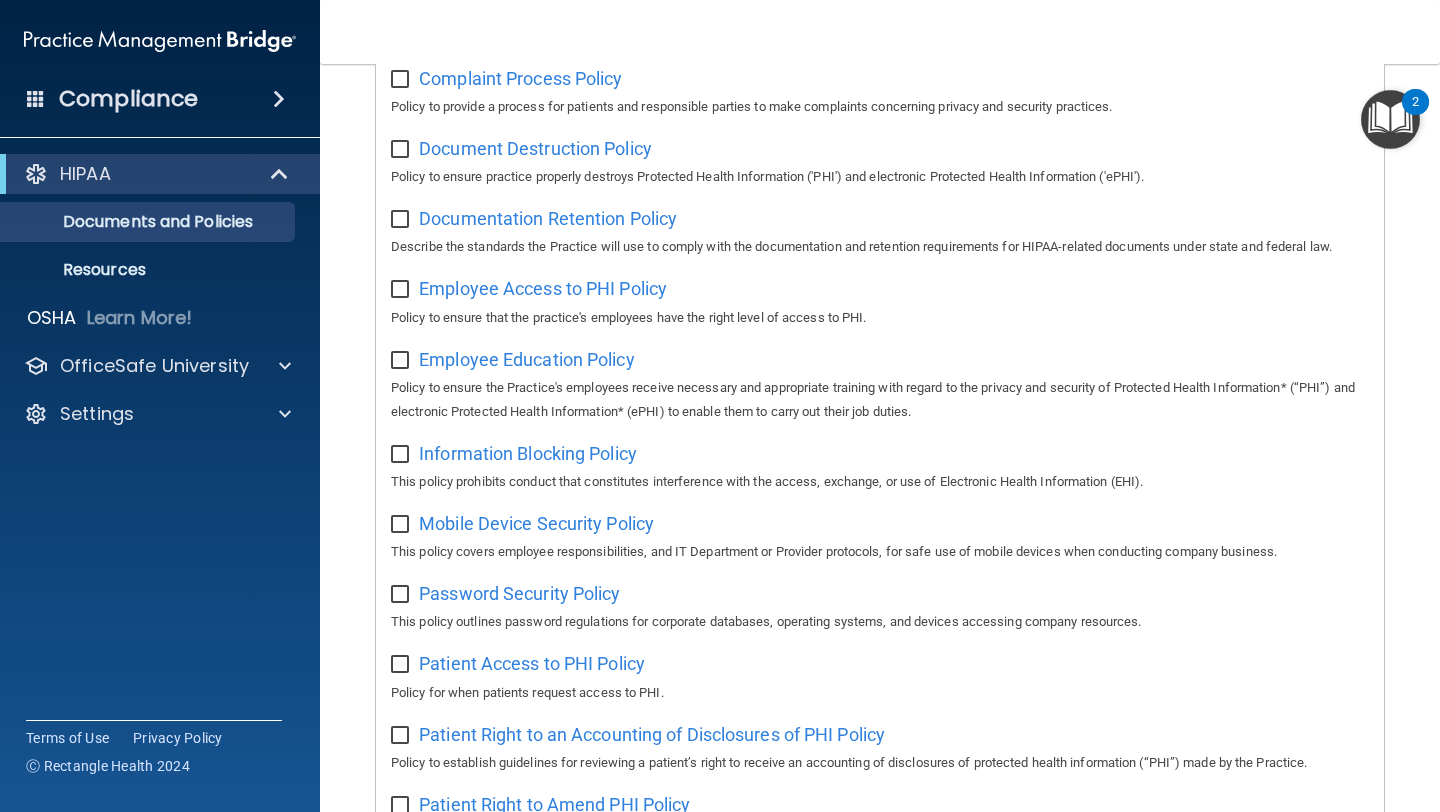 scroll, scrollTop: 580, scrollLeft: 0, axis: vertical 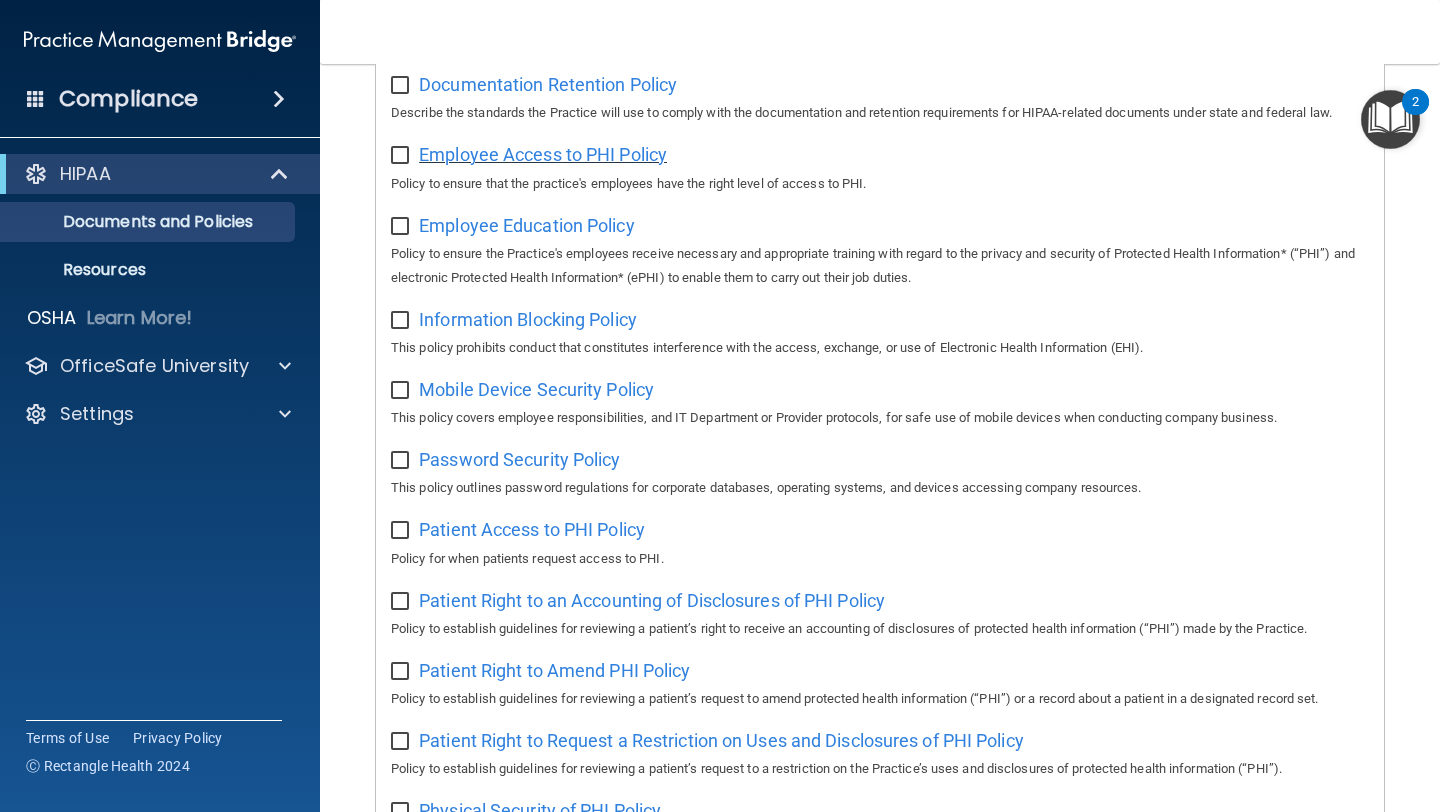 click on "Employee Access to PHI Policy" at bounding box center [543, 154] 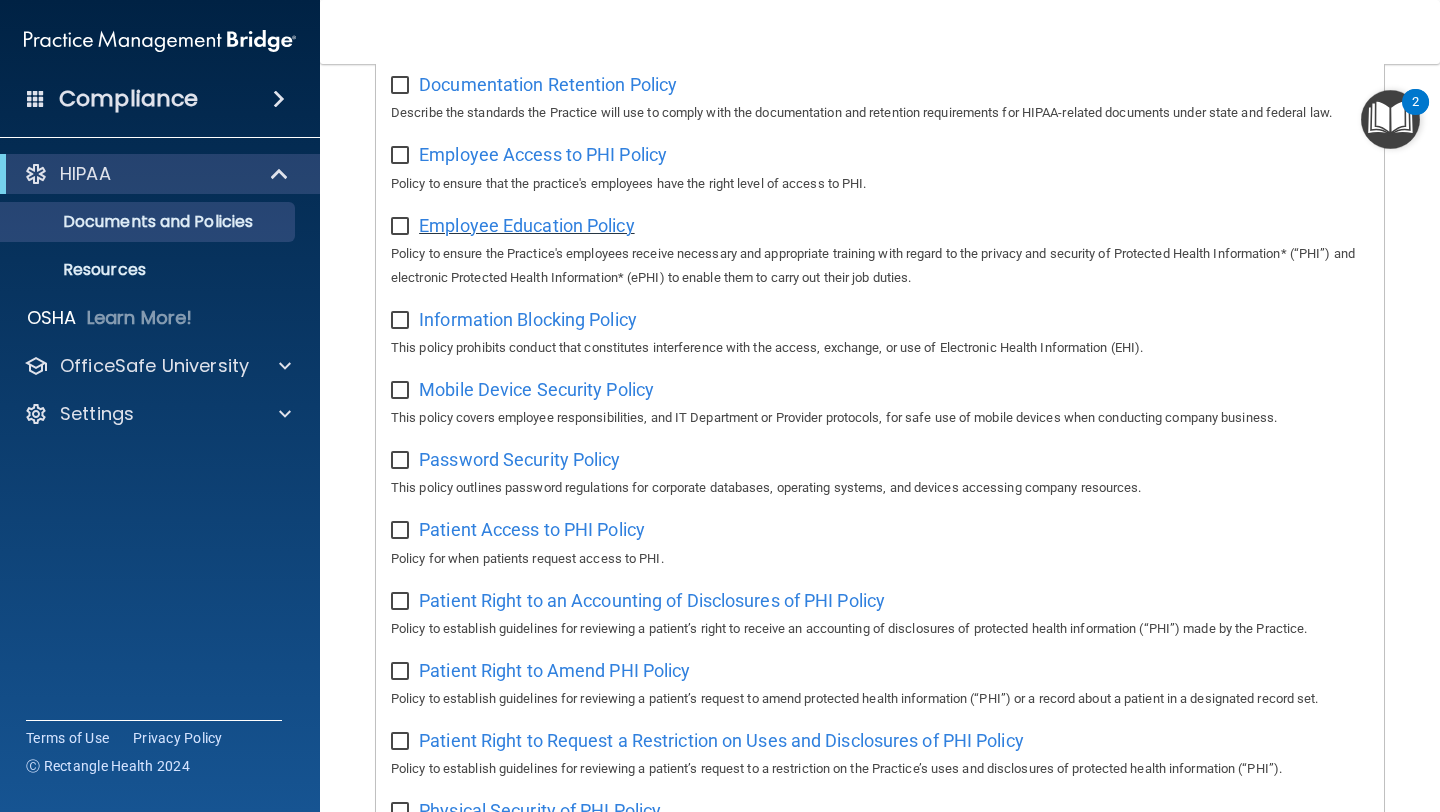 click on "Employee Education Policy" at bounding box center (527, 225) 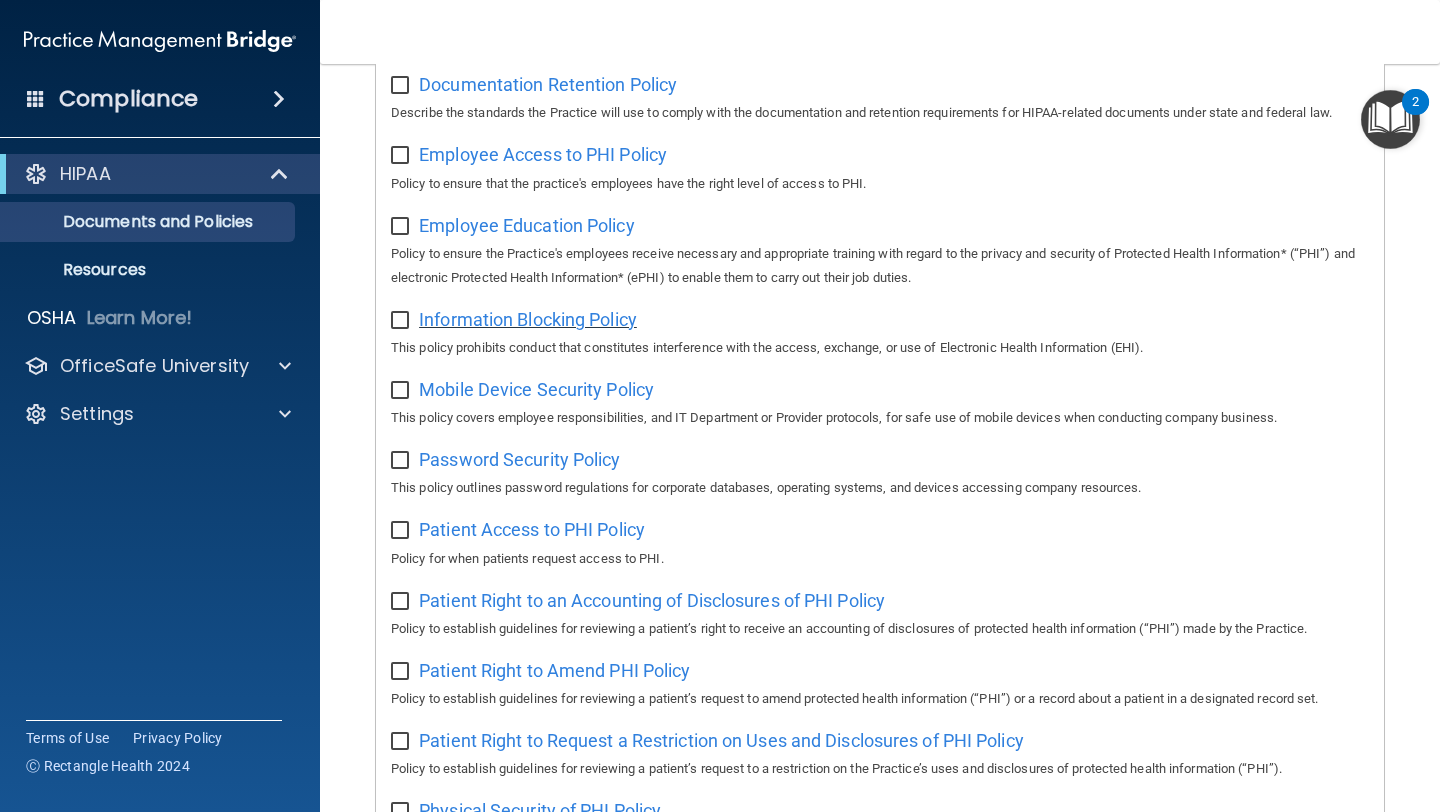 click on "Information Blocking Policy" at bounding box center (528, 319) 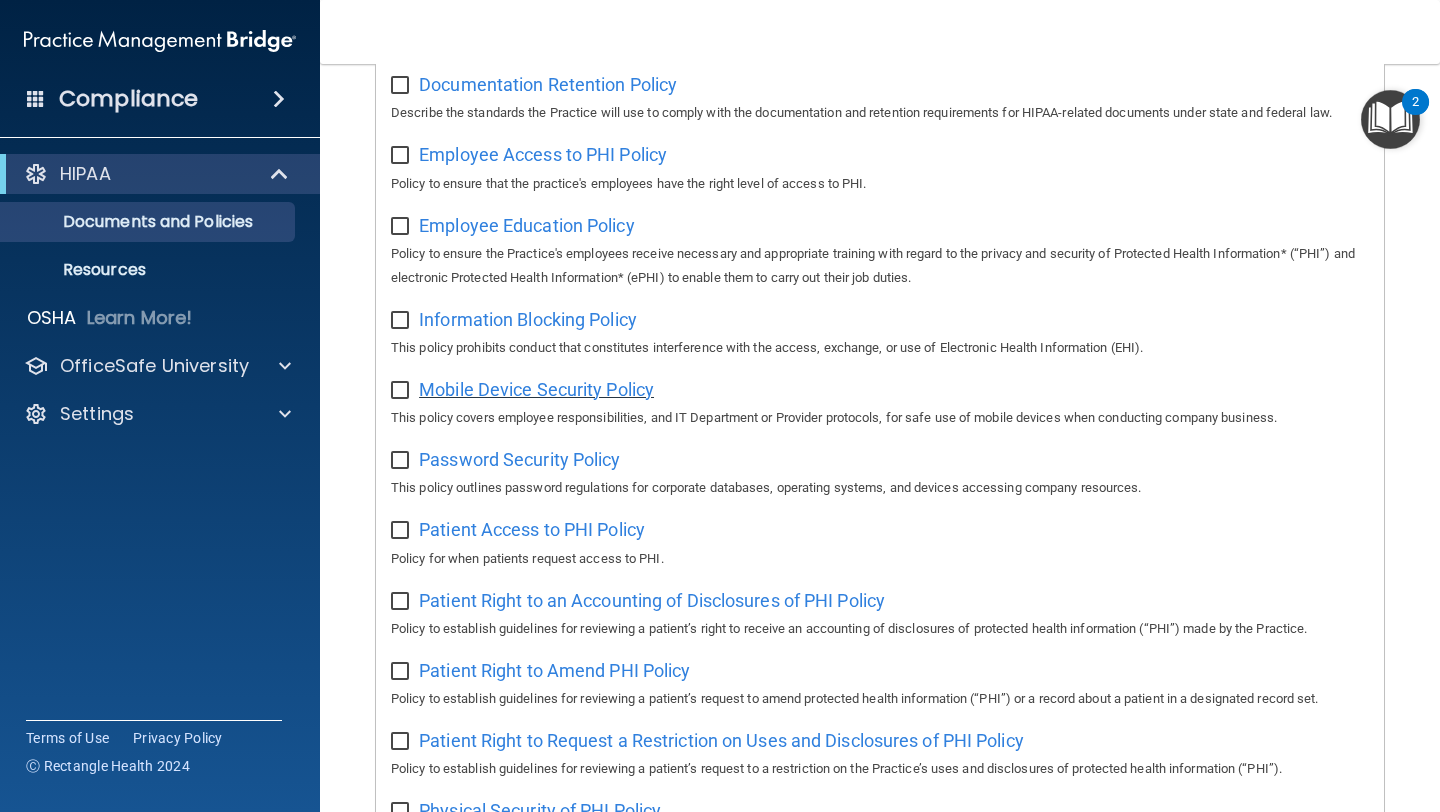 click on "Mobile Device Security Policy" at bounding box center [536, 389] 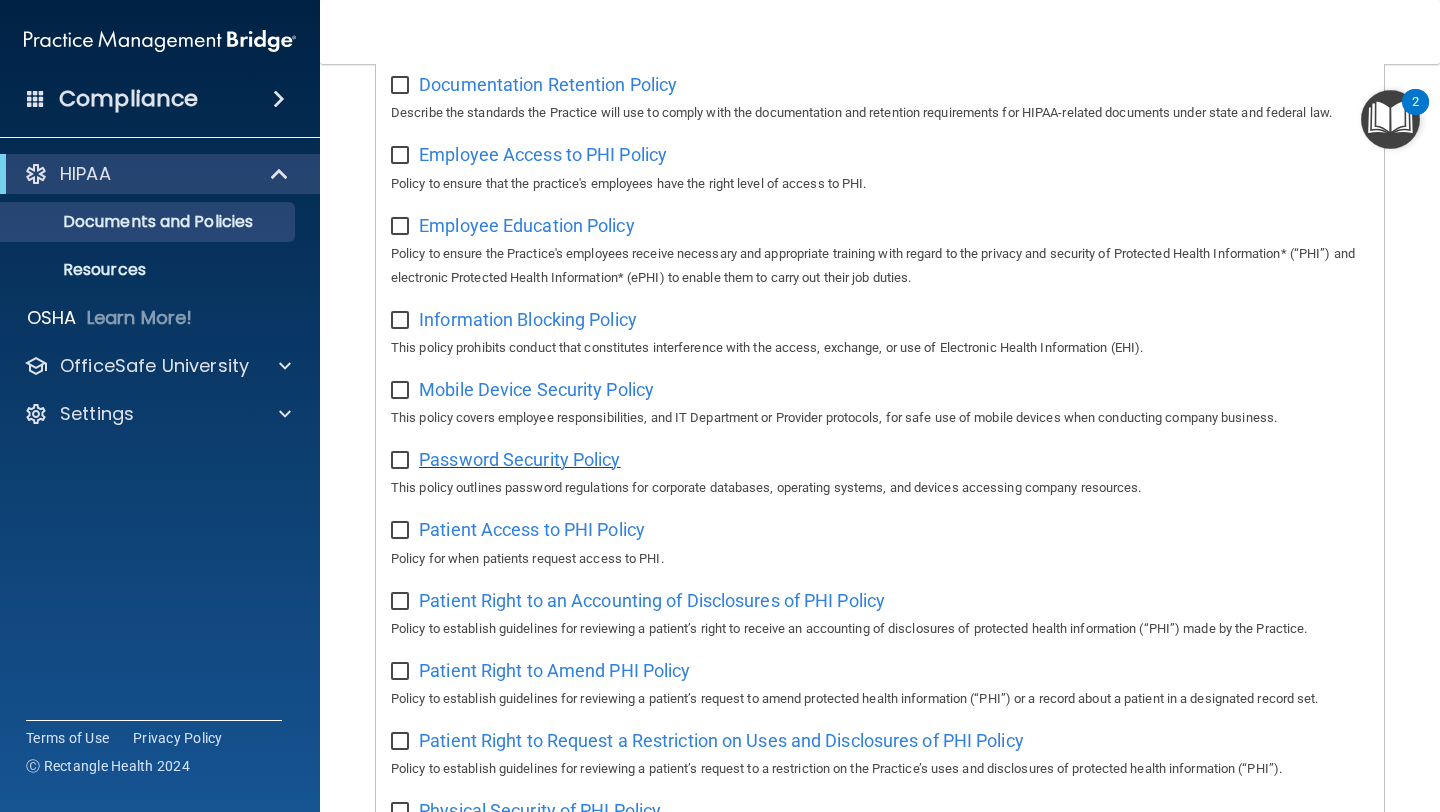 click on "Password Security Policy" at bounding box center (519, 459) 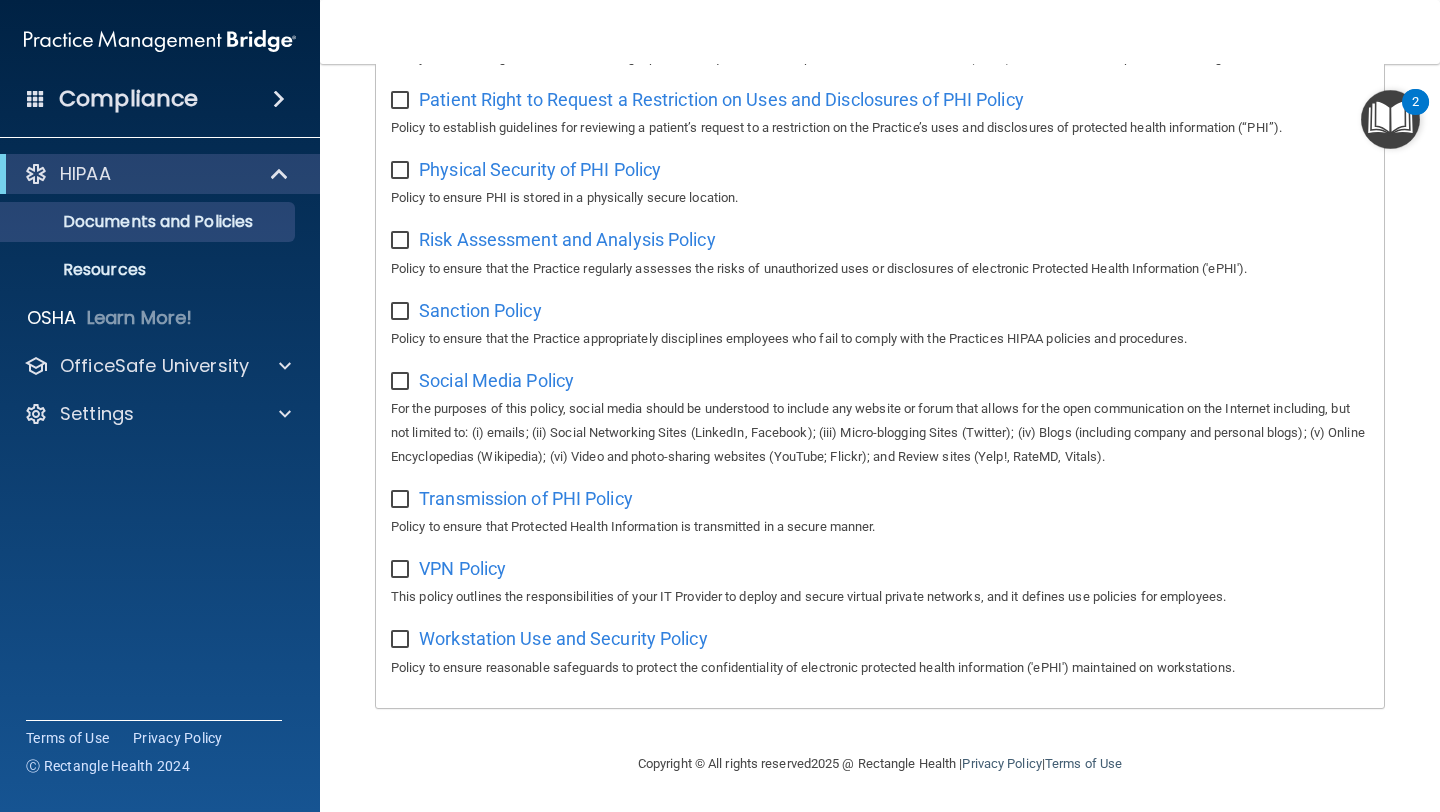 click on "Select All   (Unselect 0)    Unselect All            Print Selected (0)                       Acceptable Use Policy                         Policy that defines acceptable and unacceptable use of electronic devices and network resources in conjunction with its established culture of ethical and lawful behavior, openness, trust, and integrity.                     Business Associates Policy                         Policy that describes the obligations of business associates and the requirements for contracting with business associates.                     Complaint Process Policy                         Policy to provide a process for patients and responsible parties to make complaints concerning privacy and security practices.                     Document Destruction Policy                         Policy to ensure practice properly destroys Protected Health Information ('PHI') and electronic Protected Health Information ('ePHI').                     Documentation Retention Policy" at bounding box center [880, -122] 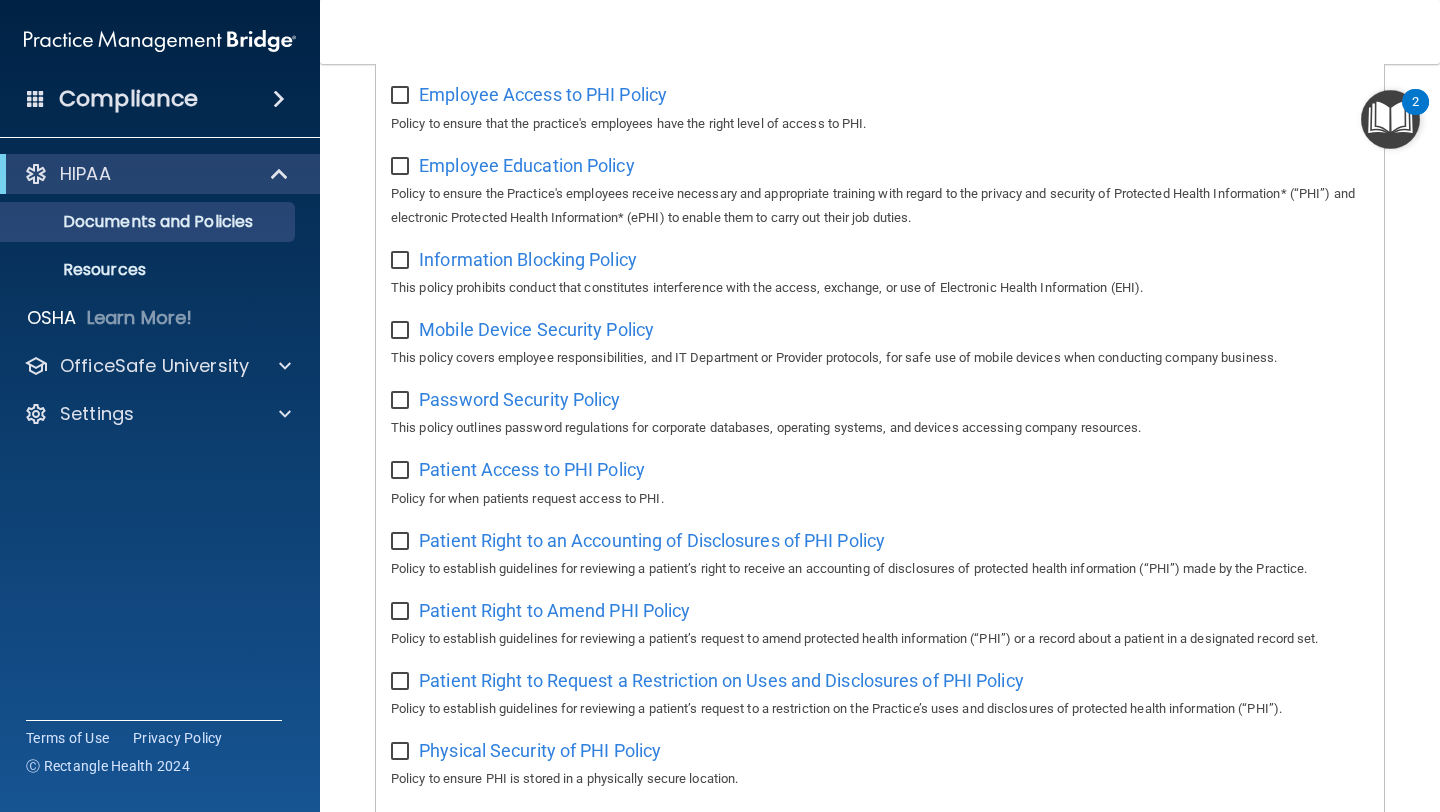 scroll, scrollTop: 1231, scrollLeft: 0, axis: vertical 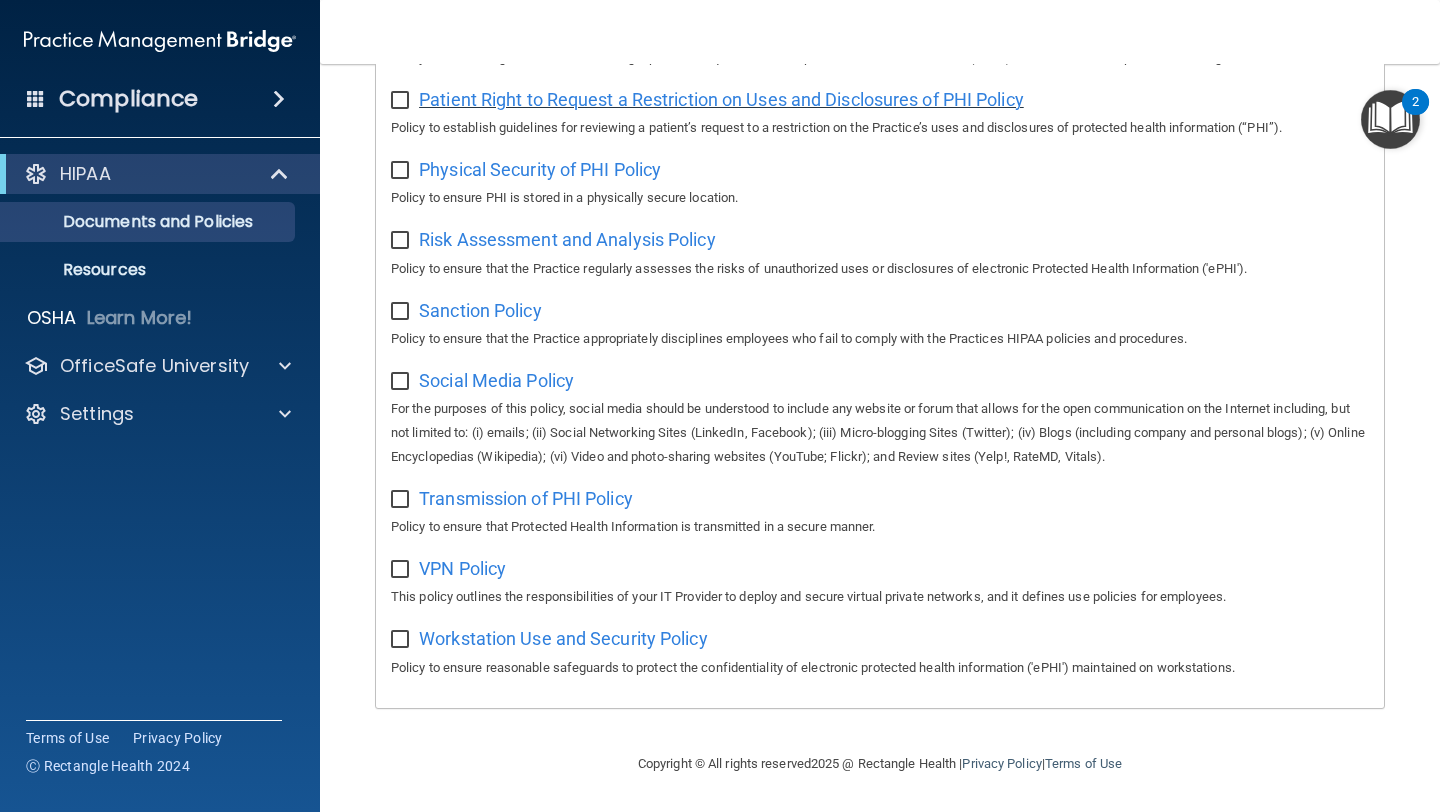 click on "Patient Right to Request a Restriction on Uses and Disclosures of PHI Policy" at bounding box center [721, 99] 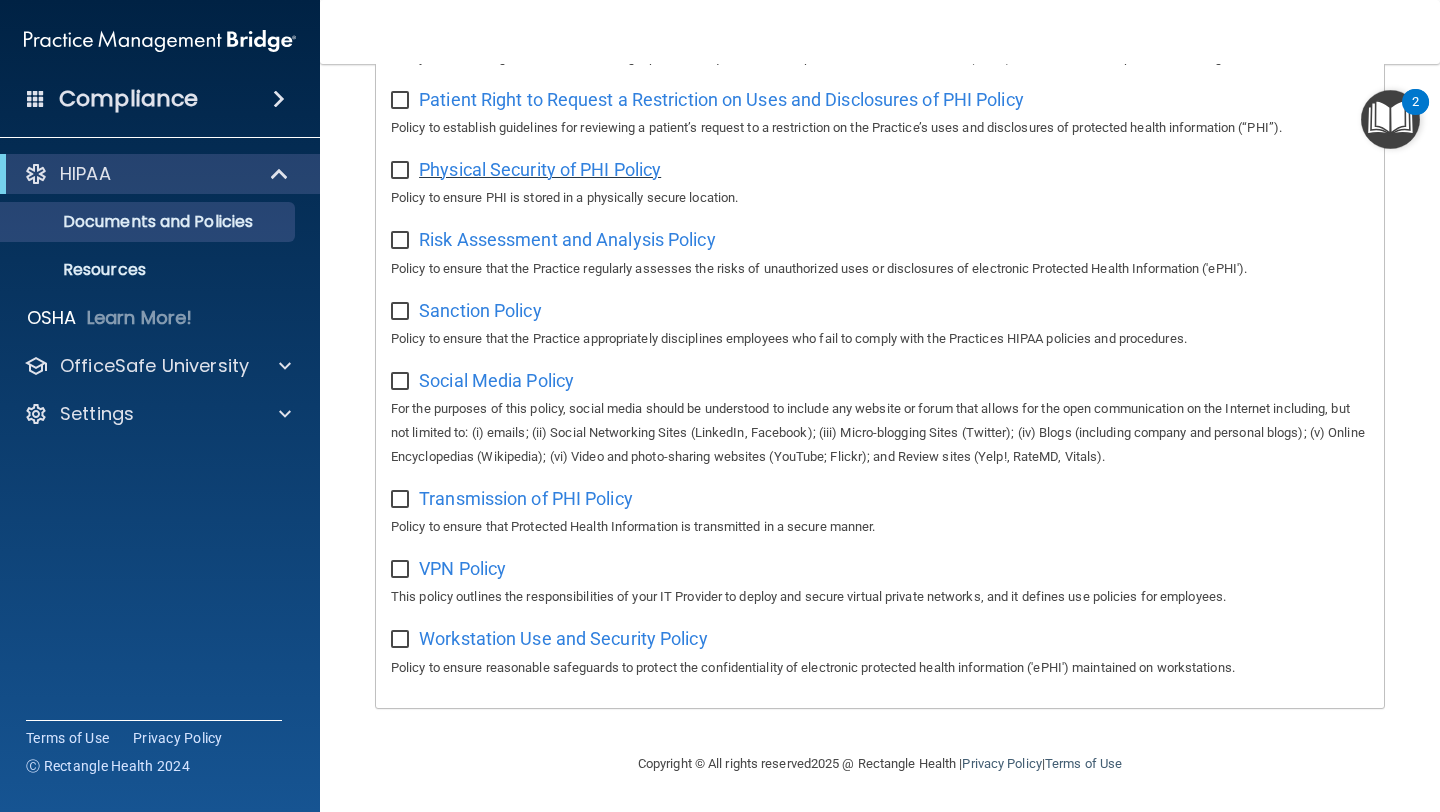 click on "Physical Security of PHI Policy" at bounding box center [540, 169] 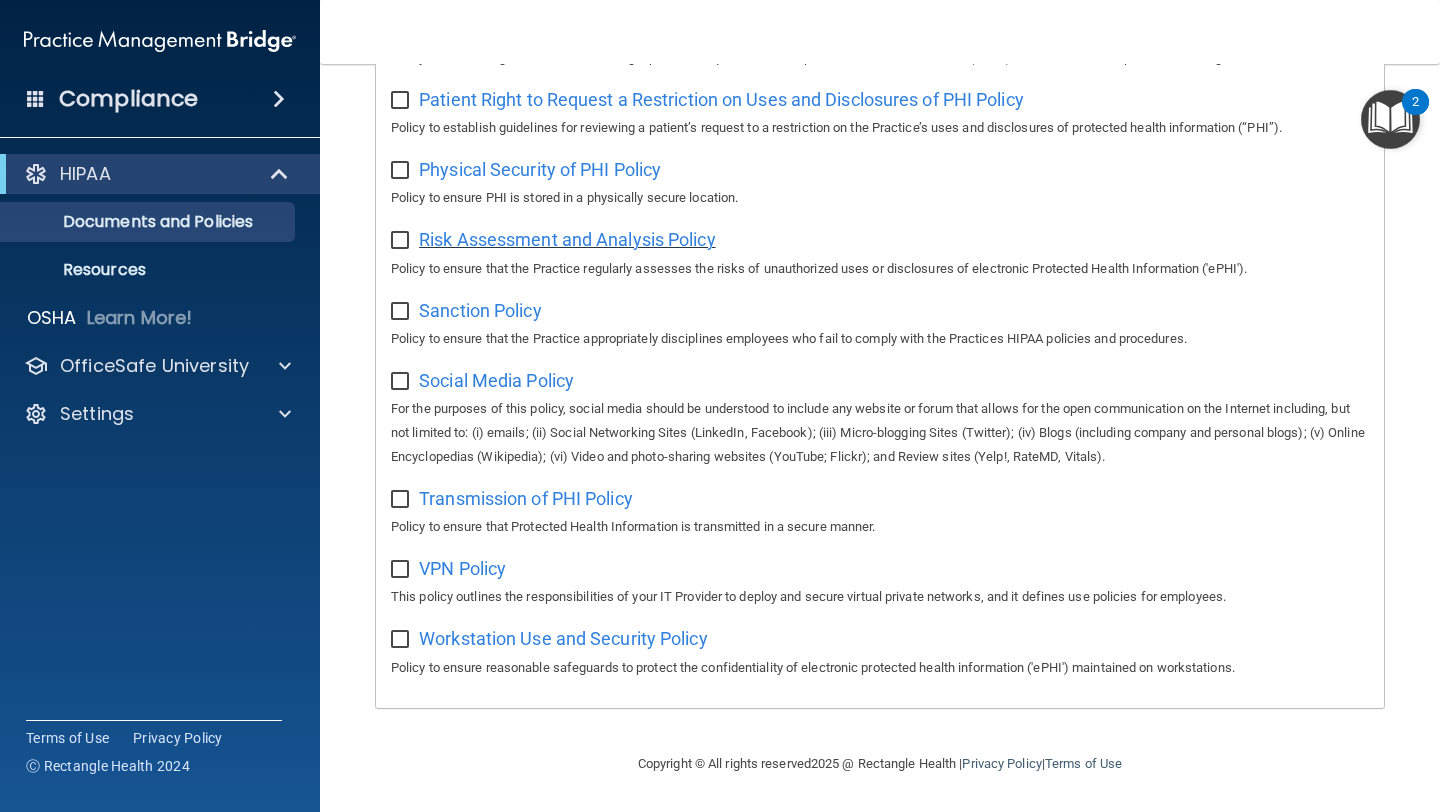 click on "Risk Assessment and Analysis Policy" at bounding box center [567, 239] 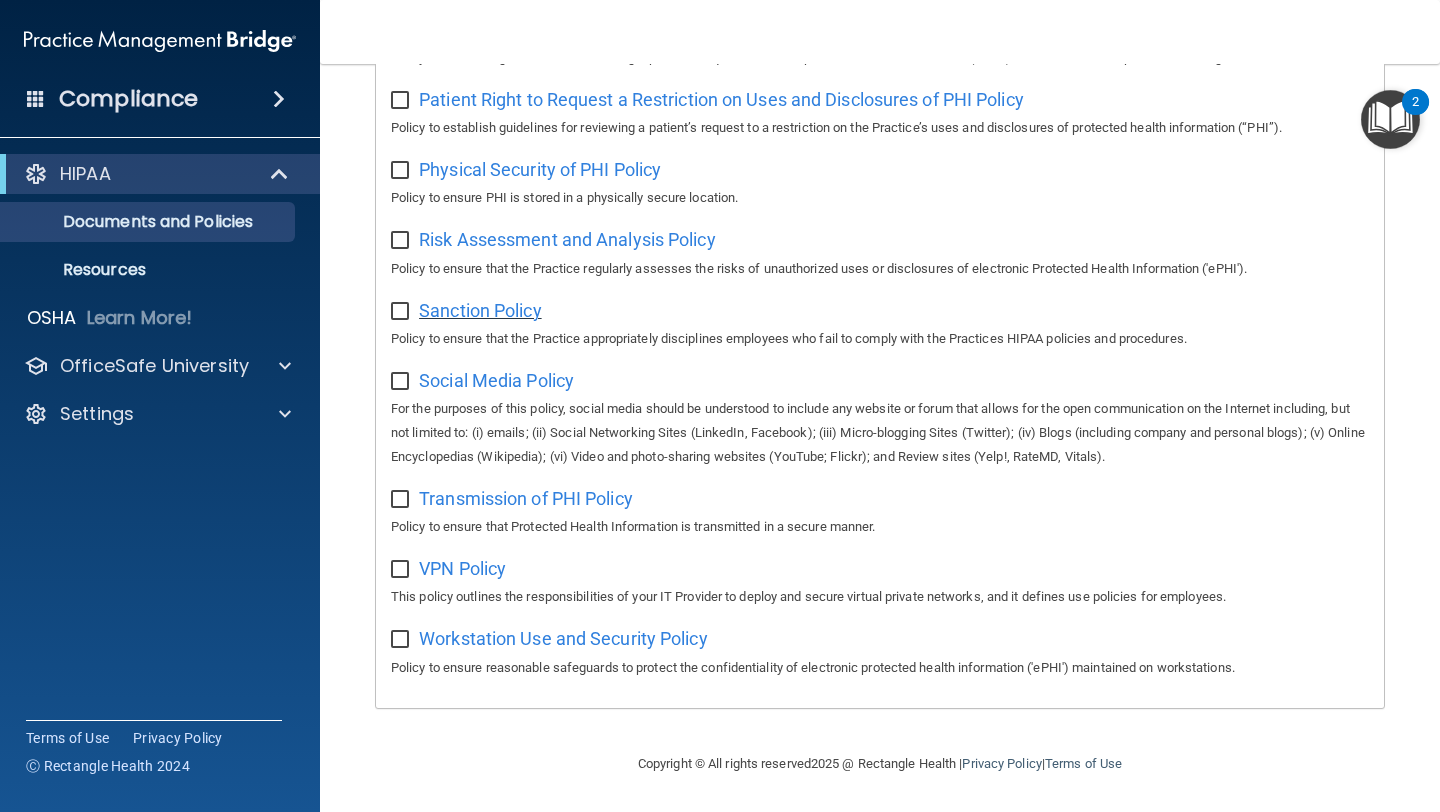 click on "Sanction Policy" at bounding box center (480, 310) 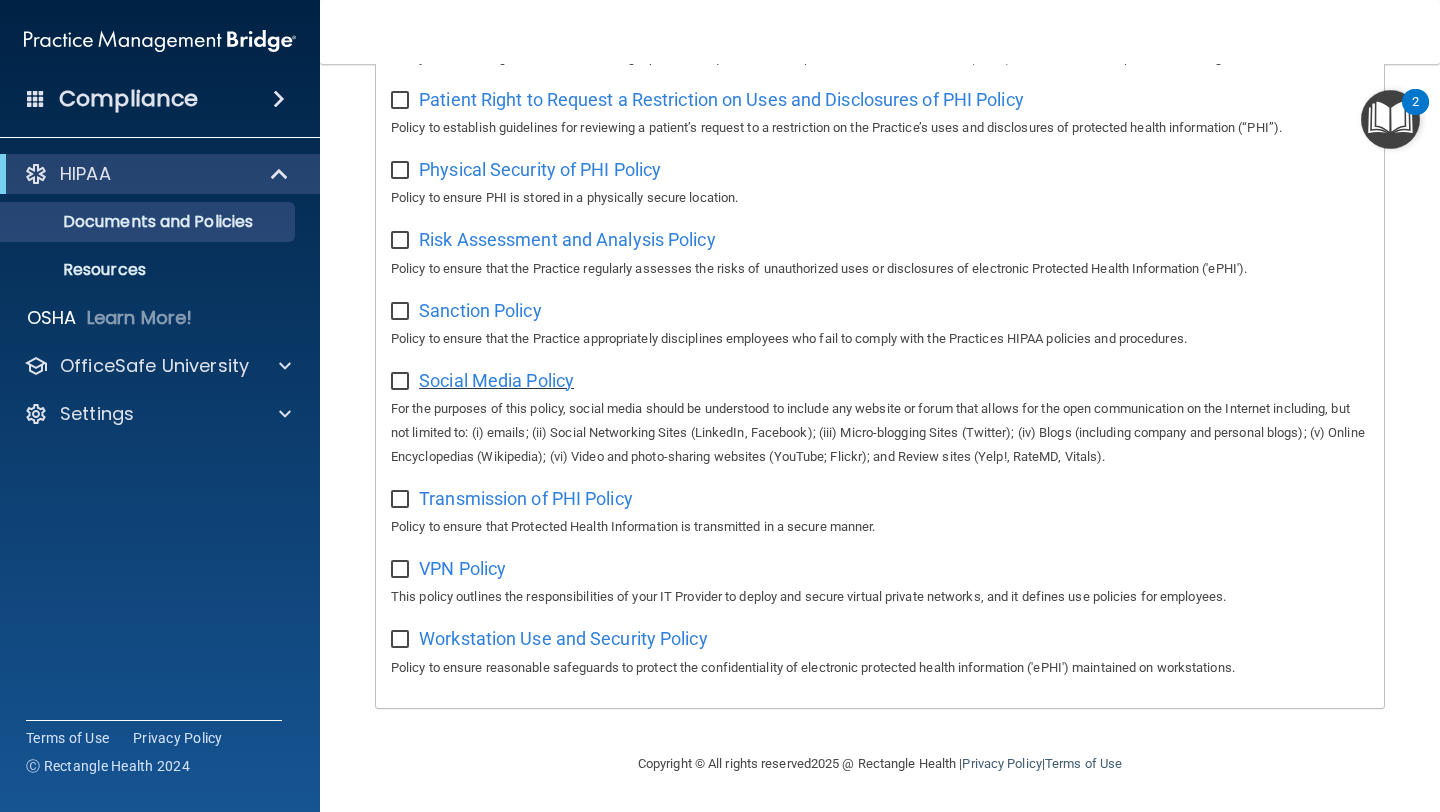 click on "Social Media Policy" at bounding box center (496, 380) 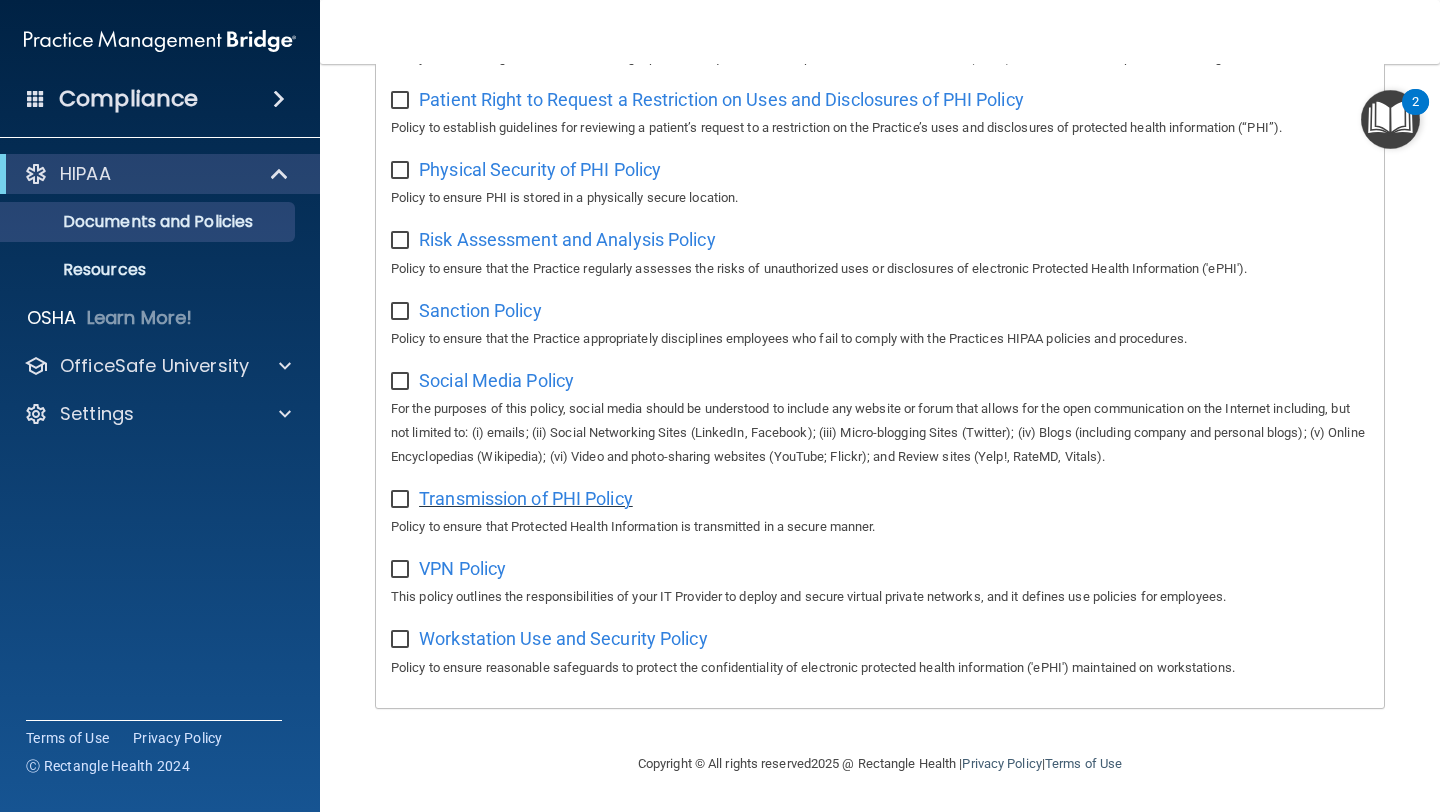 click on "Transmission of PHI Policy" at bounding box center (526, 498) 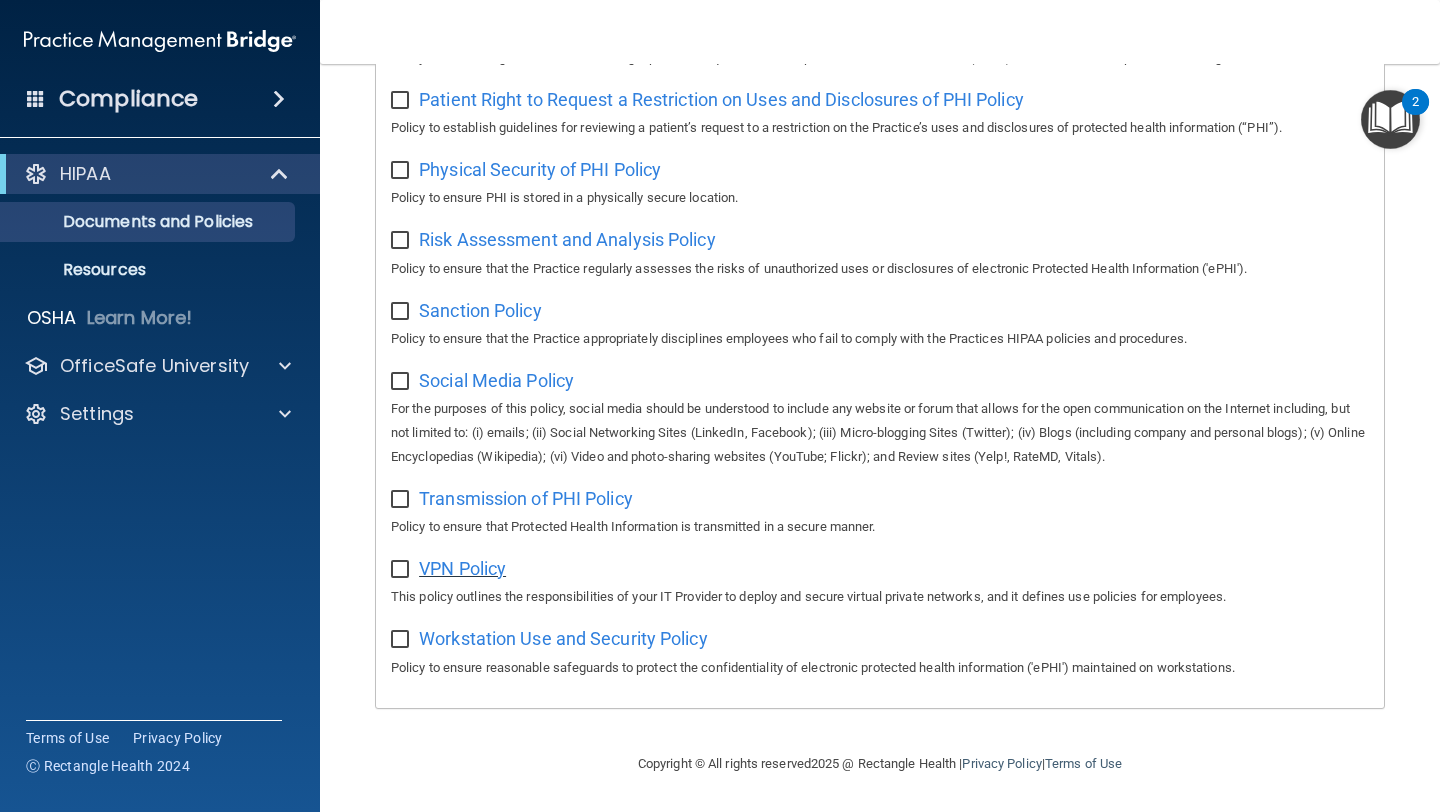 click on "VPN Policy" at bounding box center [462, 568] 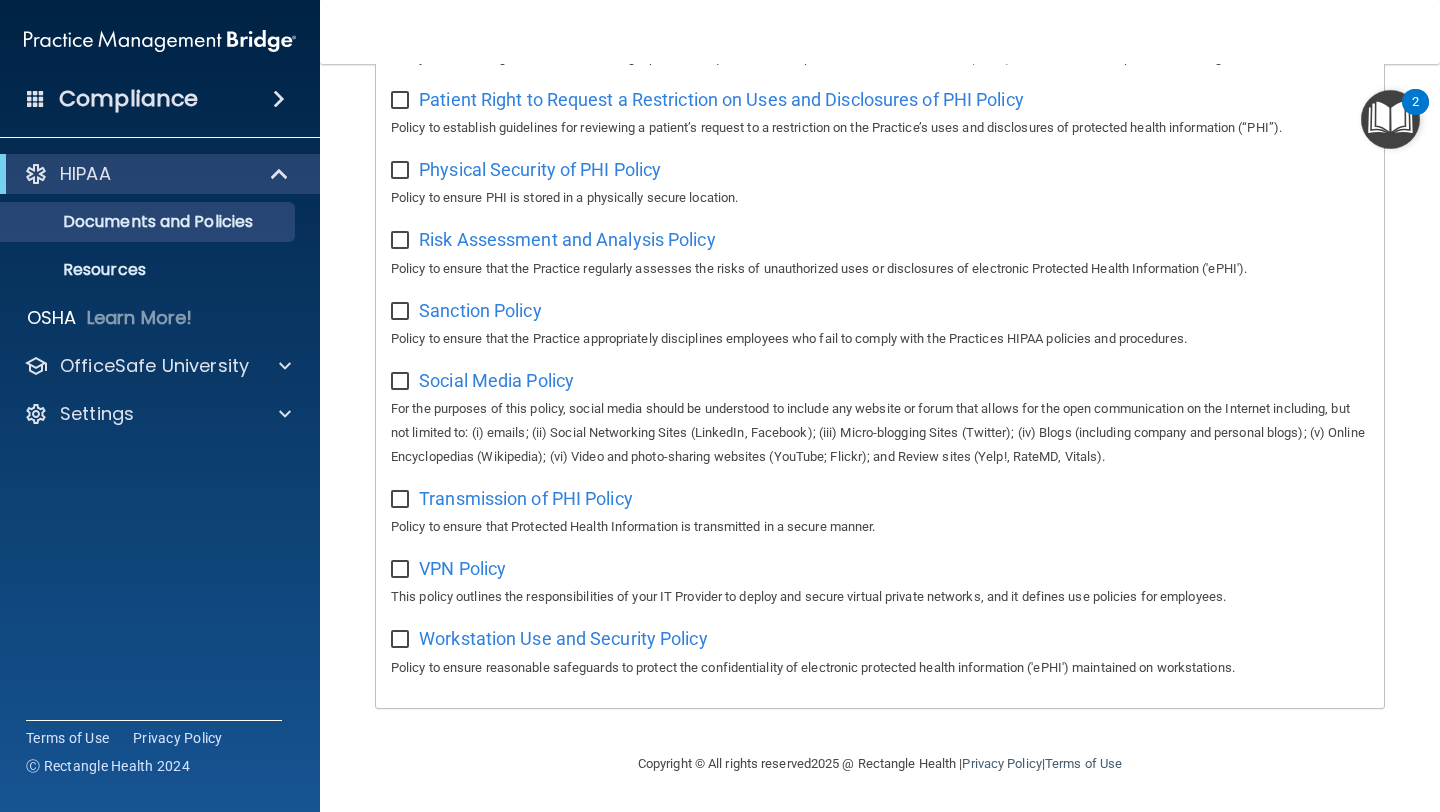 click on "Workstation Use and Security Policy                         Policy to ensure reasonable safeguards to protect the confidentiality of electronic protected health information ('ePHI') maintained on workstations." at bounding box center (880, 650) 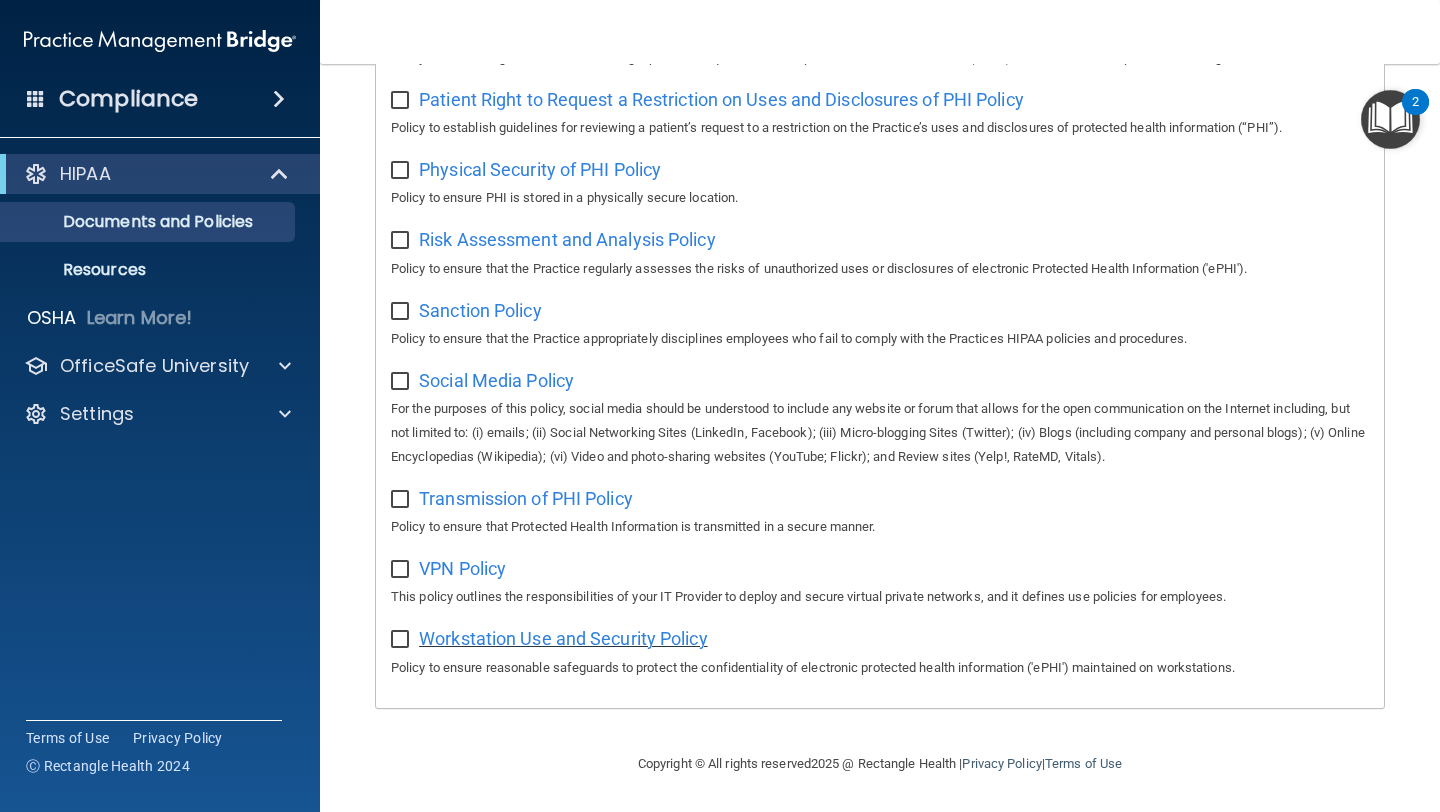 click on "Workstation Use and Security Policy" at bounding box center (563, 638) 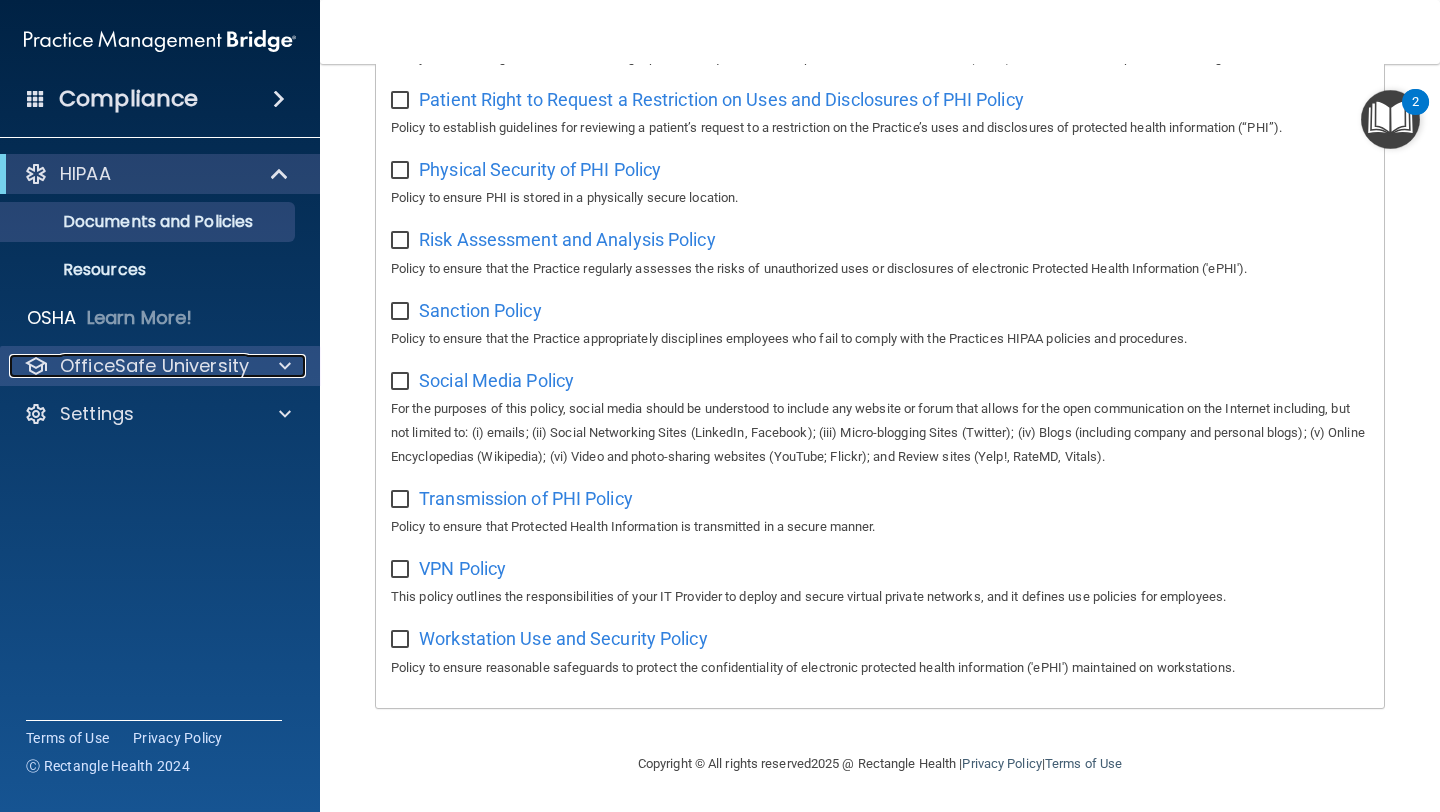 click at bounding box center [282, 366] 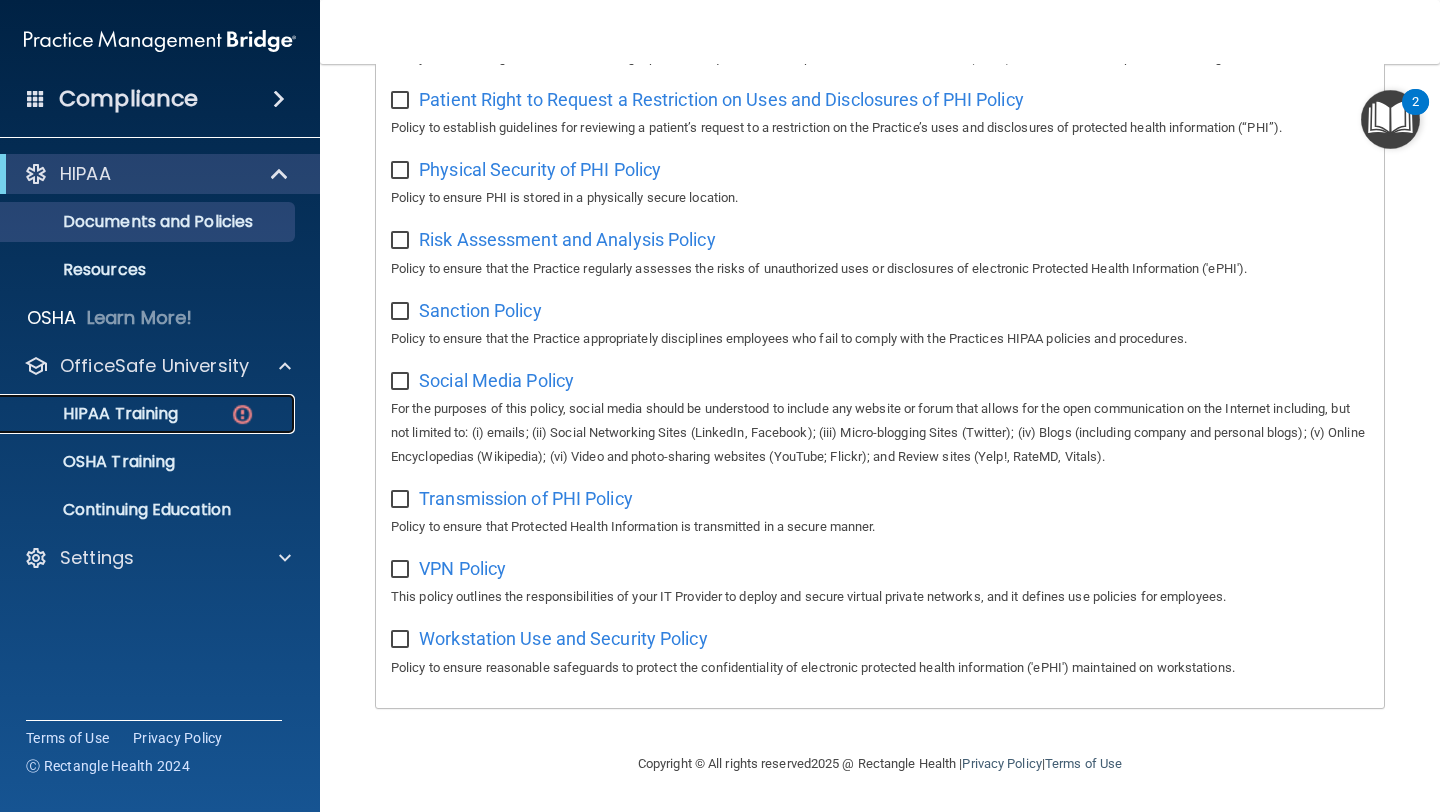 click on "HIPAA Training" at bounding box center (137, 414) 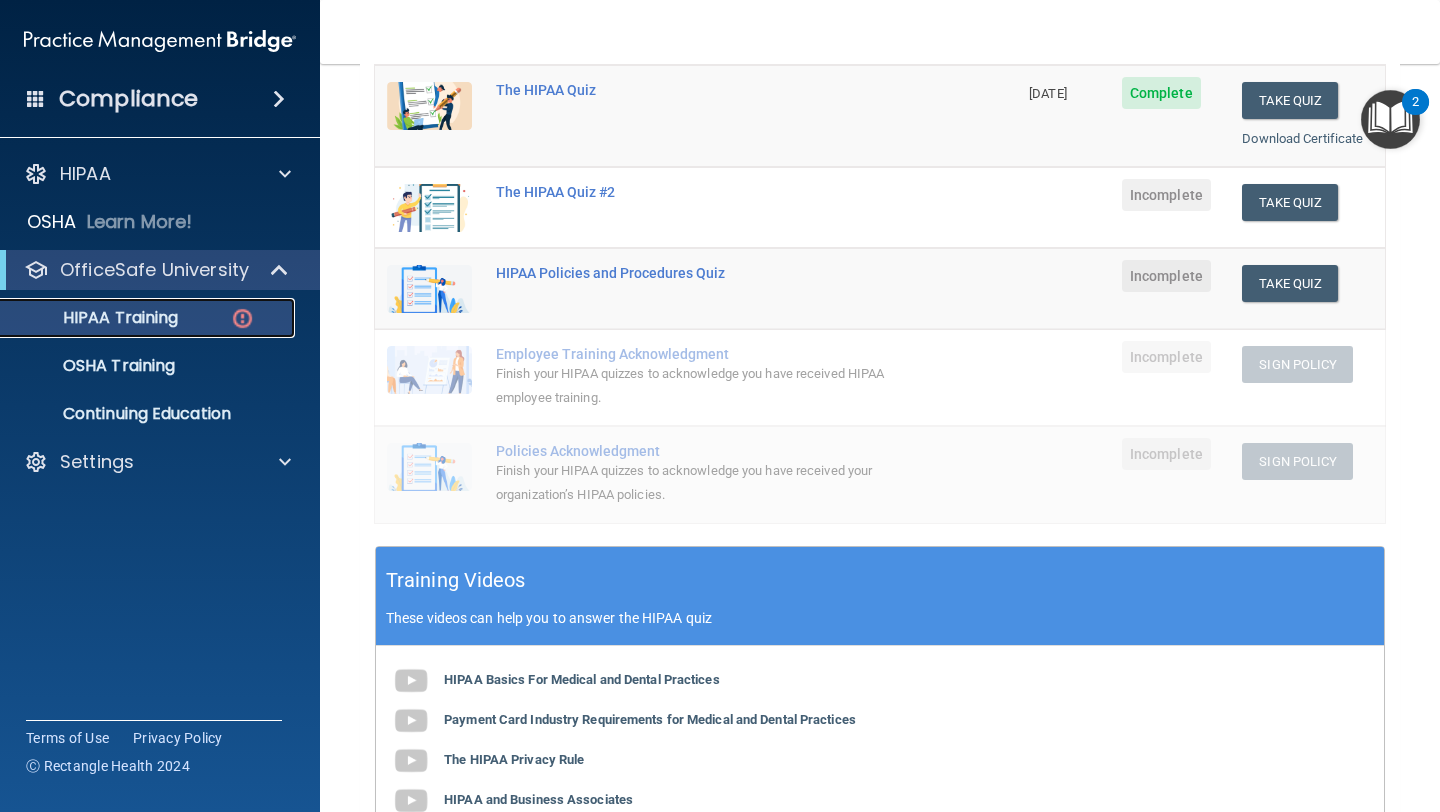 scroll, scrollTop: 0, scrollLeft: 0, axis: both 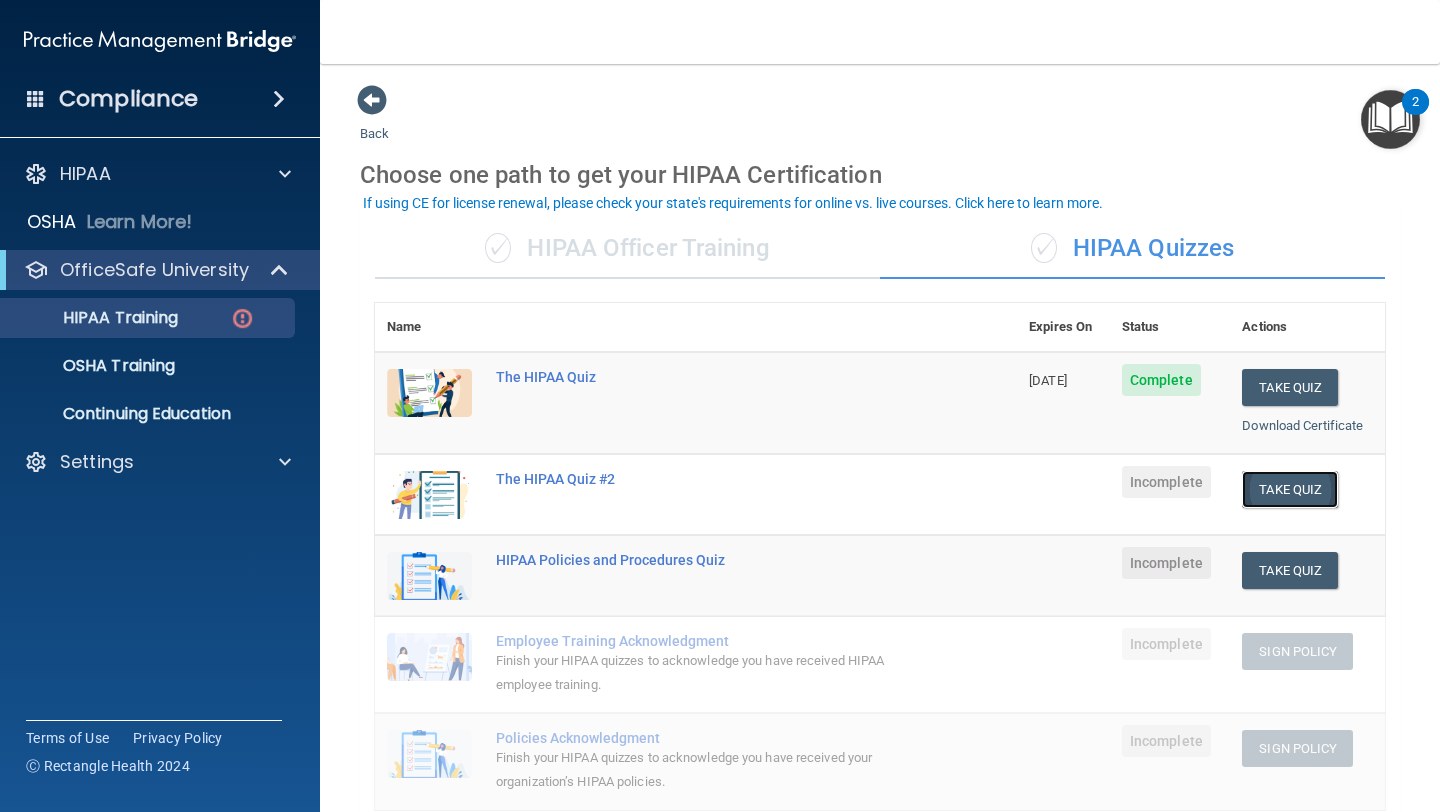 click on "Take Quiz" at bounding box center (1290, 489) 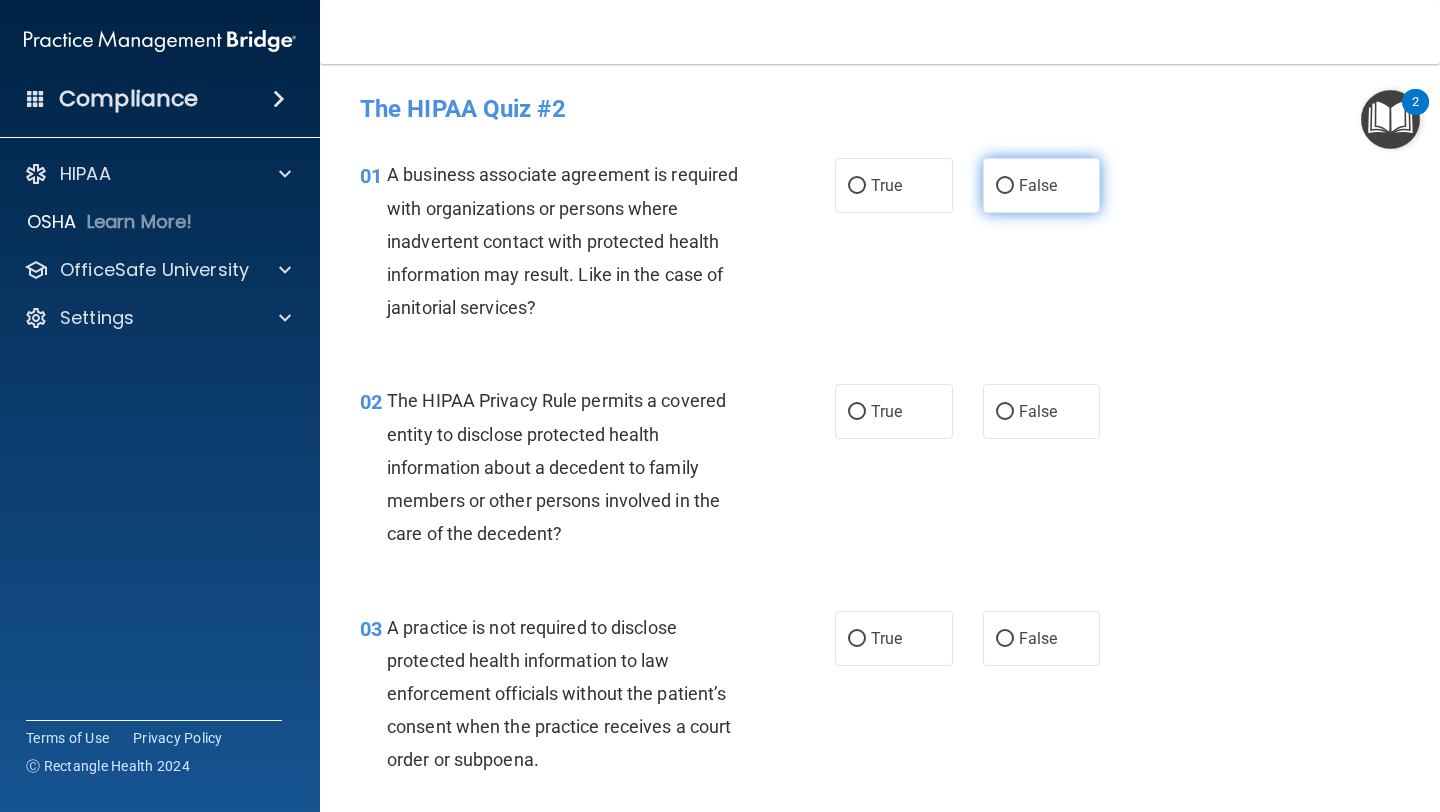 click on "False" at bounding box center [1005, 186] 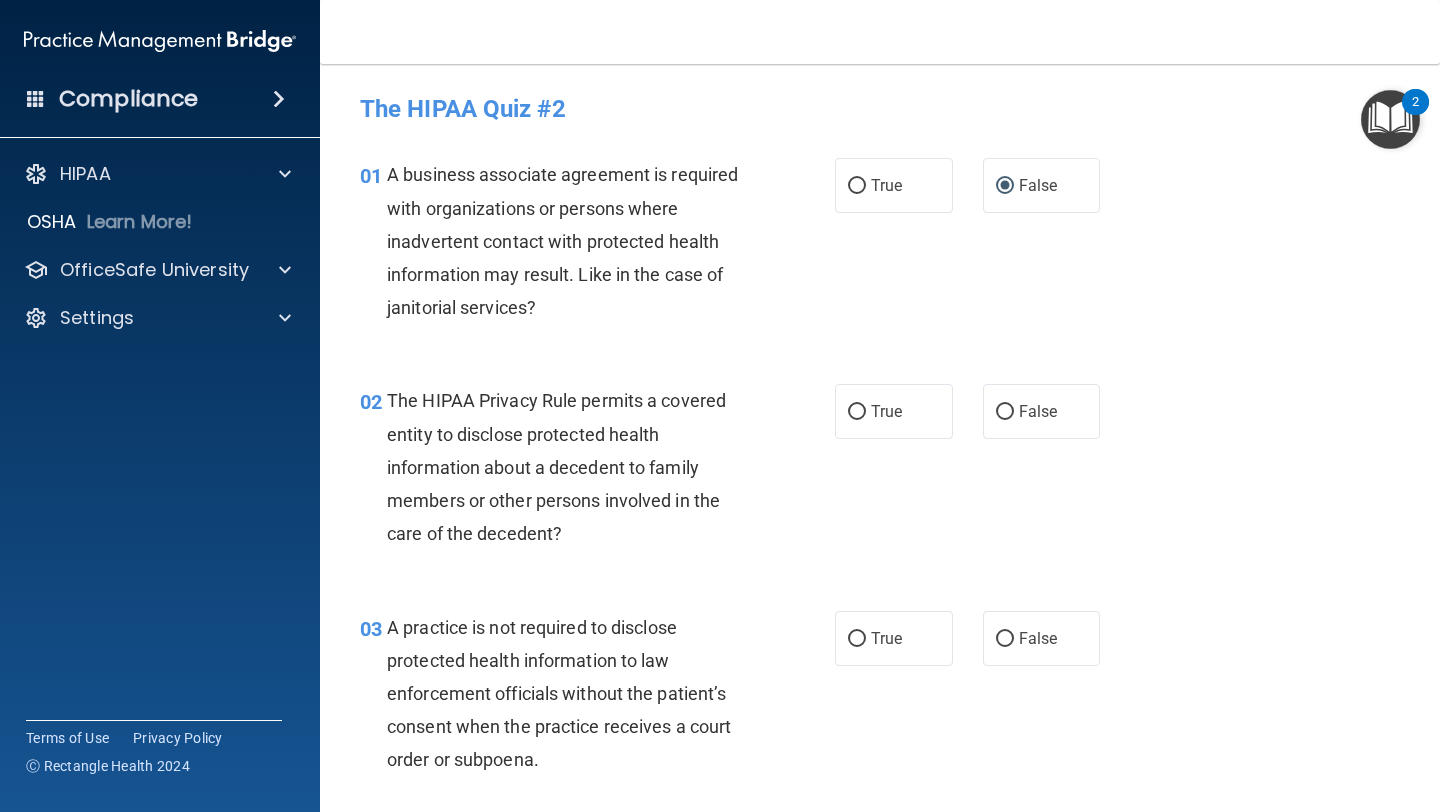 click on "The HIPAA Privacy Rule permits a covered entity to disclose protected health information about a decedent to family members or other persons involved in the care of the decedent?" at bounding box center (576, 467) 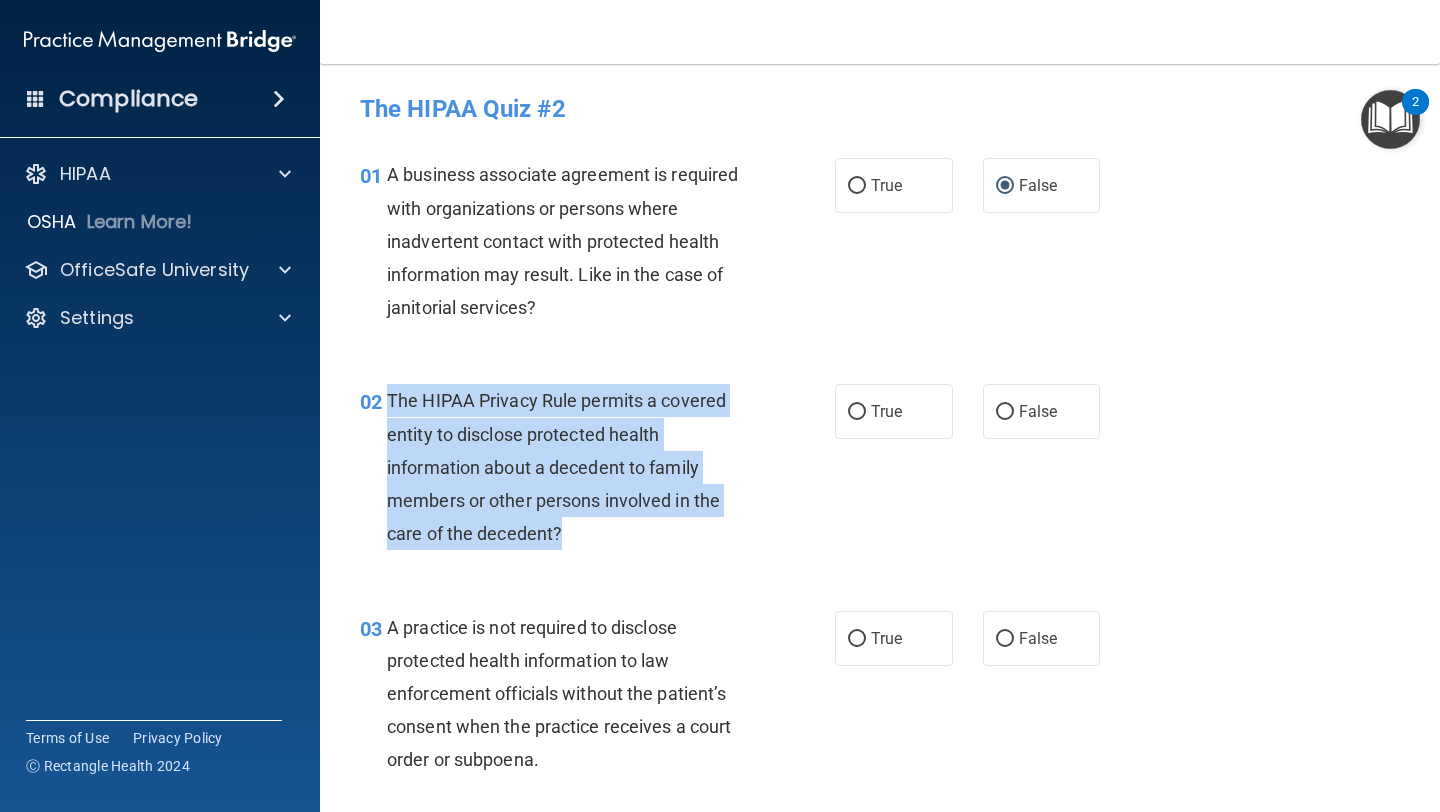 drag, startPoint x: 387, startPoint y: 397, endPoint x: 559, endPoint y: 526, distance: 215 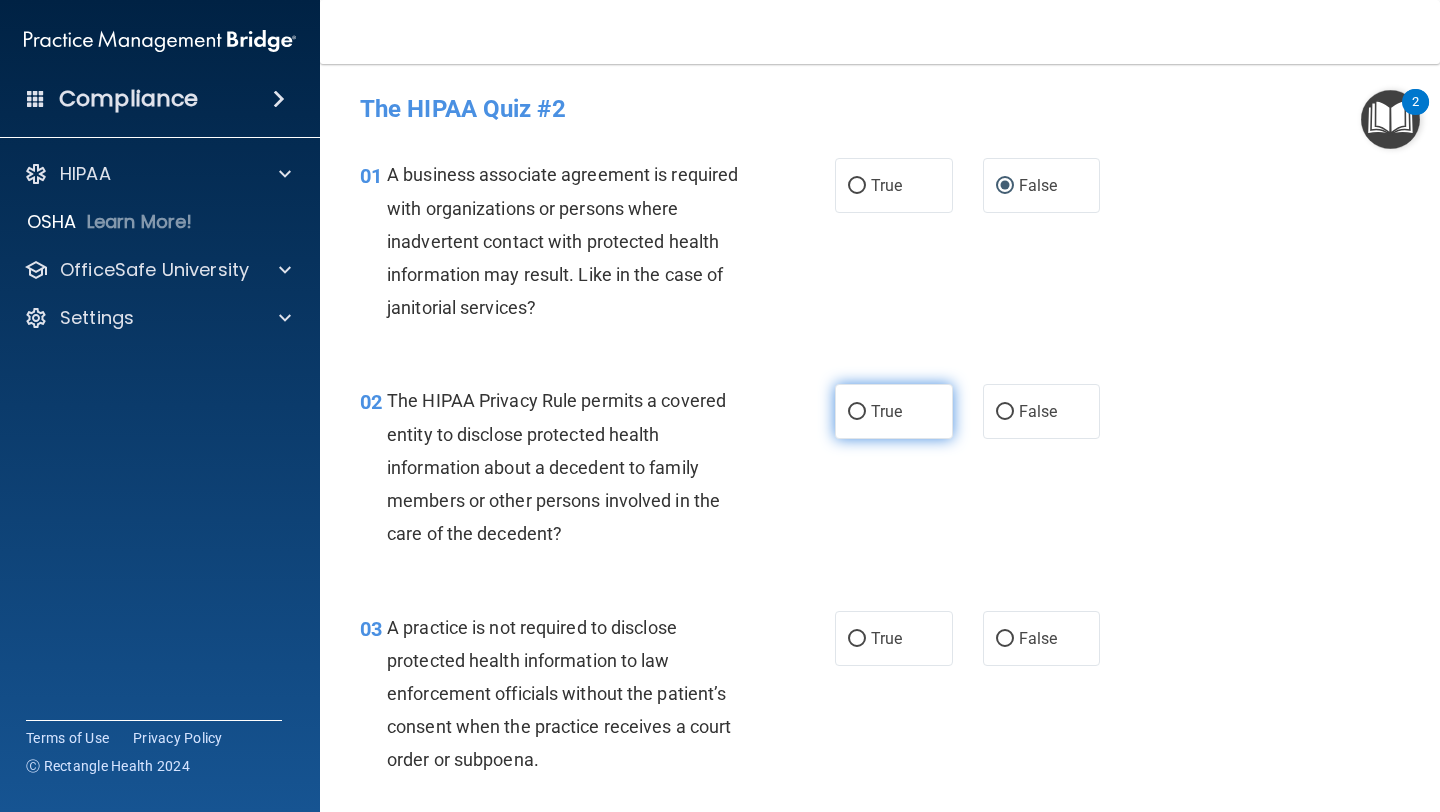 click on "True" at bounding box center [857, 412] 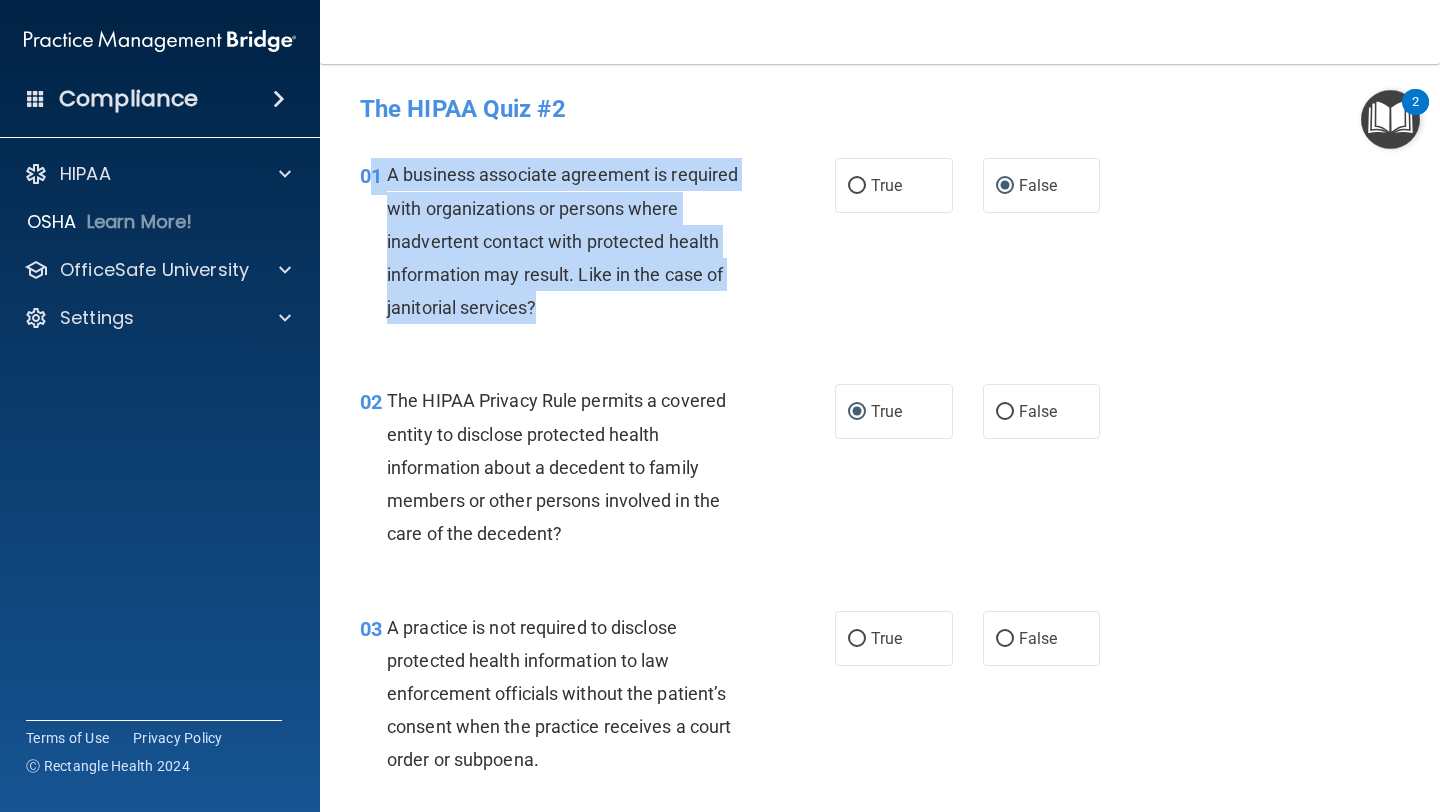 drag, startPoint x: 571, startPoint y: 312, endPoint x: 481, endPoint y: 316, distance: 90.088844 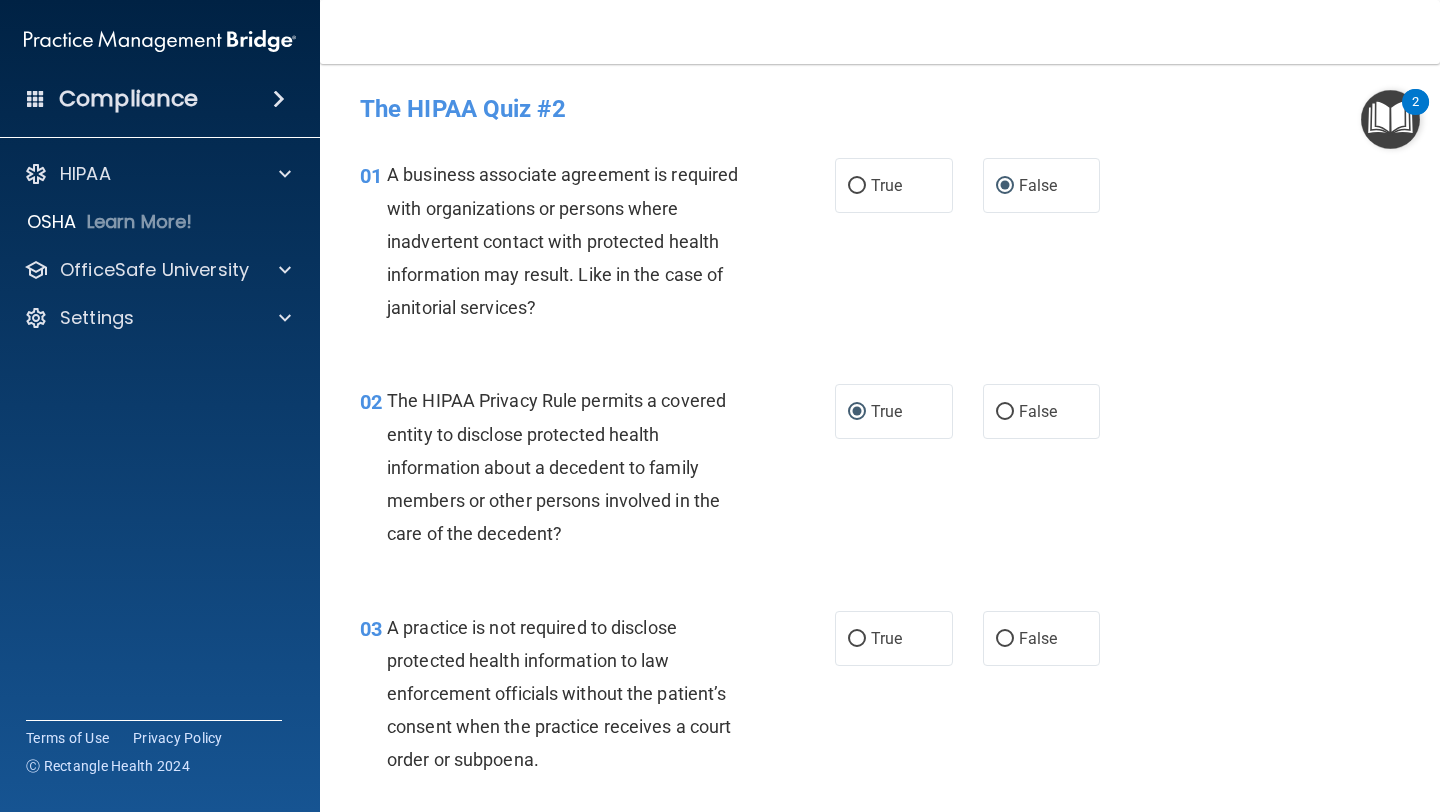 click on "02       The HIPAA Privacy Rule permits a covered entity to disclose protected health information about a decedent to family members or other persons involved in the care of the decedent?                 True           False" at bounding box center [880, 472] 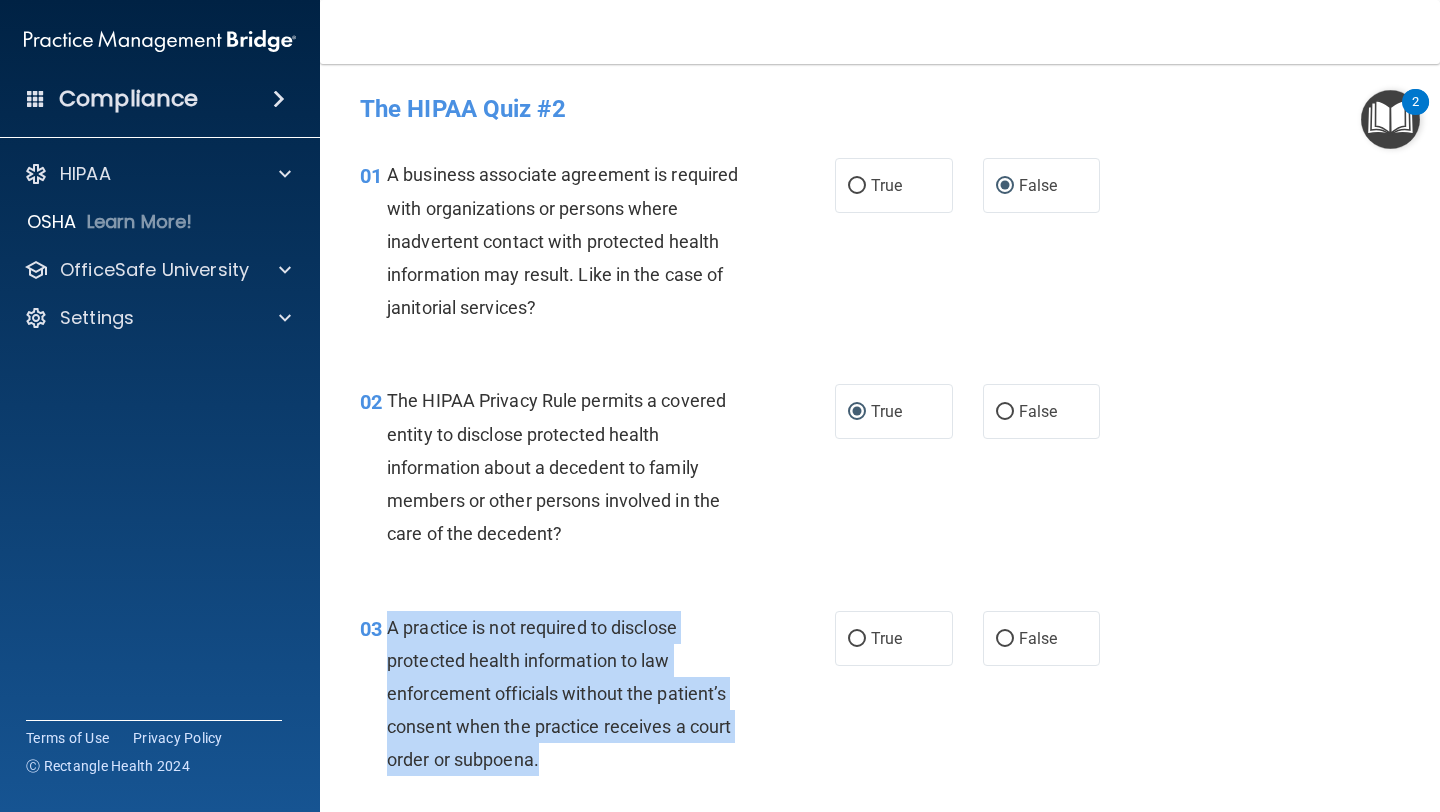 drag, startPoint x: 564, startPoint y: 763, endPoint x: 391, endPoint y: 619, distance: 225.08887 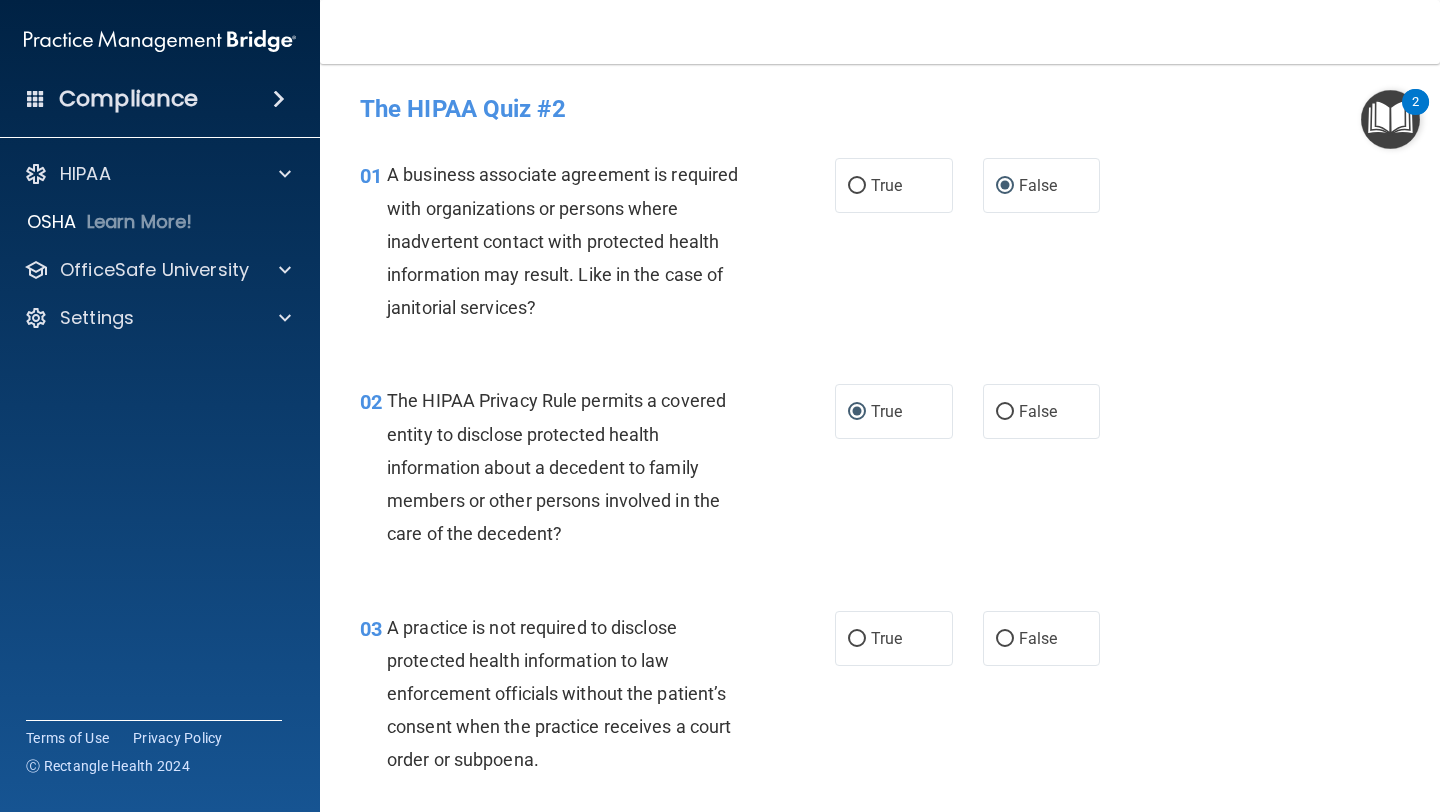 click on "The HIPAA Privacy Rule permits a covered entity to disclose protected health information about a decedent to family members or other persons involved in the care of the decedent?" at bounding box center (576, 467) 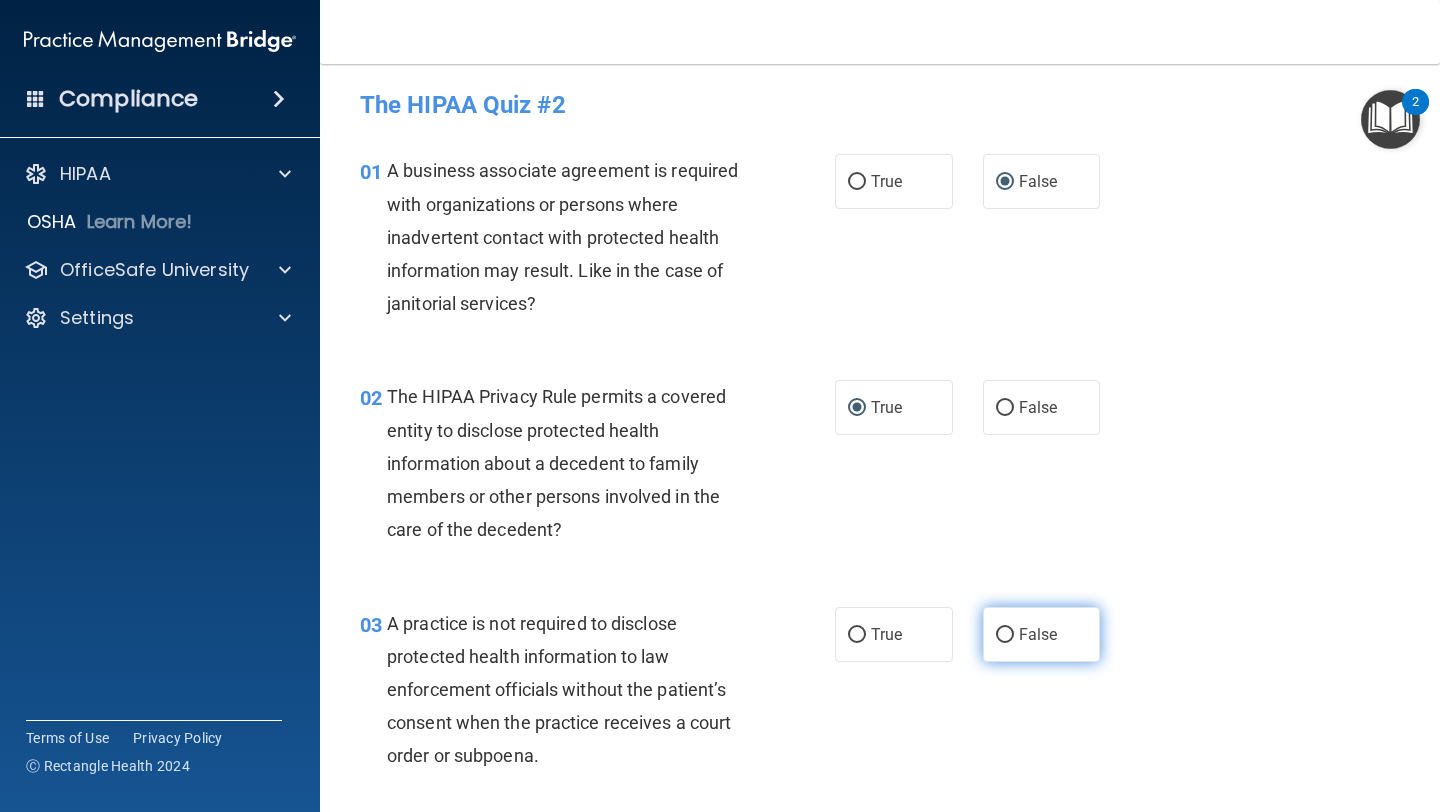 scroll, scrollTop: 15, scrollLeft: 0, axis: vertical 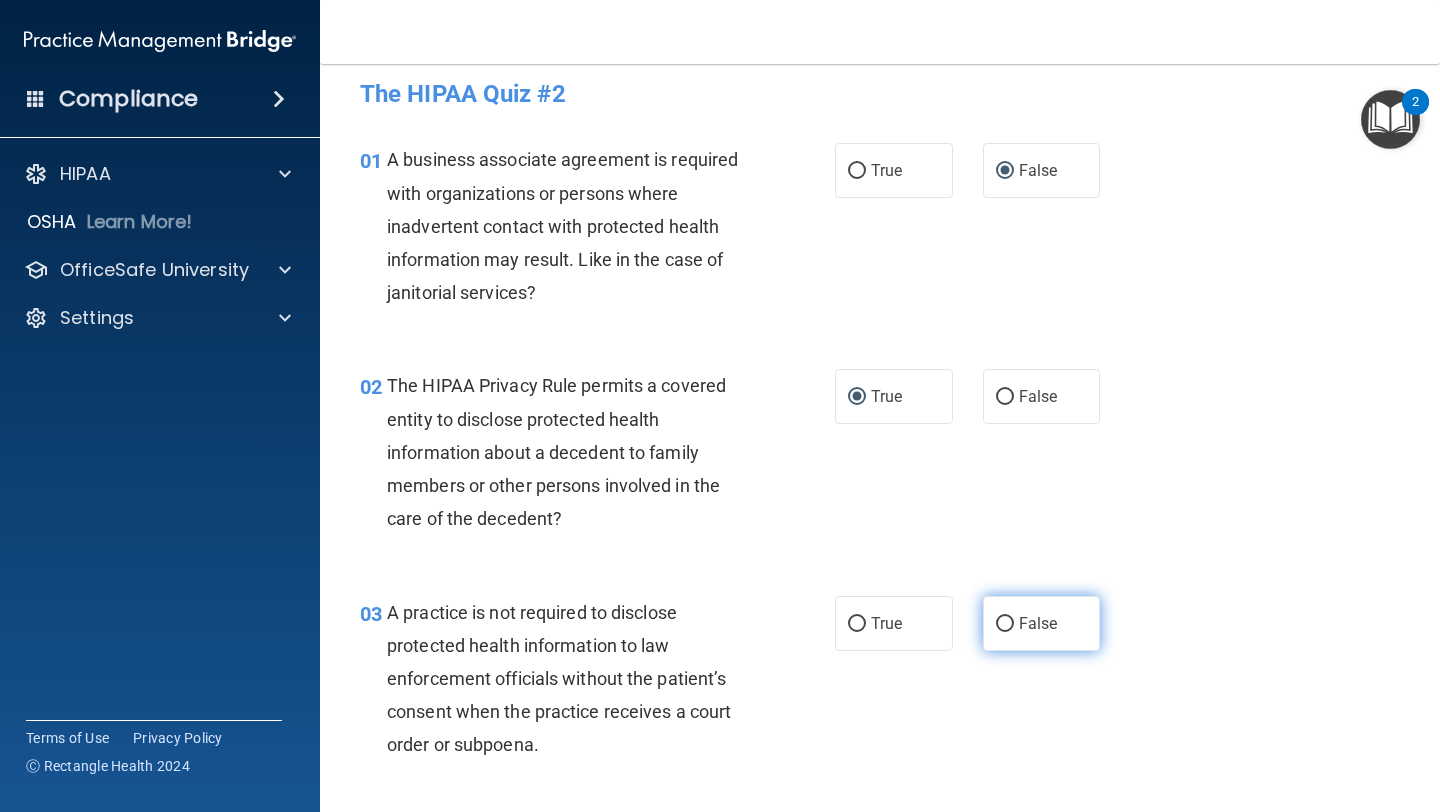 click on "False" at bounding box center (1042, 623) 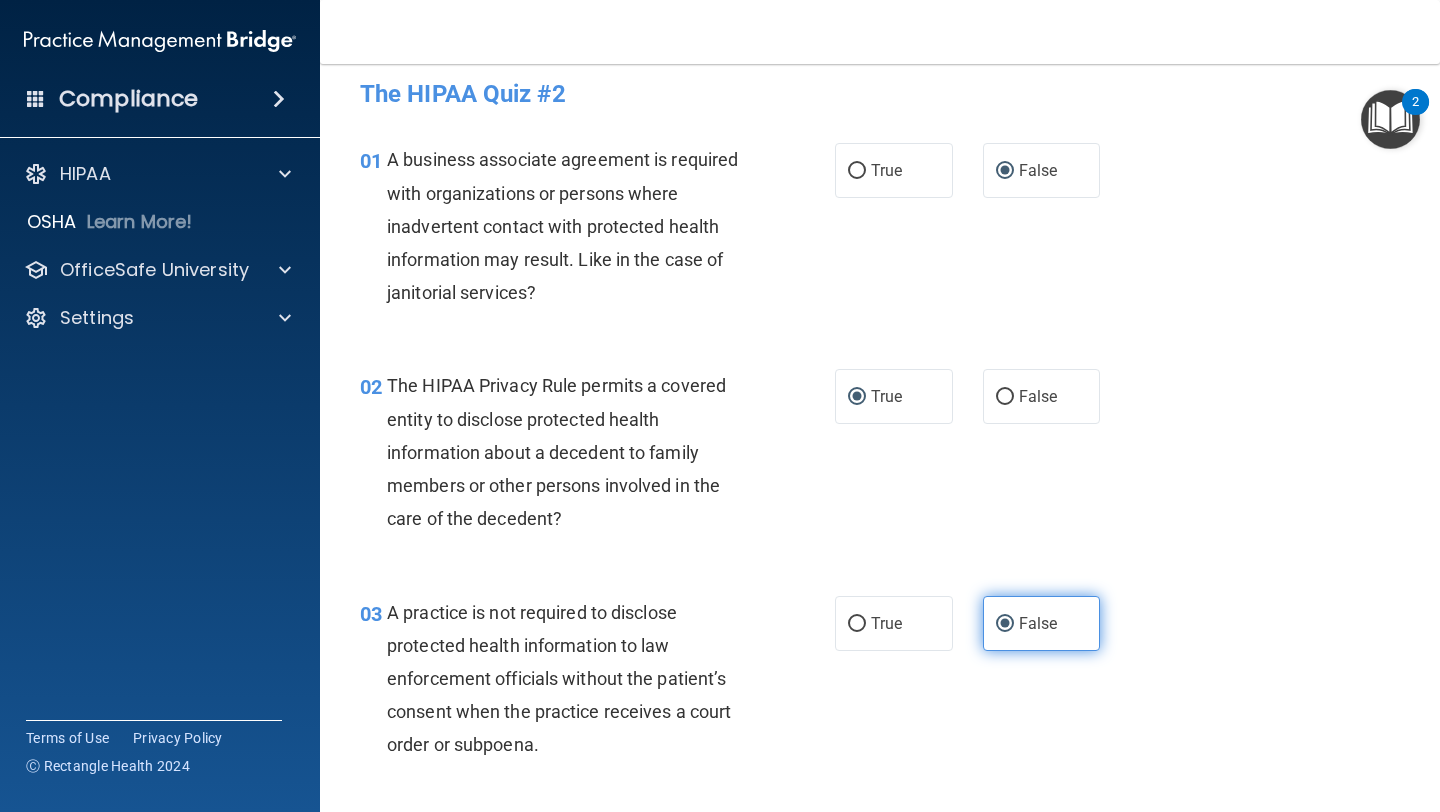 click on "False" at bounding box center [1005, 624] 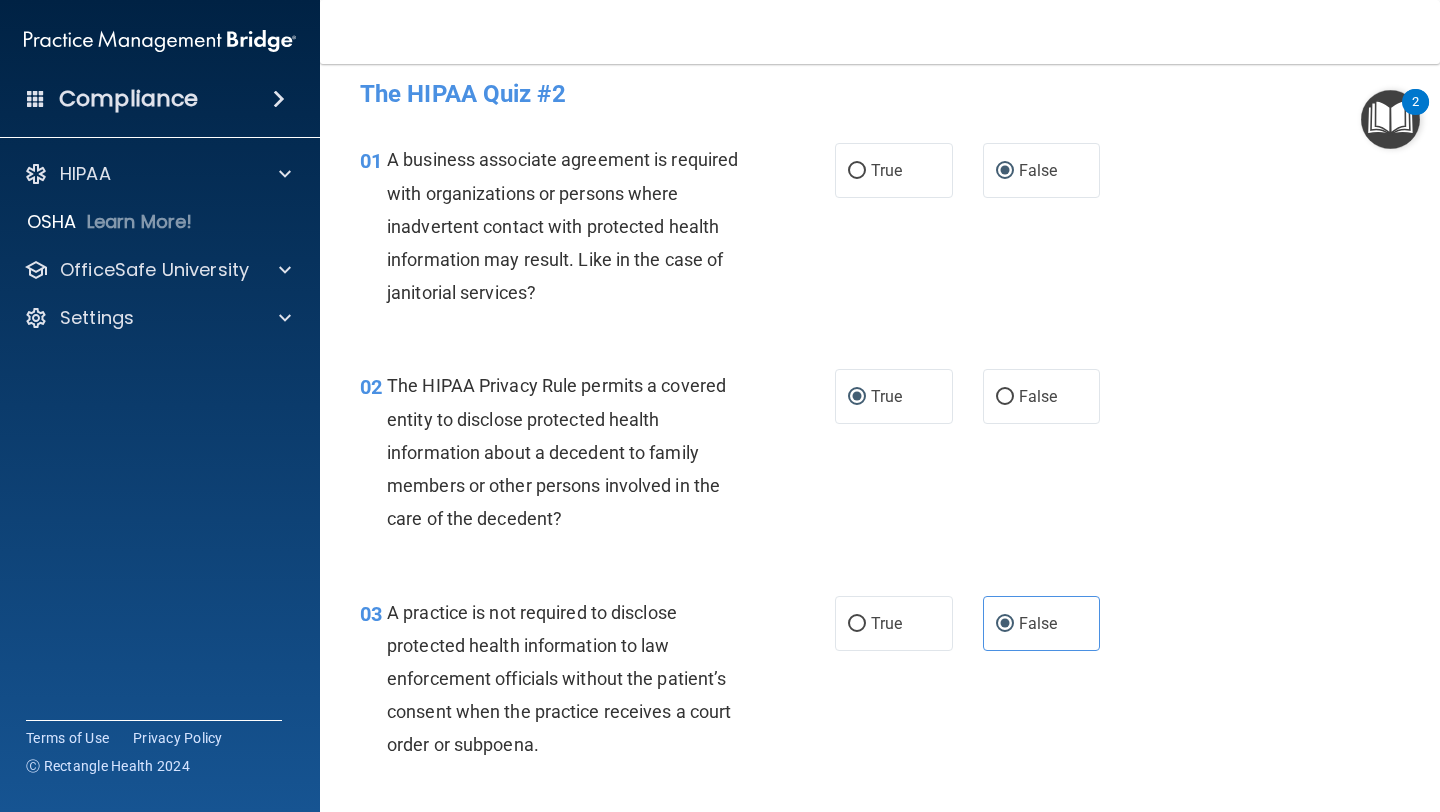 scroll, scrollTop: 0, scrollLeft: 0, axis: both 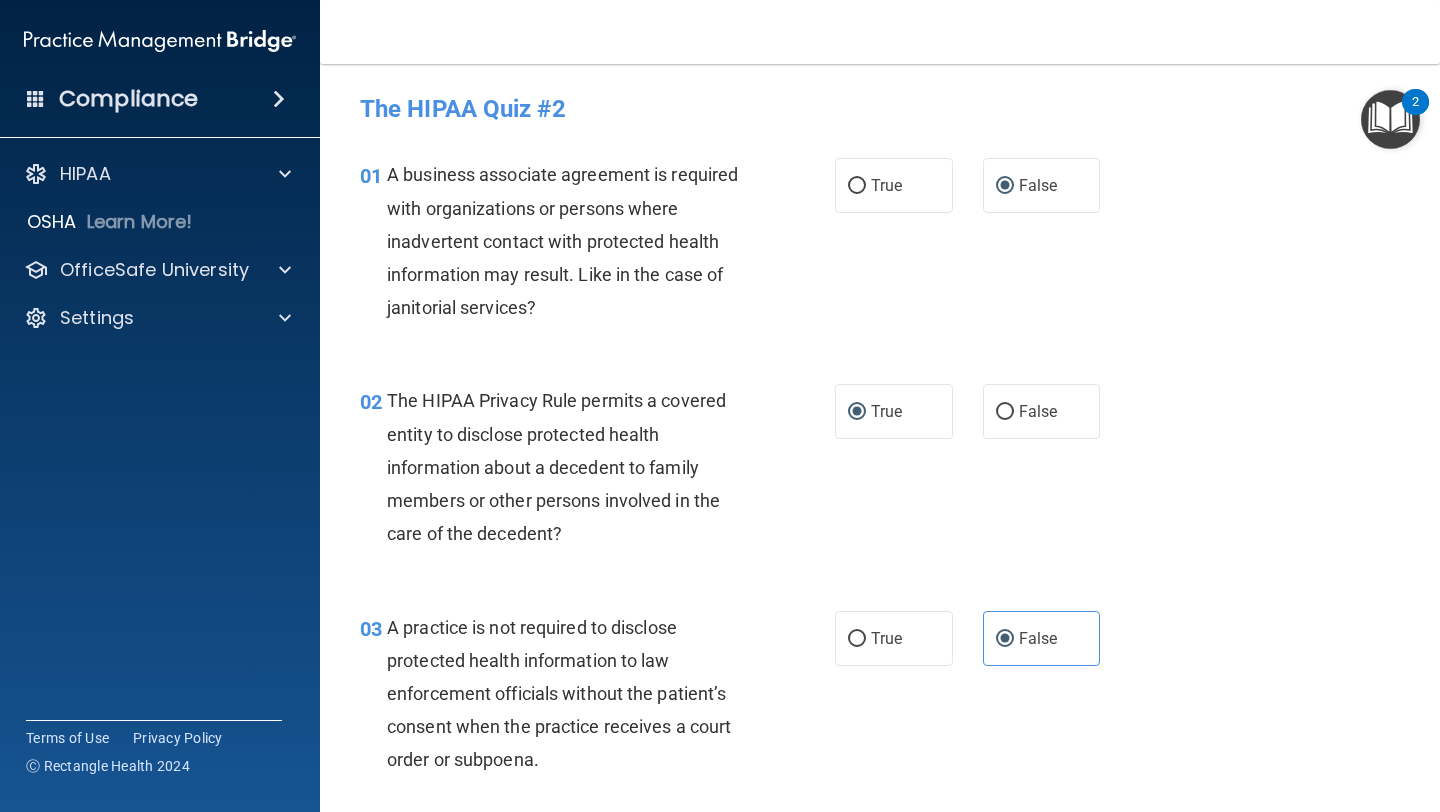 click on "02       The HIPAA Privacy Rule permits a covered entity to disclose protected health information about a decedent to family members or other persons involved in the care of the decedent?                 True           False" at bounding box center (880, 472) 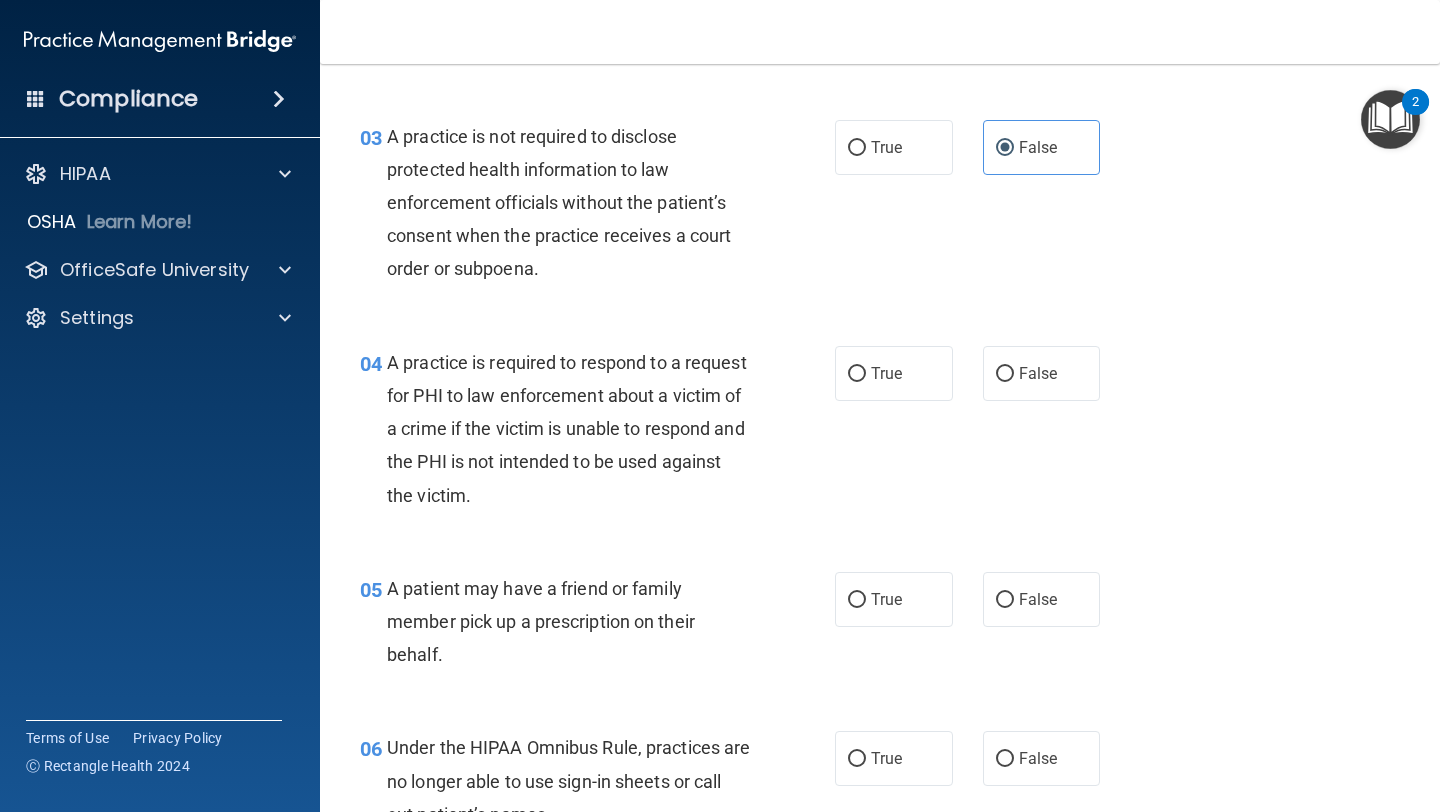 scroll, scrollTop: 495, scrollLeft: 0, axis: vertical 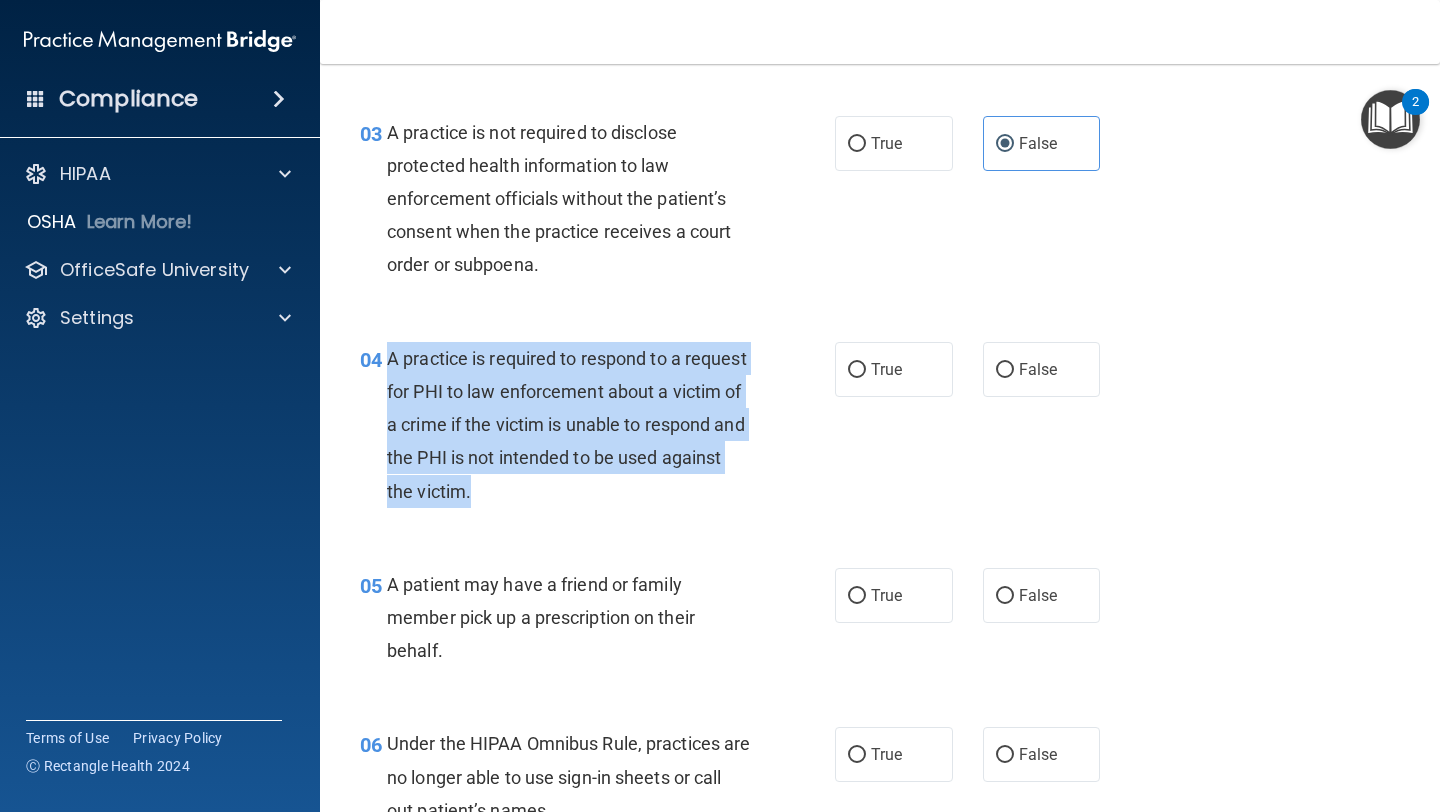 drag, startPoint x: 594, startPoint y: 499, endPoint x: 389, endPoint y: 363, distance: 246.01016 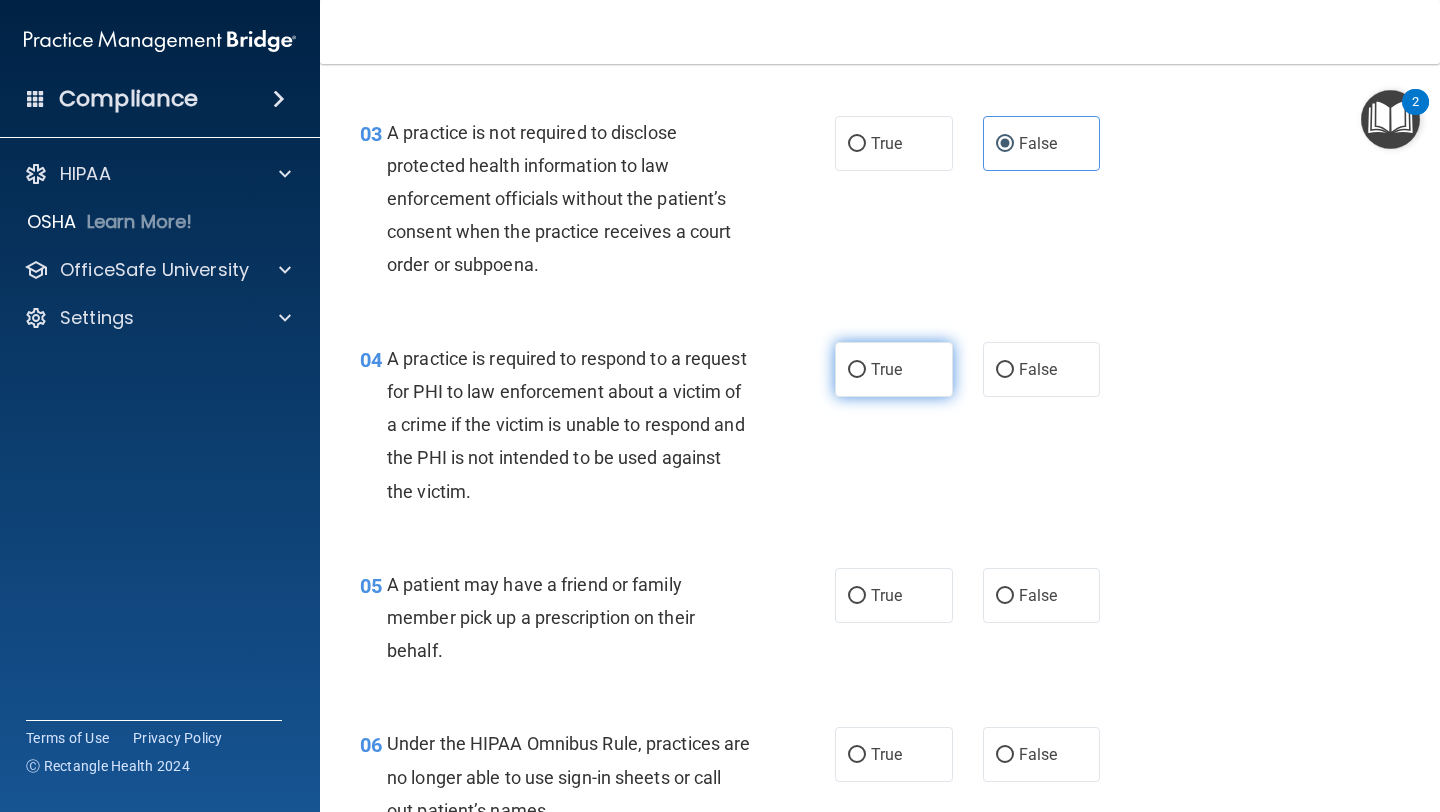 click on "True" at bounding box center [894, 369] 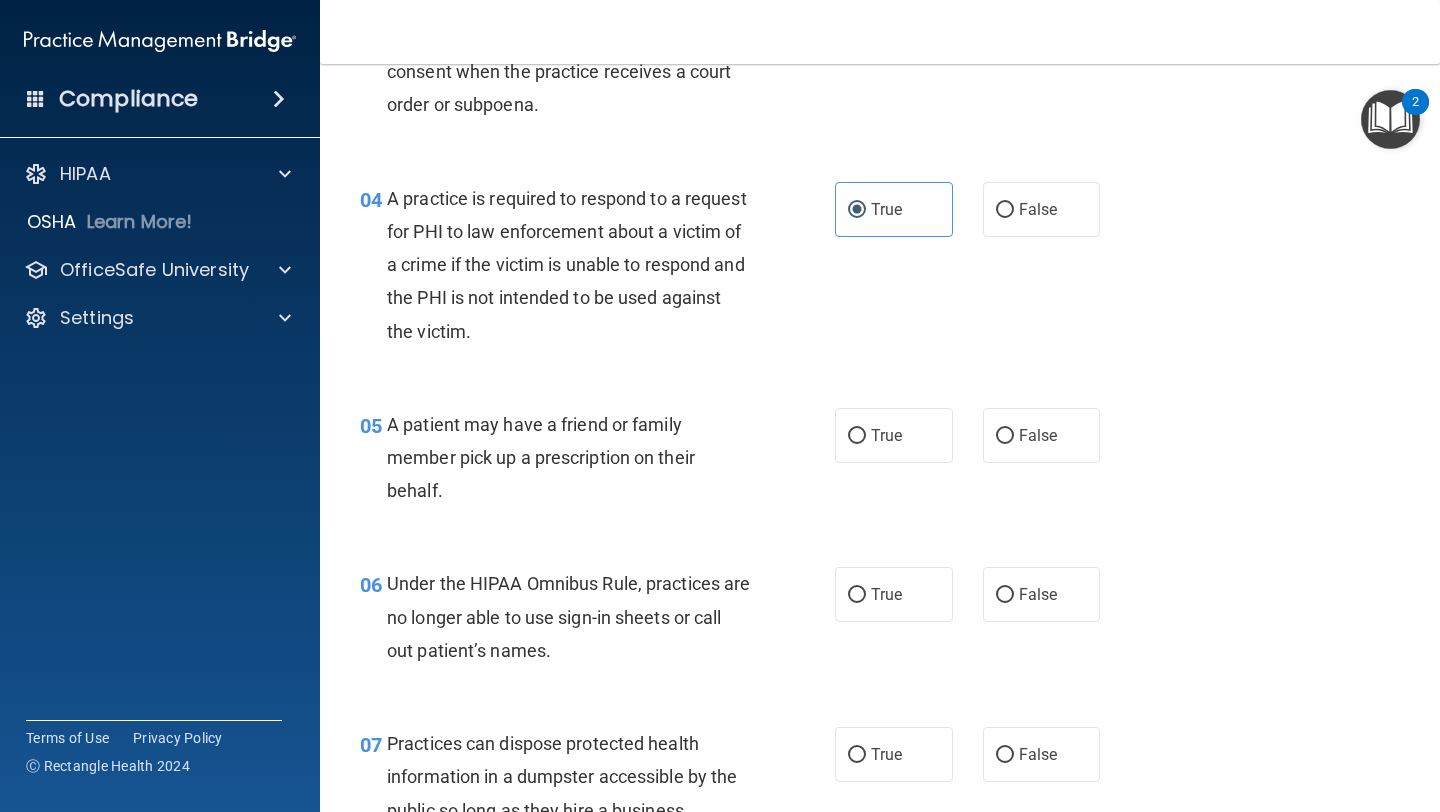 scroll, scrollTop: 729, scrollLeft: 0, axis: vertical 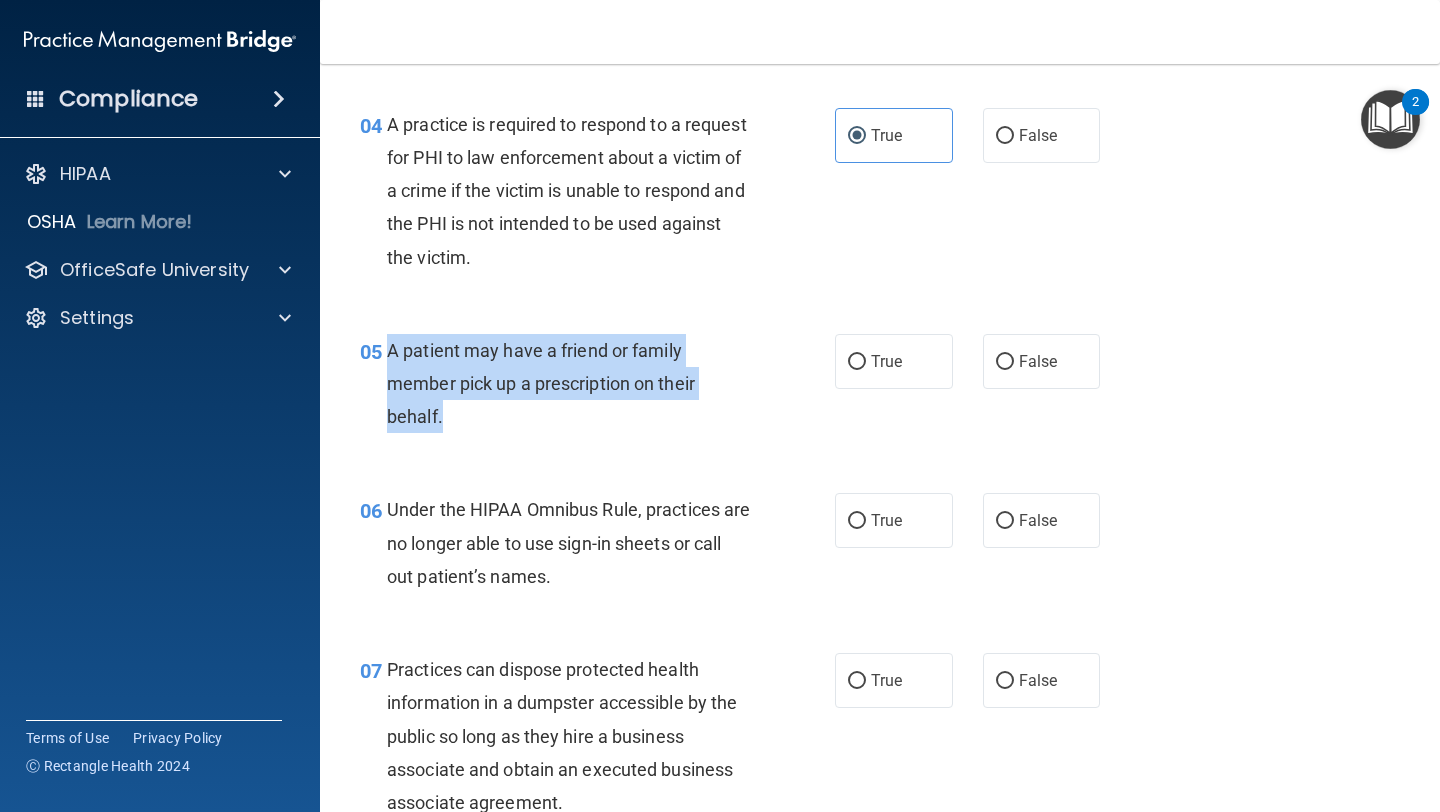 drag, startPoint x: 449, startPoint y: 424, endPoint x: 391, endPoint y: 351, distance: 93.23626 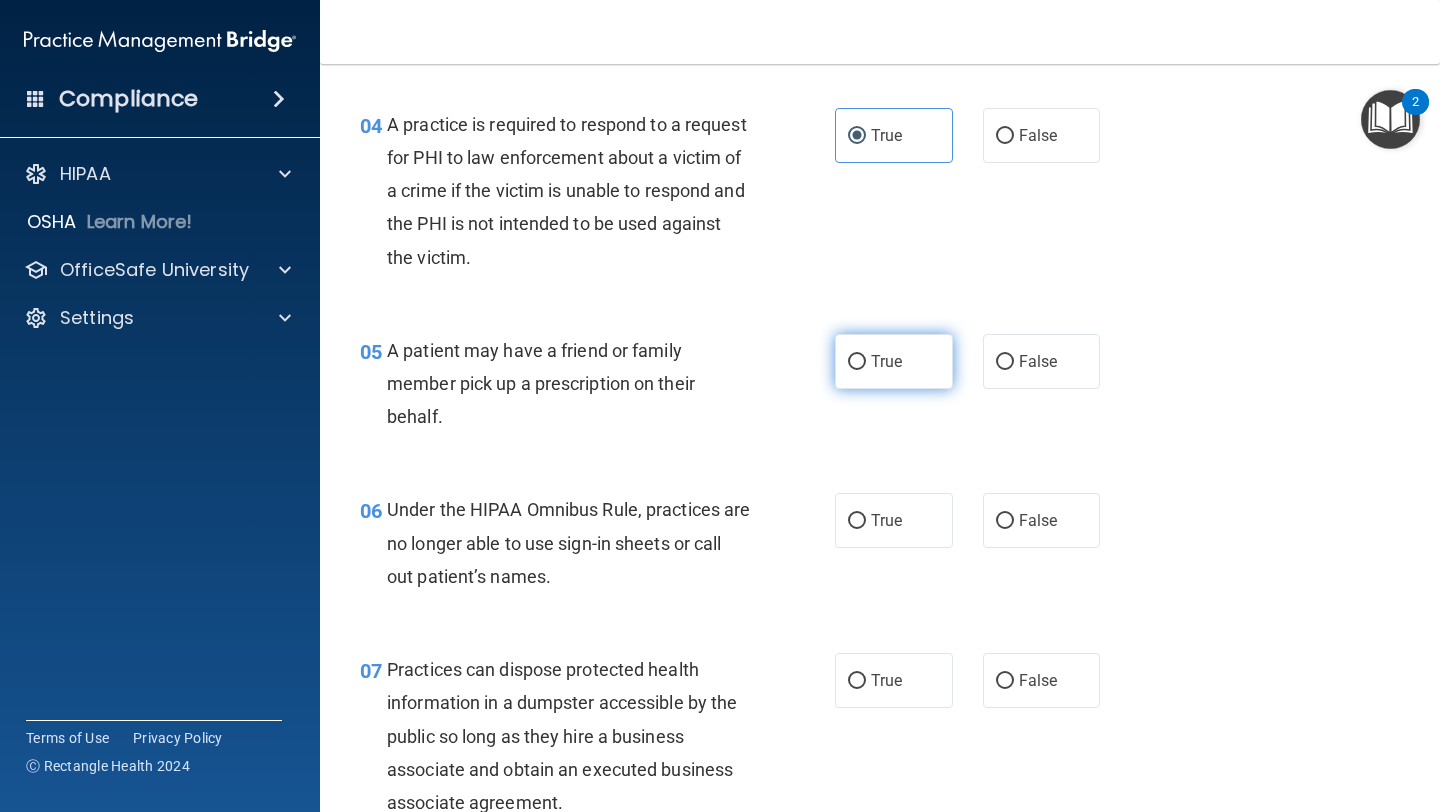 click on "True" at bounding box center [894, 361] 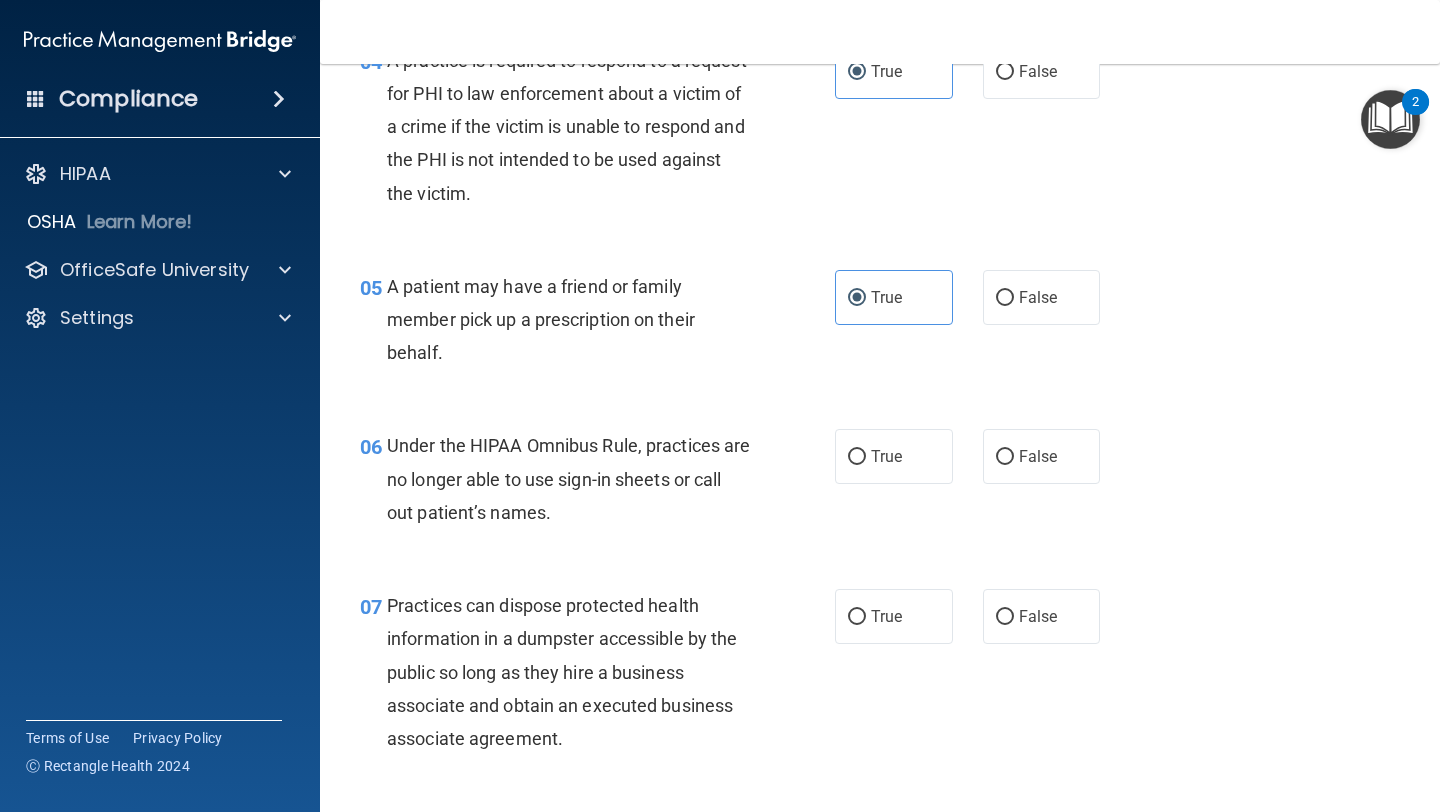 scroll, scrollTop: 801, scrollLeft: 0, axis: vertical 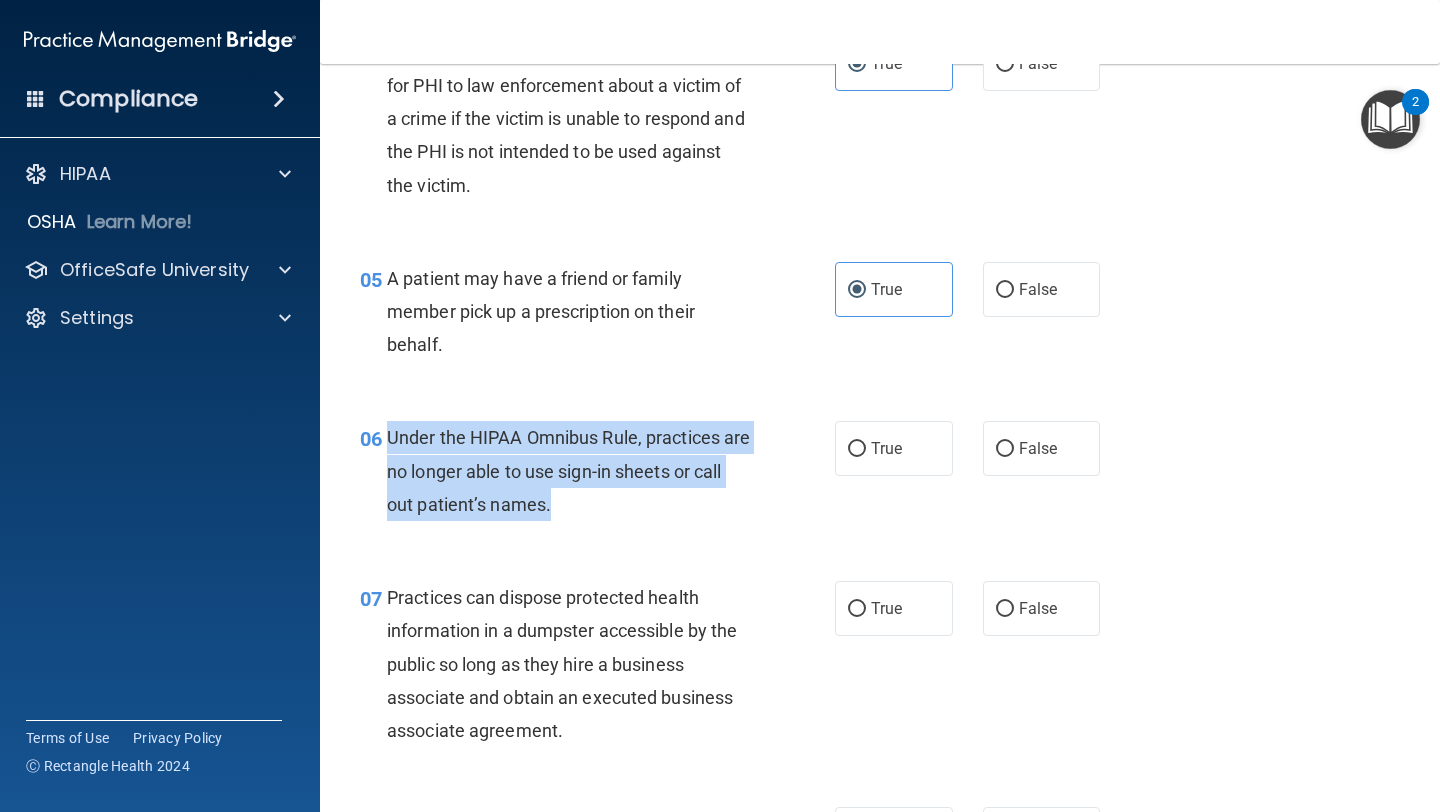 drag, startPoint x: 593, startPoint y: 500, endPoint x: 388, endPoint y: 432, distance: 215.9838 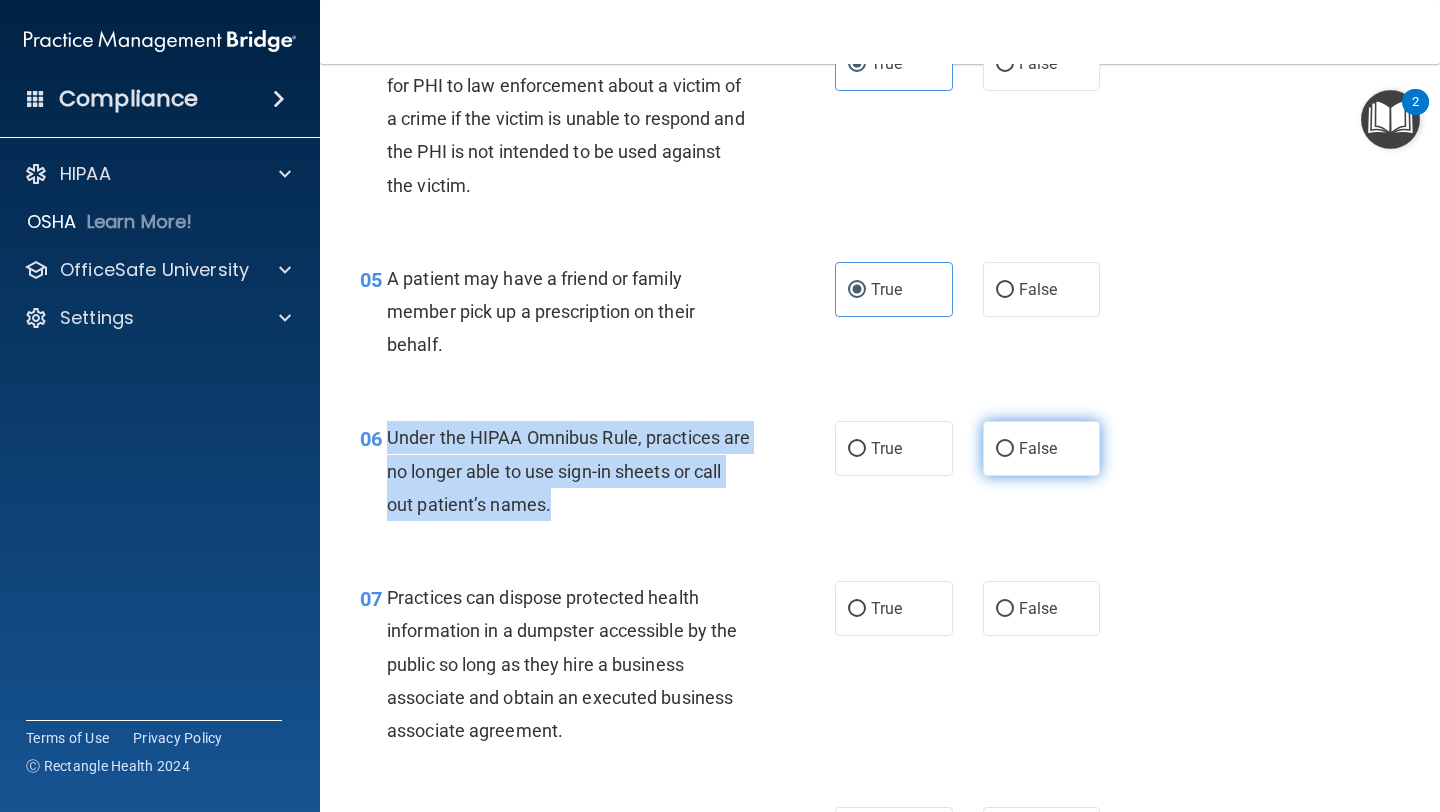 click on "False" at bounding box center (1005, 449) 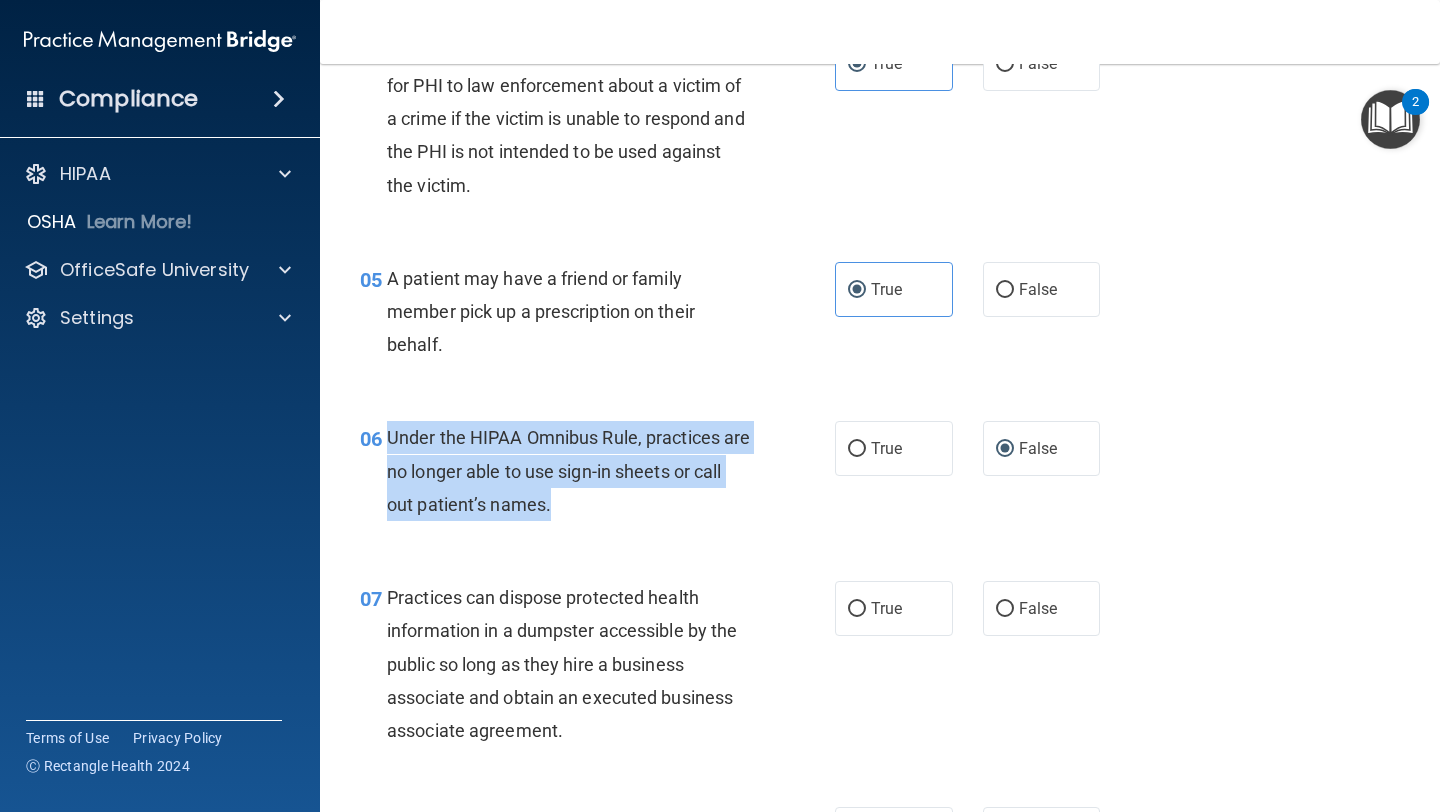 click on "Under the HIPAA Omnibus Rule, practices are no longer able to use sign-in sheets or call out patient’s names." at bounding box center (576, 471) 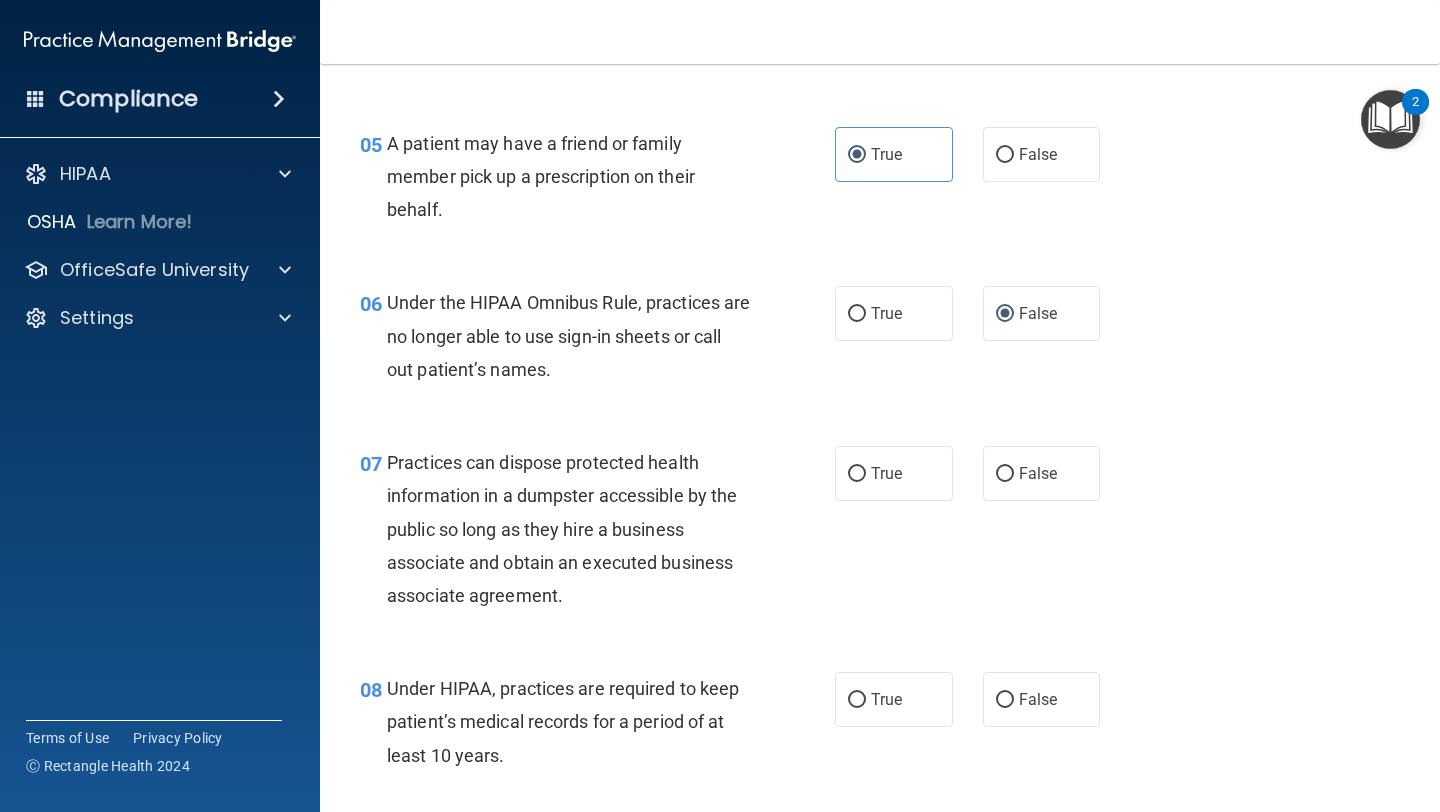 scroll, scrollTop: 939, scrollLeft: 0, axis: vertical 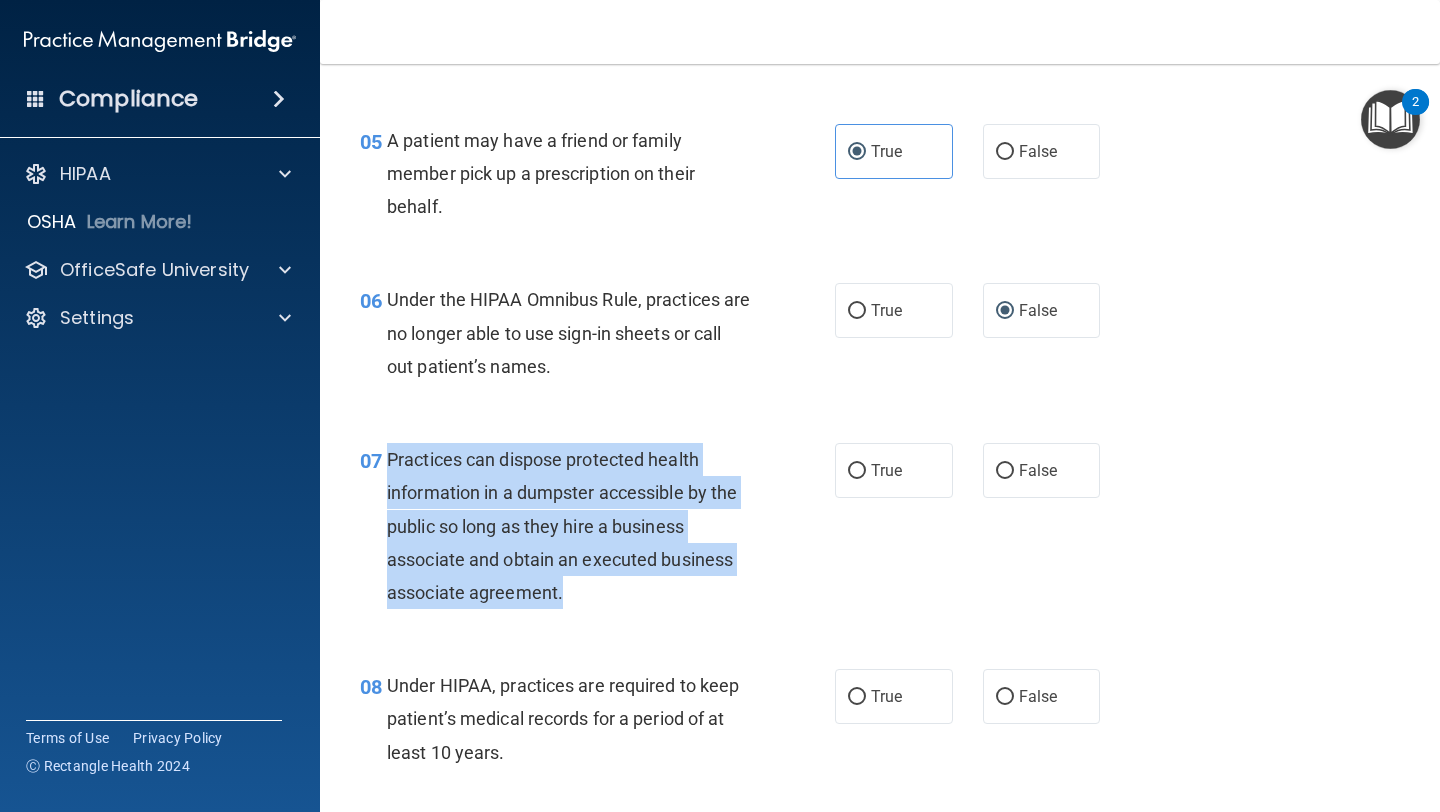 drag, startPoint x: 530, startPoint y: 589, endPoint x: 381, endPoint y: 468, distance: 191.9427 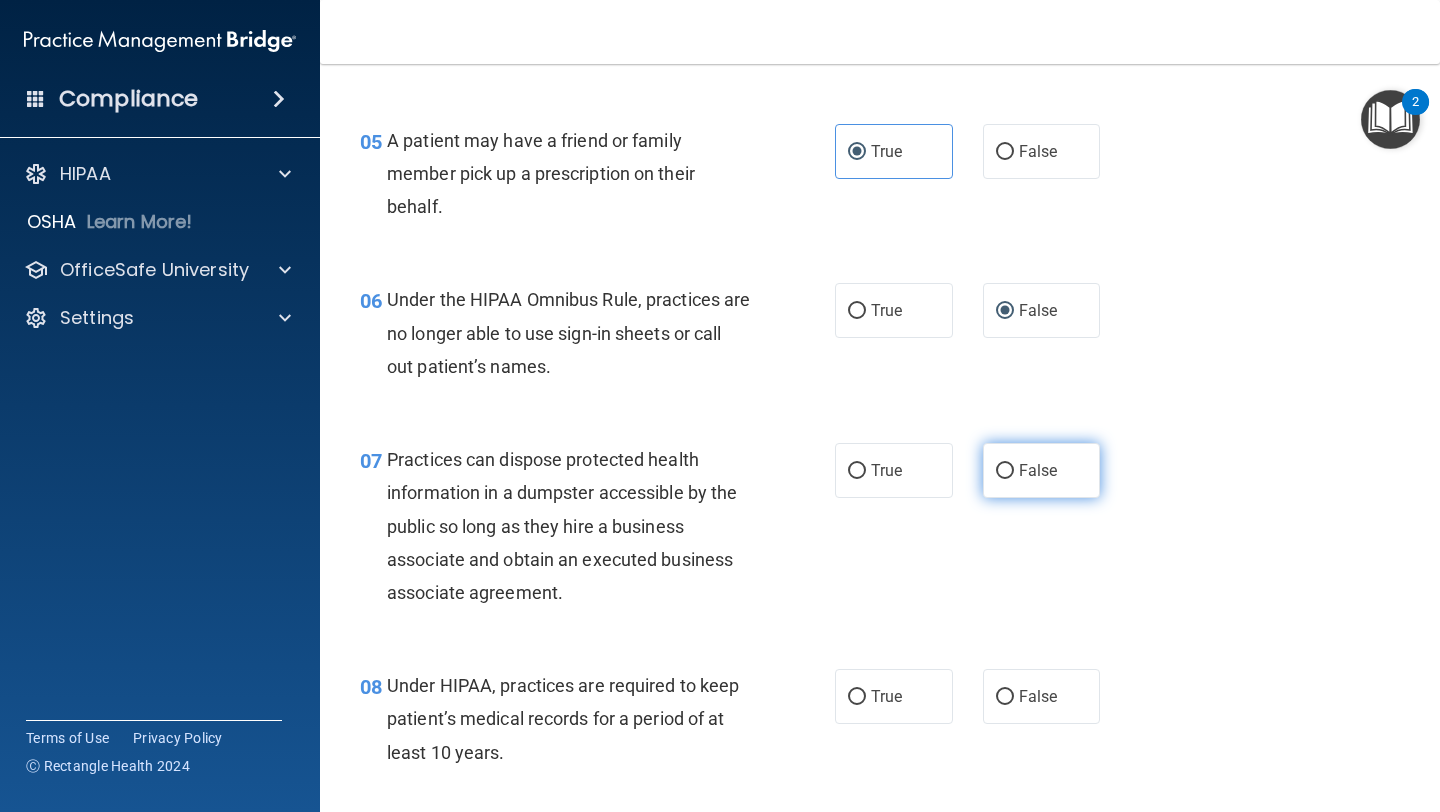 click on "False" at bounding box center (1042, 470) 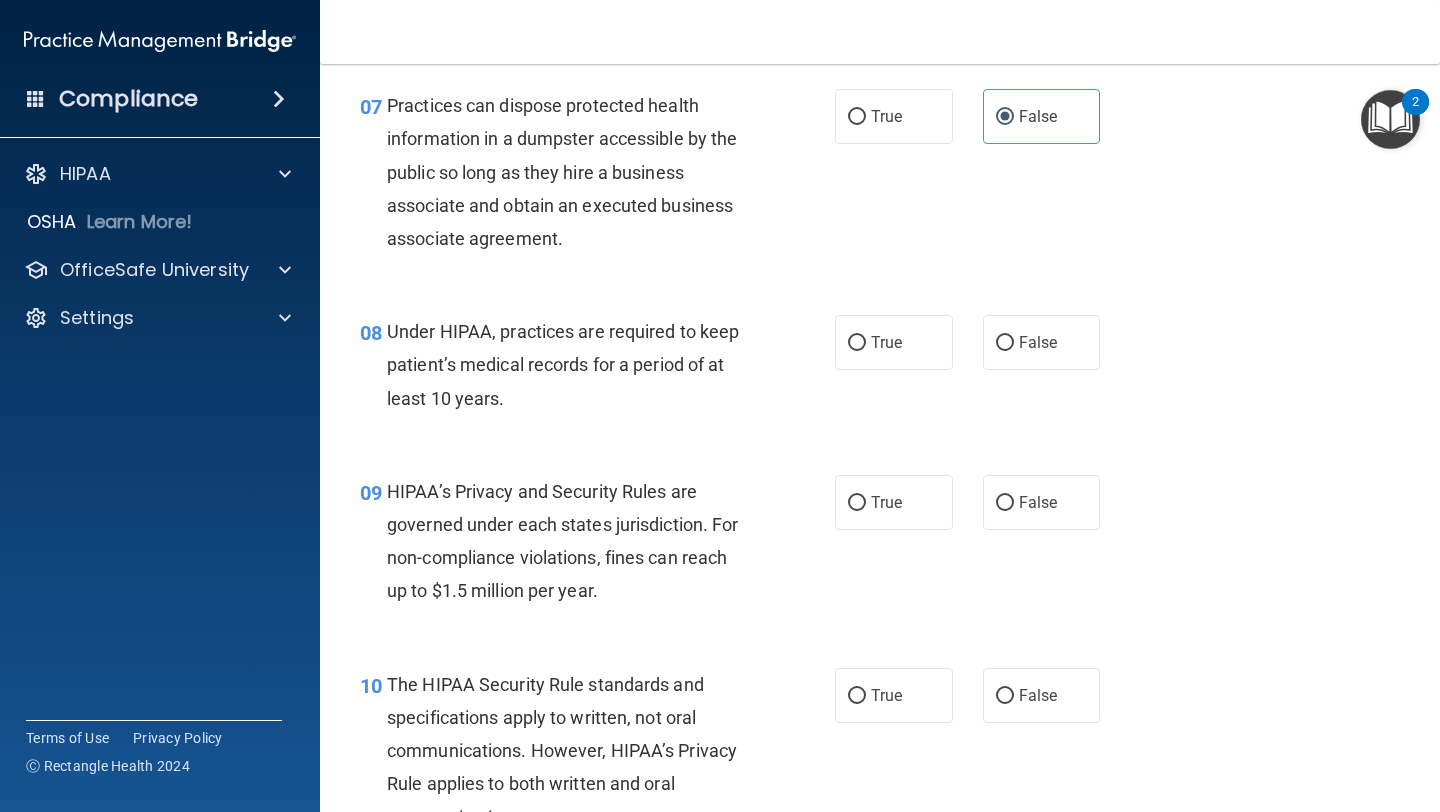 scroll, scrollTop: 1295, scrollLeft: 0, axis: vertical 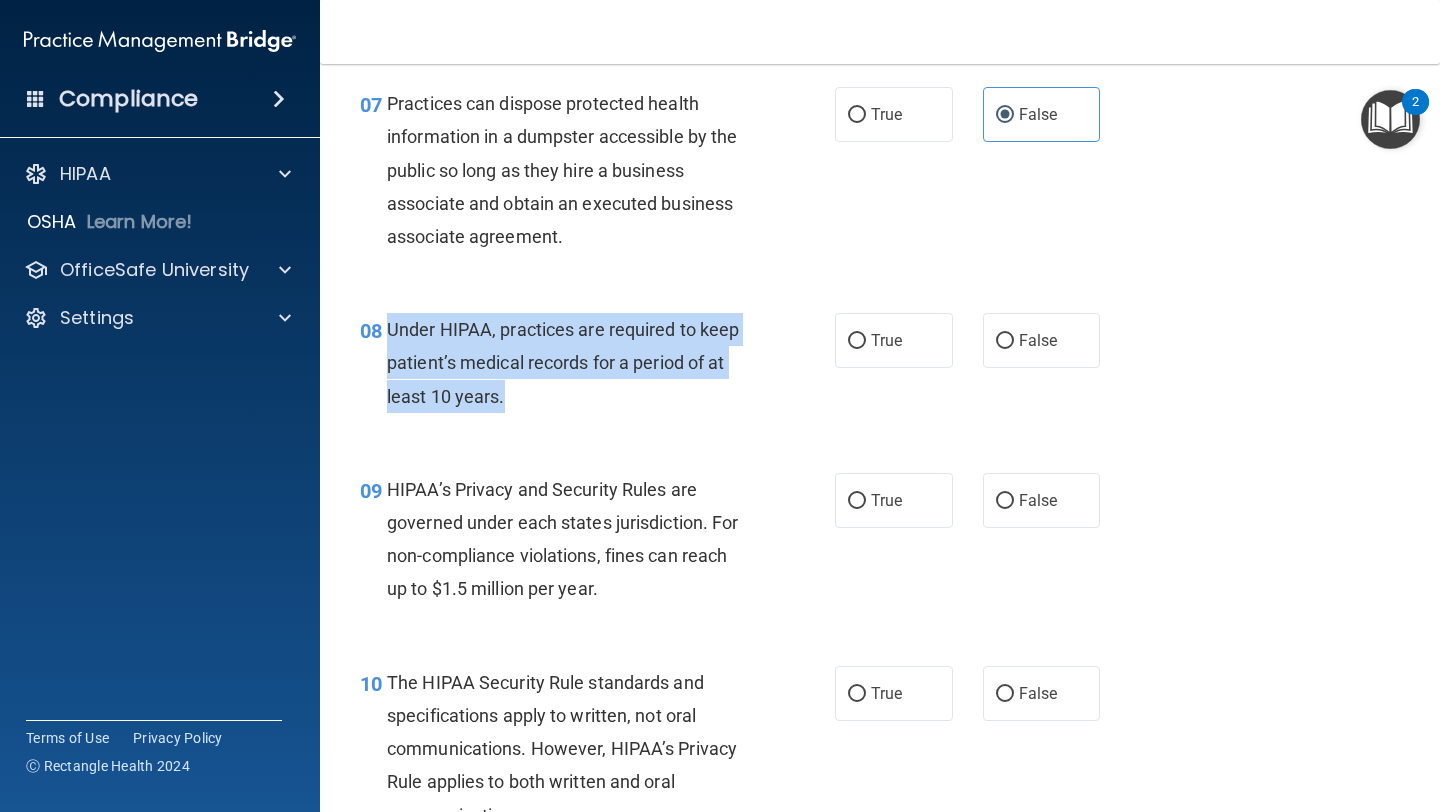 drag, startPoint x: 472, startPoint y: 393, endPoint x: 391, endPoint y: 334, distance: 100.20978 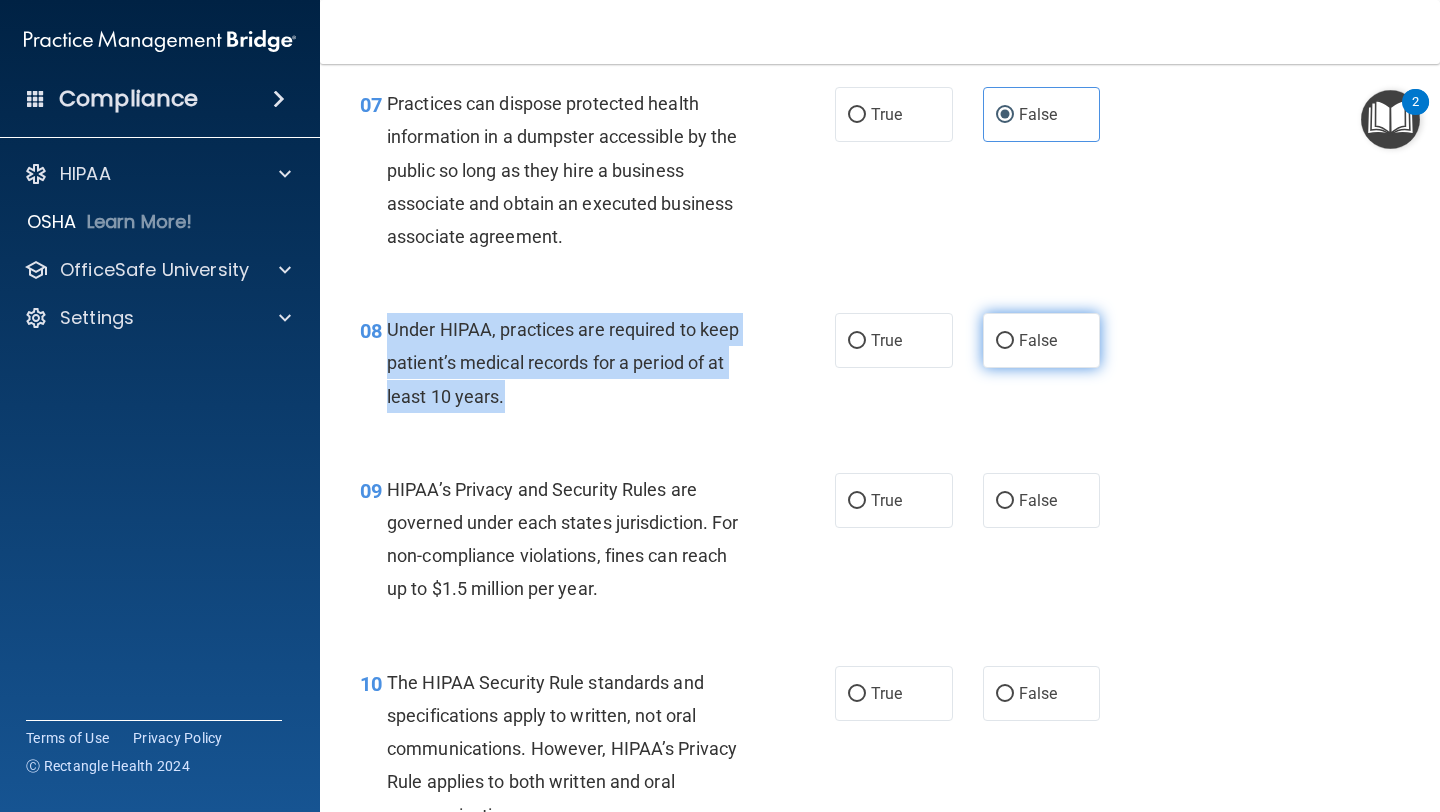 click on "False" at bounding box center (1042, 340) 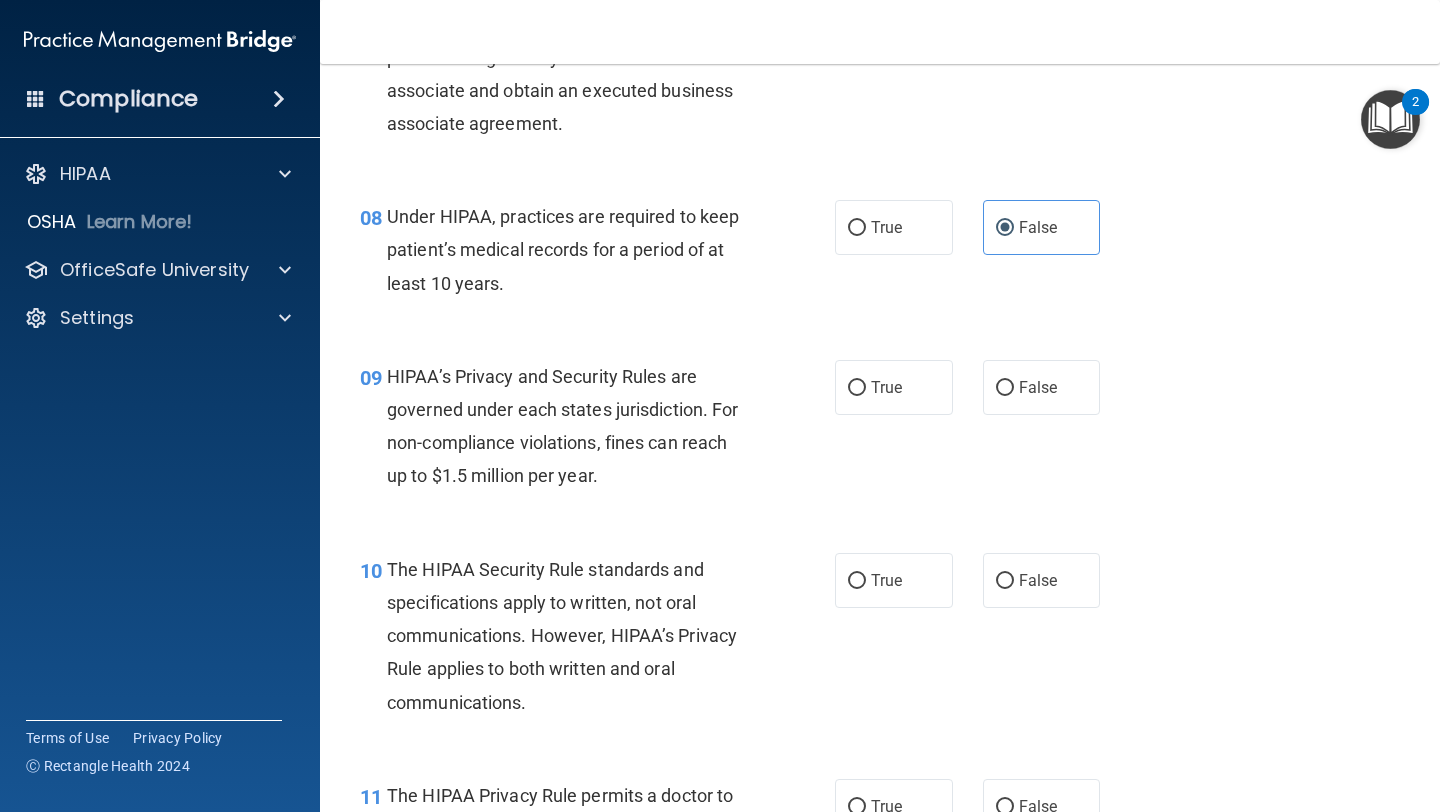 scroll, scrollTop: 1408, scrollLeft: 0, axis: vertical 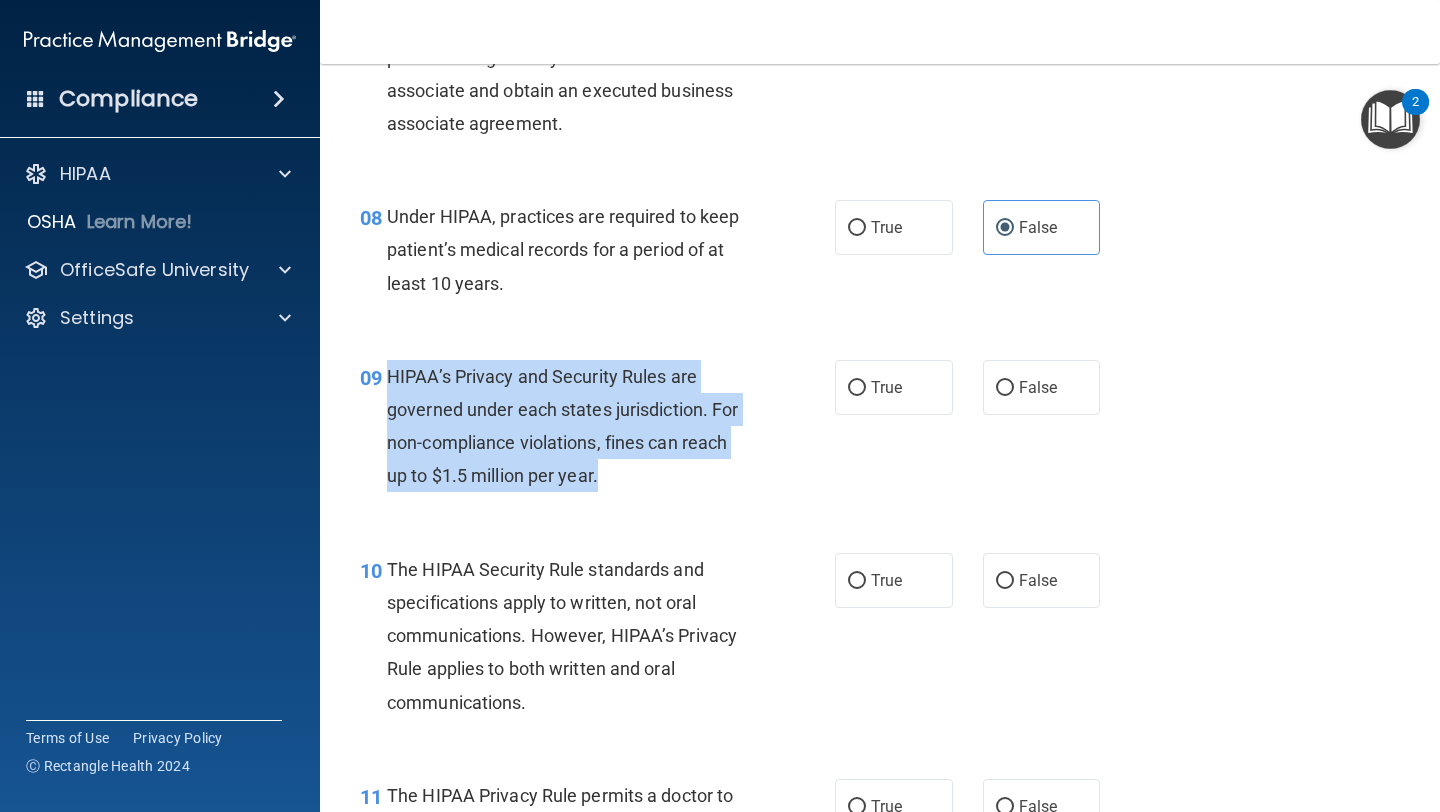drag, startPoint x: 631, startPoint y: 483, endPoint x: 390, endPoint y: 371, distance: 265.75363 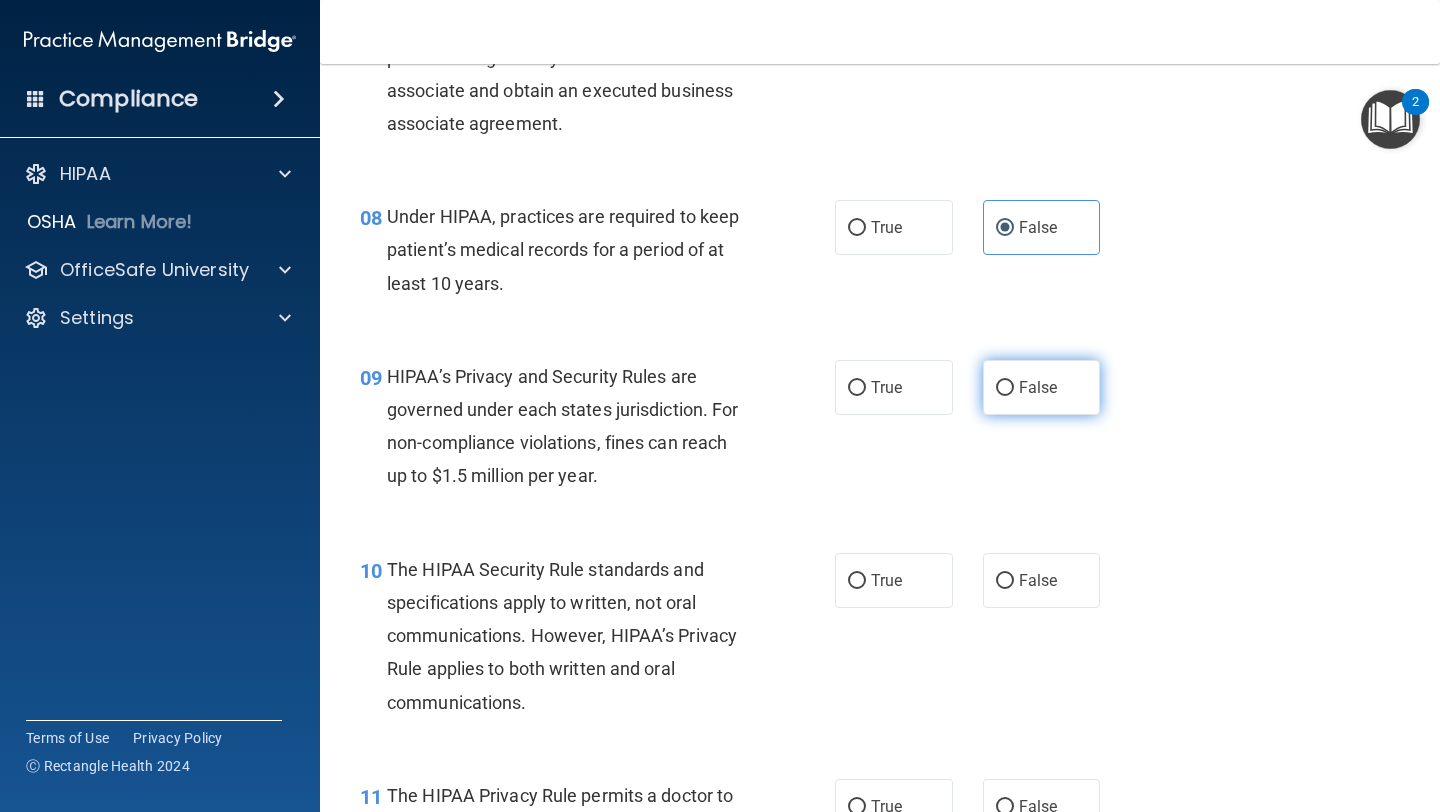 click on "False" at bounding box center [1005, 388] 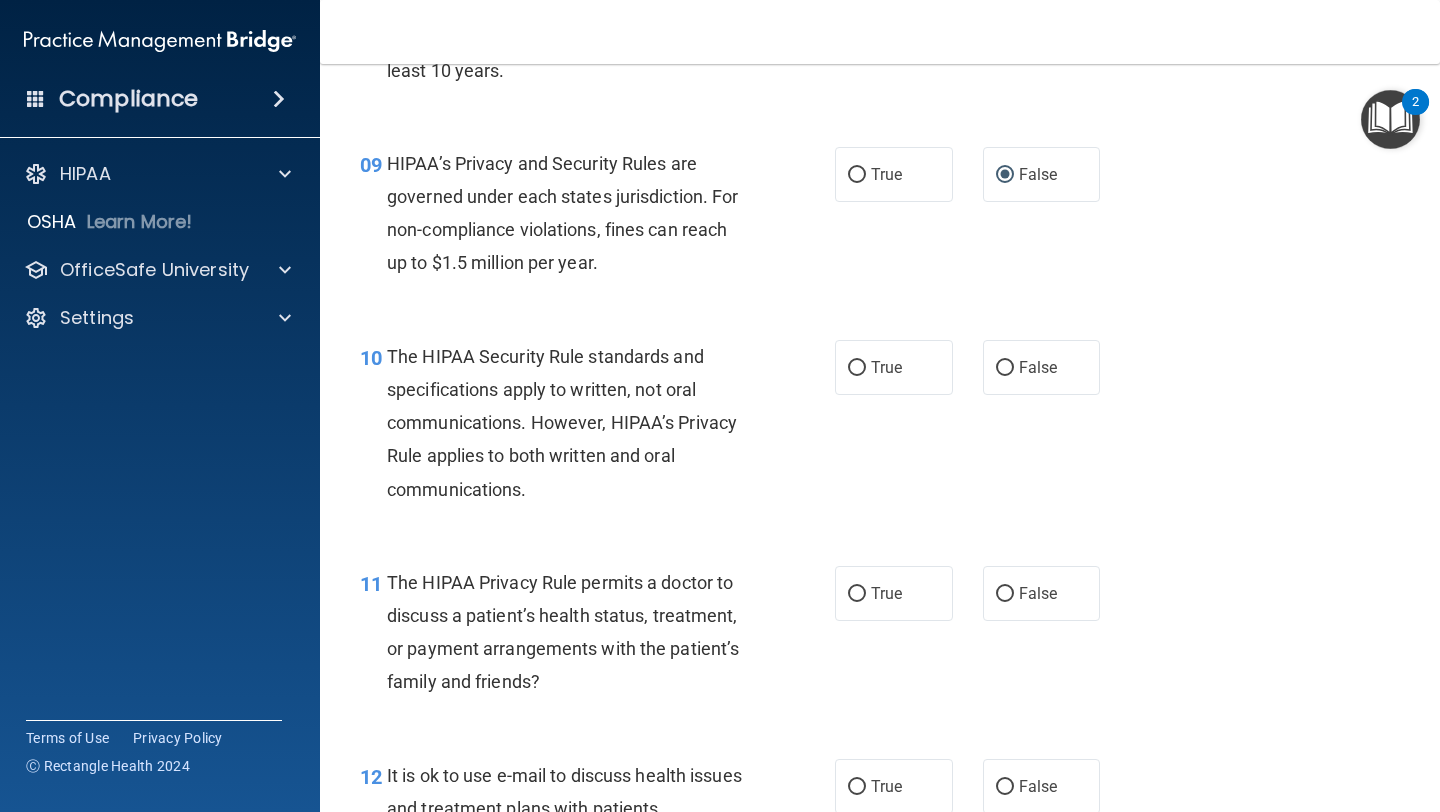 scroll, scrollTop: 1622, scrollLeft: 0, axis: vertical 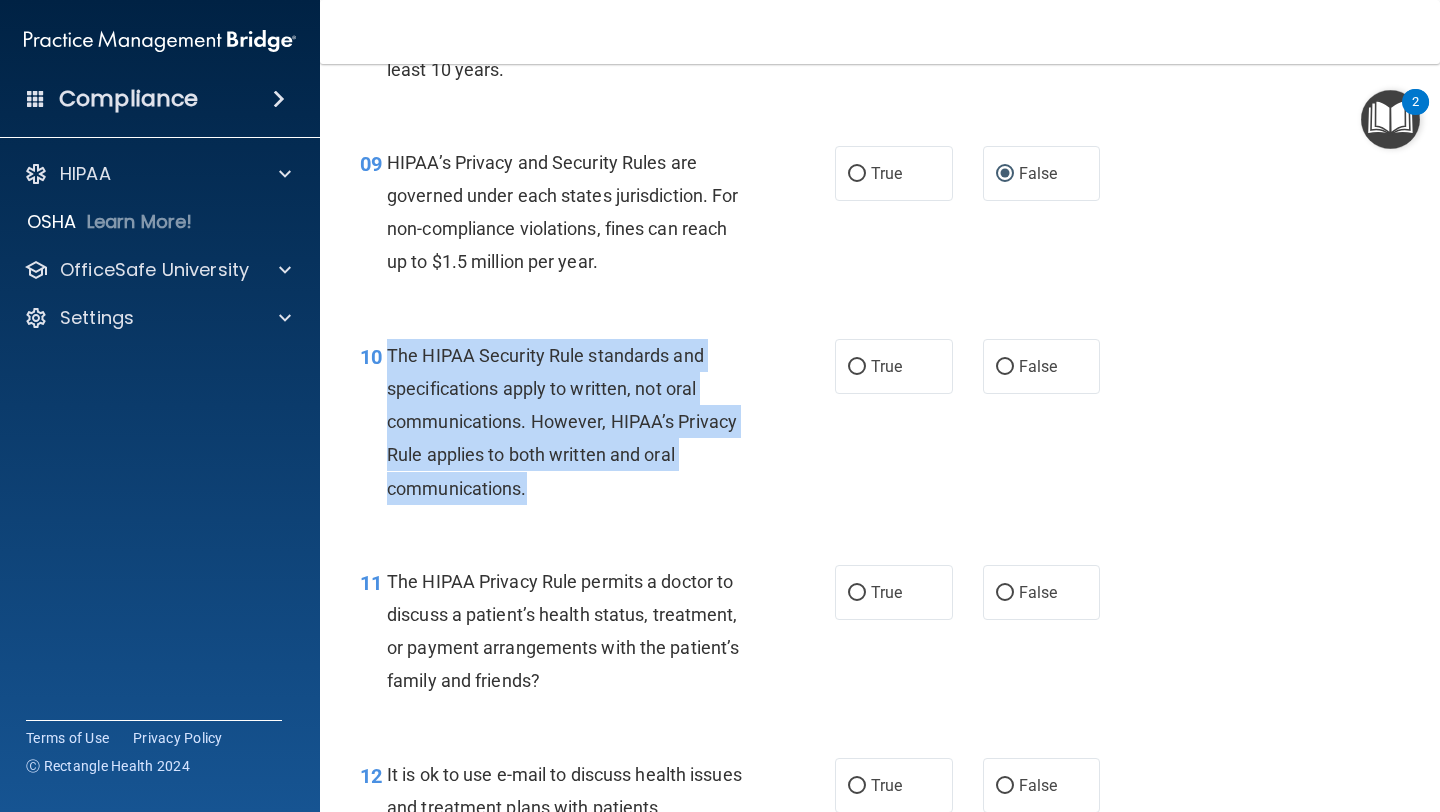 drag, startPoint x: 544, startPoint y: 499, endPoint x: 388, endPoint y: 360, distance: 208.94258 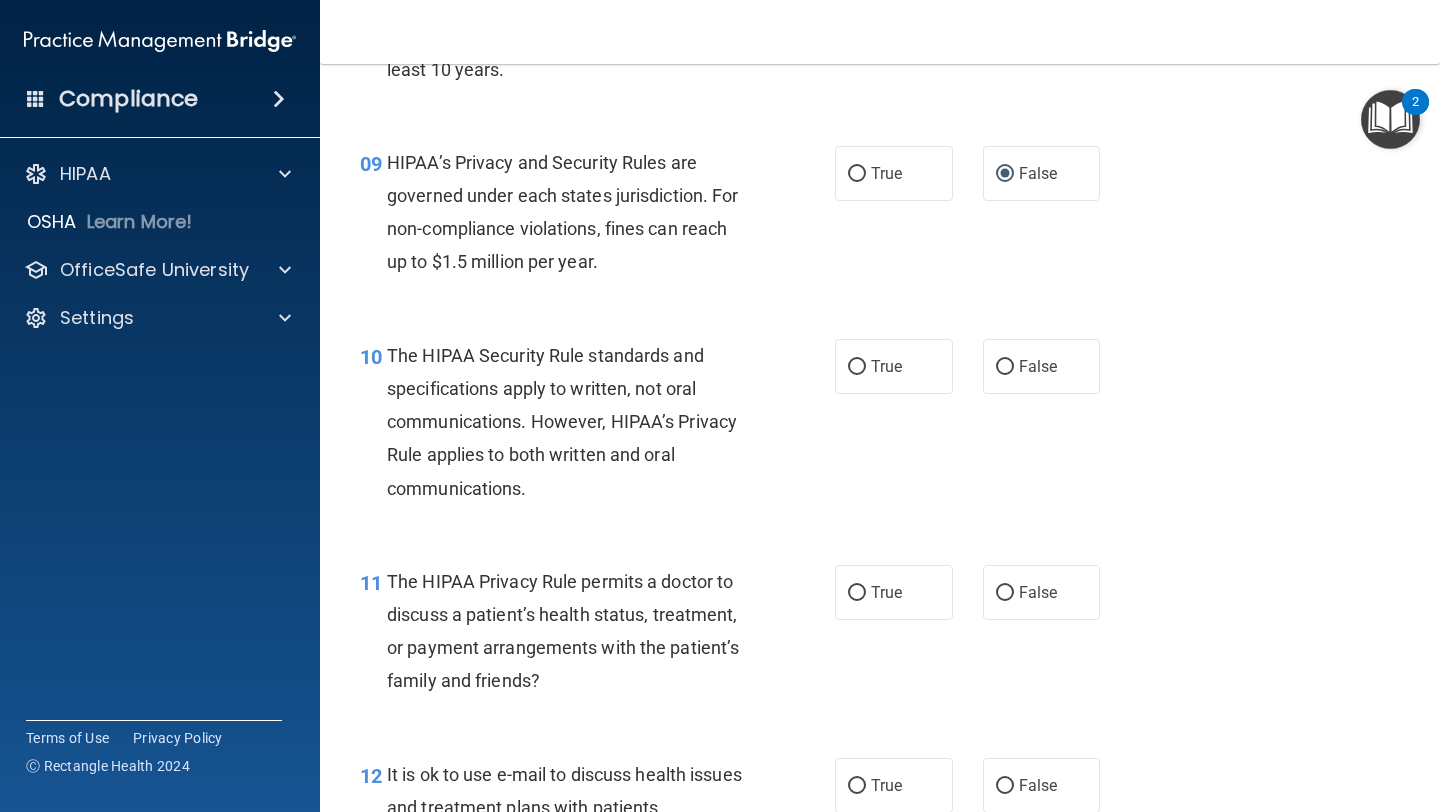 click on "09       HIPAA’s Privacy and Security Rules are governed under each states jurisdiction.  For non-compliance violations, fines can reach up to $1.5 million per year." at bounding box center [597, 217] 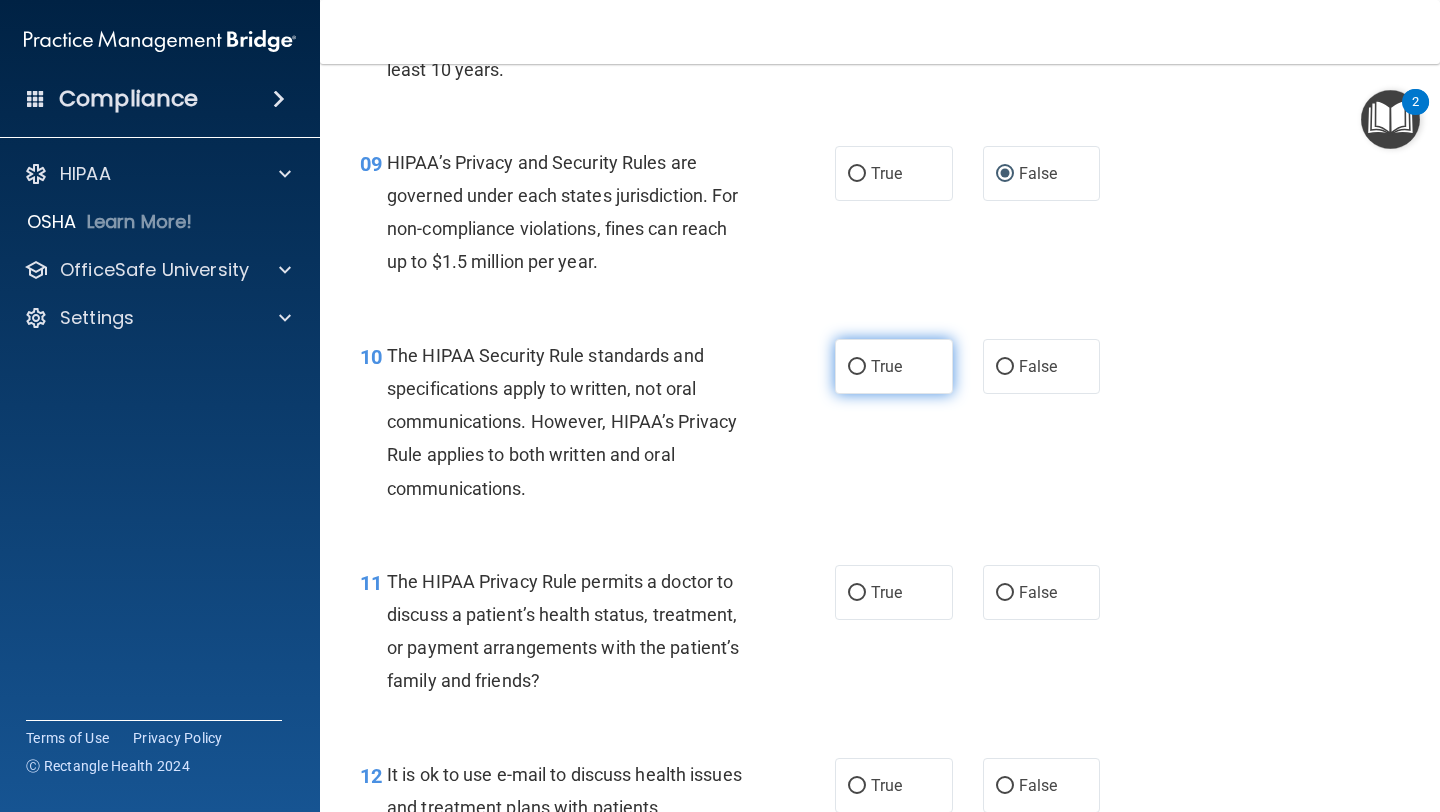 click on "True" at bounding box center (857, 367) 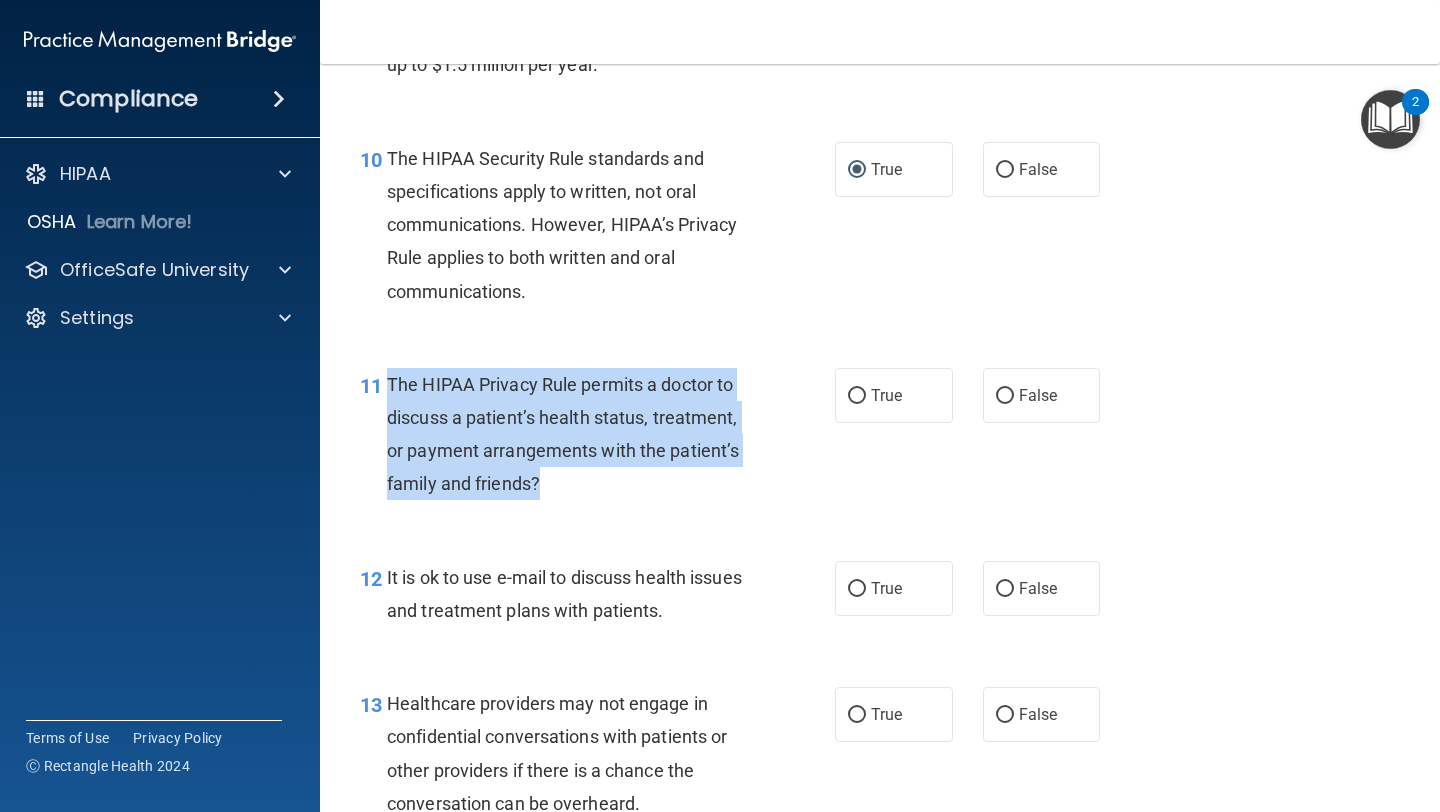 drag, startPoint x: 557, startPoint y: 489, endPoint x: 390, endPoint y: 369, distance: 205.6429 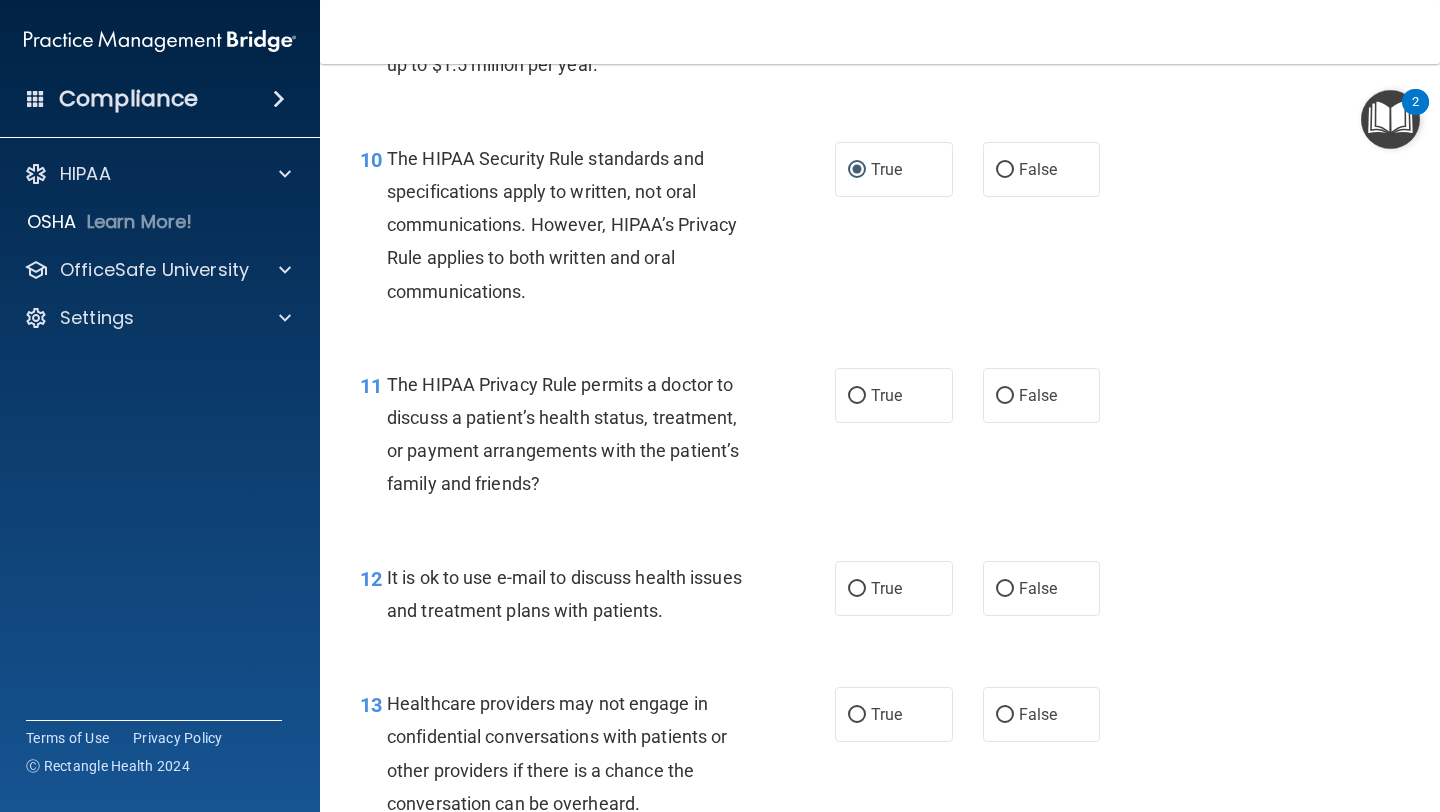 click on "11       The HIPAA Privacy Rule permits a doctor to discuss a patient’s health status, treatment, or payment arrangements with the patient’s family and friends?                 True           False" at bounding box center (880, 439) 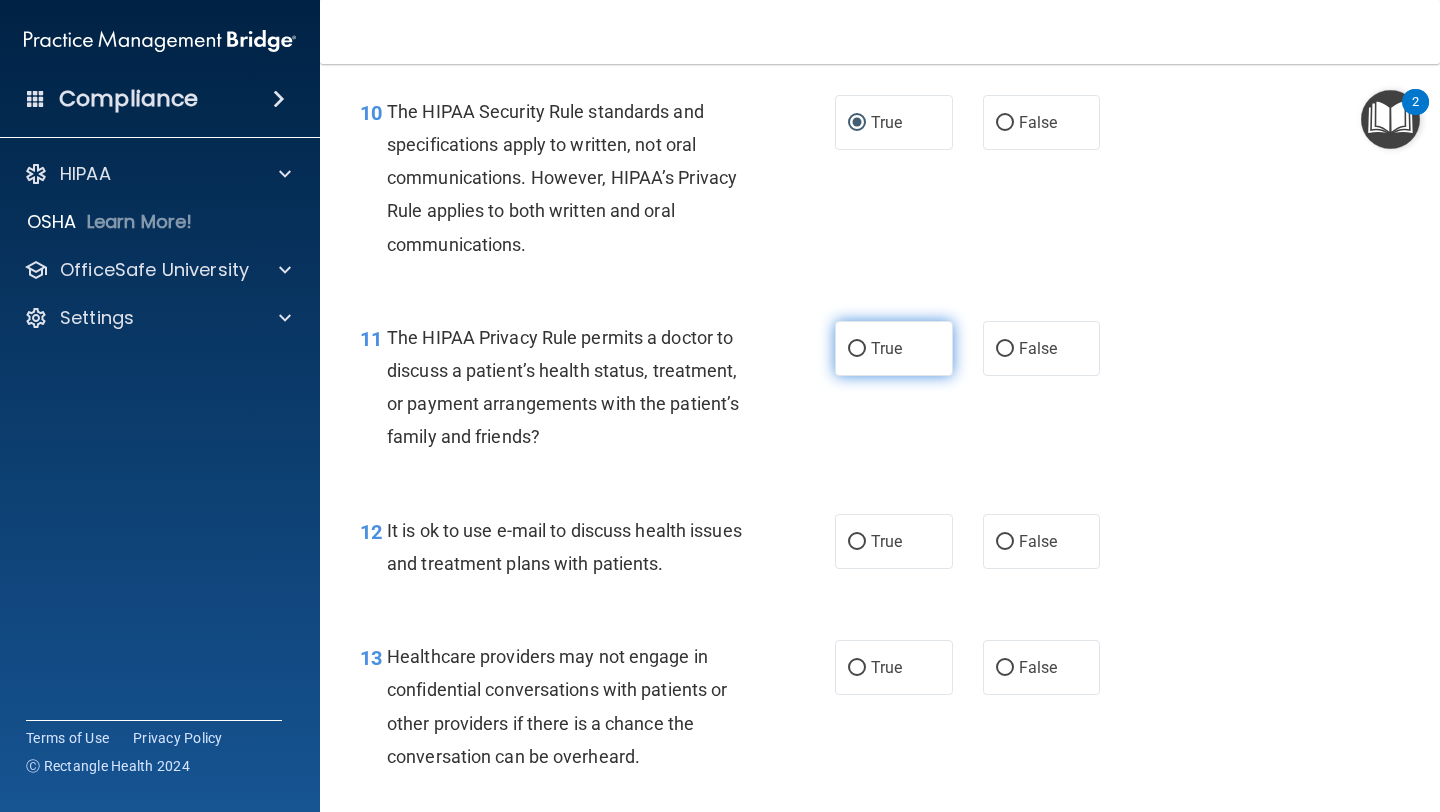 scroll, scrollTop: 1877, scrollLeft: 0, axis: vertical 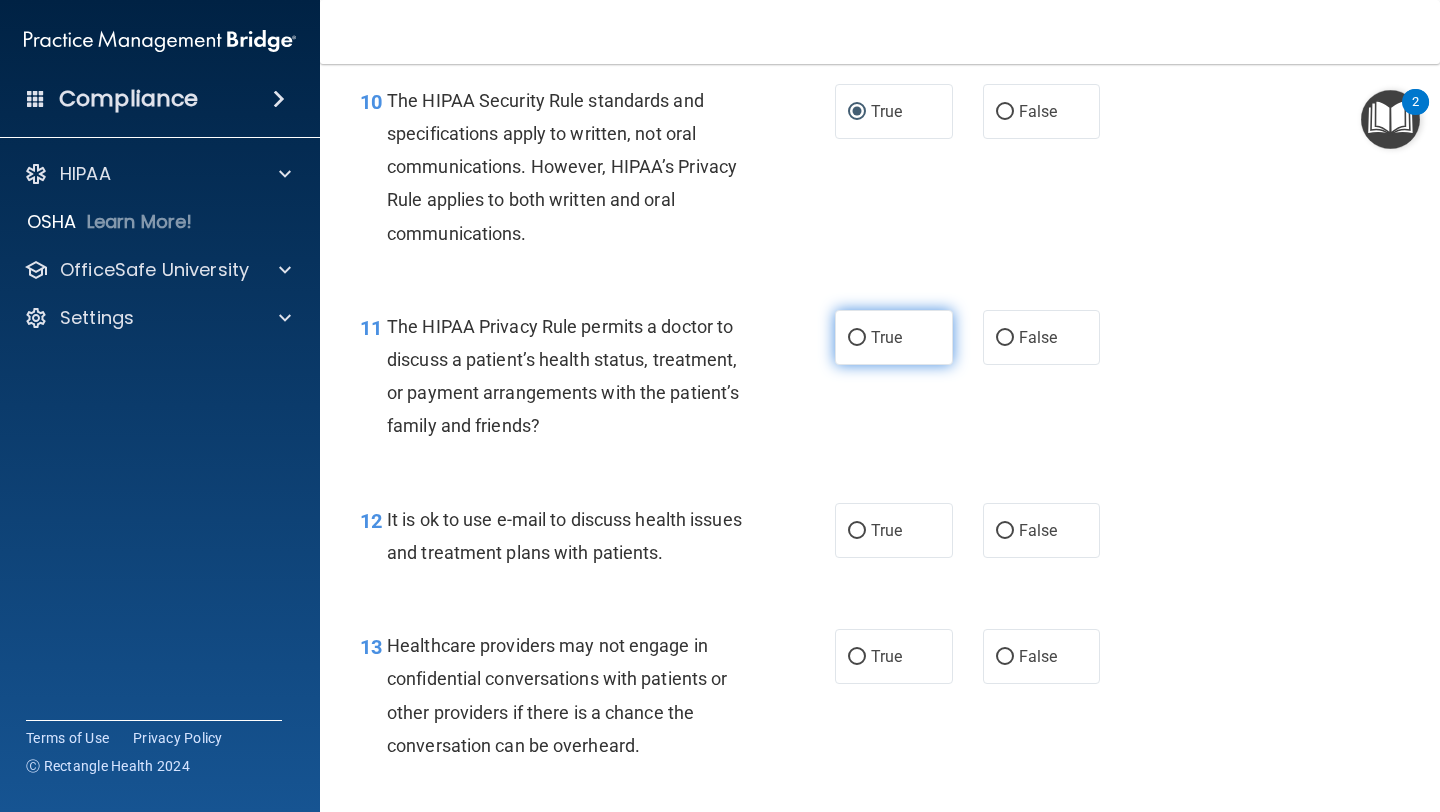 click on "True" at bounding box center [857, 338] 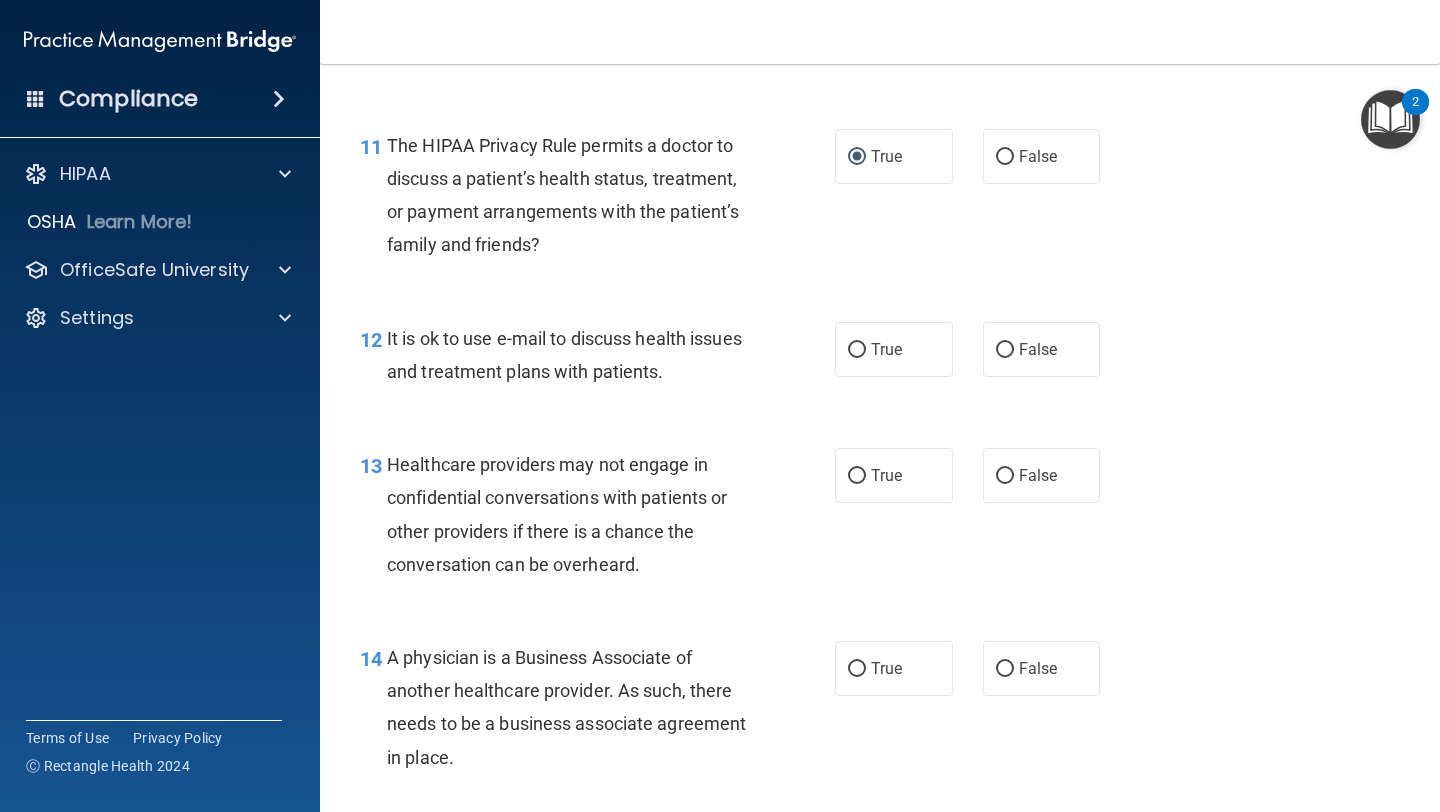 scroll, scrollTop: 2068, scrollLeft: 0, axis: vertical 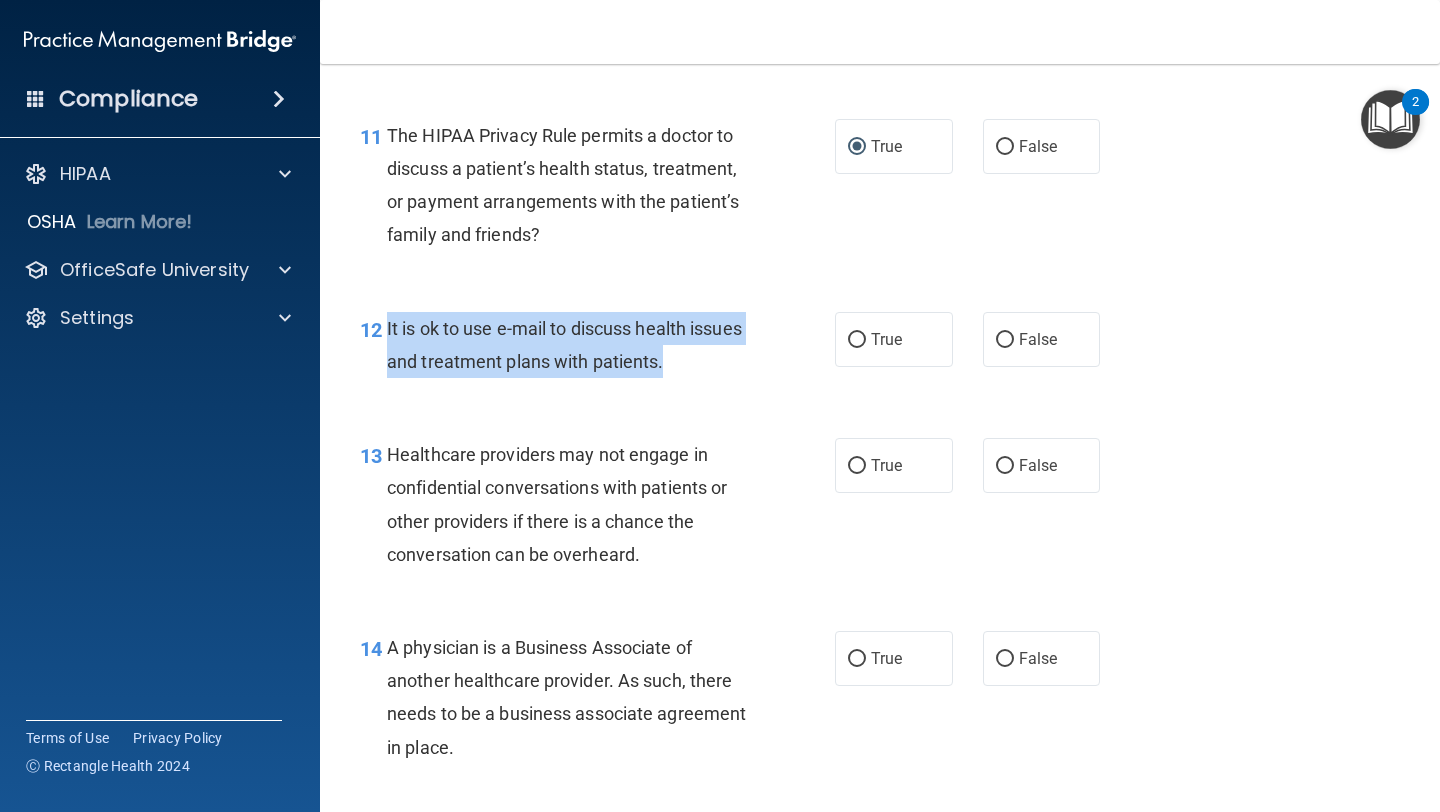 drag, startPoint x: 724, startPoint y: 367, endPoint x: 386, endPoint y: 322, distance: 340.9824 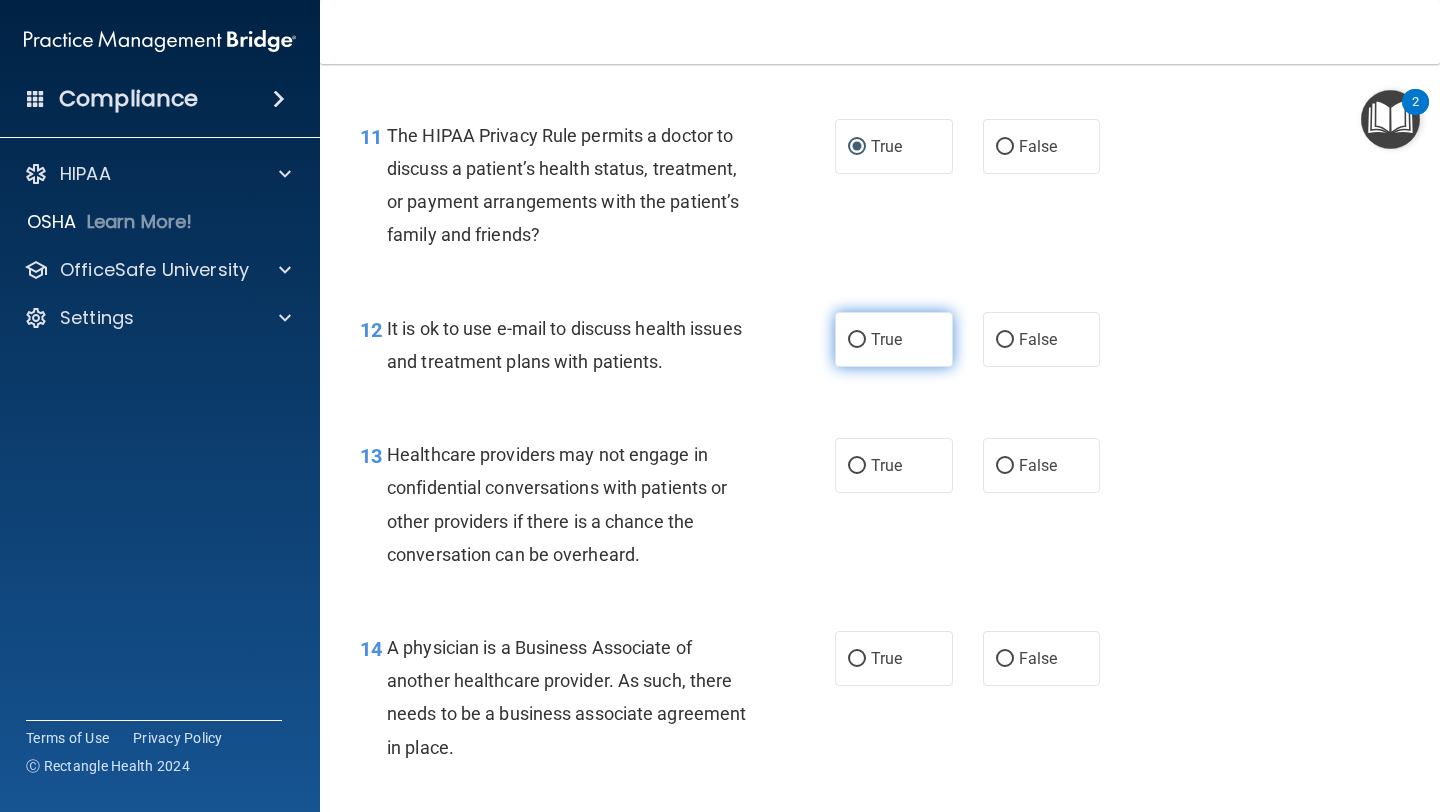 click on "True" at bounding box center (894, 339) 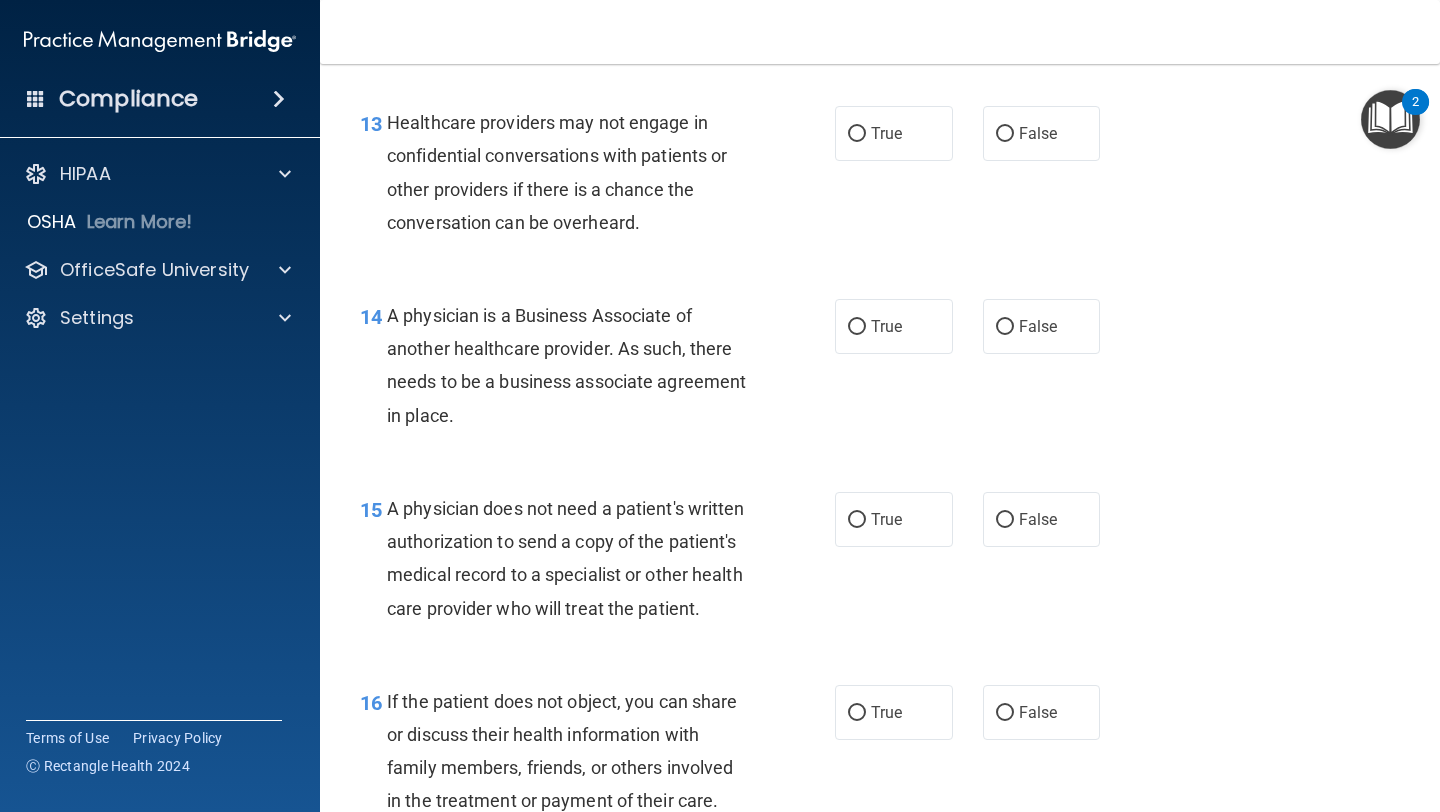 scroll, scrollTop: 2409, scrollLeft: 0, axis: vertical 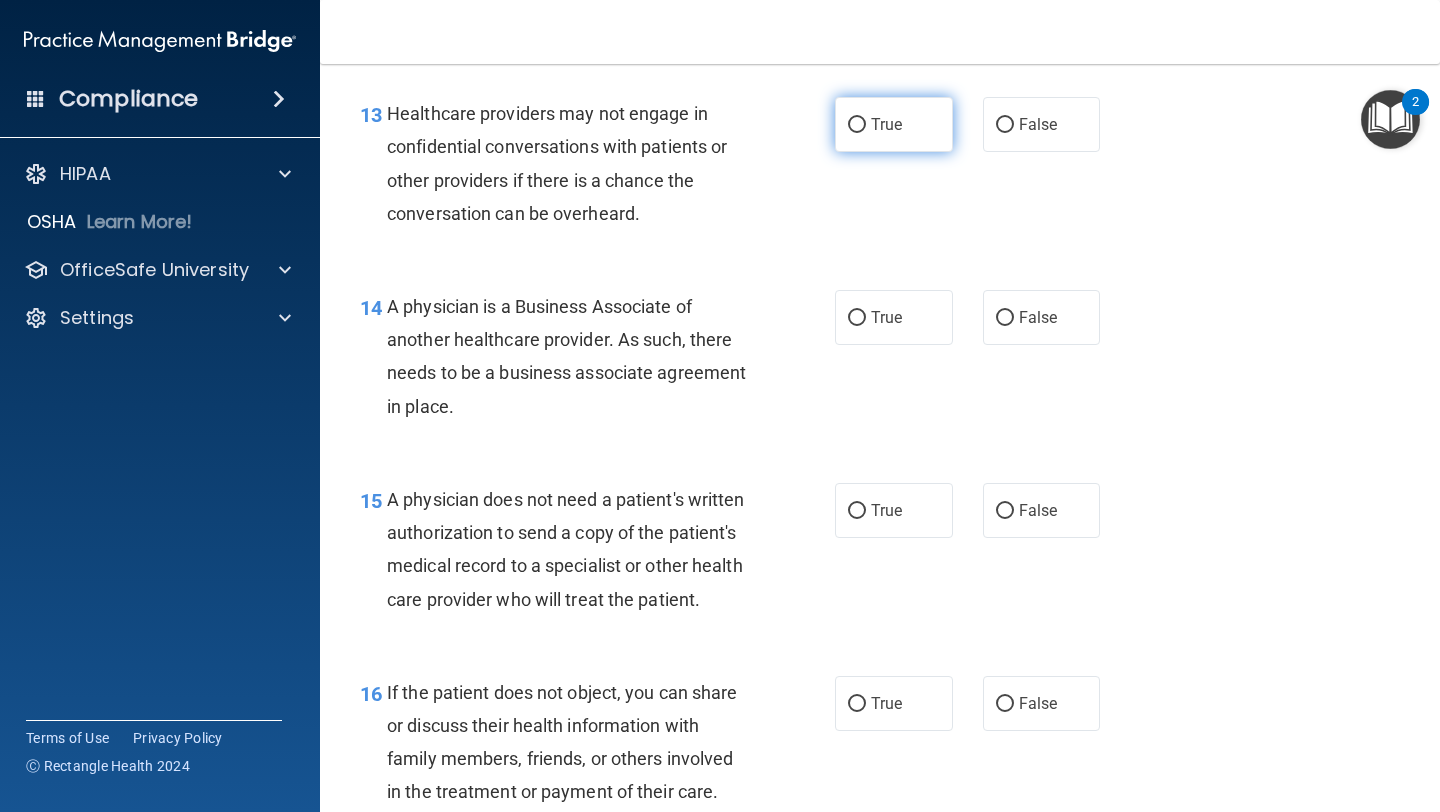 click on "True" at bounding box center [857, 125] 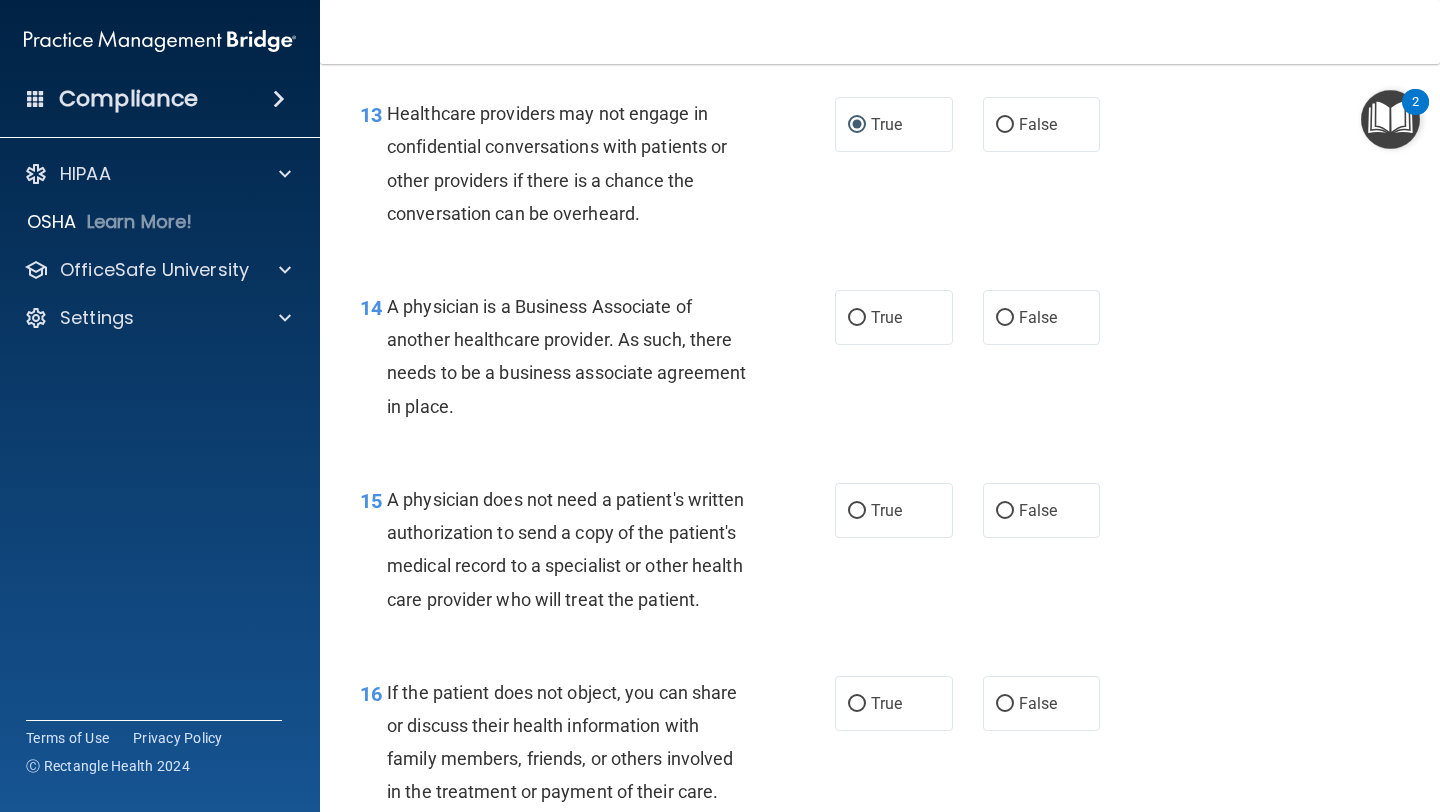 drag, startPoint x: 548, startPoint y: 411, endPoint x: 392, endPoint y: 306, distance: 188.04521 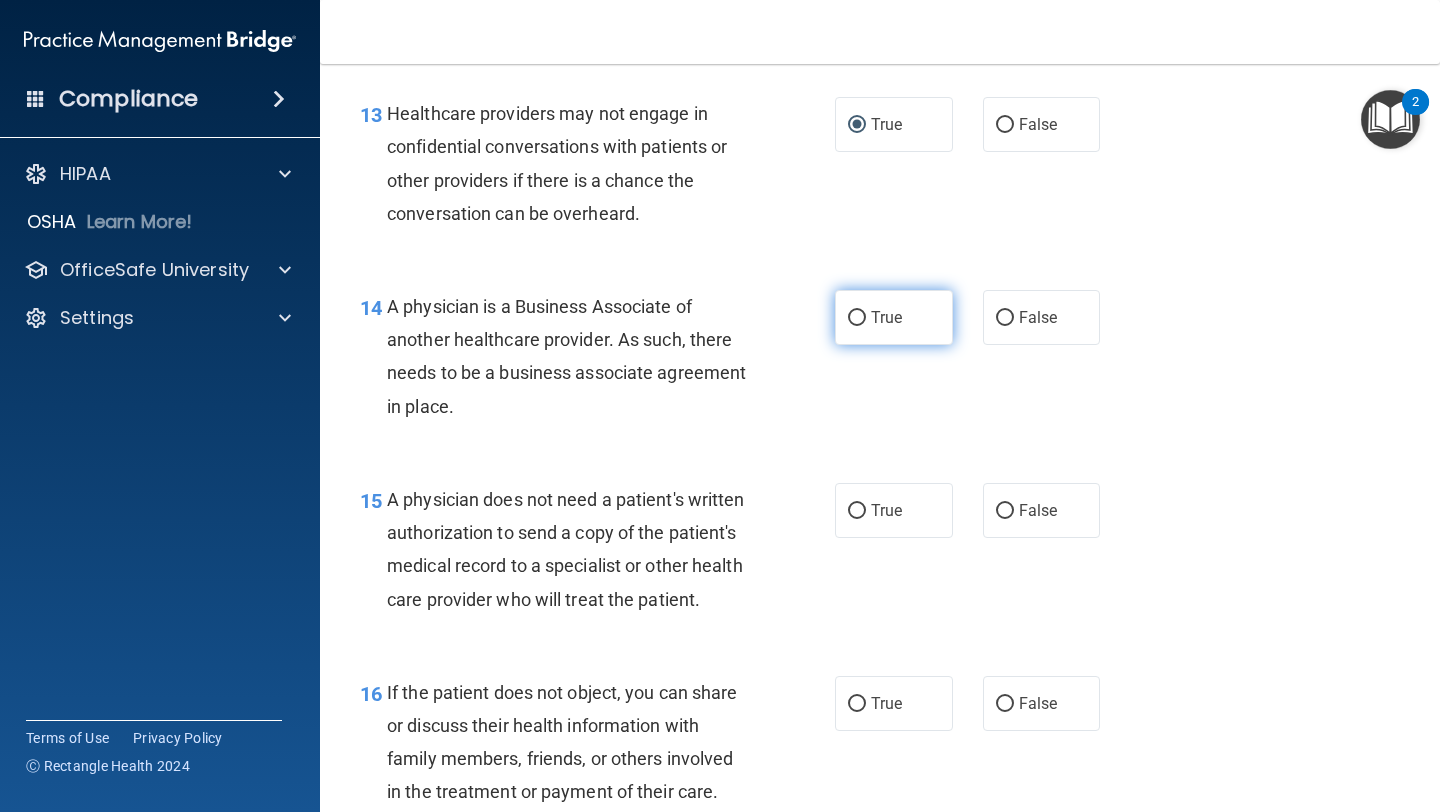 click on "True" at bounding box center [857, 318] 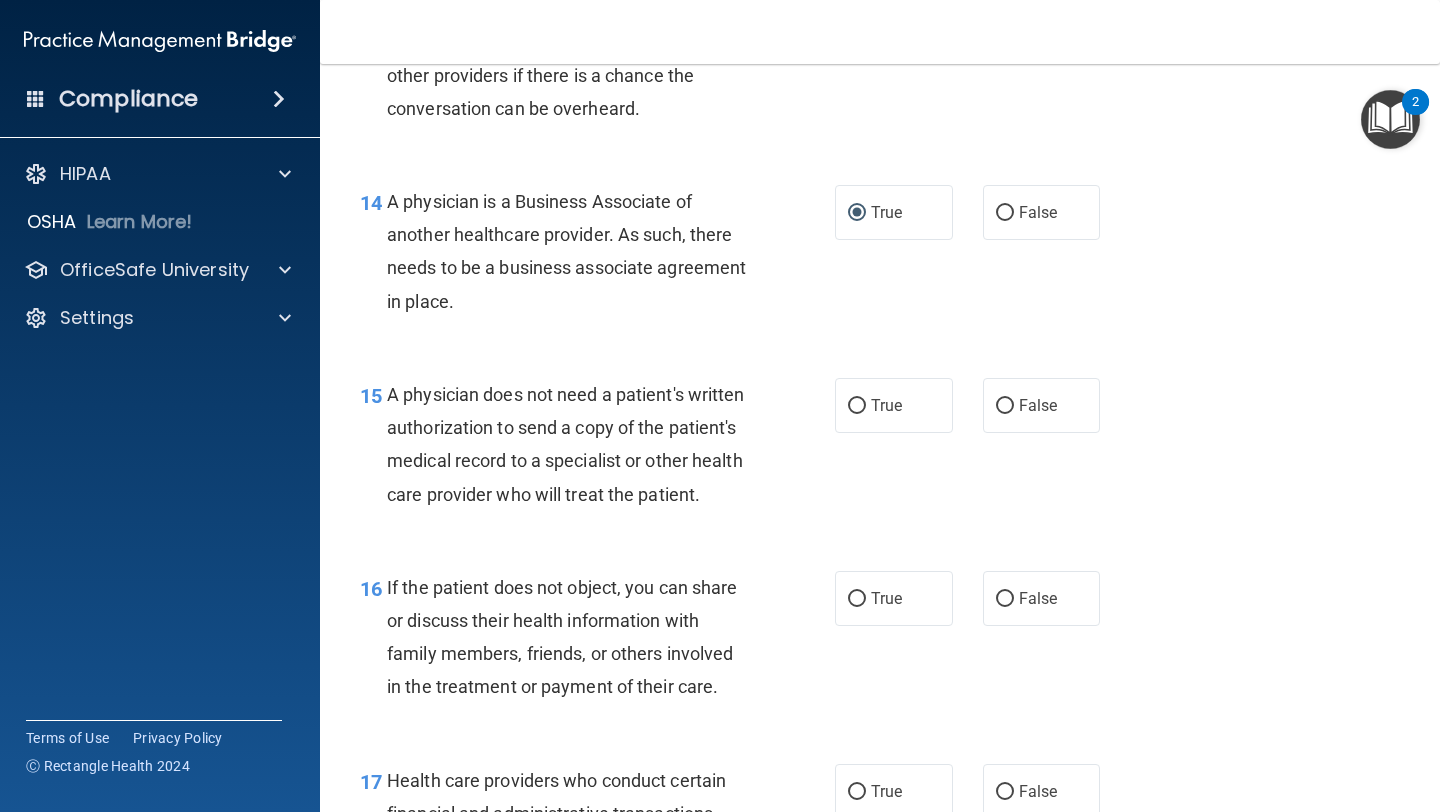 scroll, scrollTop: 2516, scrollLeft: 0, axis: vertical 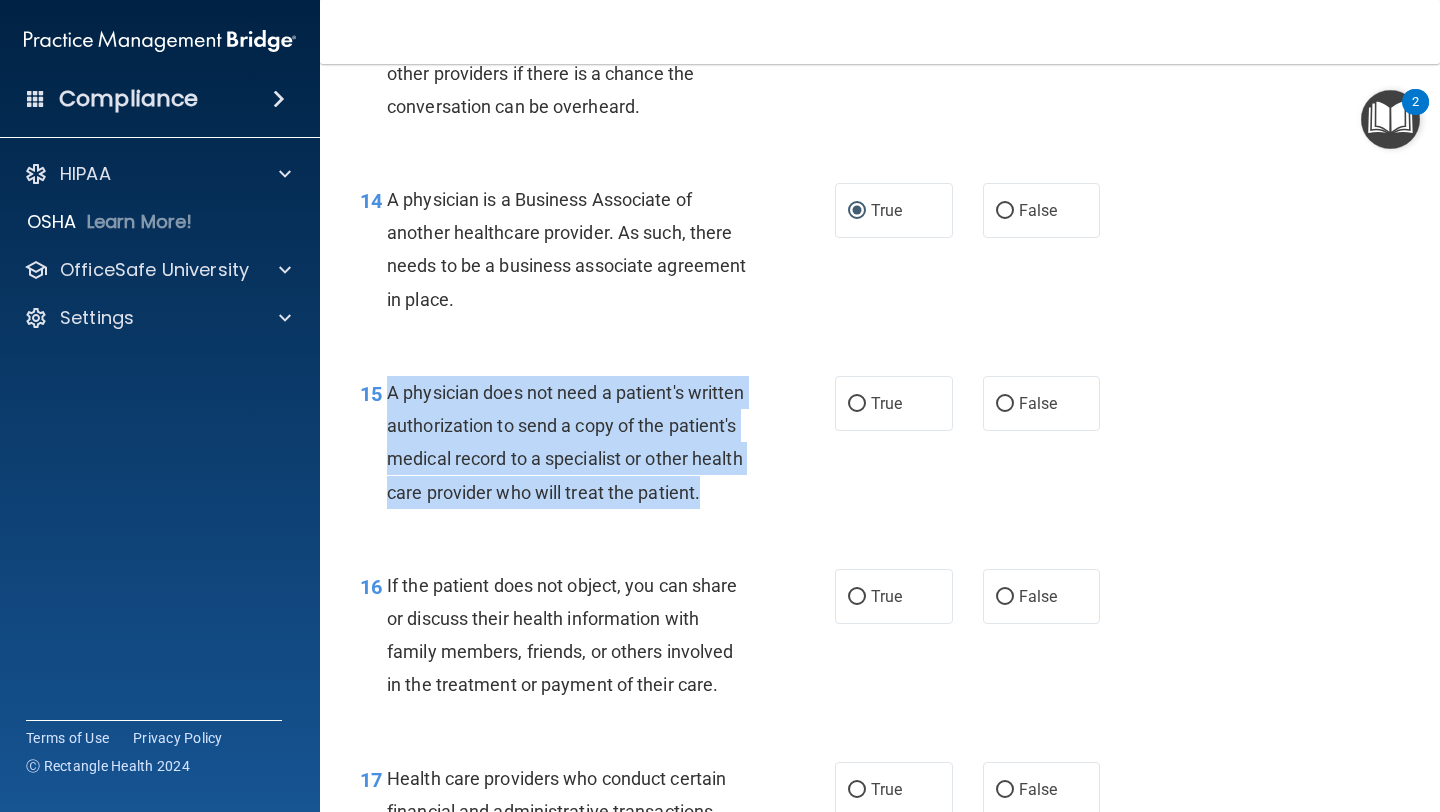 drag, startPoint x: 454, startPoint y: 524, endPoint x: 384, endPoint y: 395, distance: 146.76852 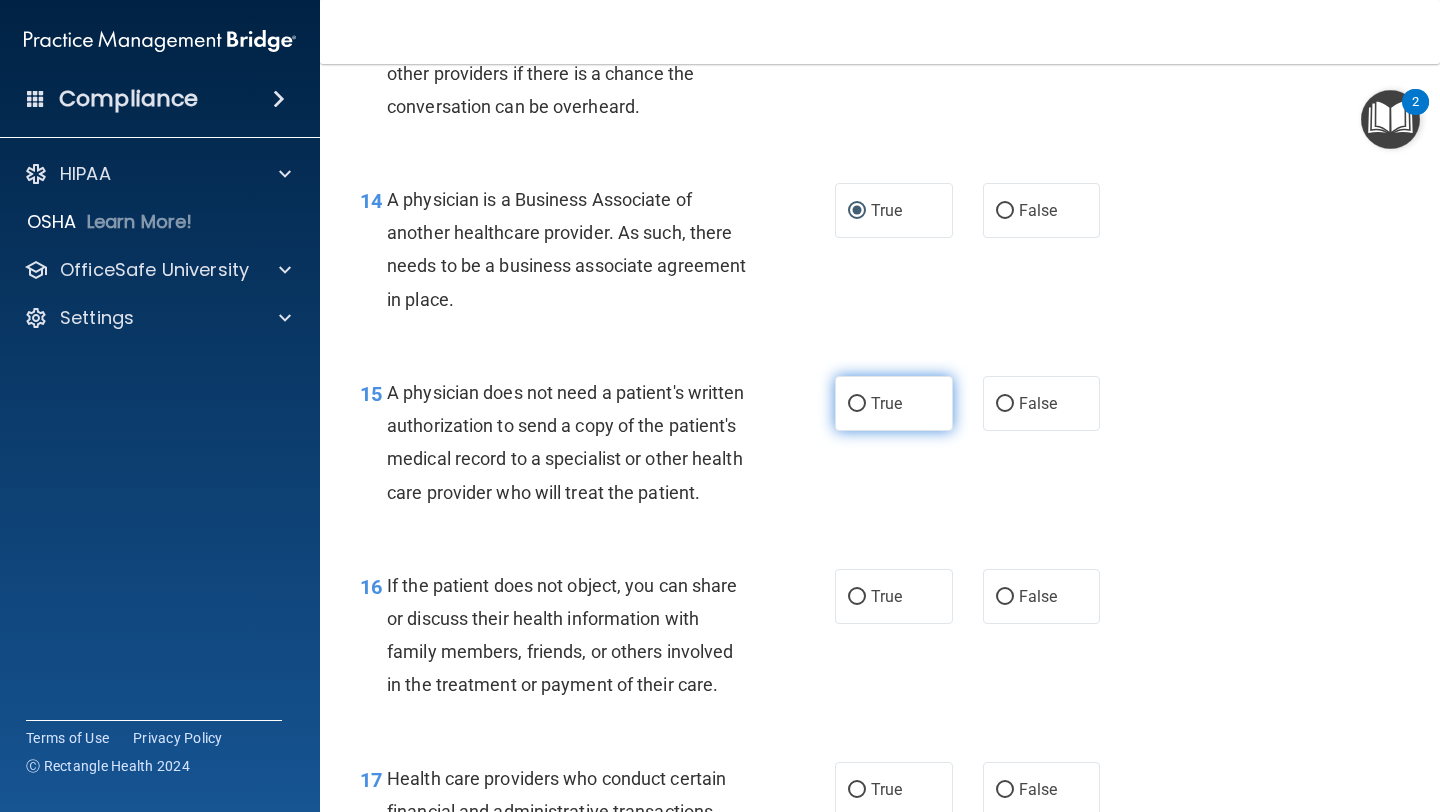 click on "True" at bounding box center (857, 404) 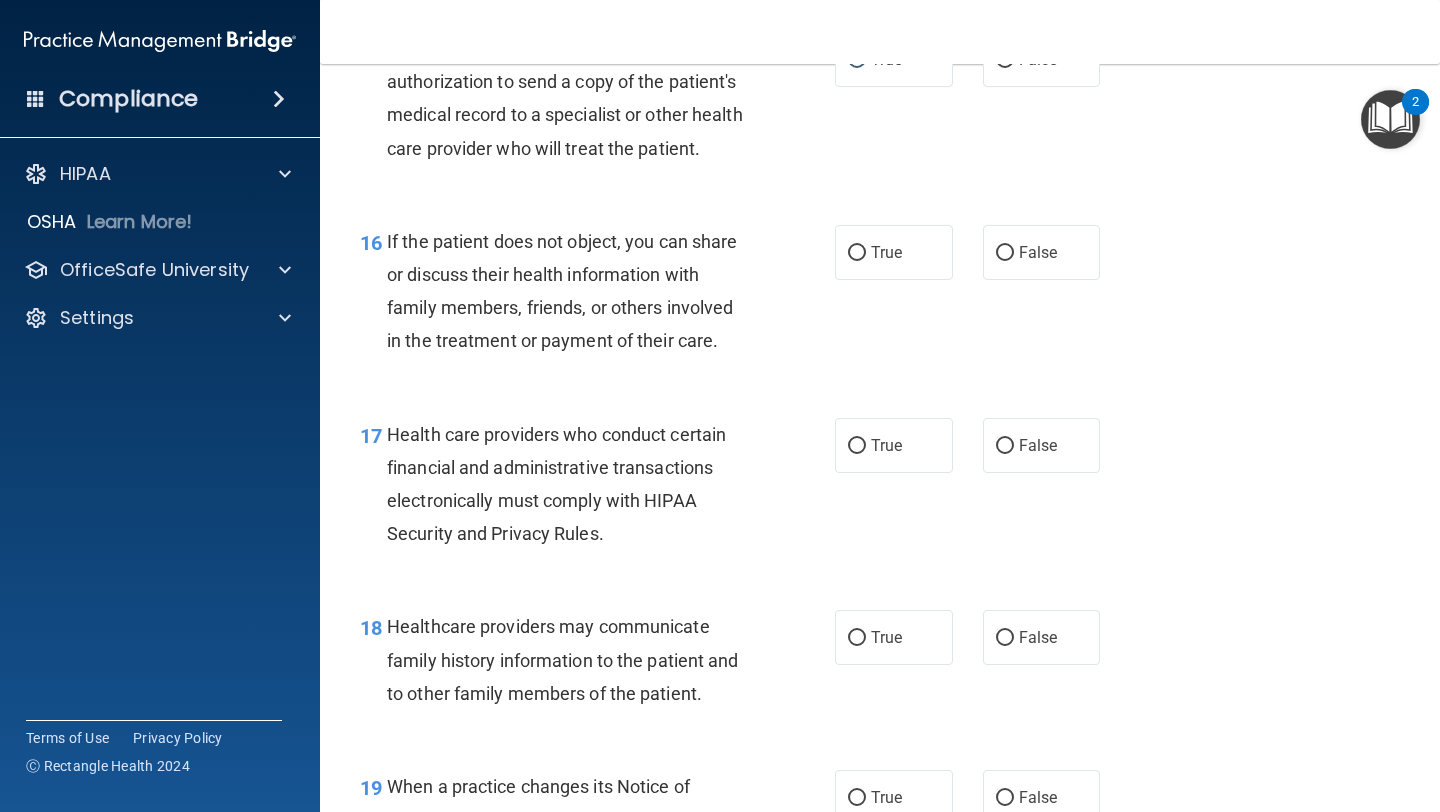 scroll, scrollTop: 2922, scrollLeft: 0, axis: vertical 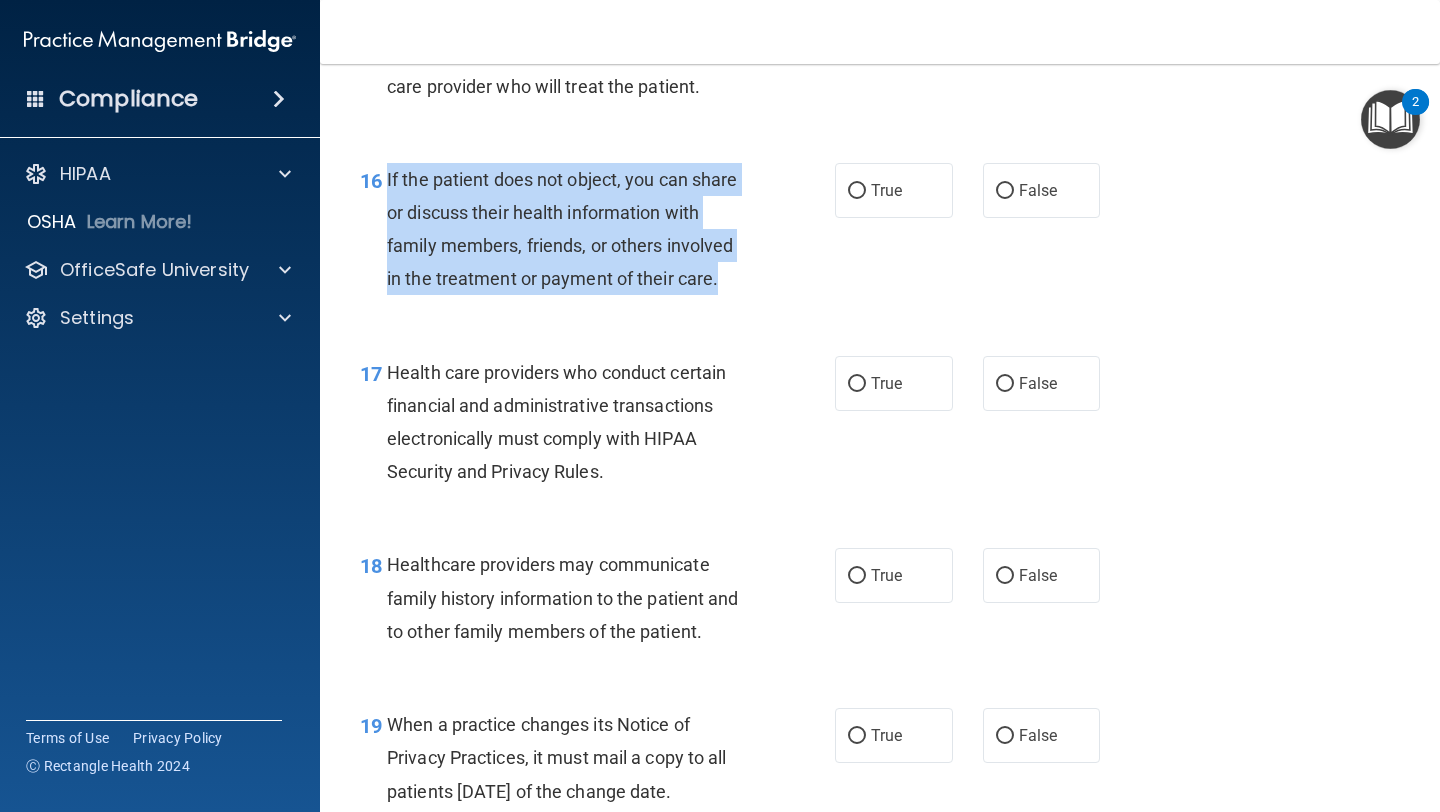 drag, startPoint x: 737, startPoint y: 308, endPoint x: 388, endPoint y: 213, distance: 361.69876 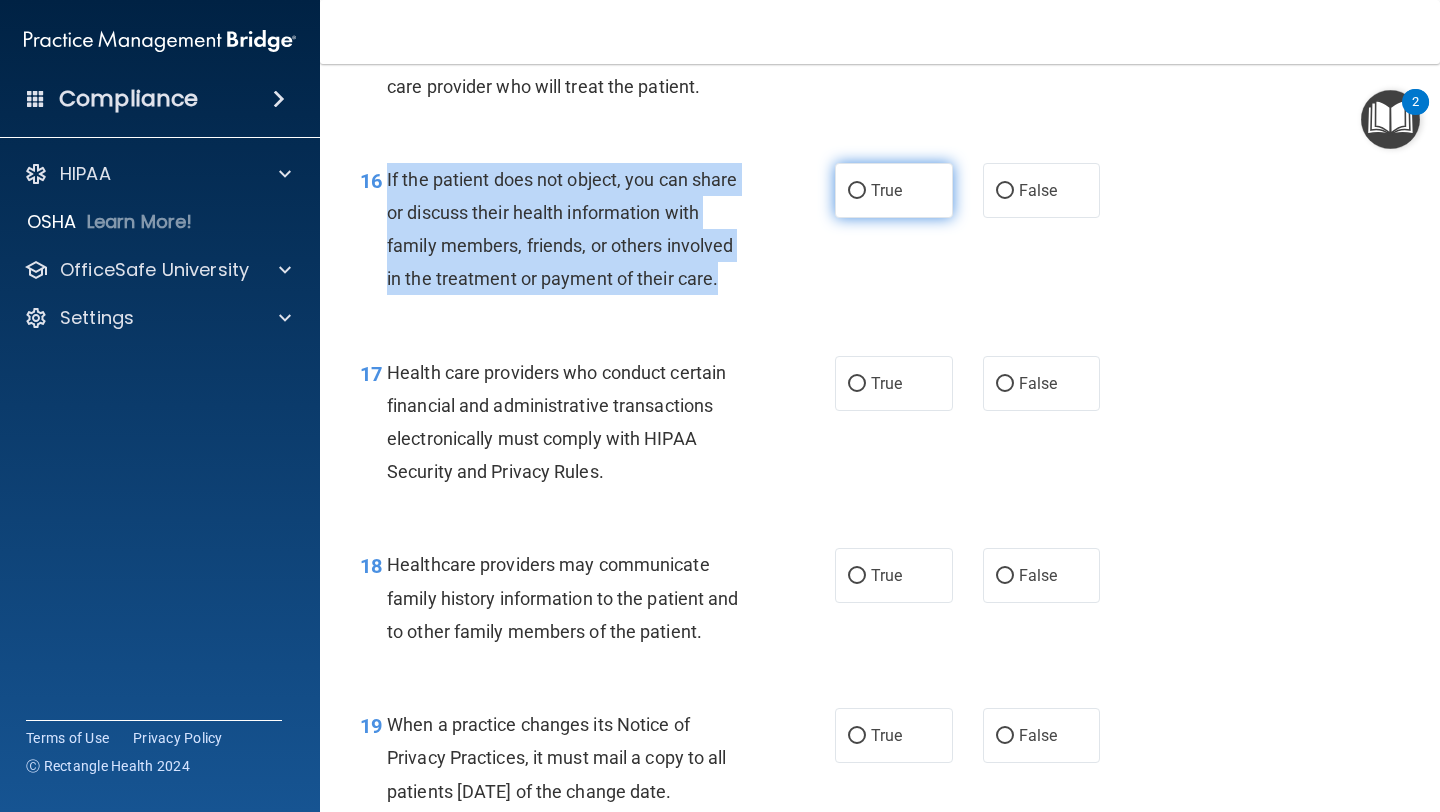 click on "True" at bounding box center [857, 191] 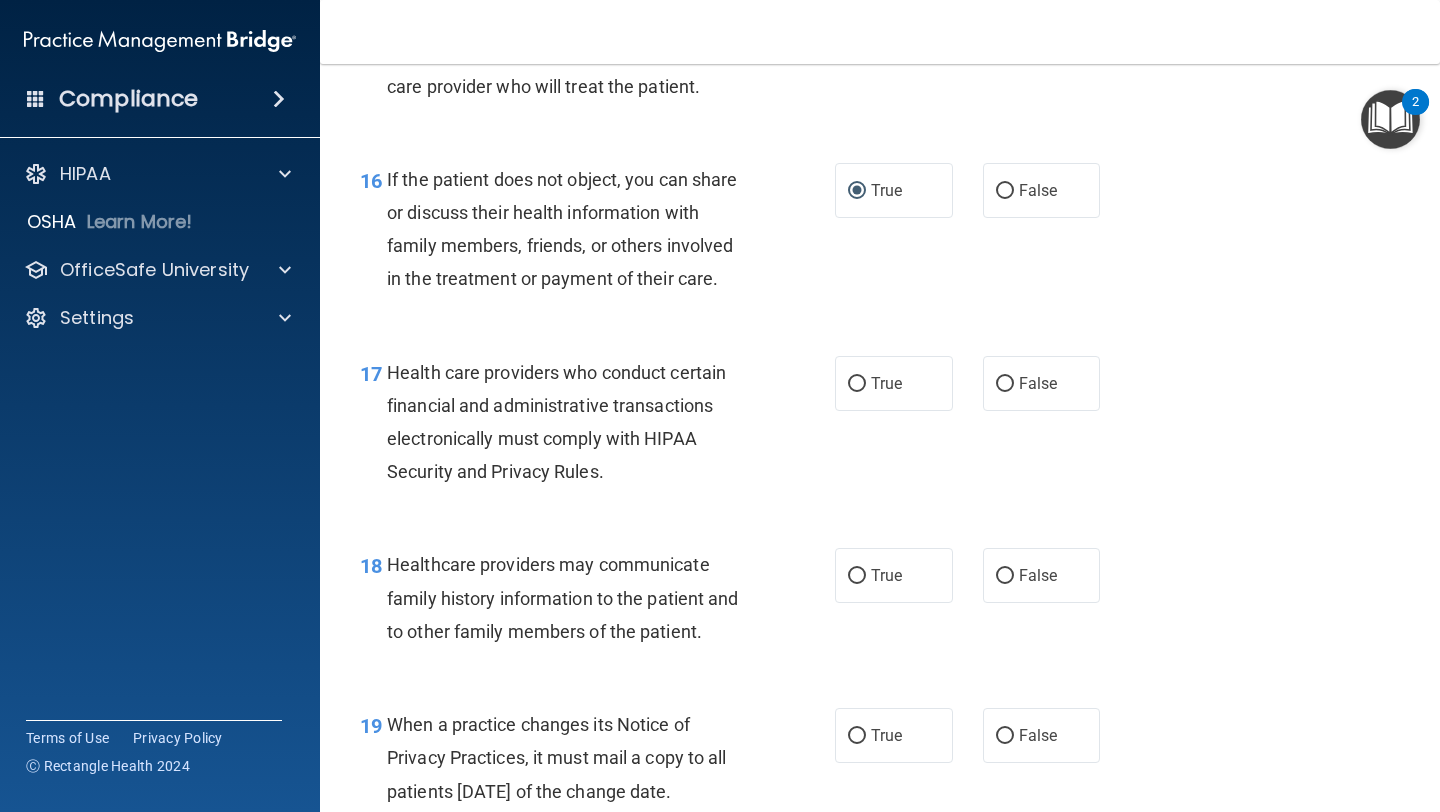 click on "Health care providers who conduct certain financial and administrative transactions electronically must comply with HIPAA Security and Privacy Rules." at bounding box center (576, 422) 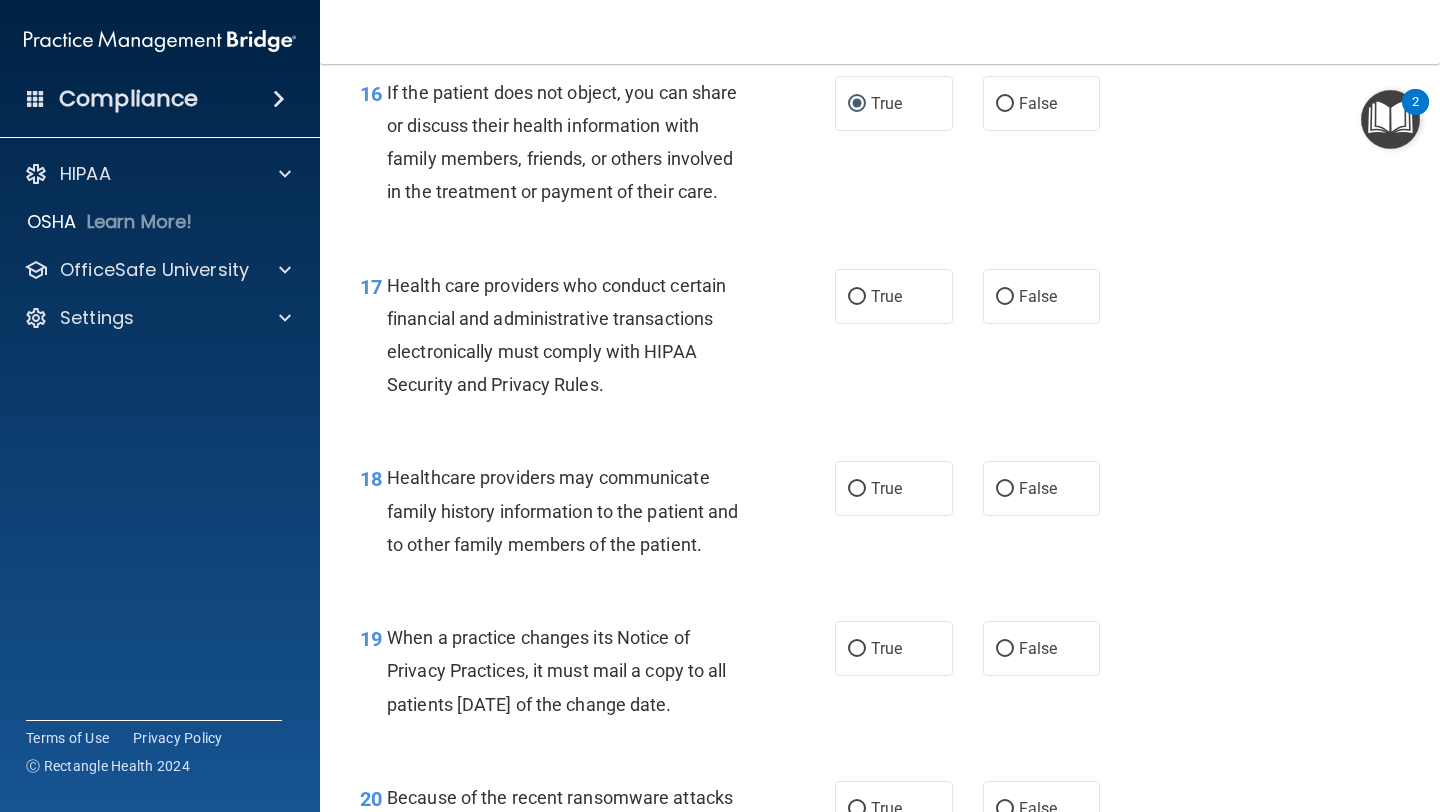 scroll, scrollTop: 3009, scrollLeft: 0, axis: vertical 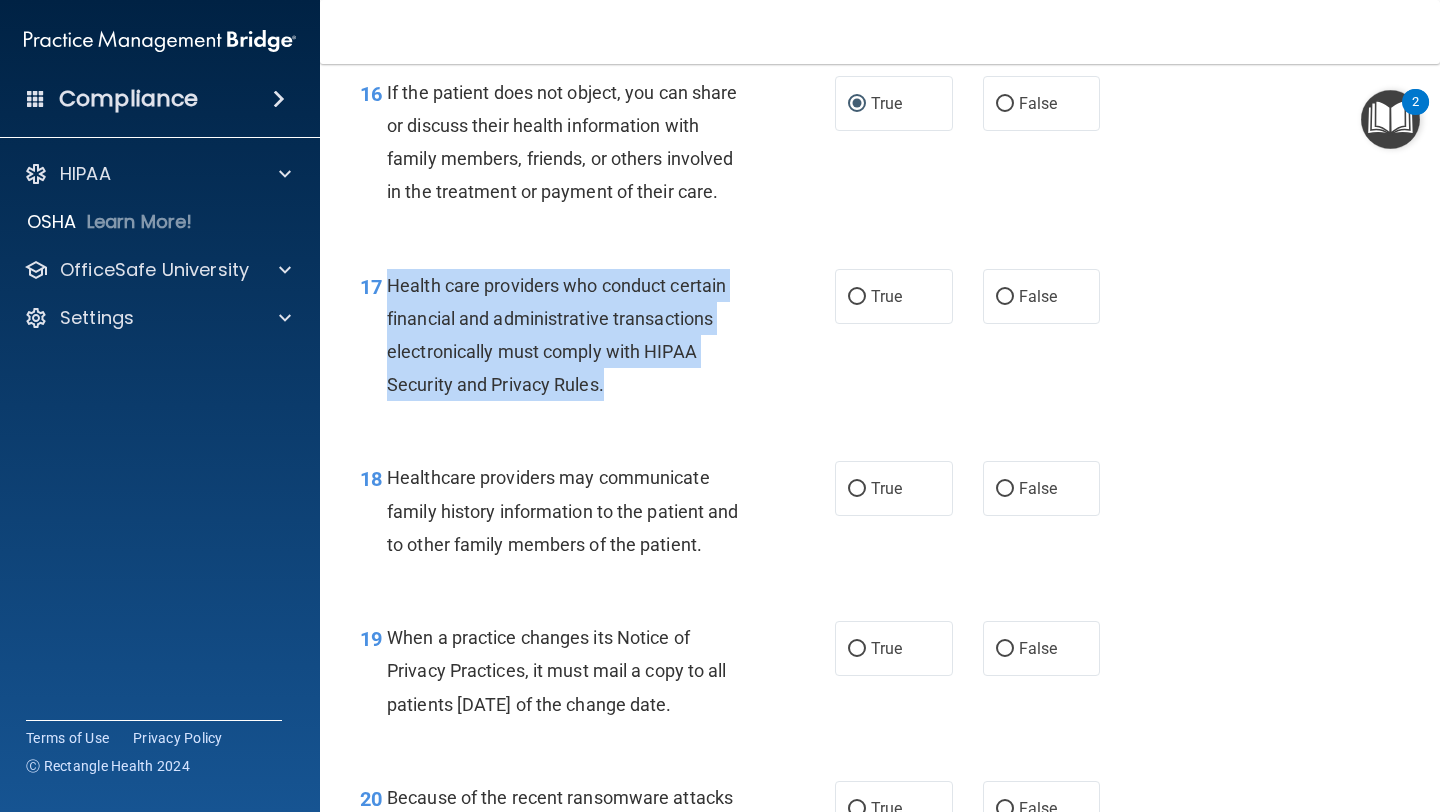 drag, startPoint x: 558, startPoint y: 417, endPoint x: 389, endPoint y: 328, distance: 191.00262 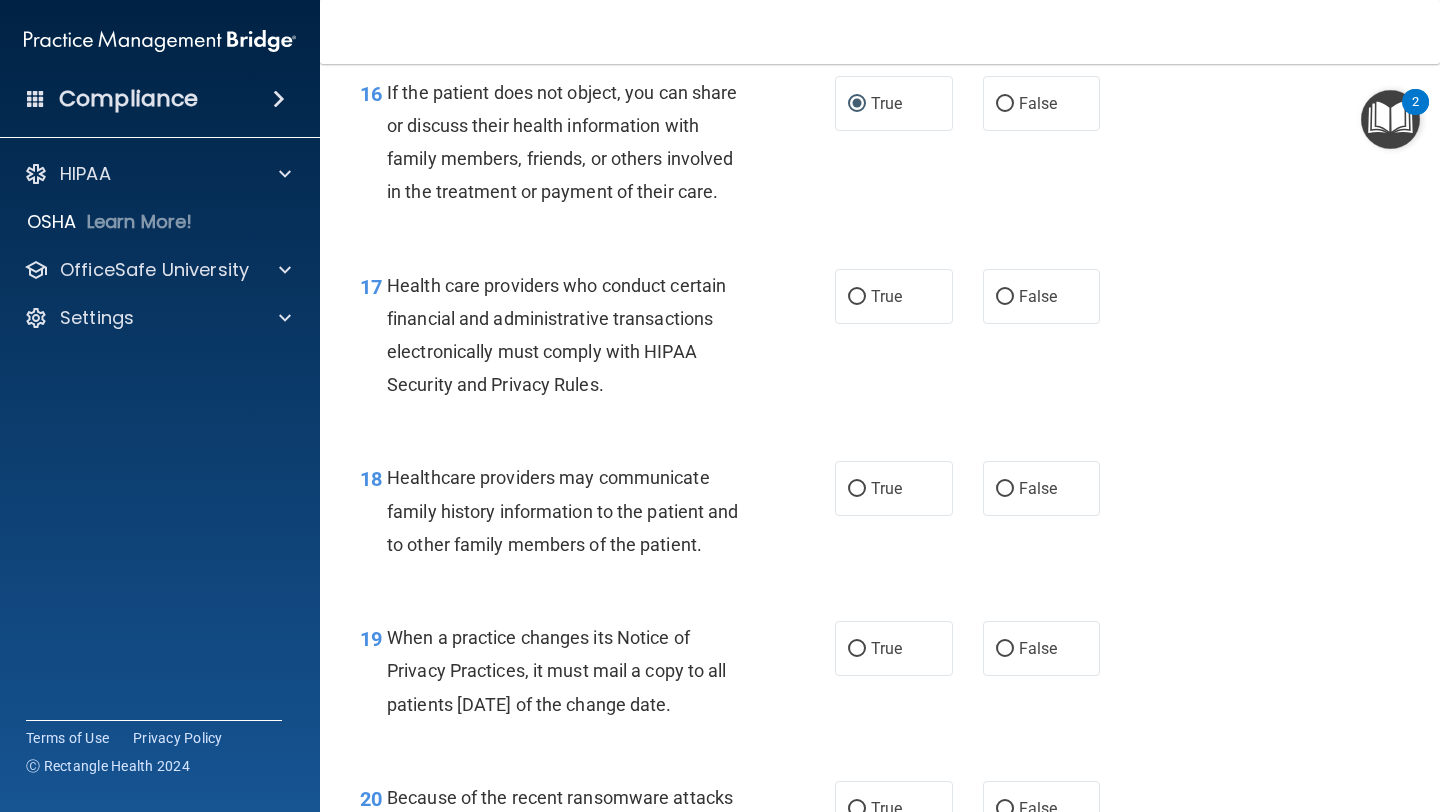 click on "Health care providers who conduct certain financial and administrative transactions electronically must comply with HIPAA Security and Privacy Rules." at bounding box center [576, 335] 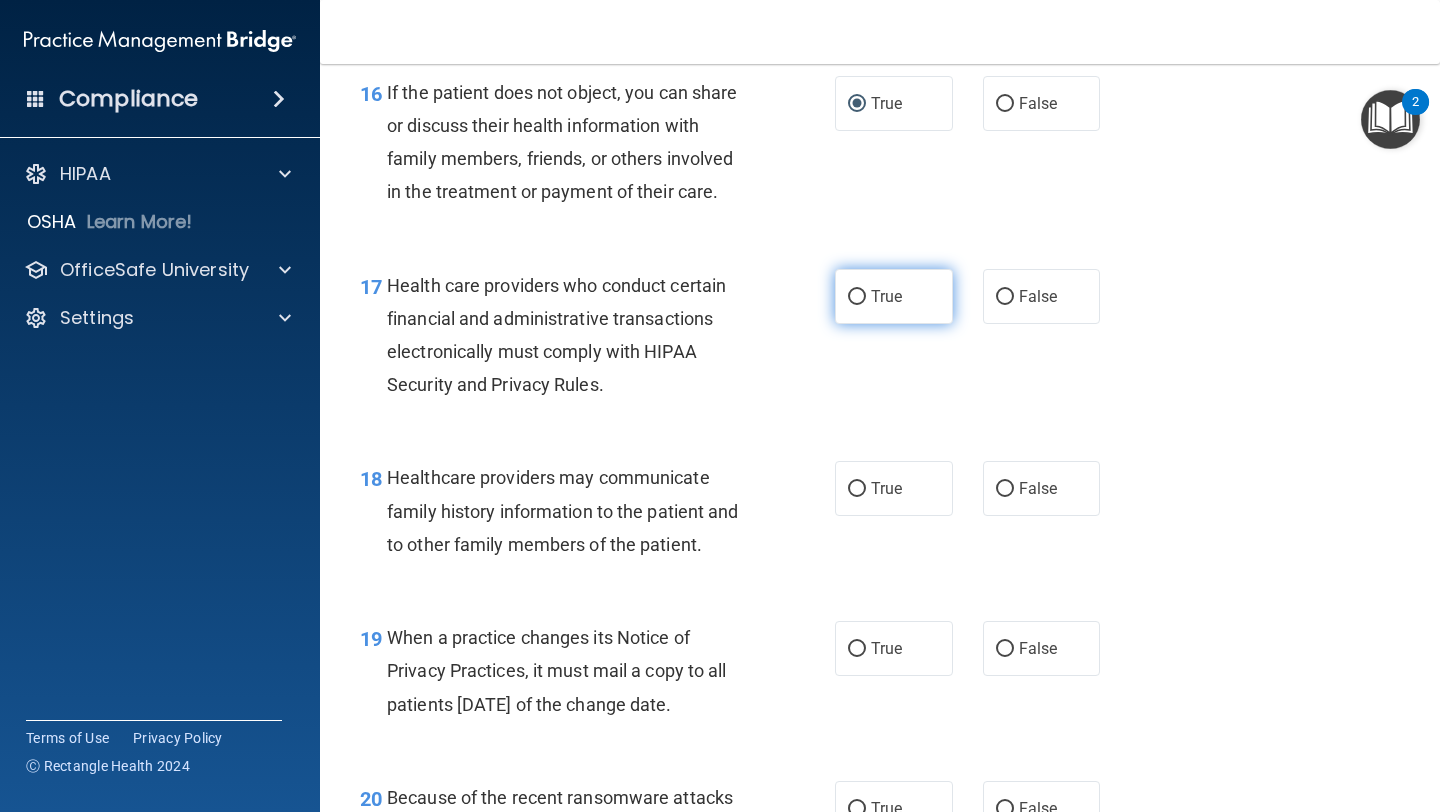 click on "True" at bounding box center (857, 297) 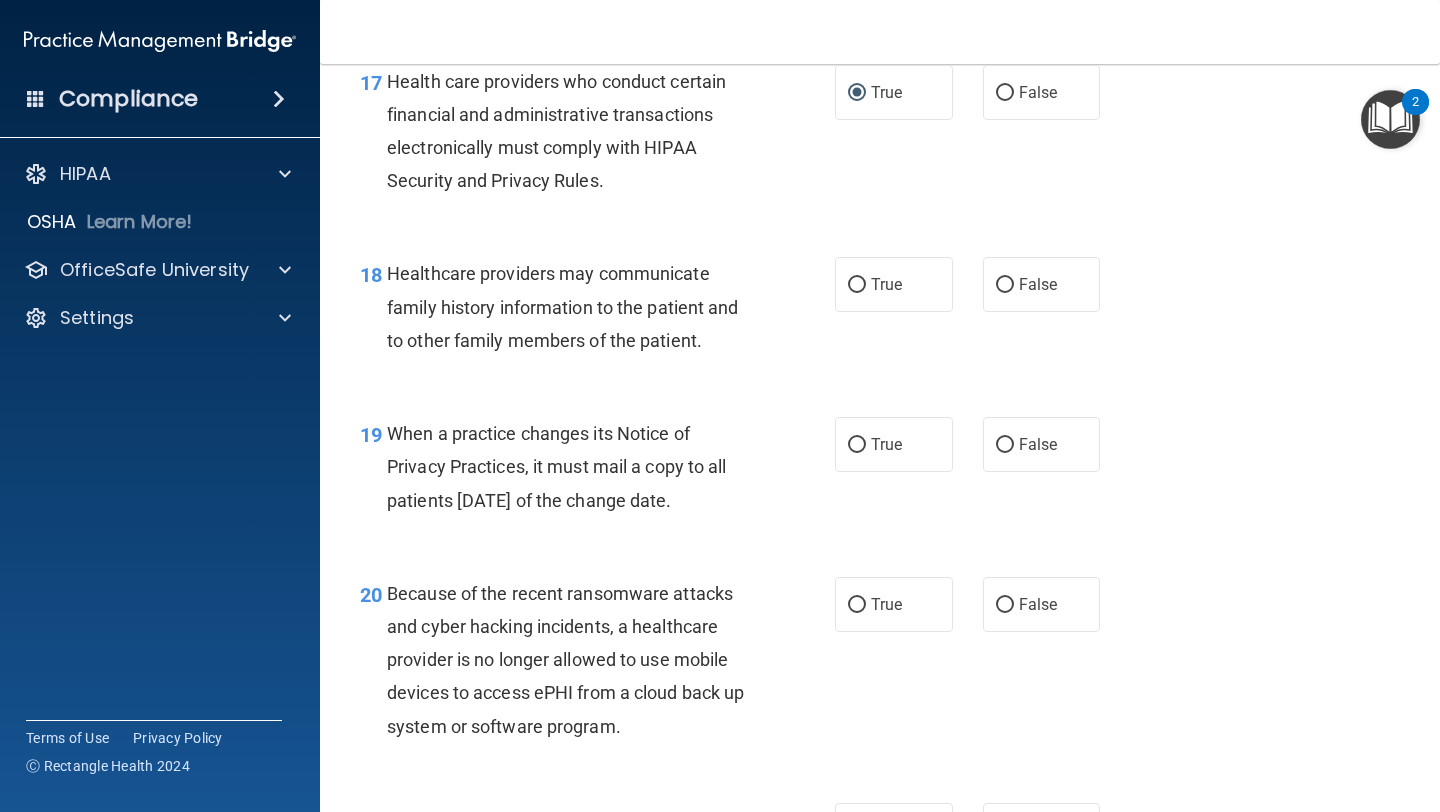 scroll, scrollTop: 3214, scrollLeft: 0, axis: vertical 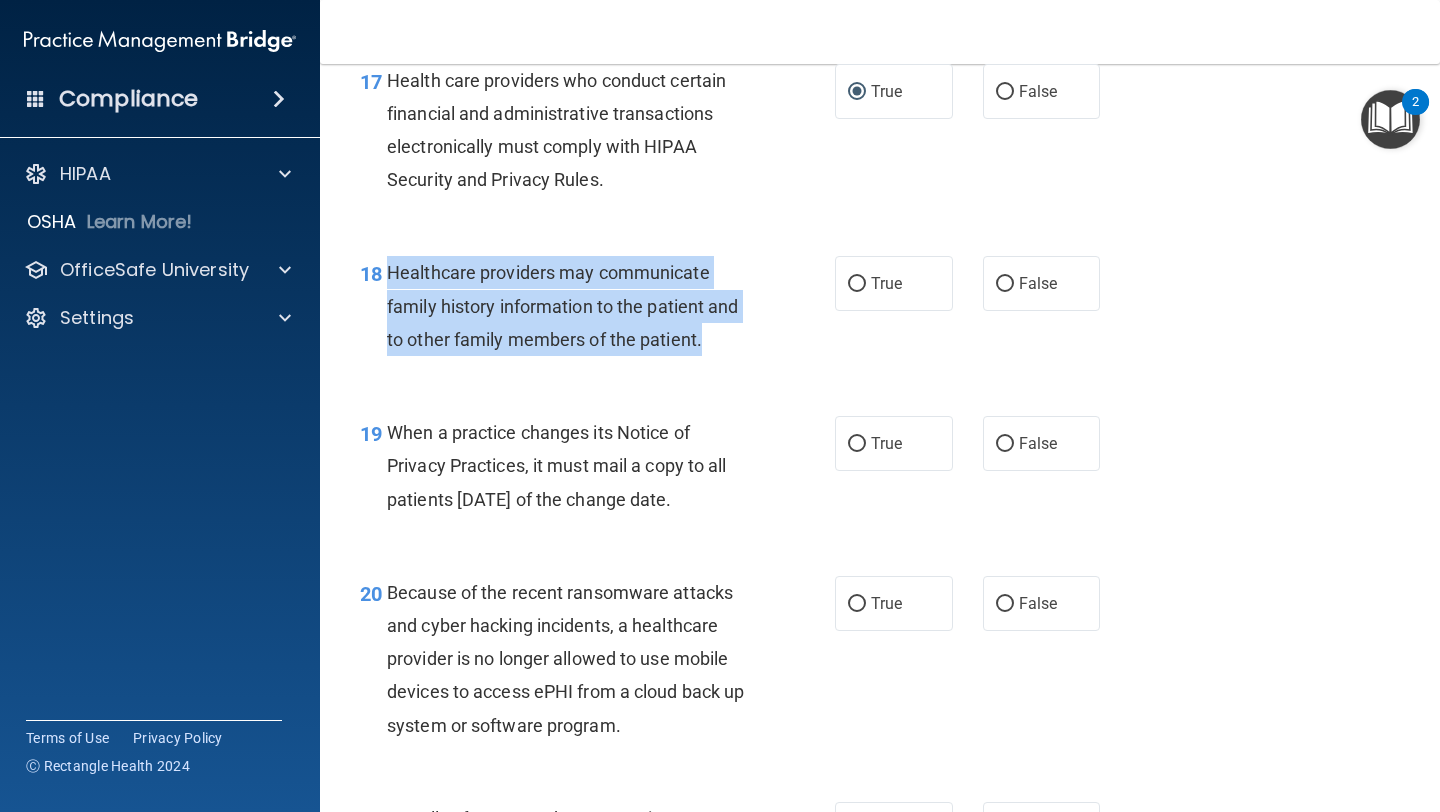 drag, startPoint x: 723, startPoint y: 371, endPoint x: 392, endPoint y: 292, distance: 340.29694 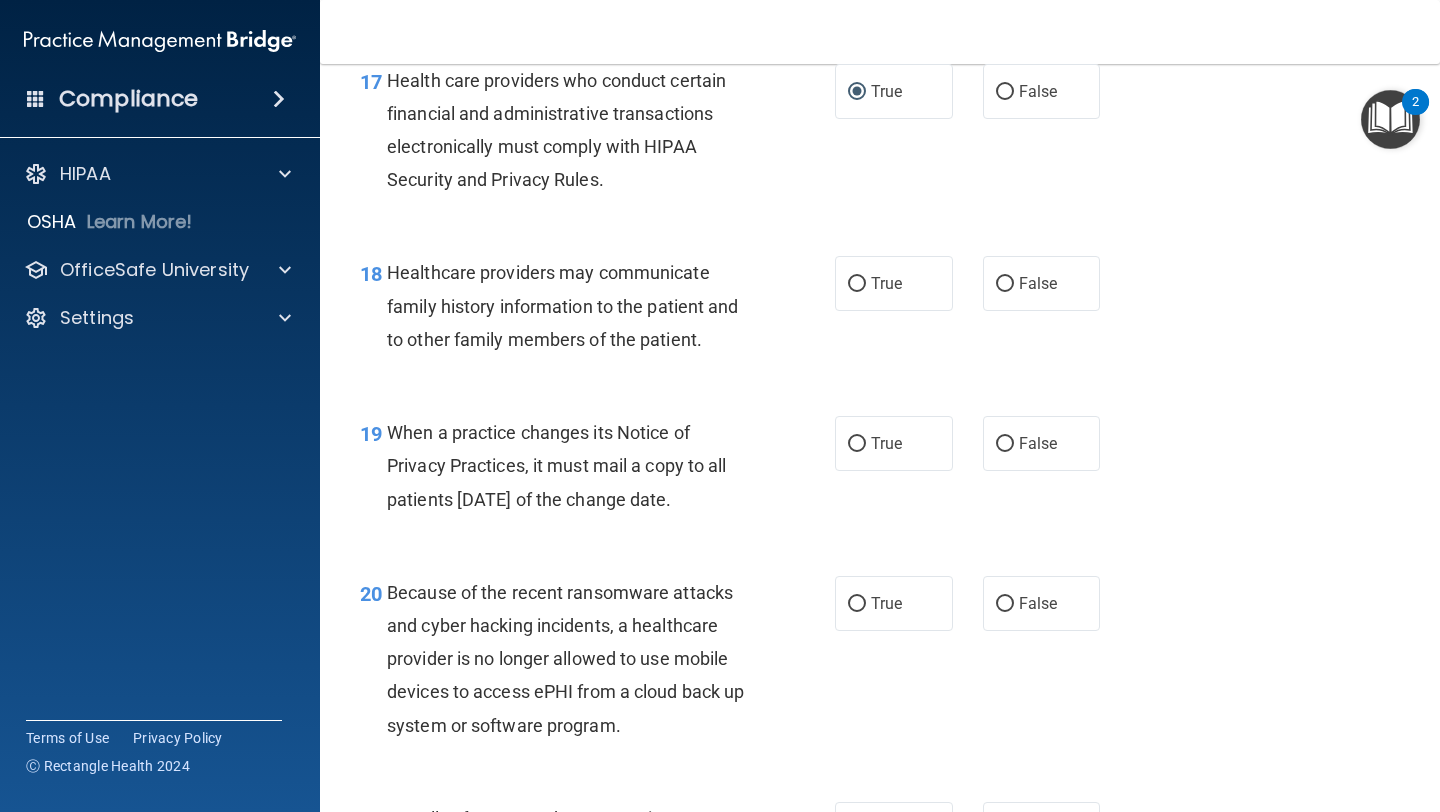 click on "19       When a practice changes its Notice of Privacy Practices, it must mail a copy to all patients [DATE] of the change date.                 True           False" at bounding box center [880, 471] 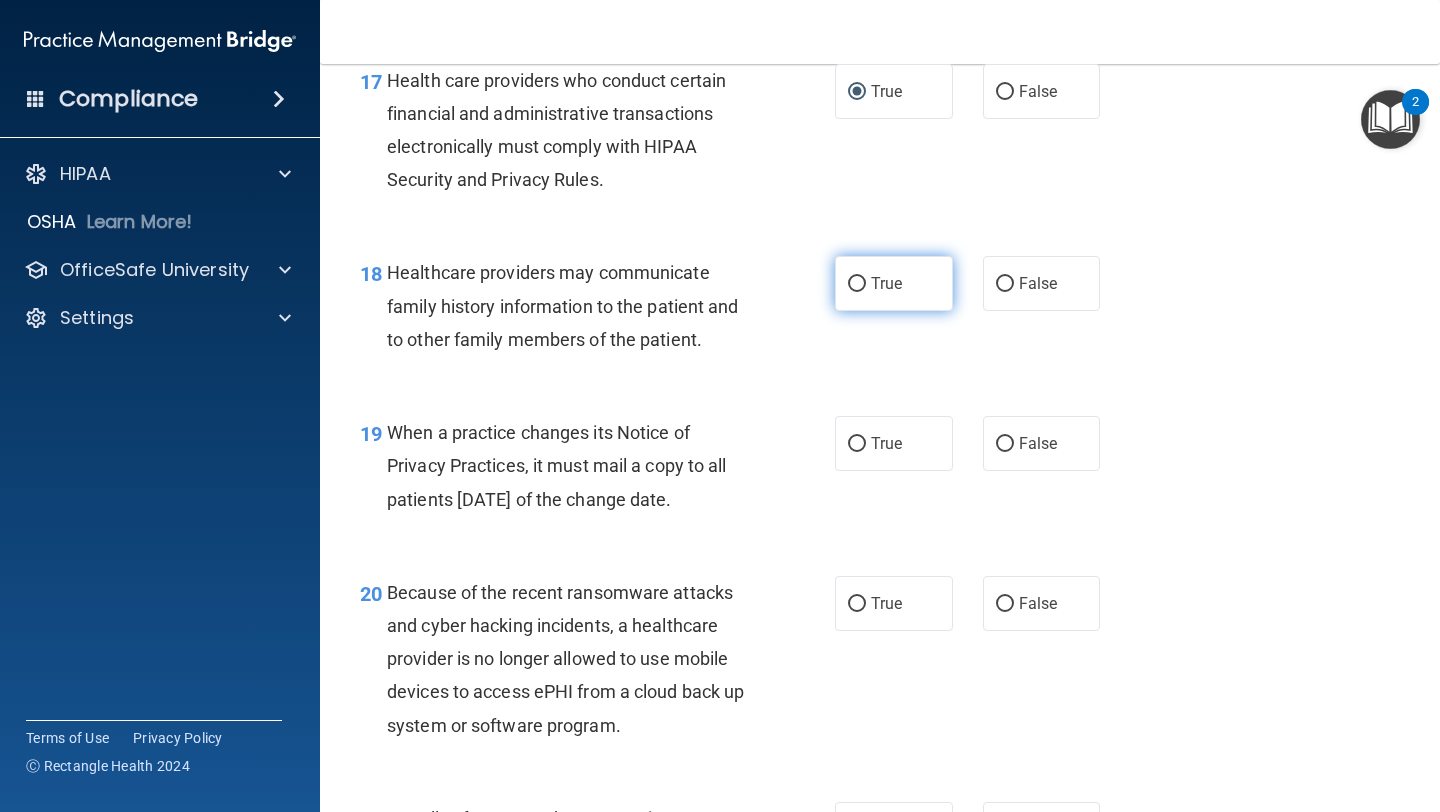 click on "True" at bounding box center [894, 283] 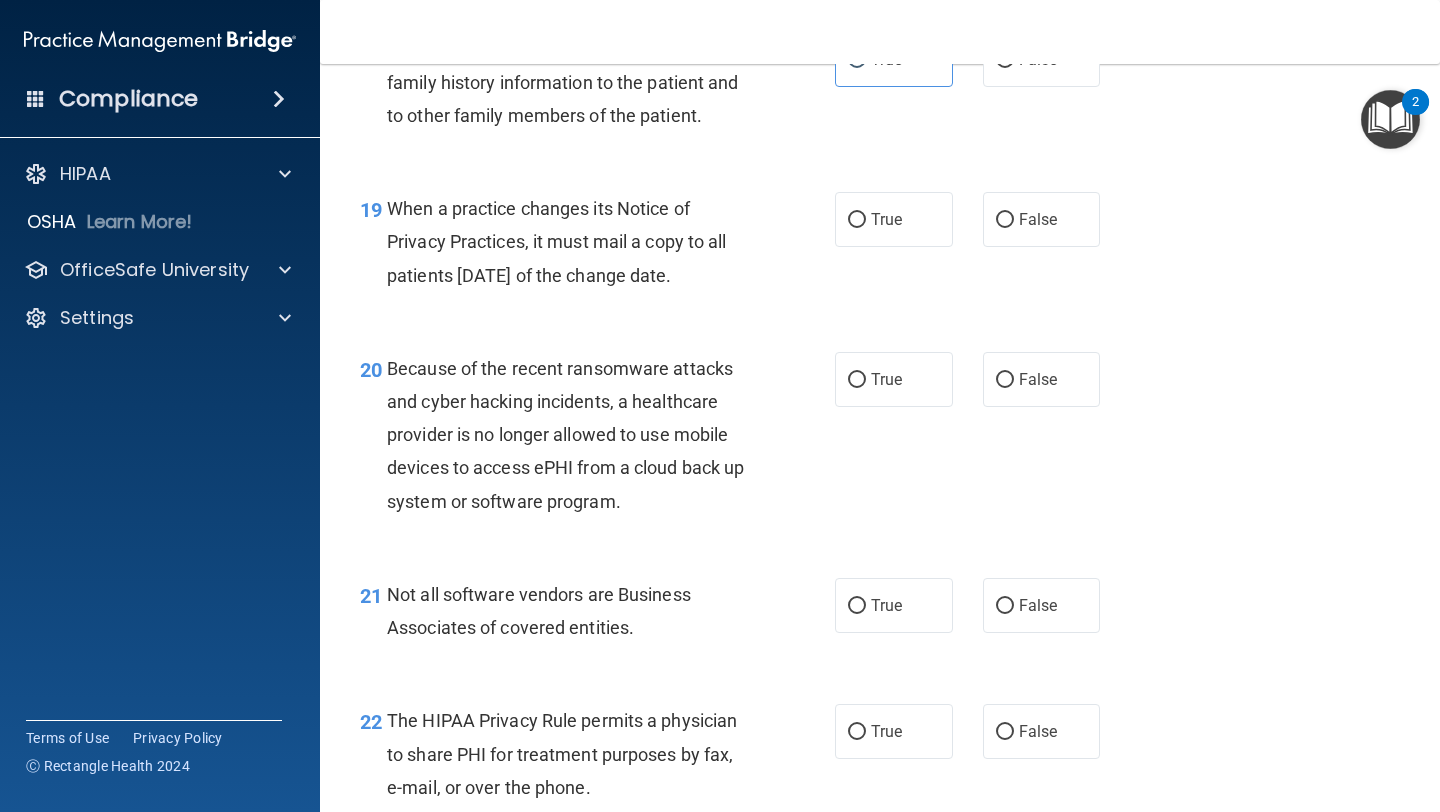 scroll, scrollTop: 3439, scrollLeft: 0, axis: vertical 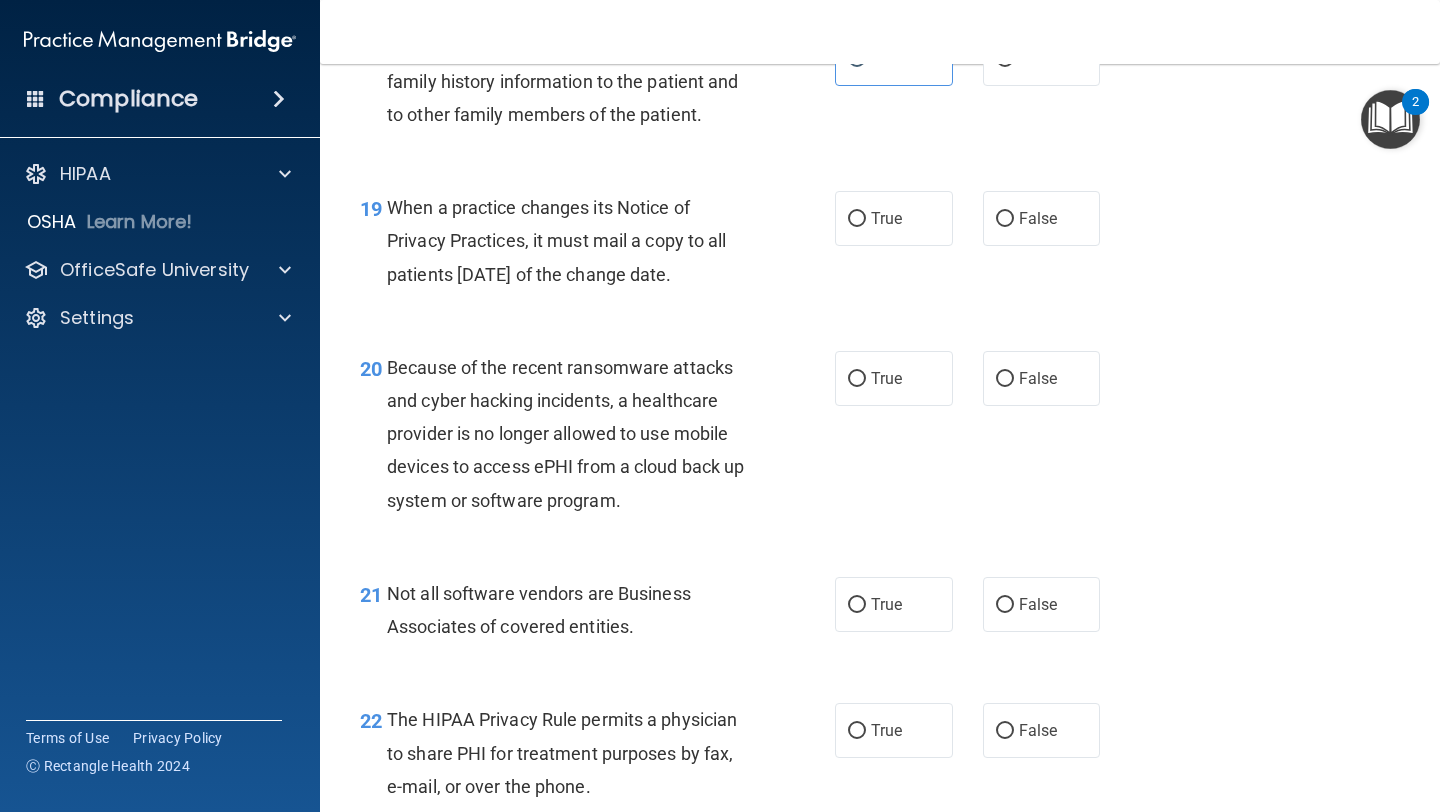 drag, startPoint x: 746, startPoint y: 304, endPoint x: 390, endPoint y: 240, distance: 361.70706 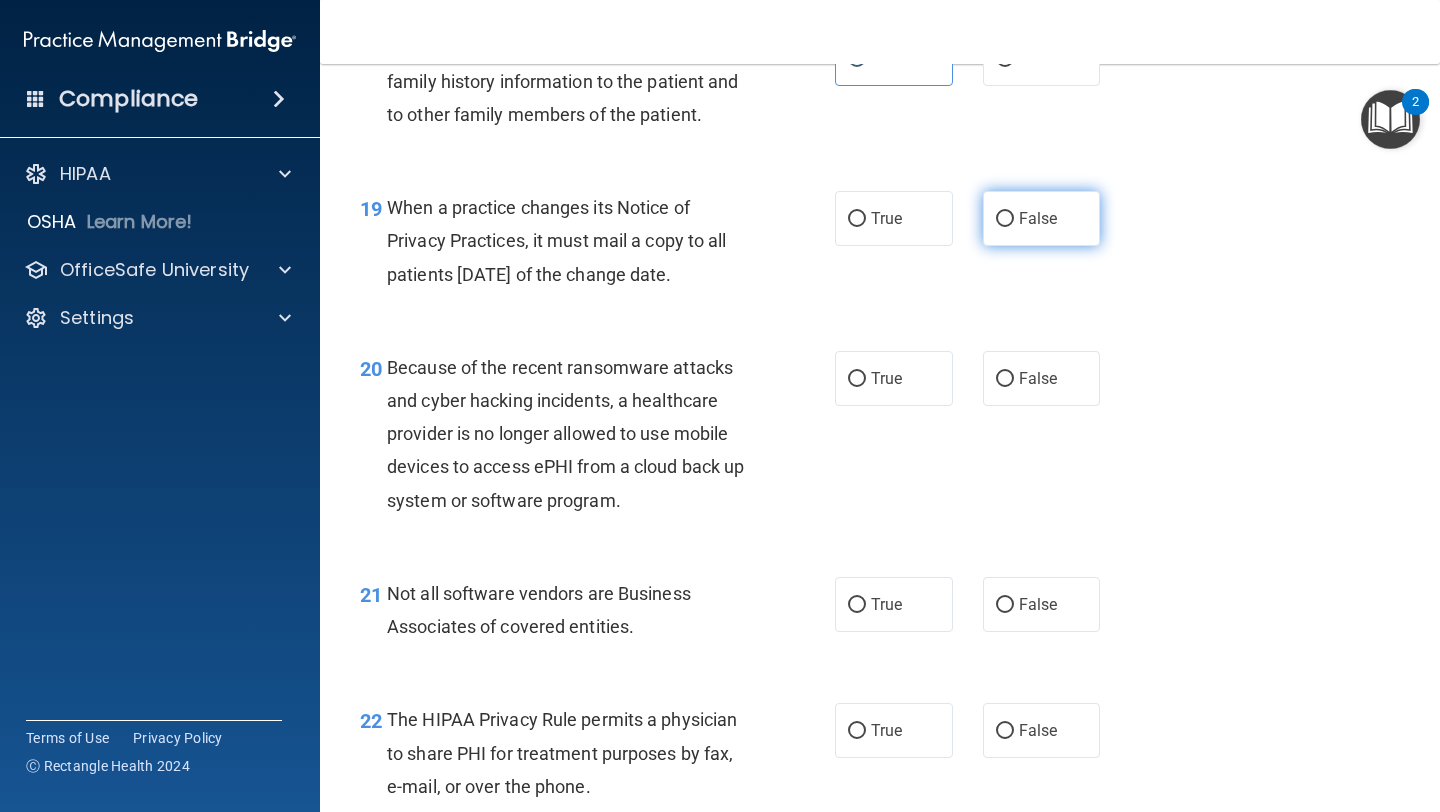 click on "False" at bounding box center [1042, 218] 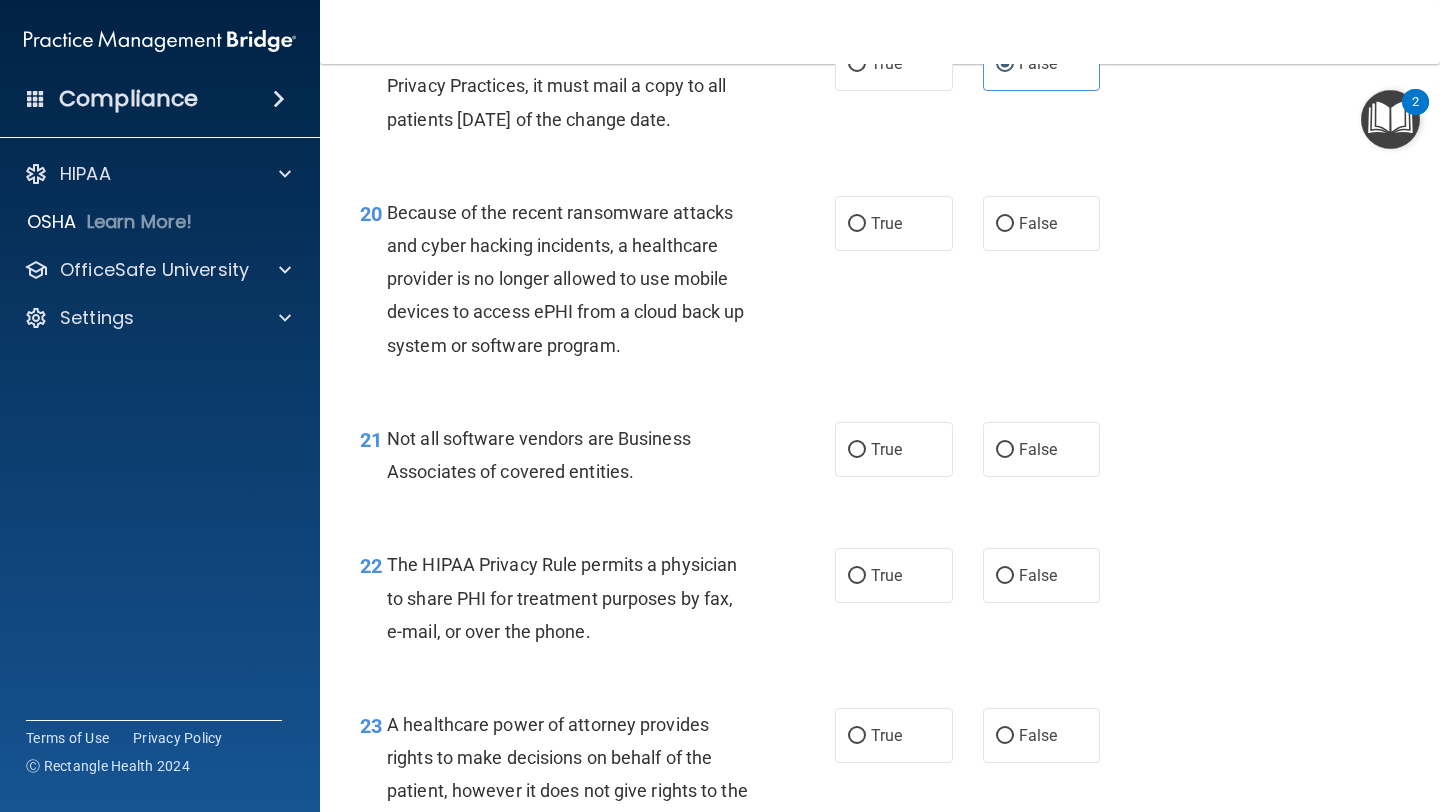 scroll, scrollTop: 3595, scrollLeft: 0, axis: vertical 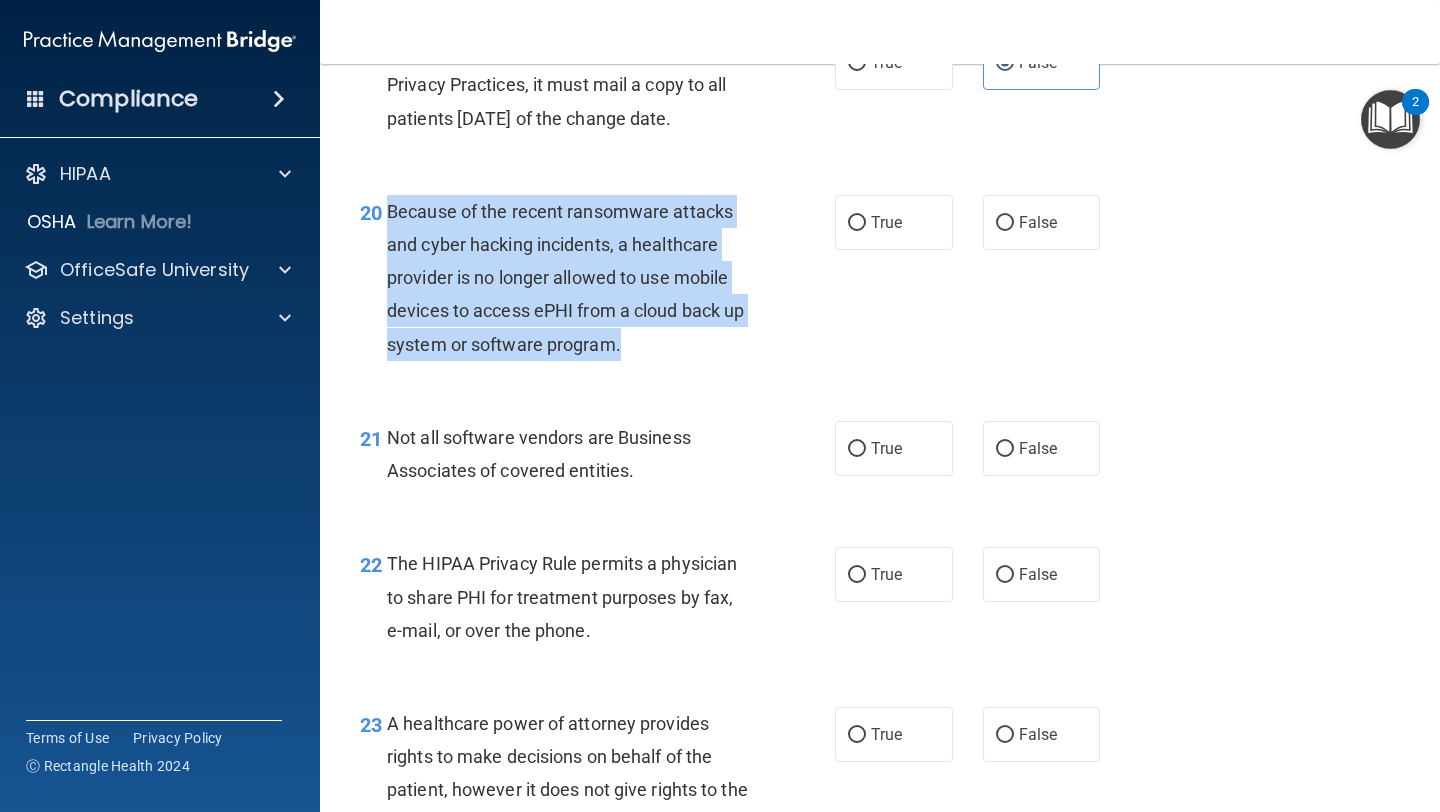 drag, startPoint x: 653, startPoint y: 380, endPoint x: 389, endPoint y: 244, distance: 296.97137 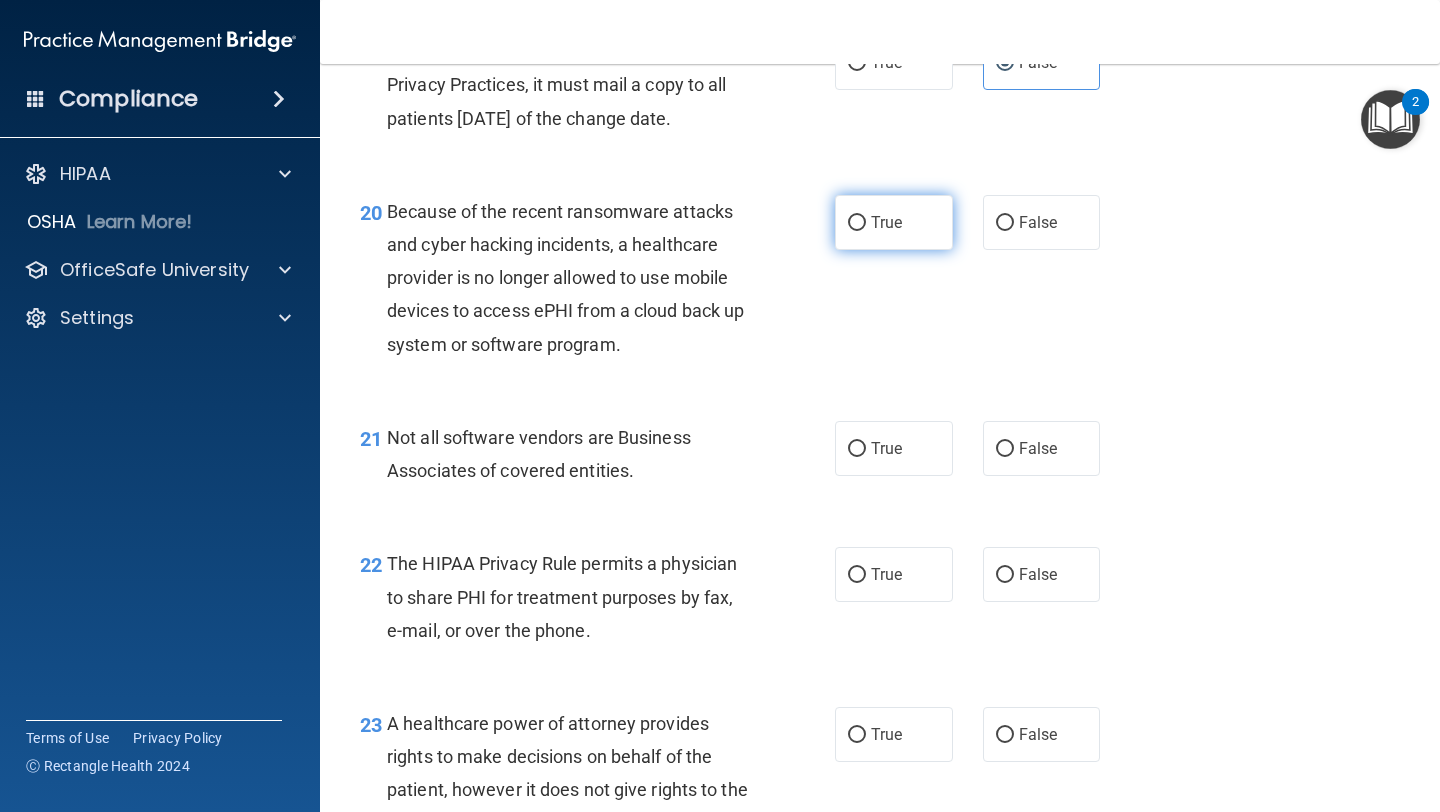 click on "True" at bounding box center [857, 223] 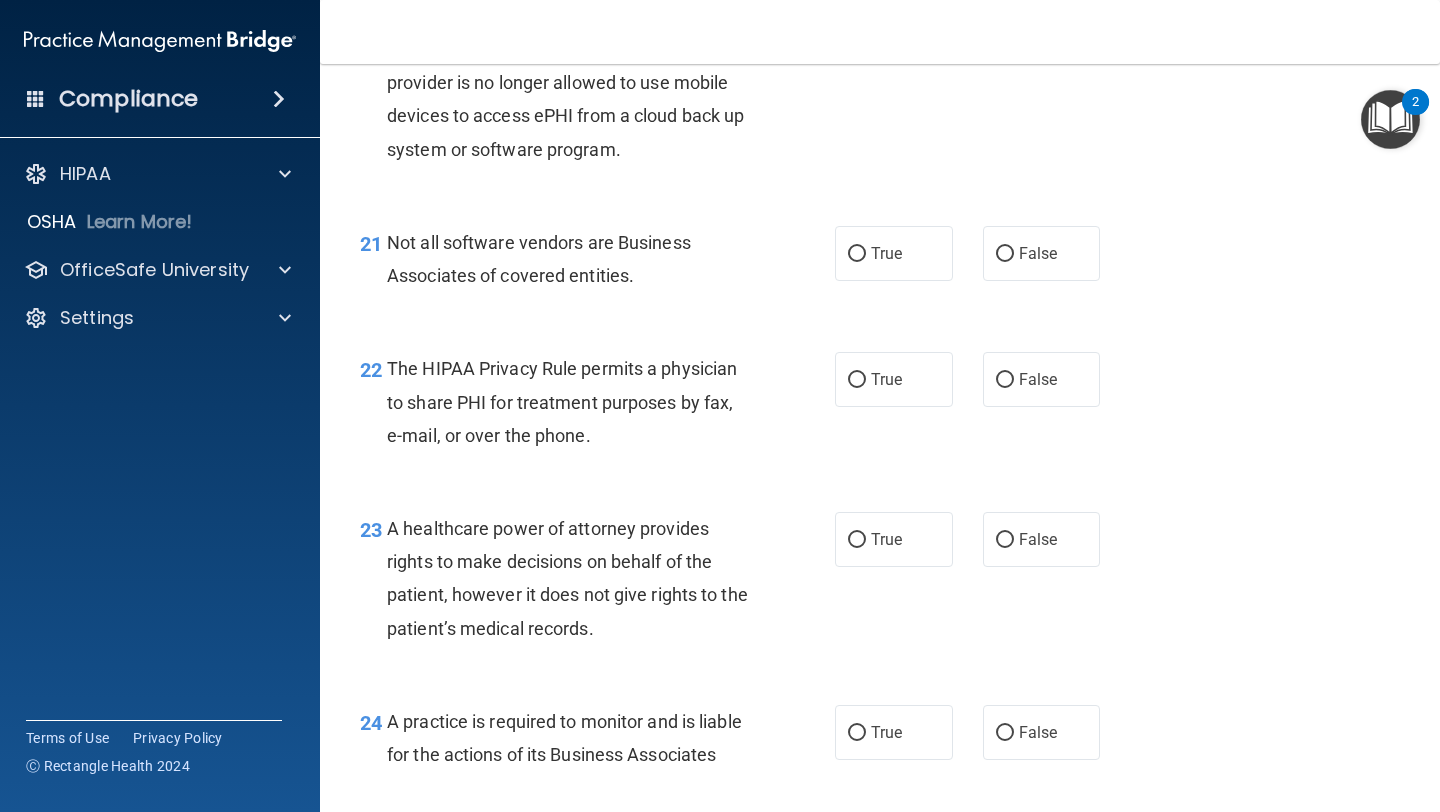 scroll, scrollTop: 3803, scrollLeft: 0, axis: vertical 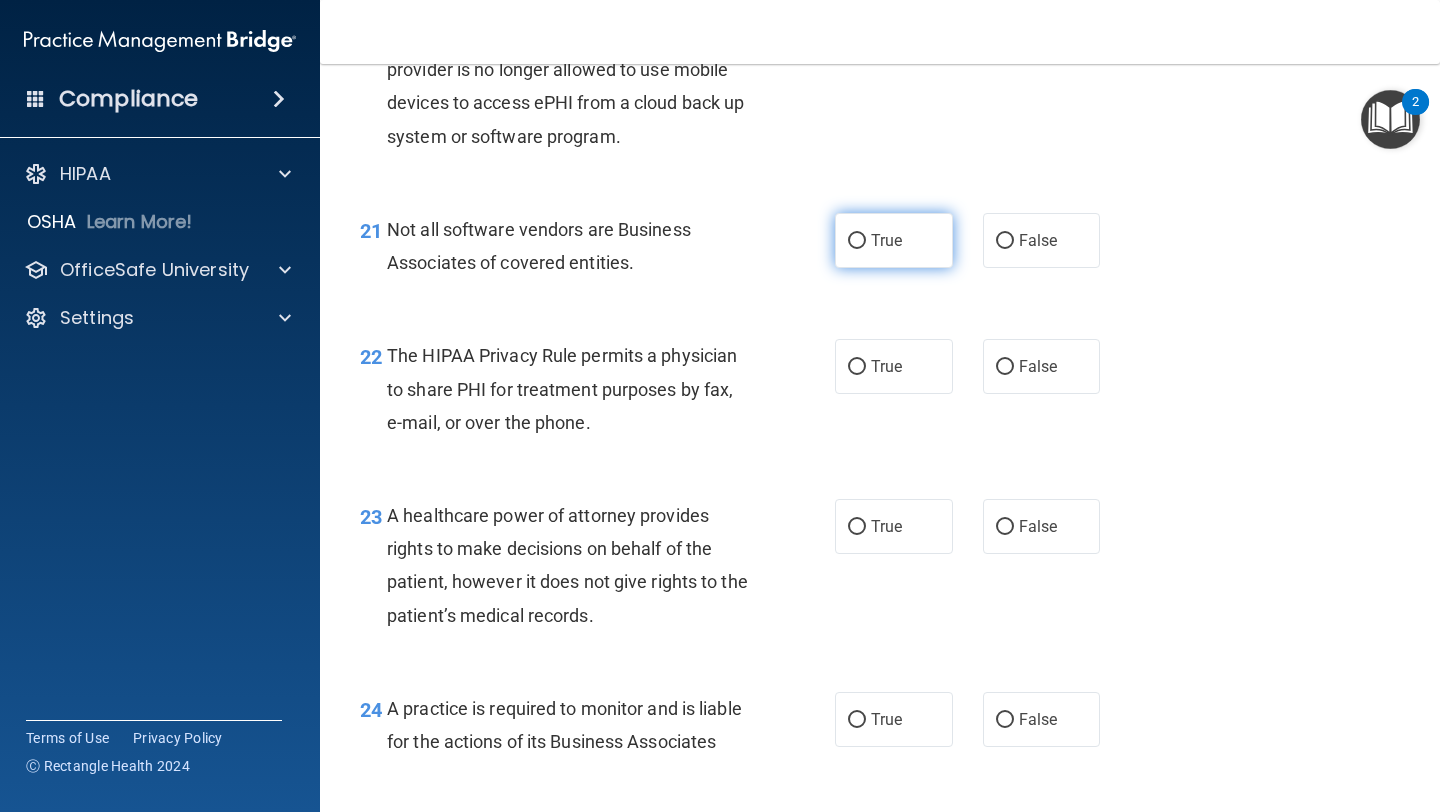 click on "True" at bounding box center (857, 241) 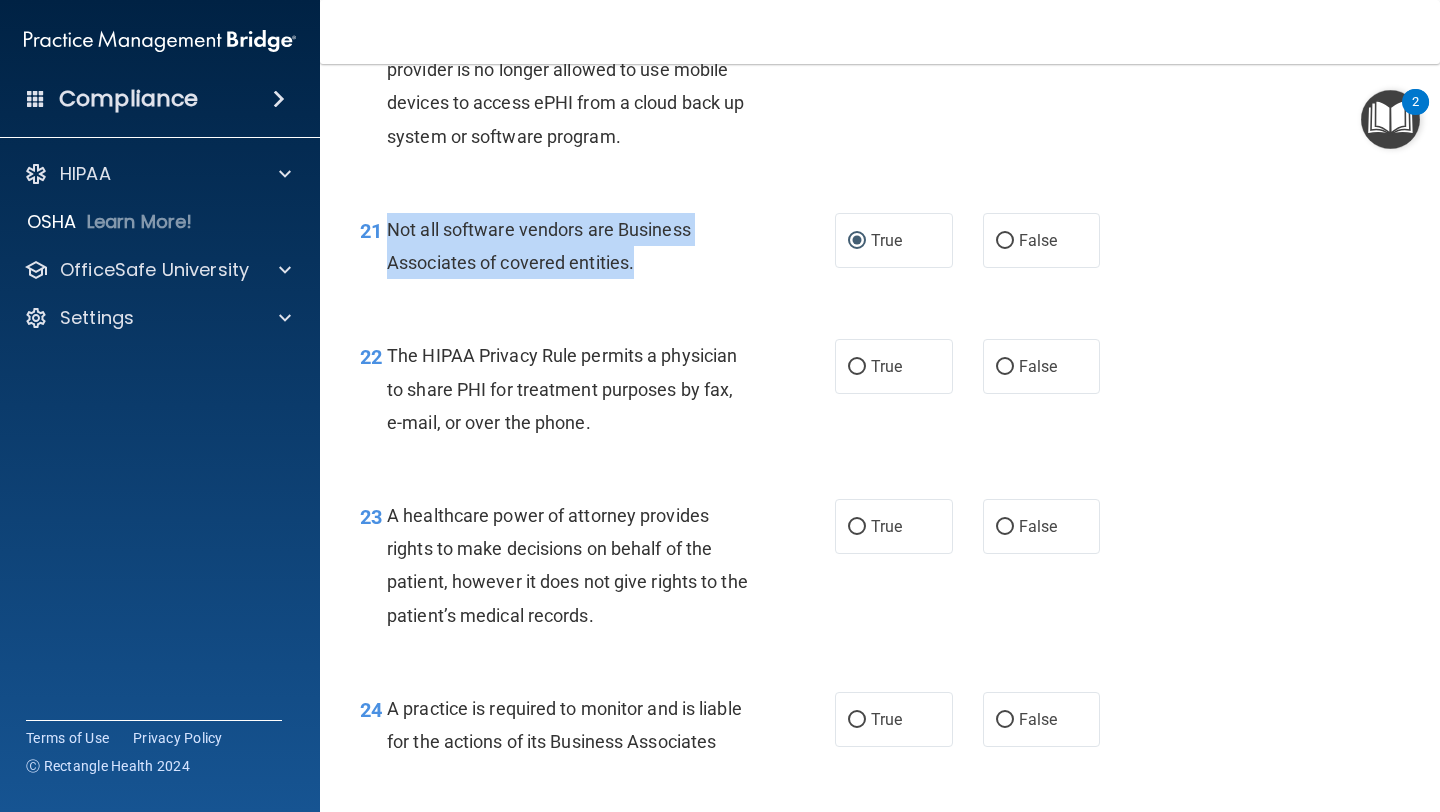 drag, startPoint x: 657, startPoint y: 295, endPoint x: 384, endPoint y: 258, distance: 275.4959 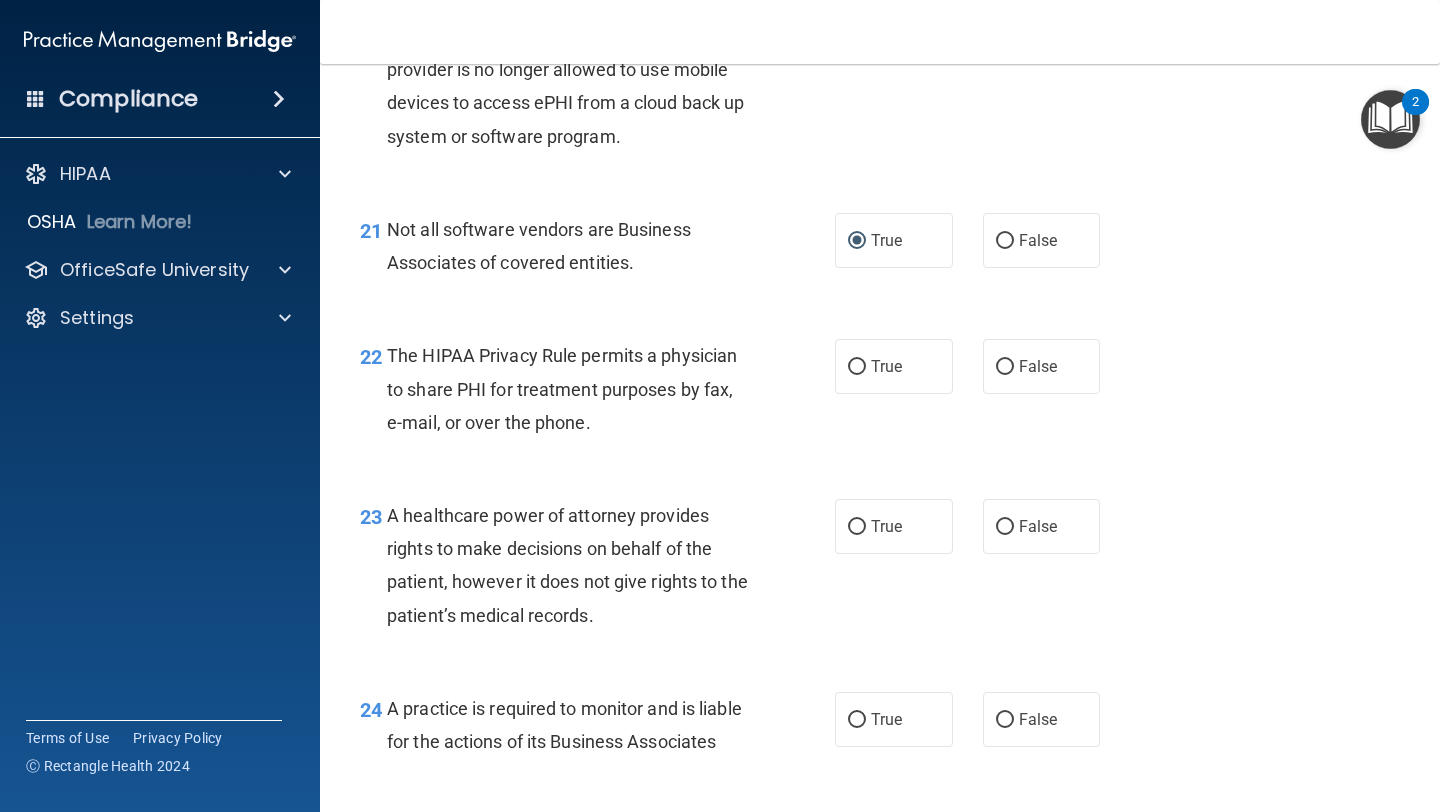click on "21       Not all software vendors are Business Associates of covered entities.                 True           False" at bounding box center [880, 251] 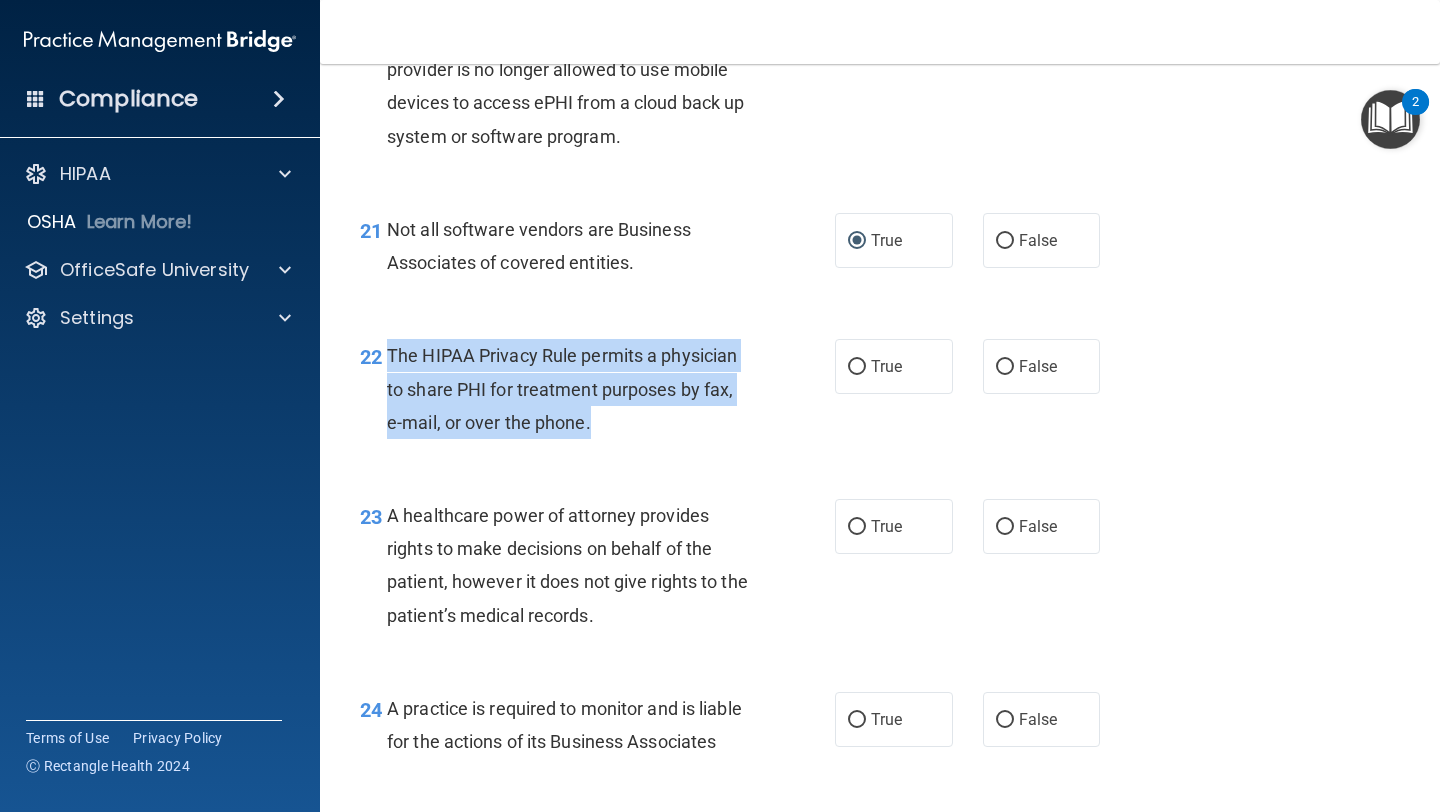 drag, startPoint x: 611, startPoint y: 458, endPoint x: 385, endPoint y: 377, distance: 240.07707 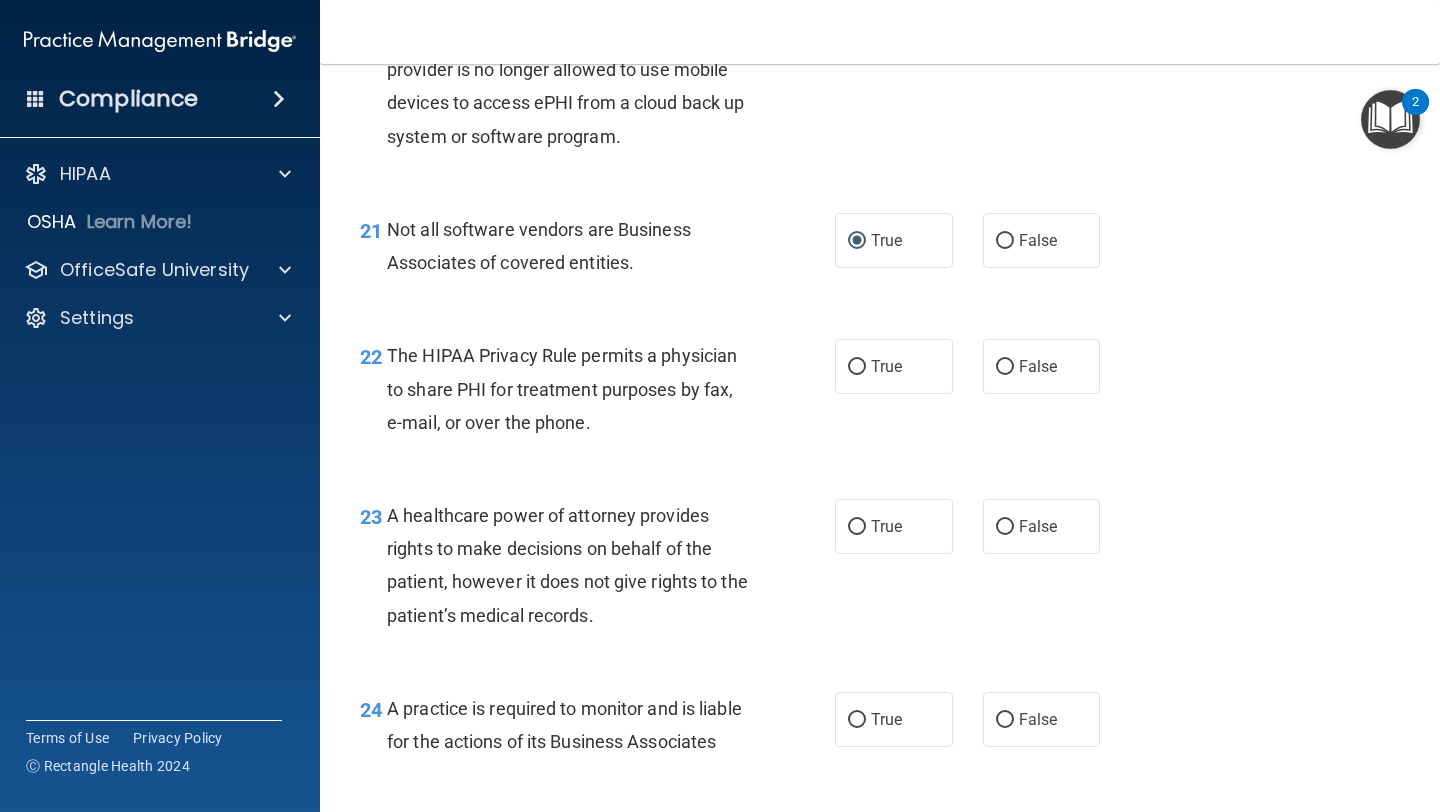 click on "22       The HIPAA Privacy Rule permits a physician to share PHI for treatment purposes by fax, e-mail, or over the phone.                 True           False" at bounding box center (880, 394) 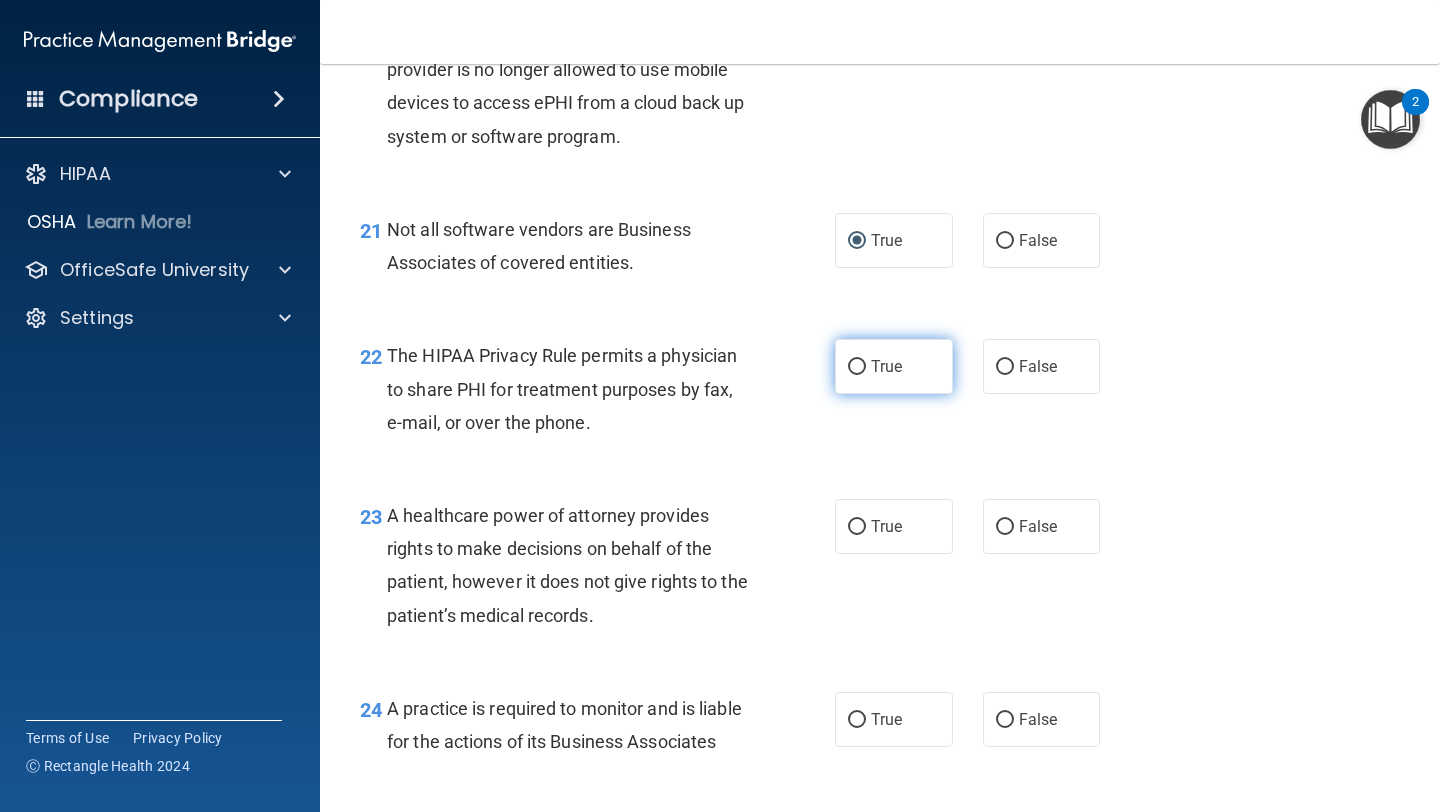 click on "True" at bounding box center [857, 367] 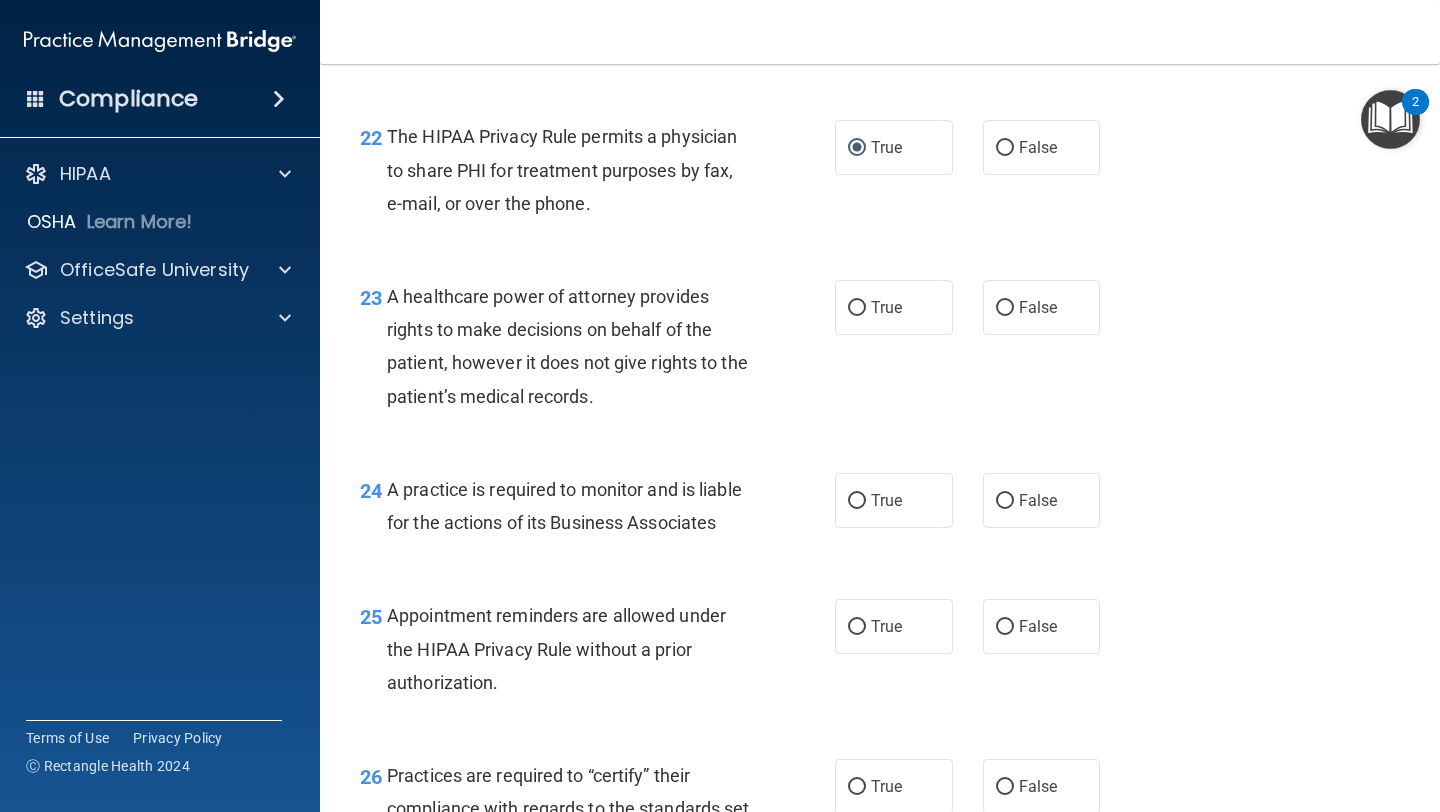 scroll, scrollTop: 4060, scrollLeft: 0, axis: vertical 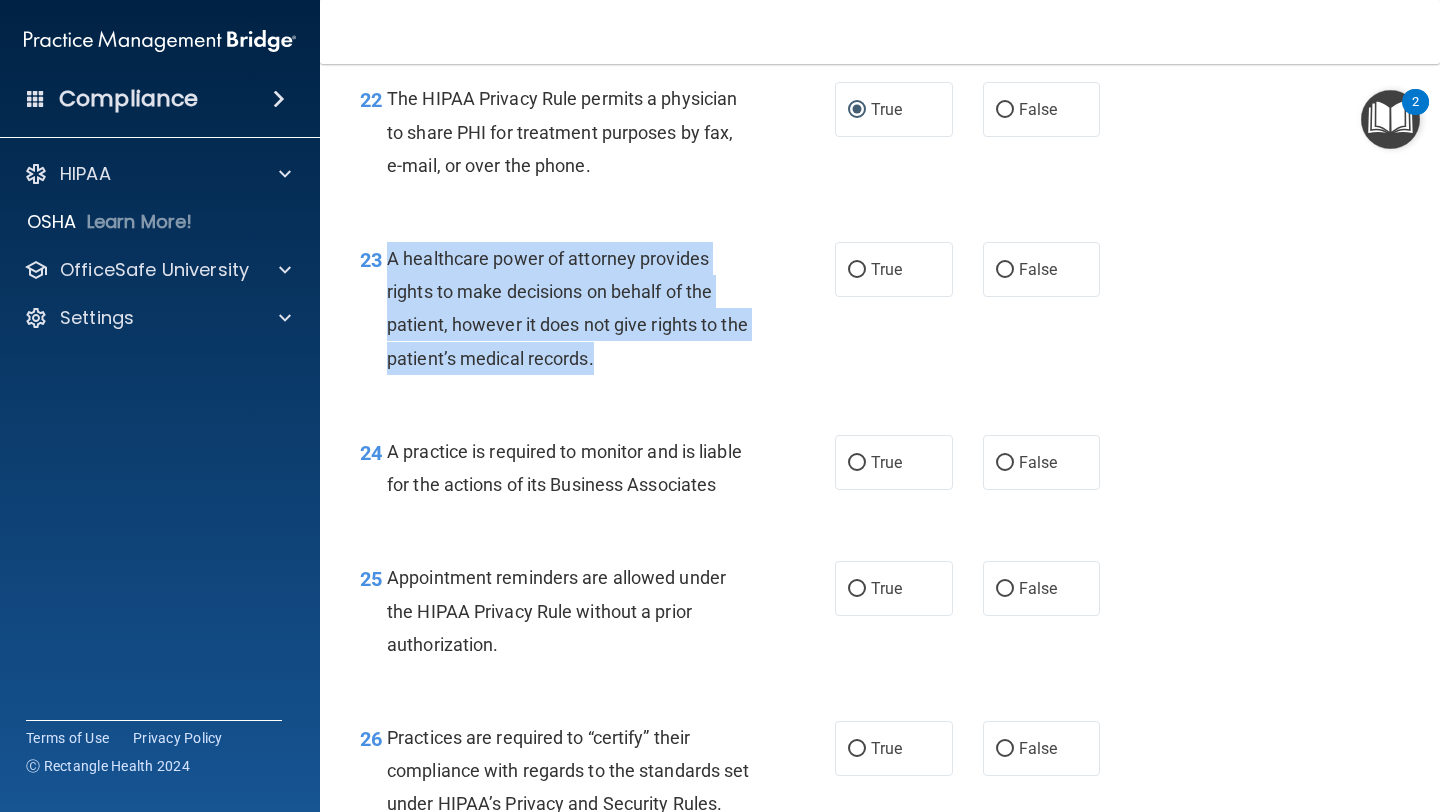 drag, startPoint x: 648, startPoint y: 395, endPoint x: 387, endPoint y: 297, distance: 278.79202 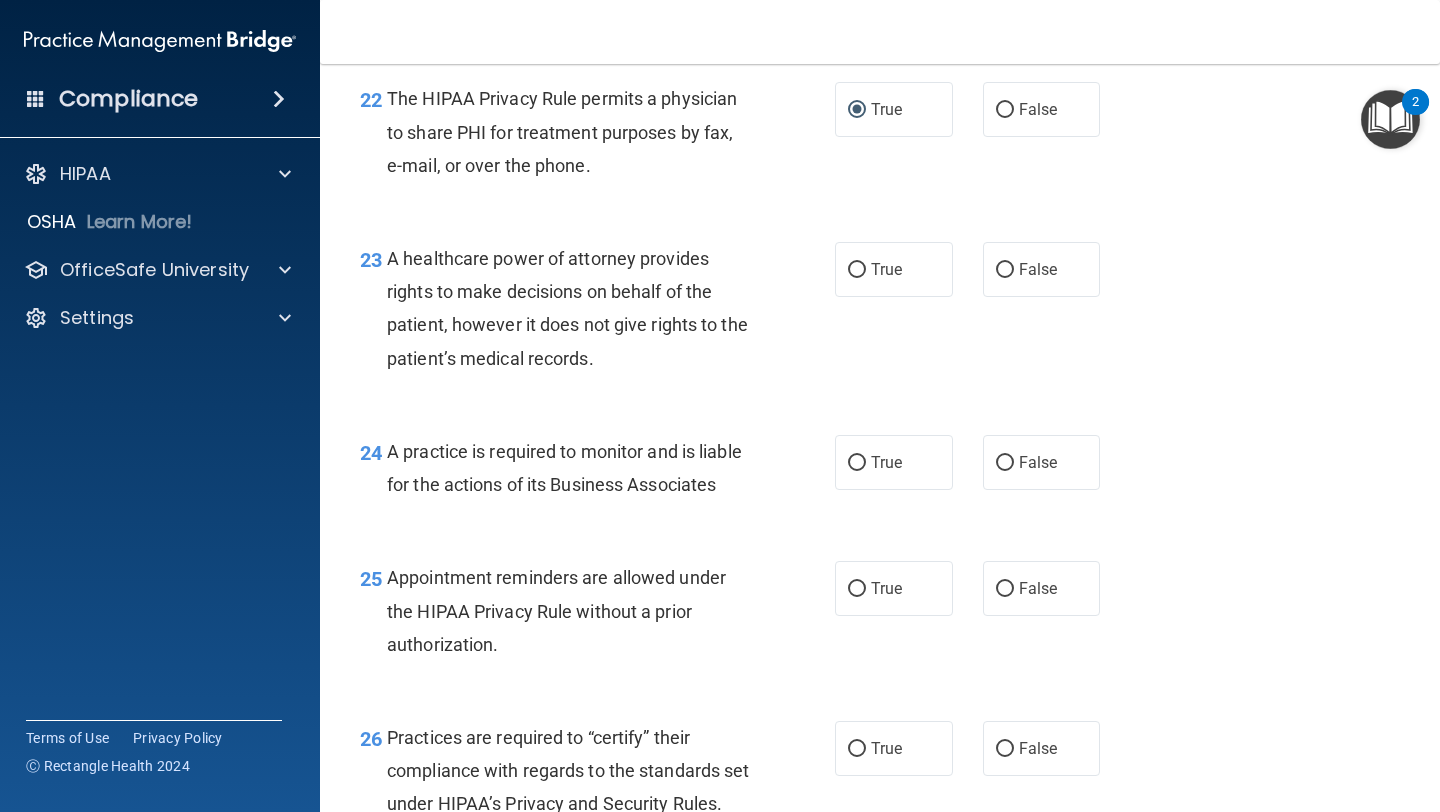 click on "23       A healthcare power of attorney provides rights to make decisions on behalf of the patient, however it does not give rights to the patient’s medical records.                  True           False" at bounding box center (880, 313) 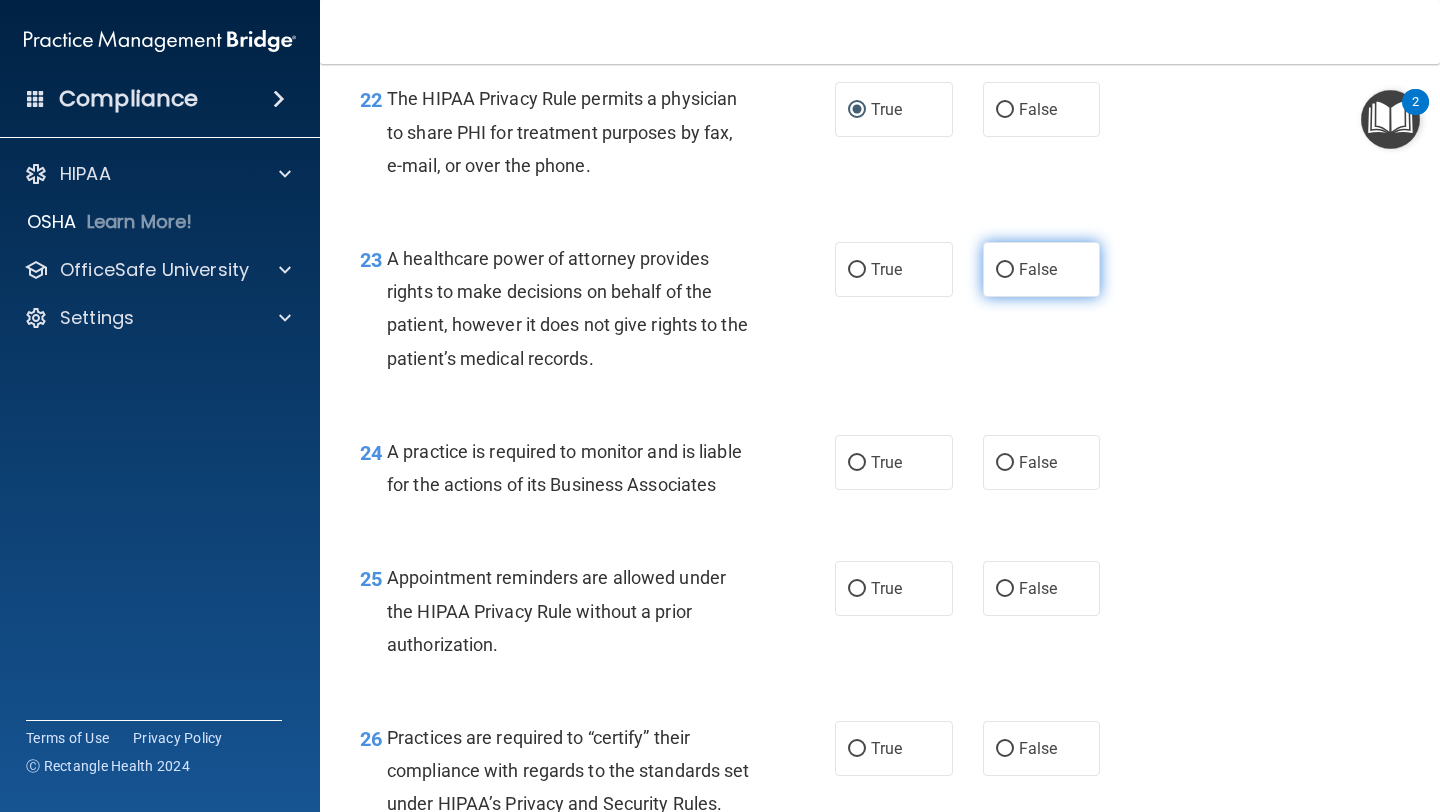 click on "False" at bounding box center [1005, 270] 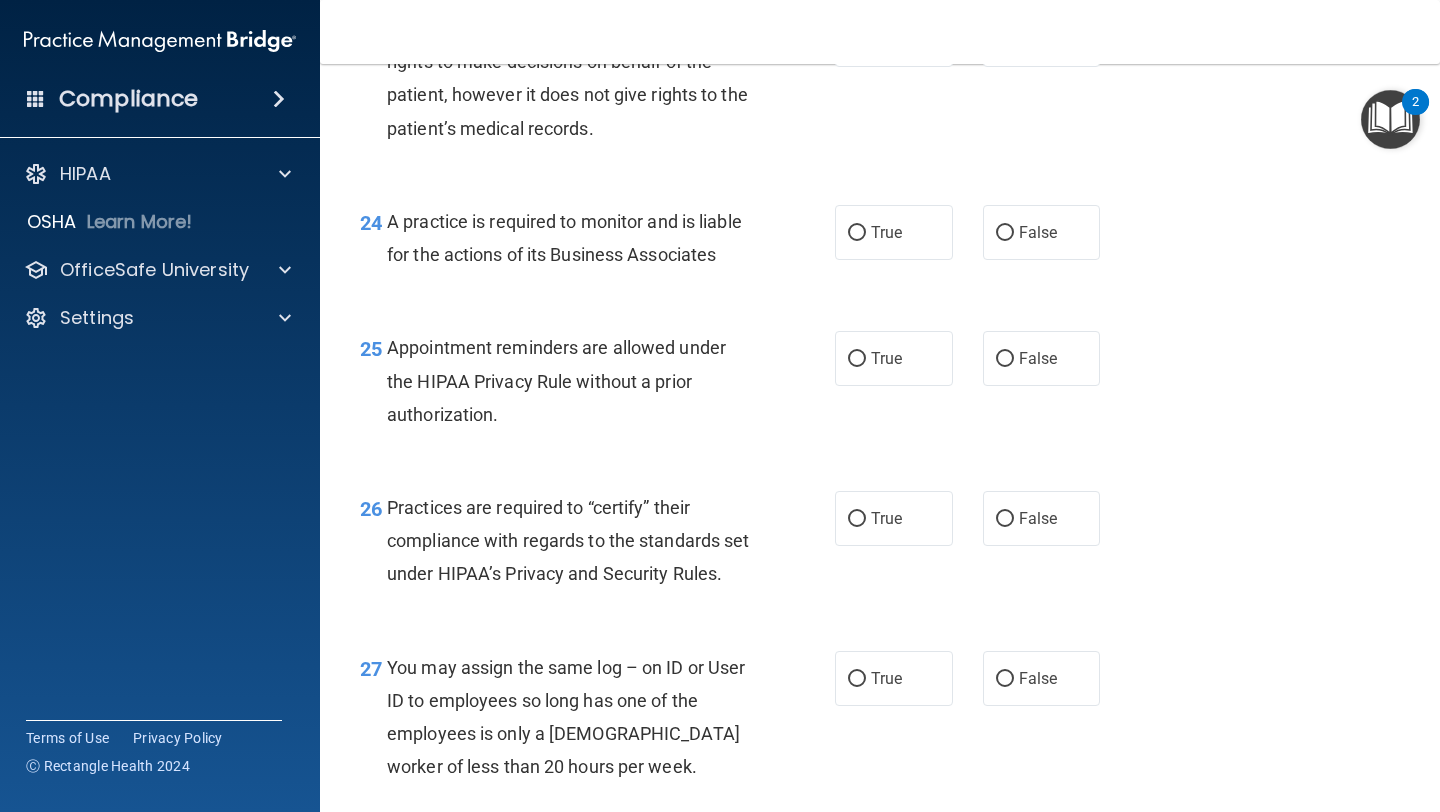scroll, scrollTop: 4306, scrollLeft: 0, axis: vertical 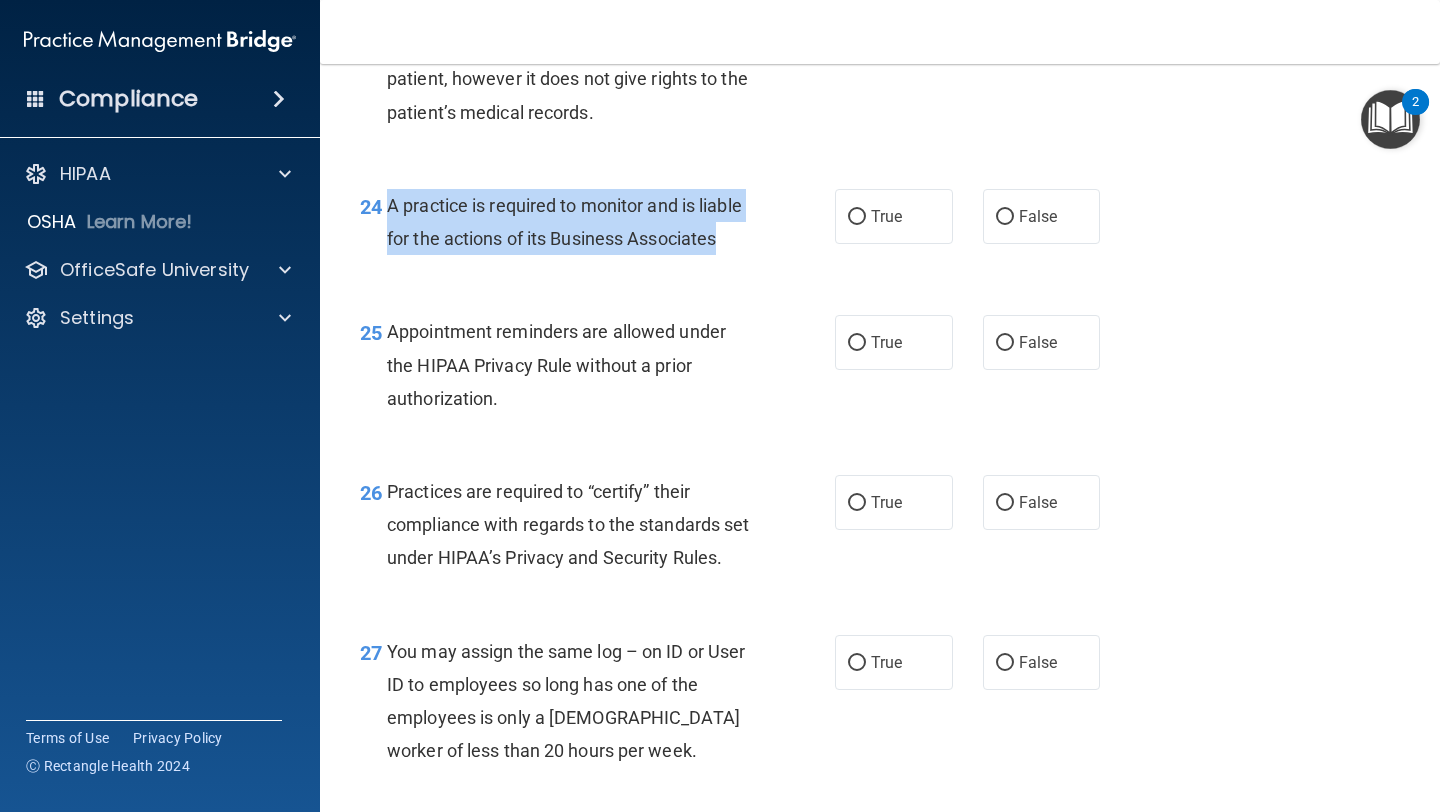 drag, startPoint x: 508, startPoint y: 305, endPoint x: 391, endPoint y: 241, distance: 133.36041 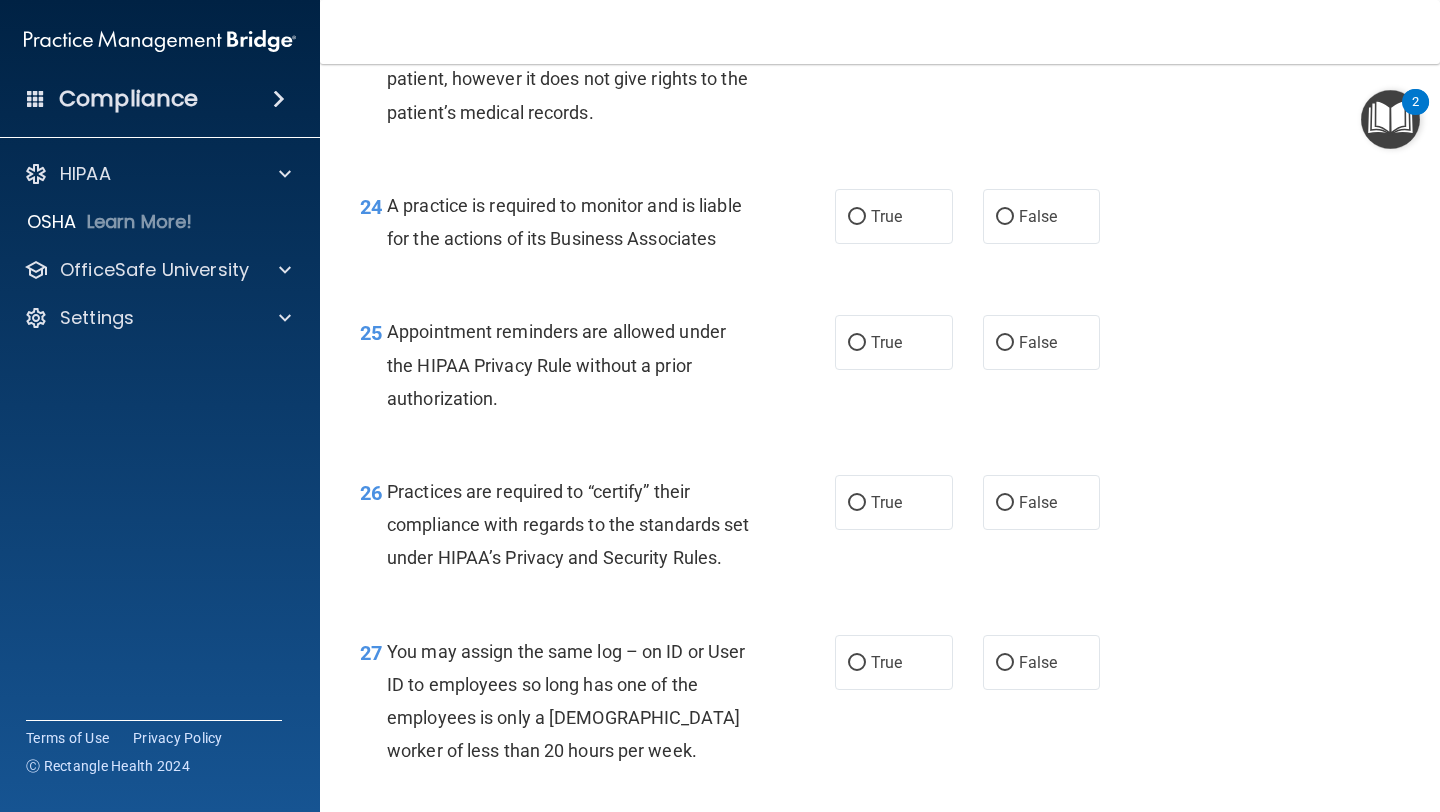 drag, startPoint x: 989, startPoint y: 253, endPoint x: 982, endPoint y: 280, distance: 27.89265 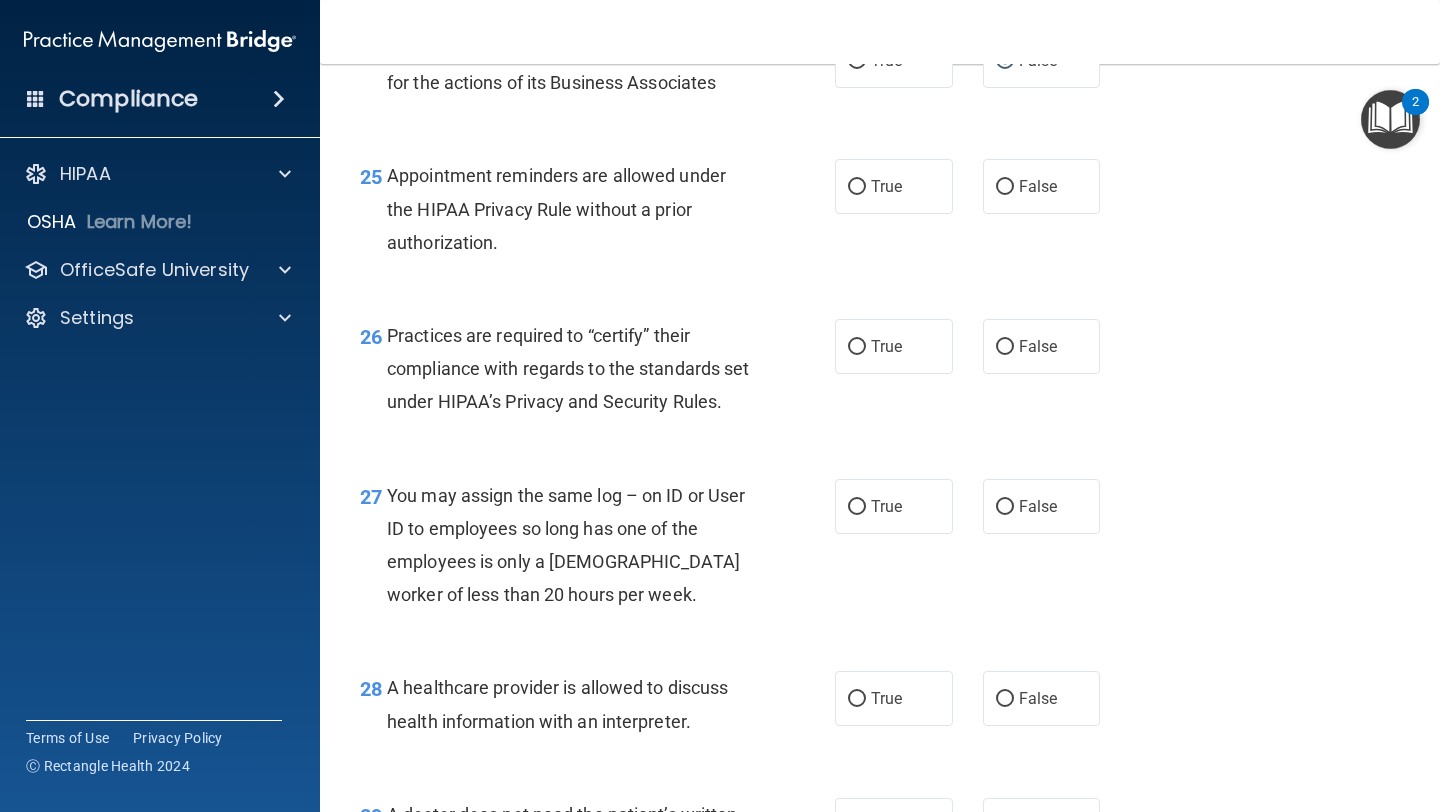 scroll, scrollTop: 4462, scrollLeft: 0, axis: vertical 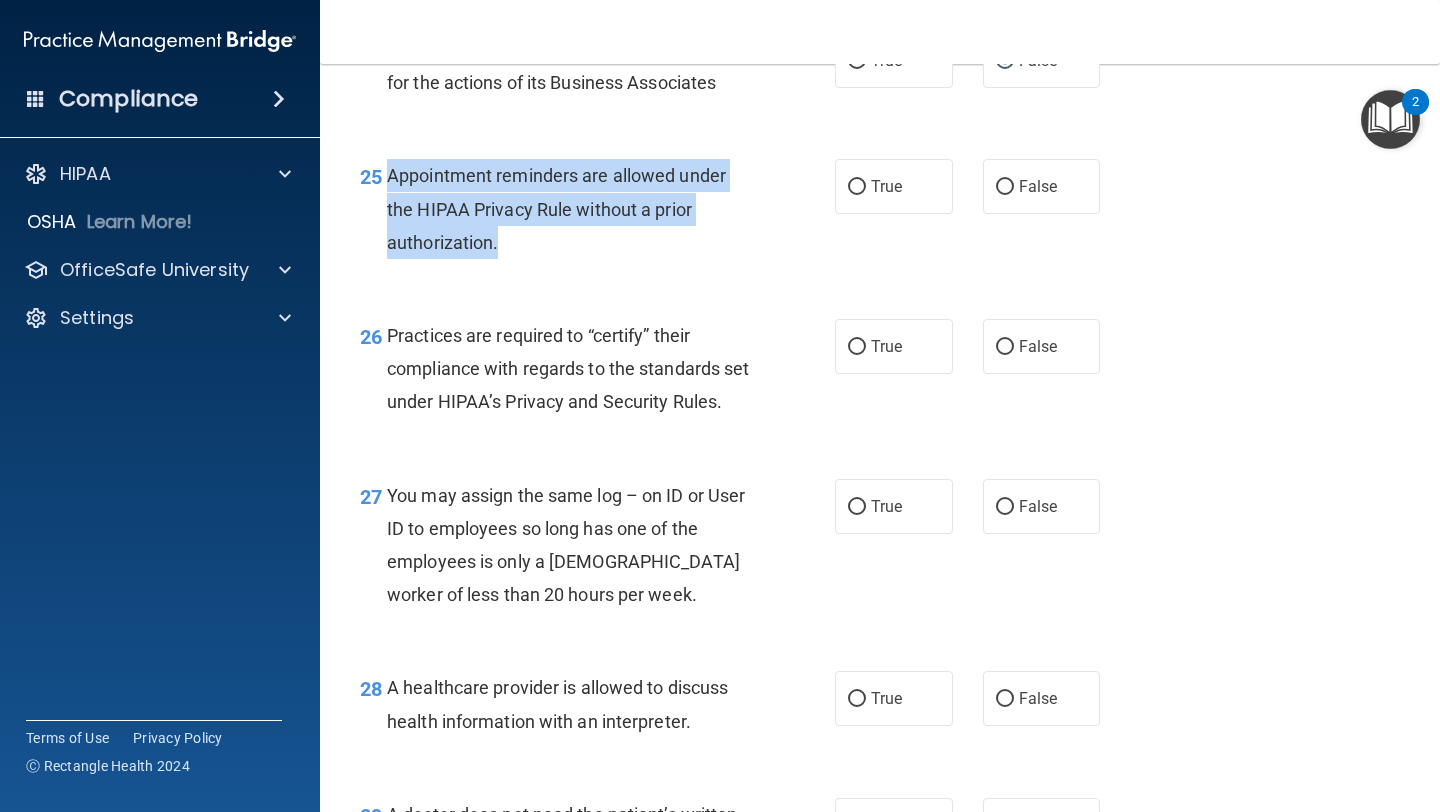 drag, startPoint x: 514, startPoint y: 307, endPoint x: 389, endPoint y: 245, distance: 139.53136 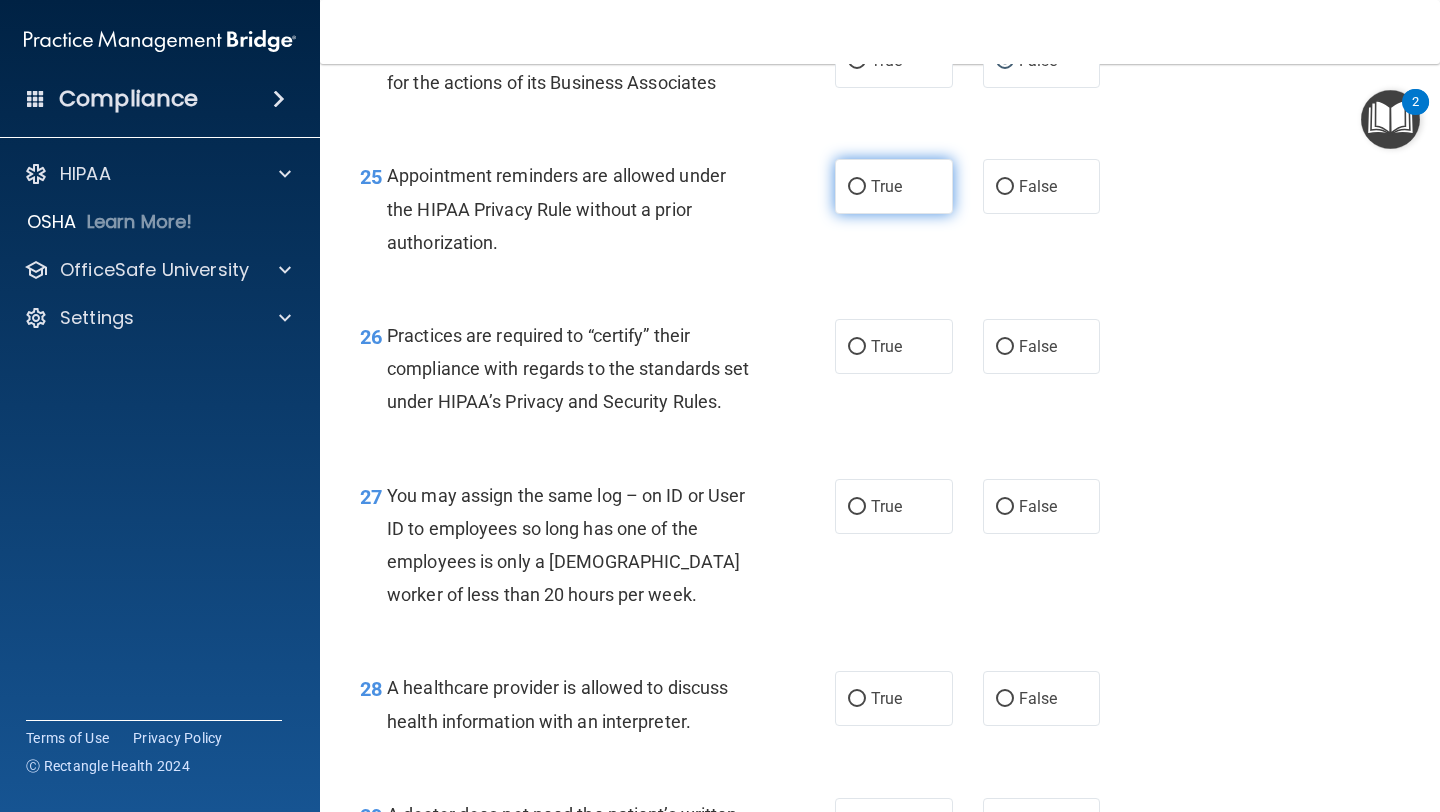 click on "True" at bounding box center [894, 186] 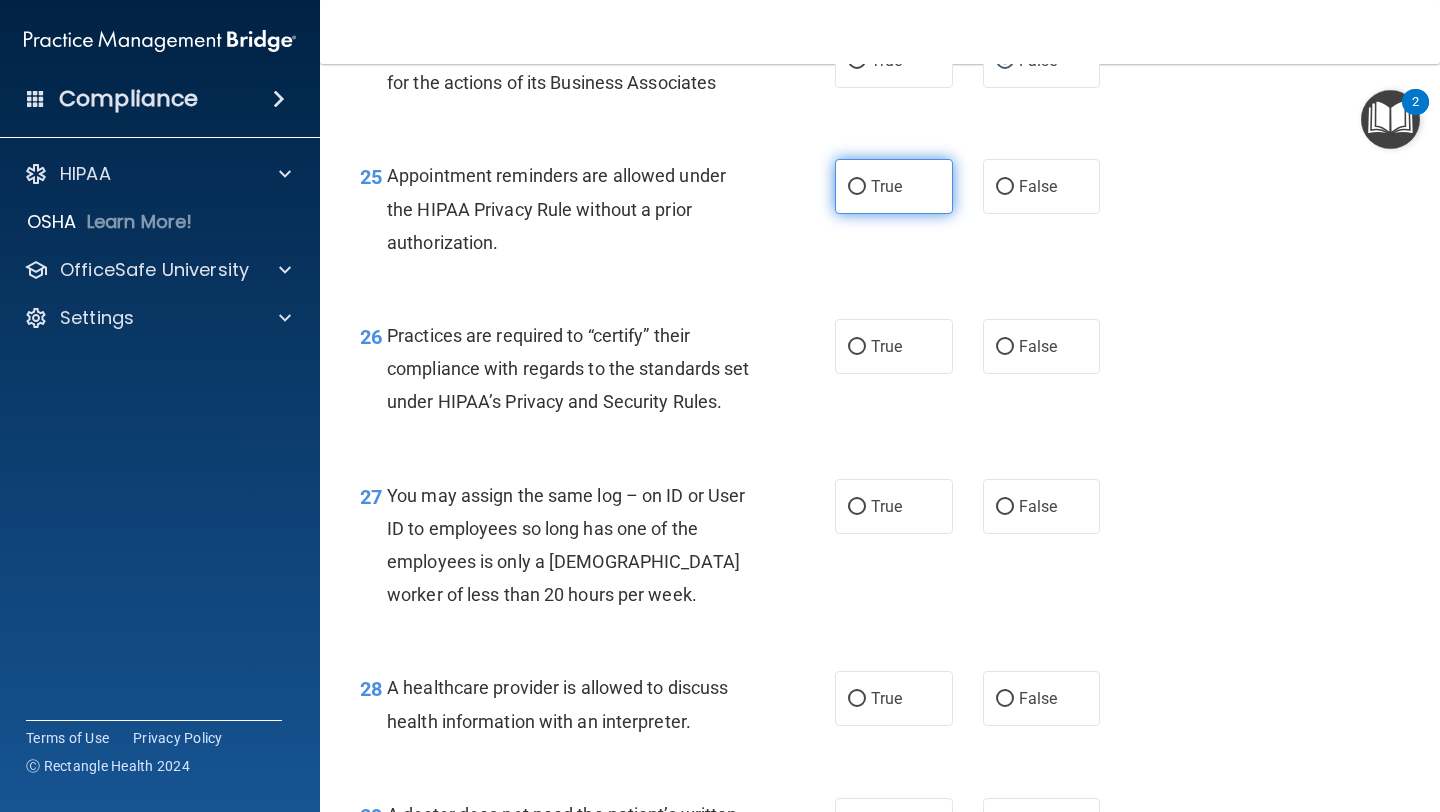 click on "True" at bounding box center (857, 187) 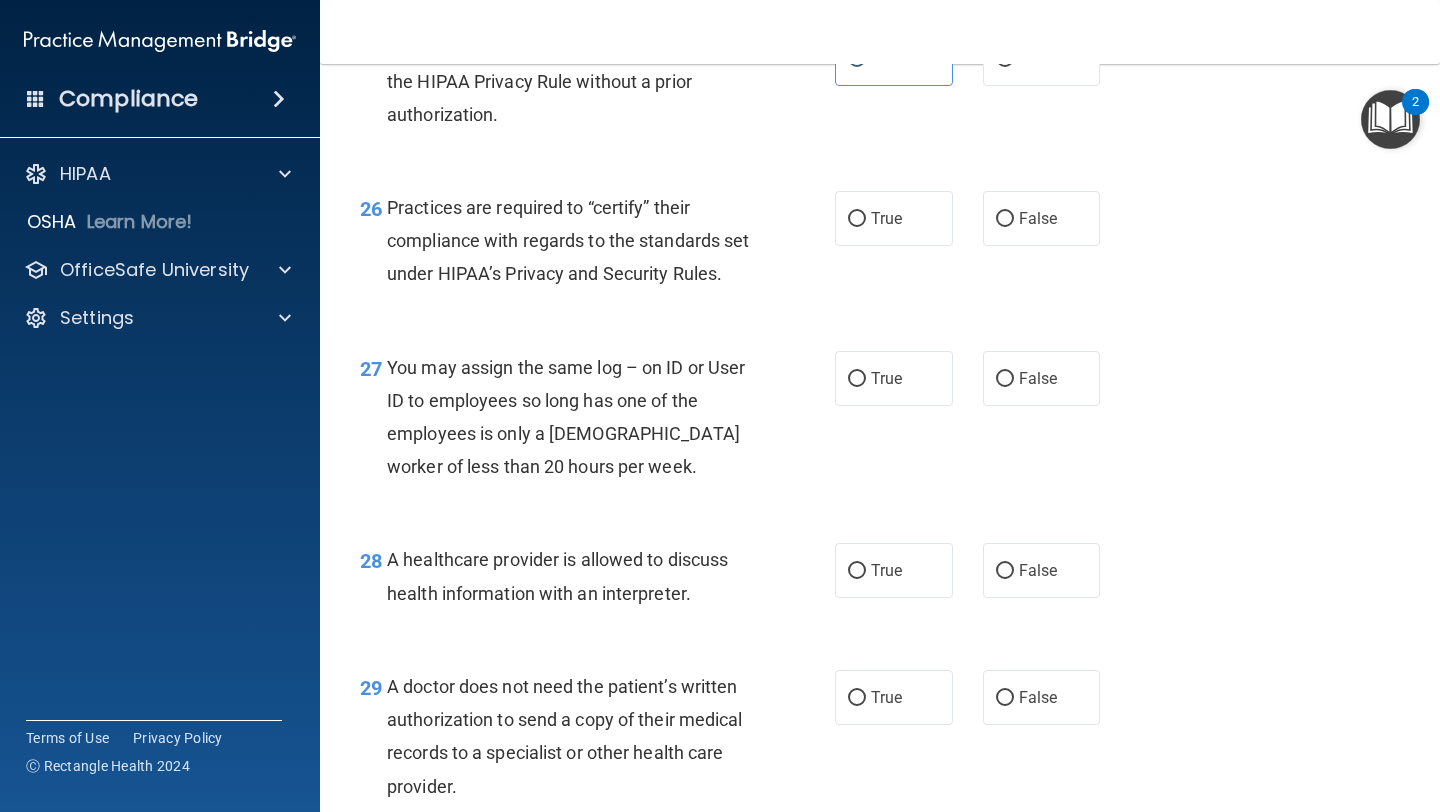 scroll, scrollTop: 4774, scrollLeft: 0, axis: vertical 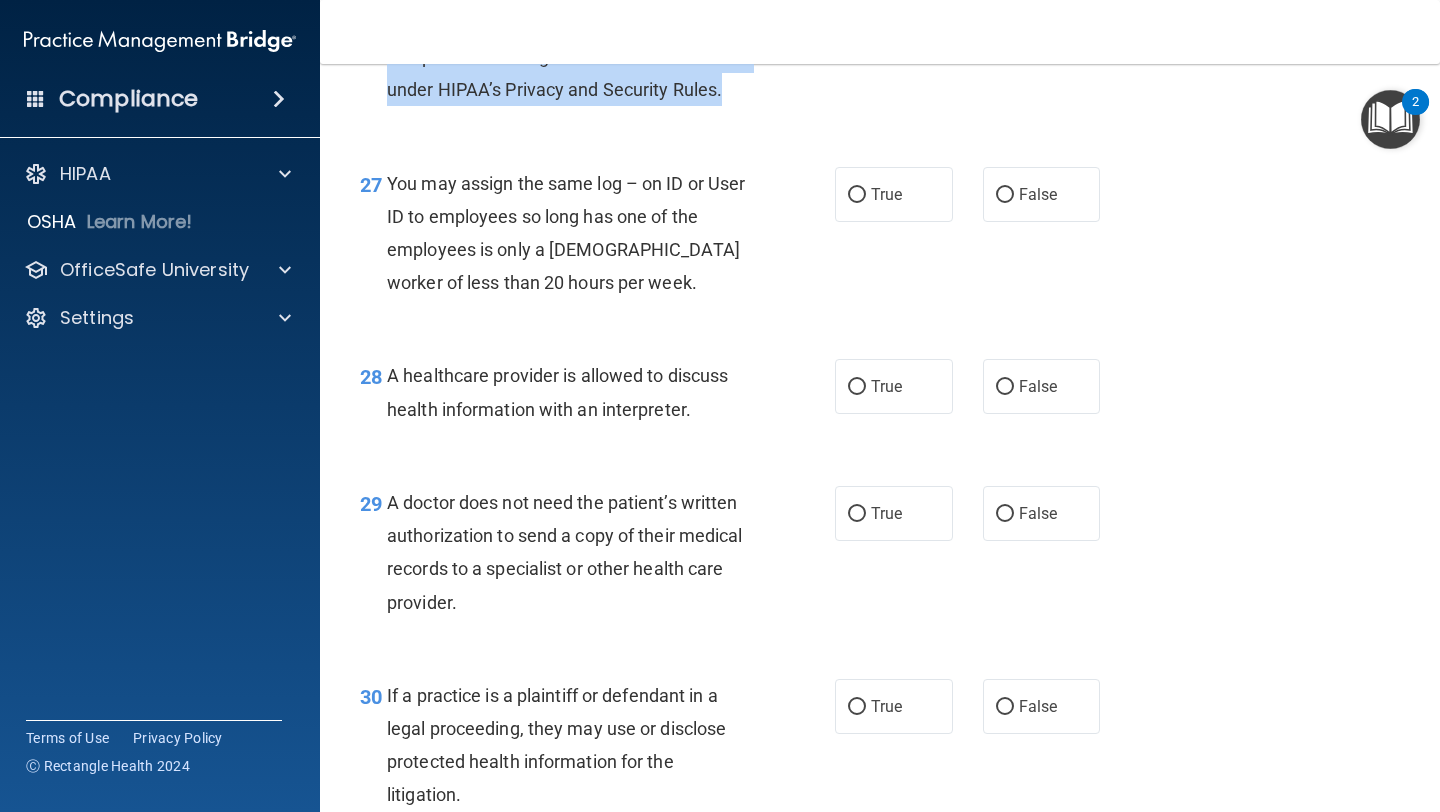 drag, startPoint x: 443, startPoint y: 199, endPoint x: 397, endPoint y: 105, distance: 104.6518 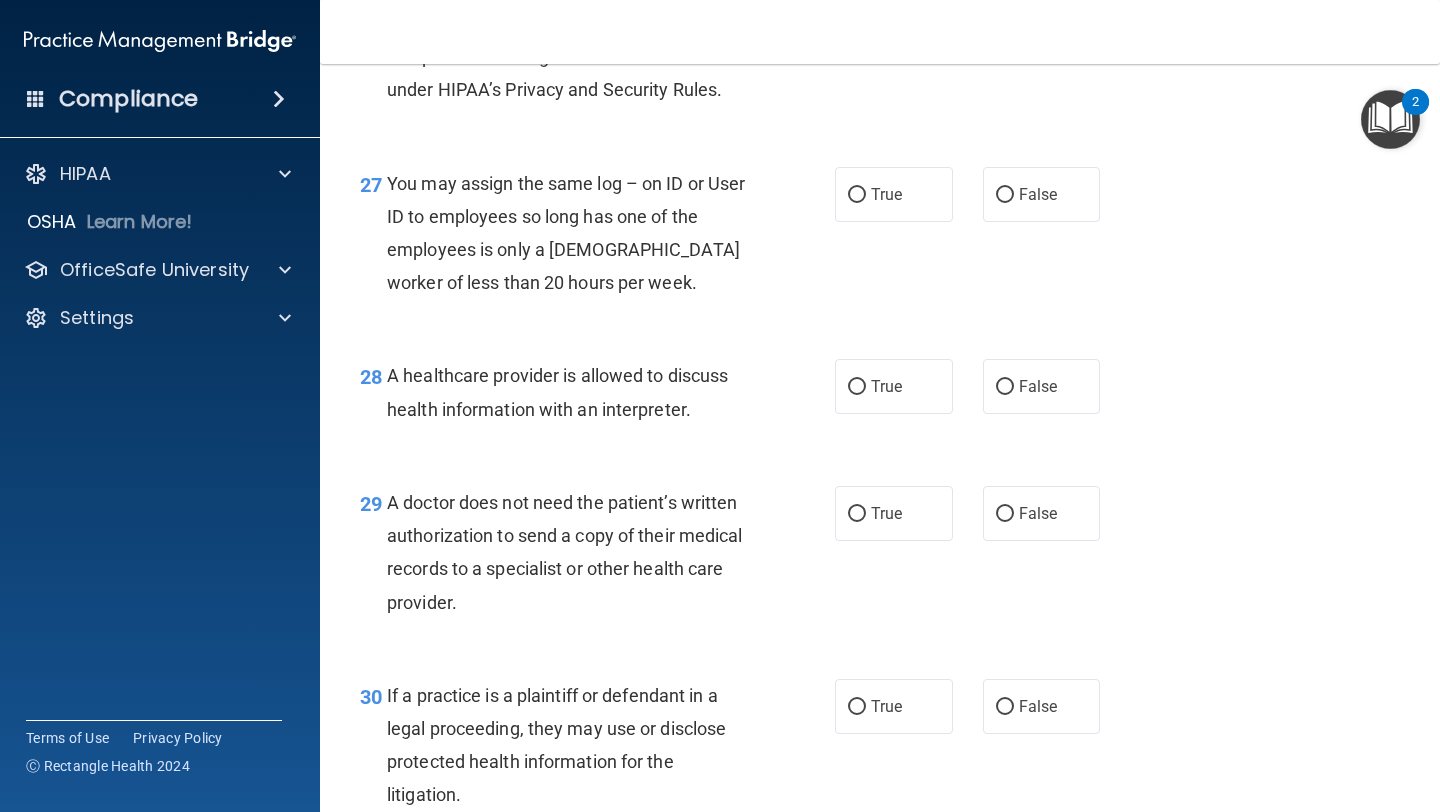 click on "27       You may assign the same log – on ID or User ID to employees so long has one of the employees is only a [DEMOGRAPHIC_DATA] worker of less than 20 hours per week.                 True           False" at bounding box center (880, 238) 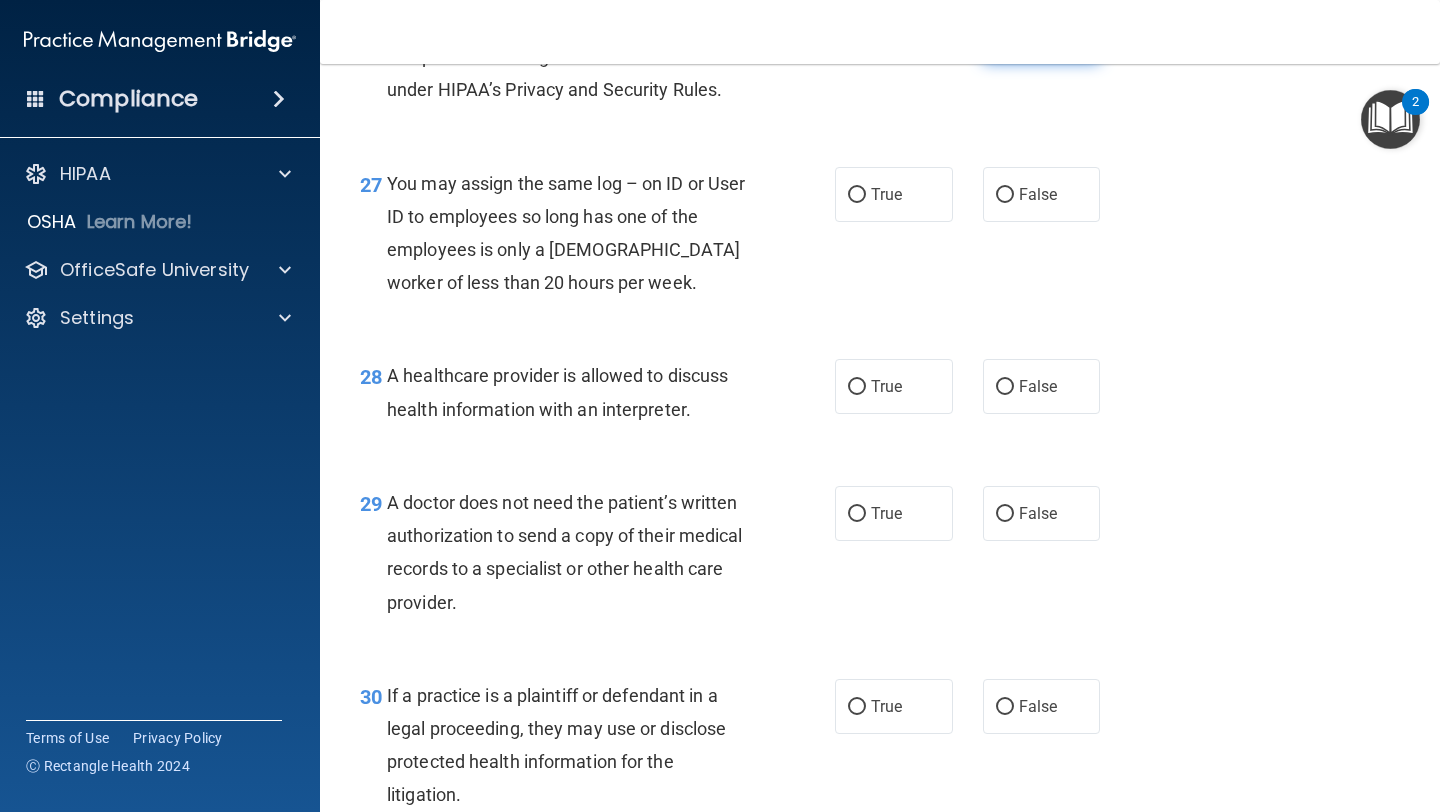 click on "False" at bounding box center (1005, 35) 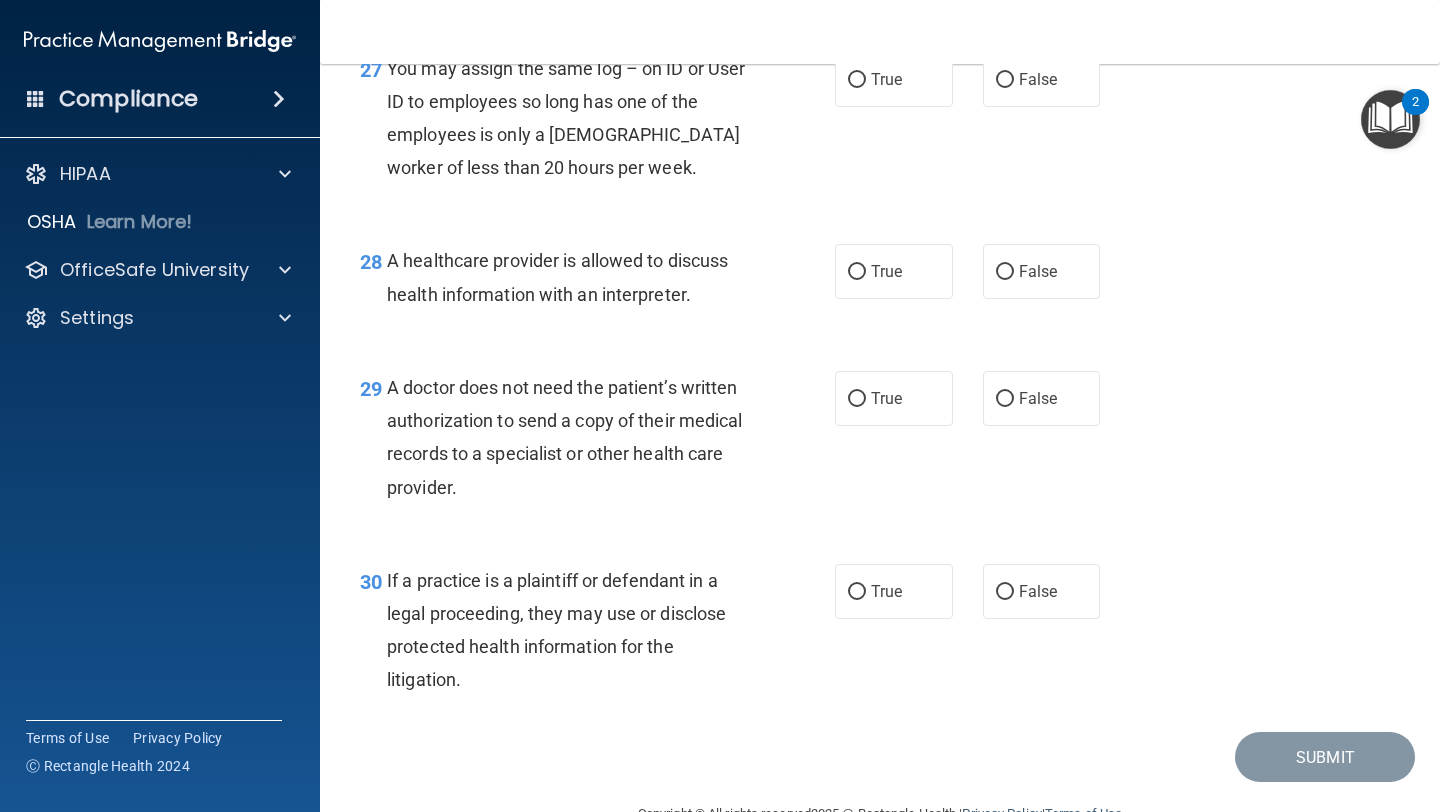 scroll, scrollTop: 4890, scrollLeft: 0, axis: vertical 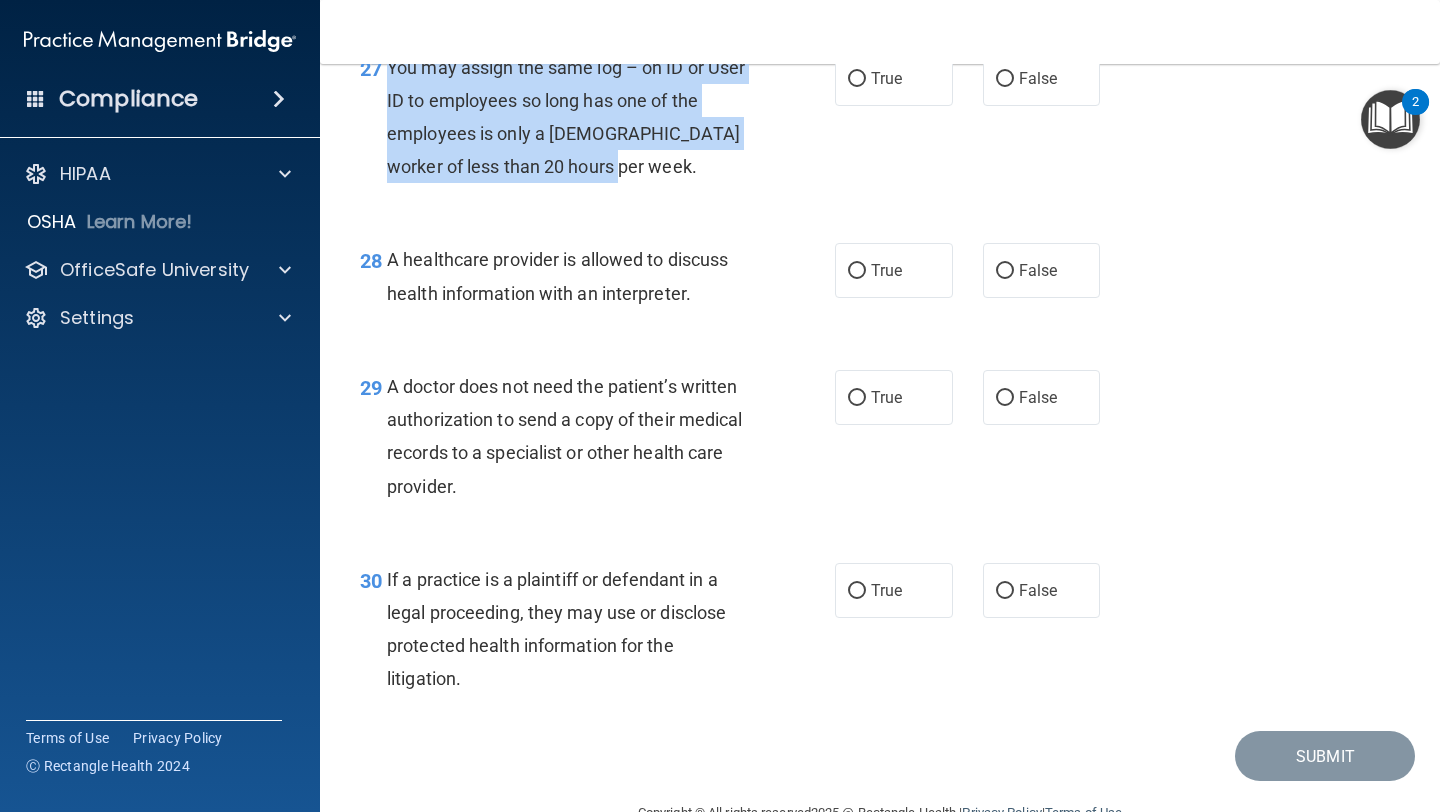drag, startPoint x: 580, startPoint y: 265, endPoint x: 387, endPoint y: 156, distance: 221.65288 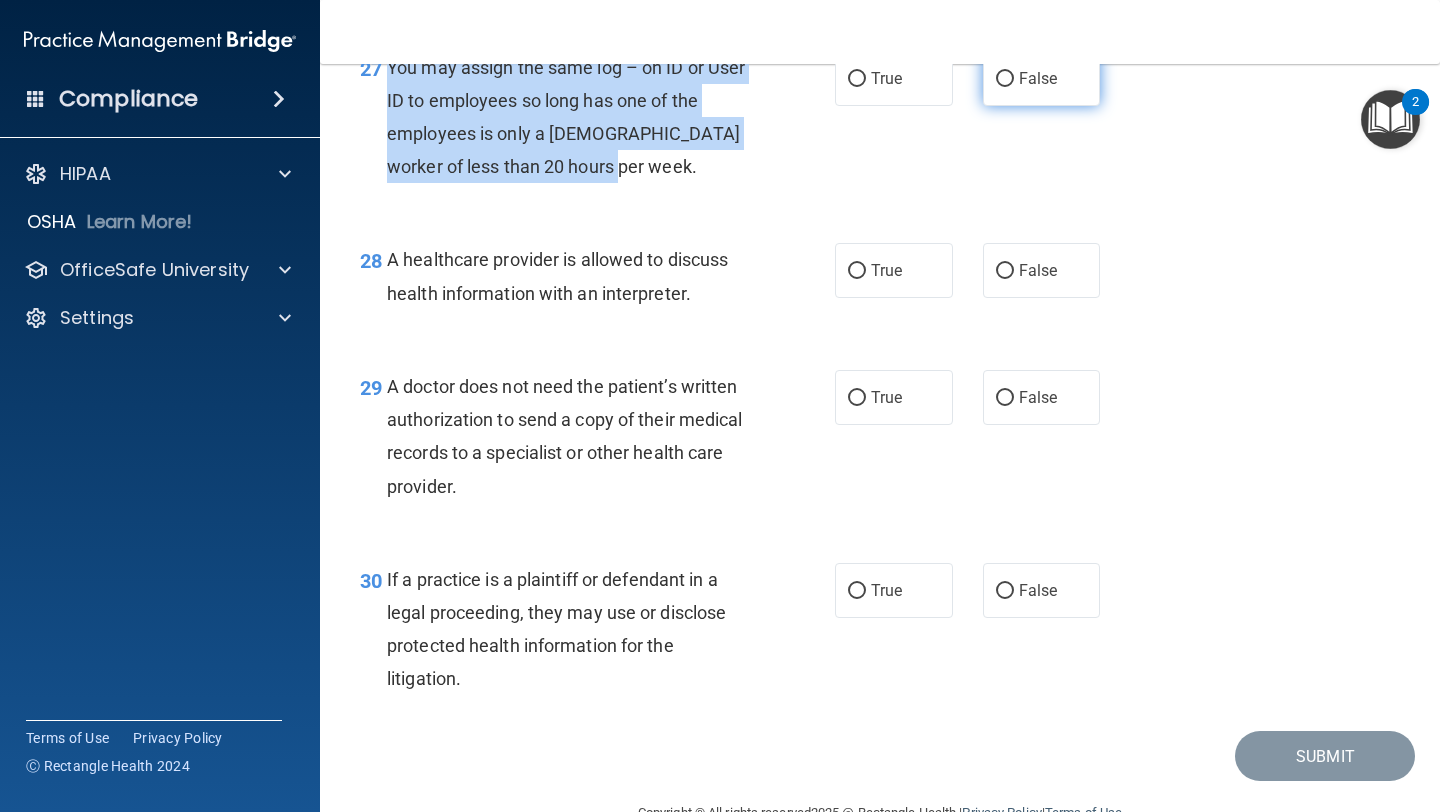 click on "False" at bounding box center (1005, 79) 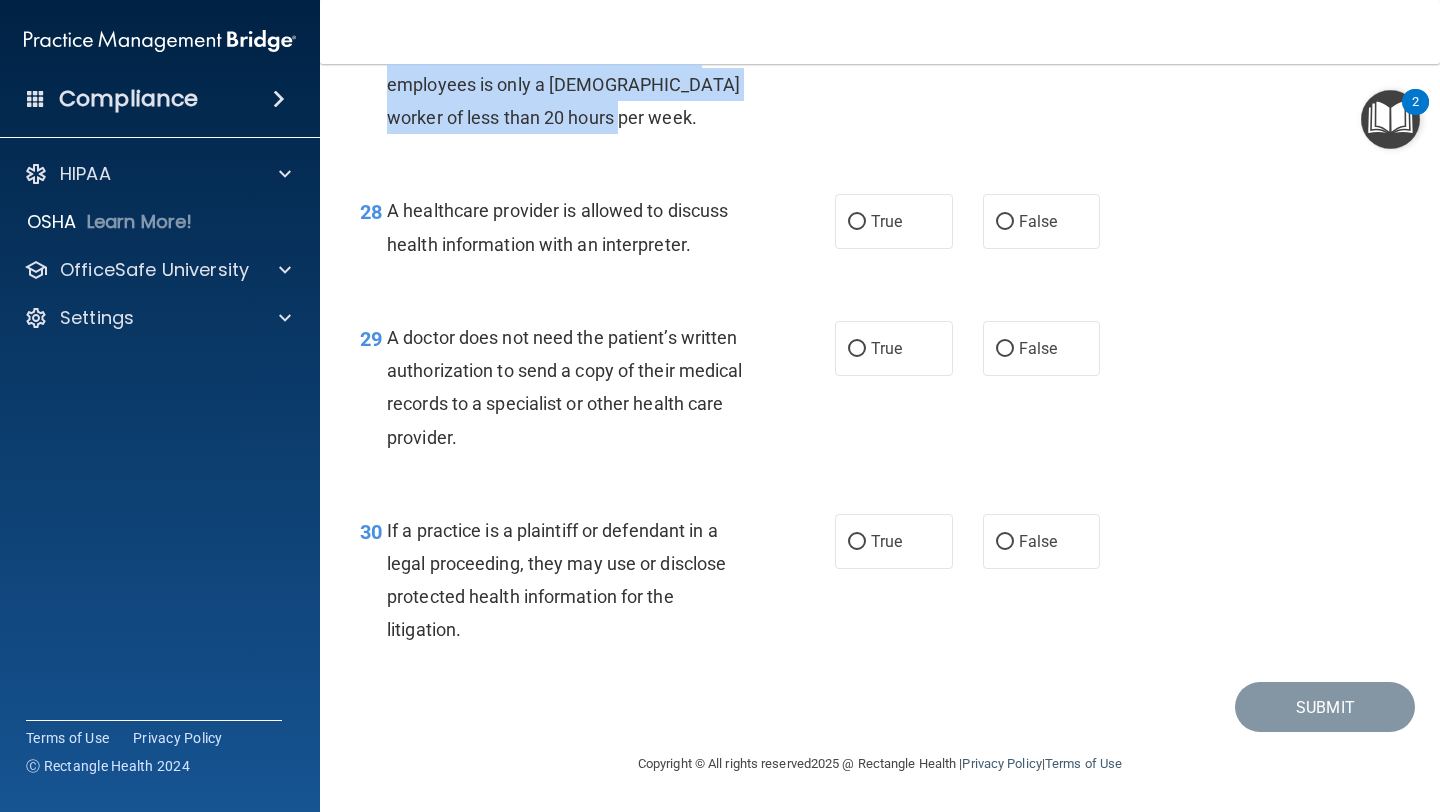 scroll, scrollTop: 5040, scrollLeft: 0, axis: vertical 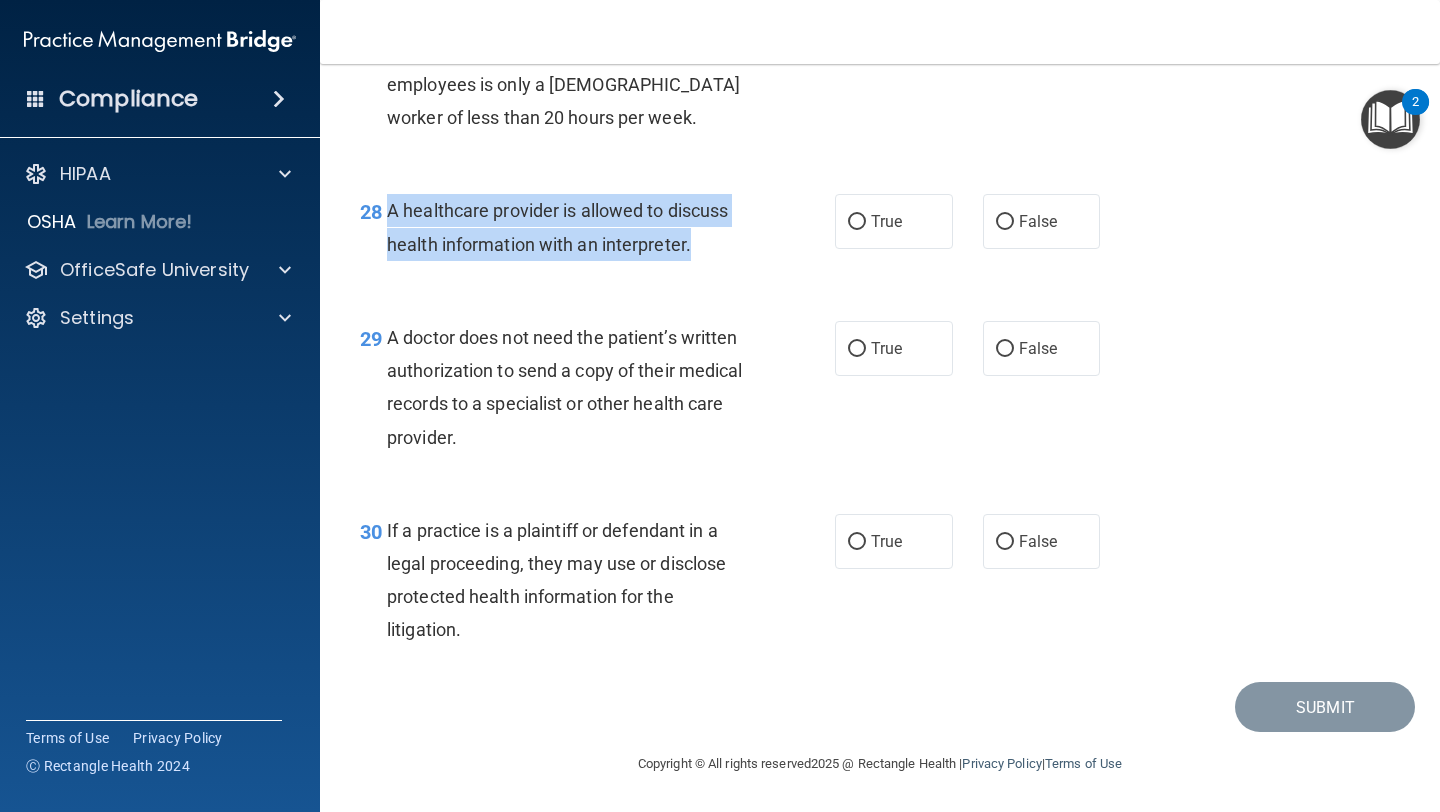 drag, startPoint x: 706, startPoint y: 239, endPoint x: 393, endPoint y: 219, distance: 313.63834 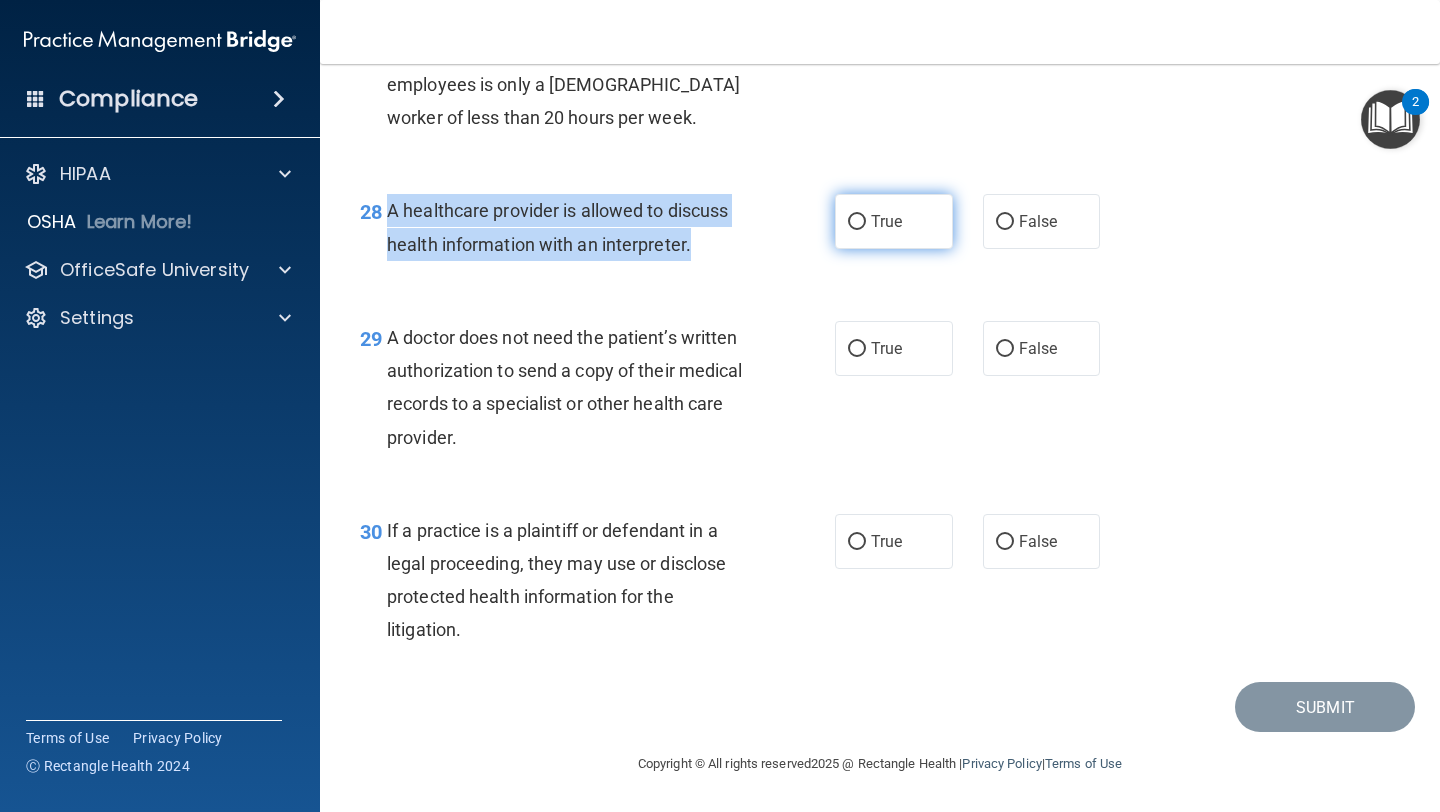 click on "True" at bounding box center (857, 222) 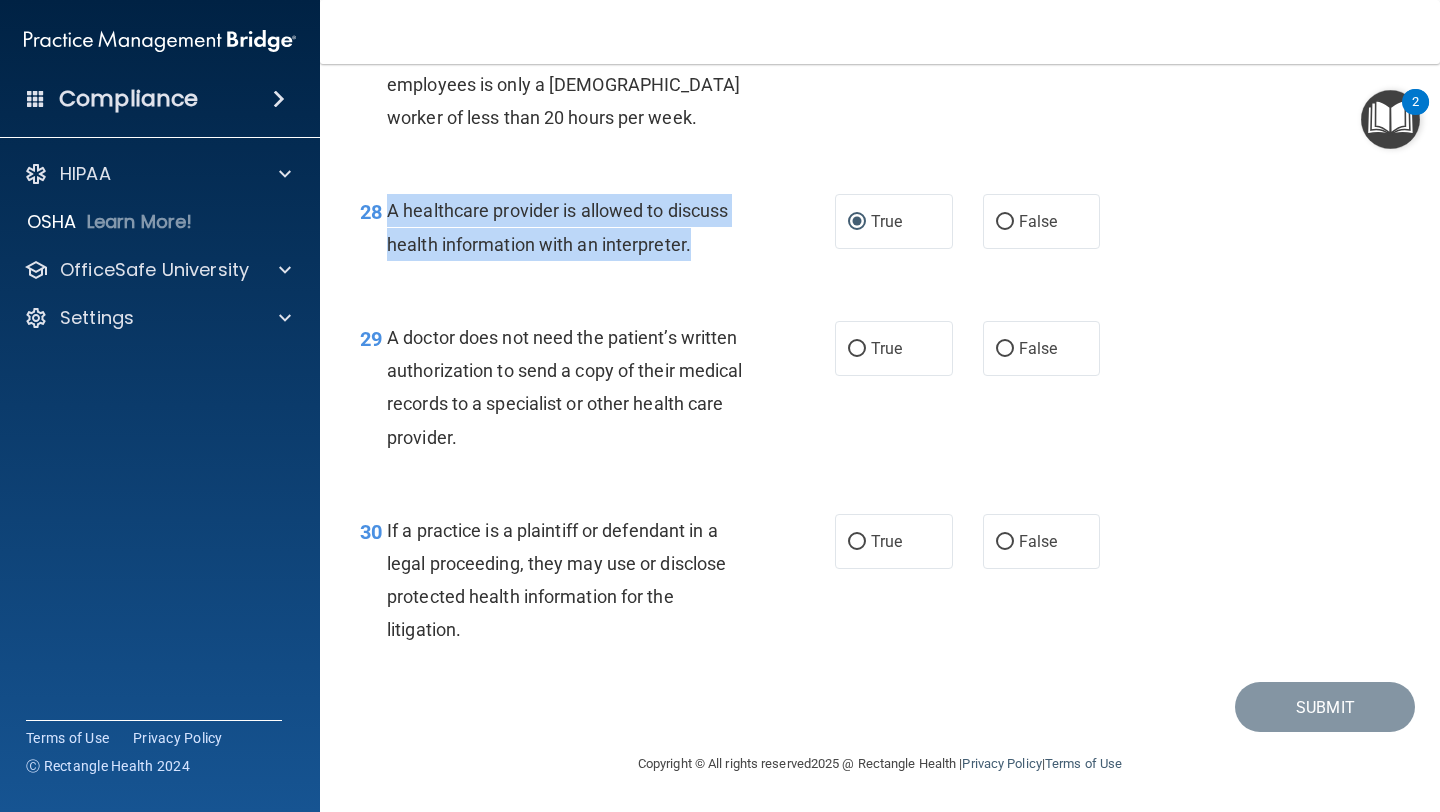 drag, startPoint x: 573, startPoint y: 438, endPoint x: 387, endPoint y: 325, distance: 217.63501 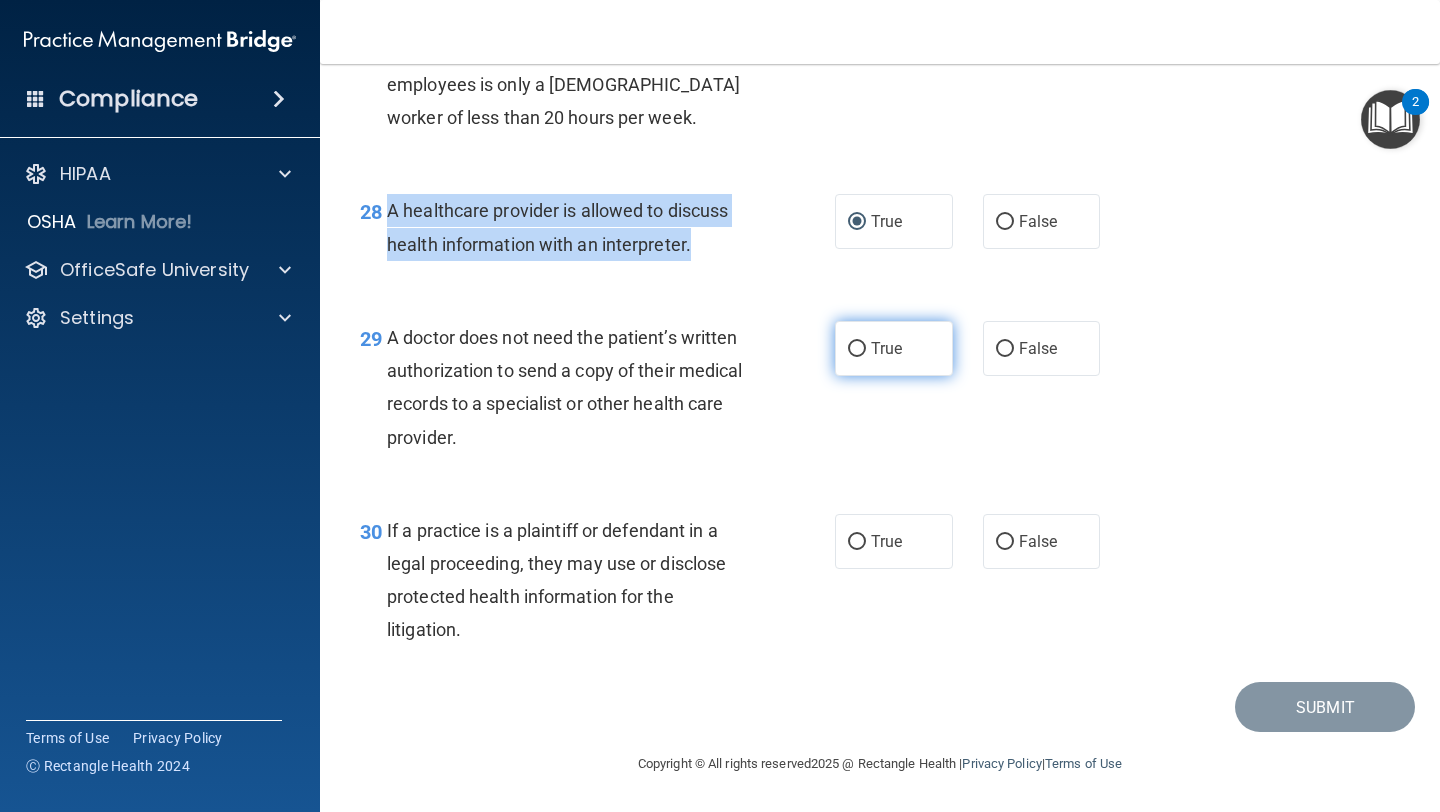 click on "True" at bounding box center (857, 349) 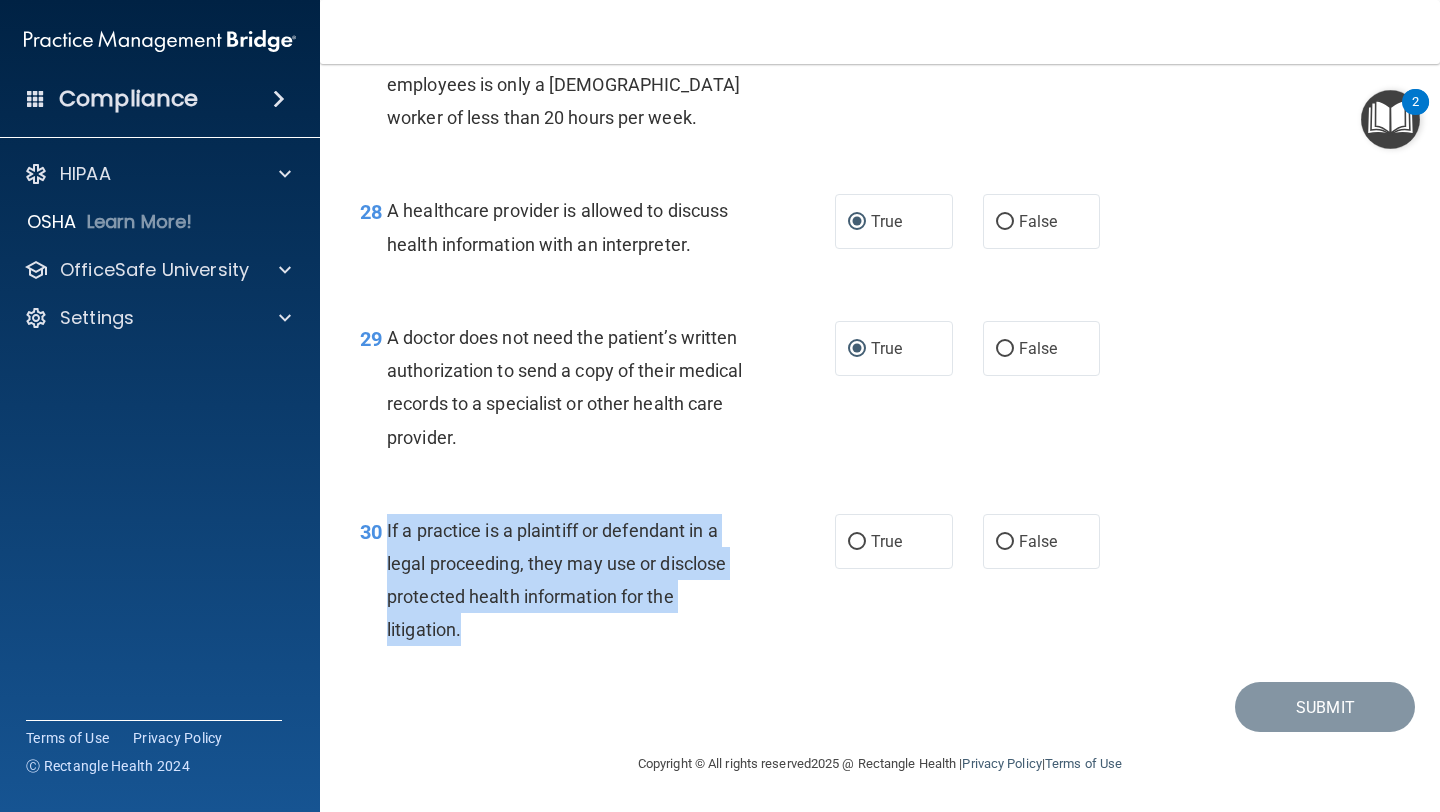 drag, startPoint x: 432, startPoint y: 598, endPoint x: 388, endPoint y: 534, distance: 77.665955 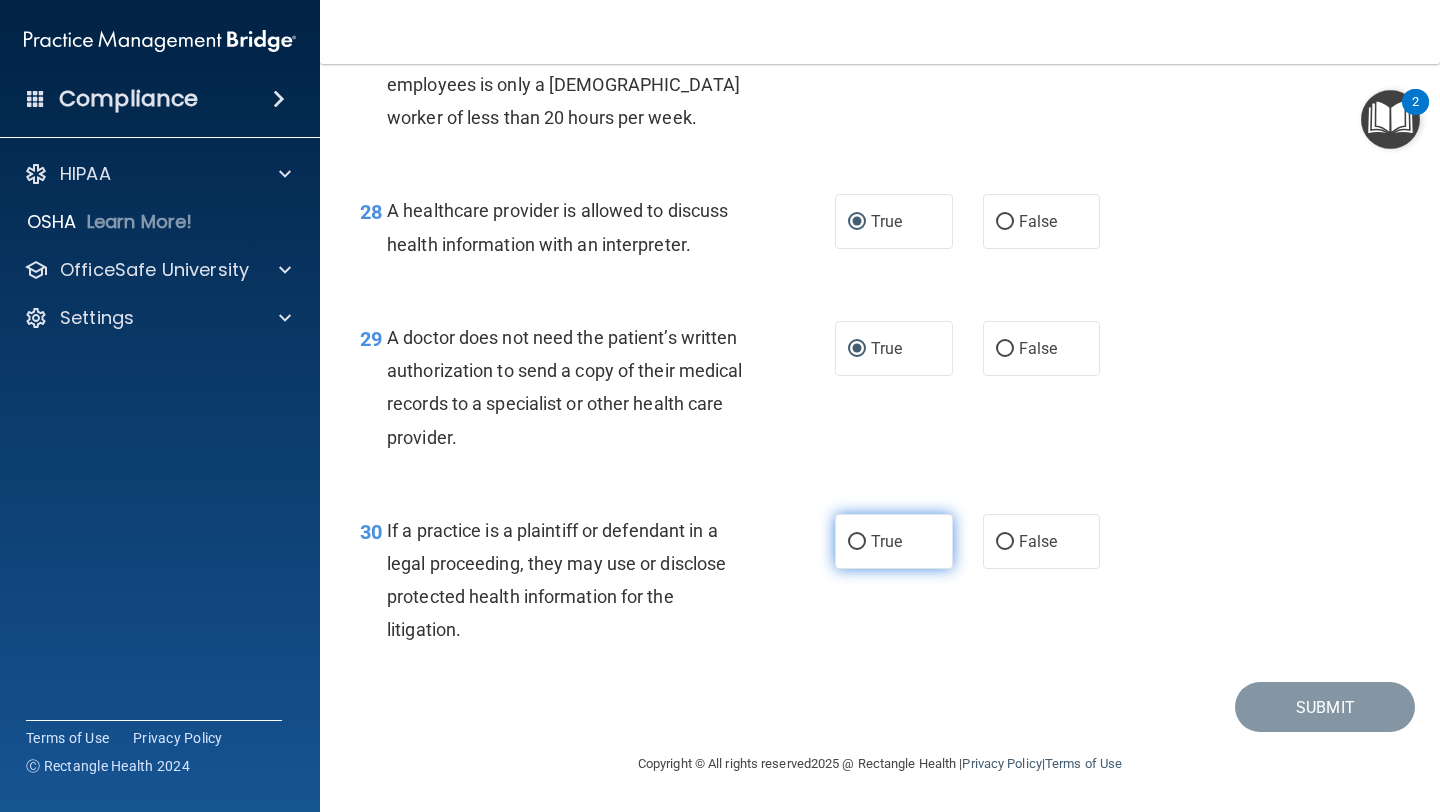 click on "True" at bounding box center [857, 542] 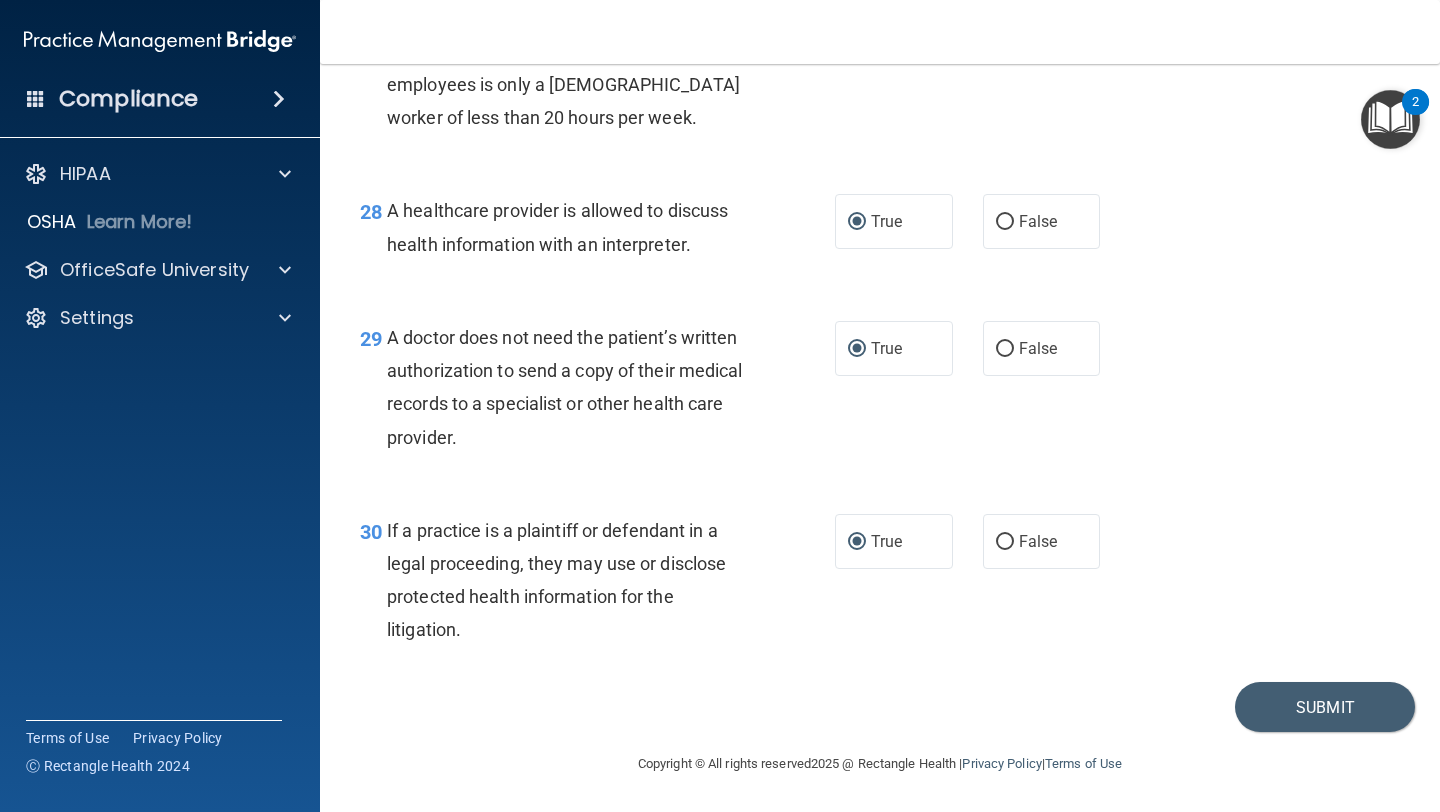 scroll, scrollTop: 4958, scrollLeft: 0, axis: vertical 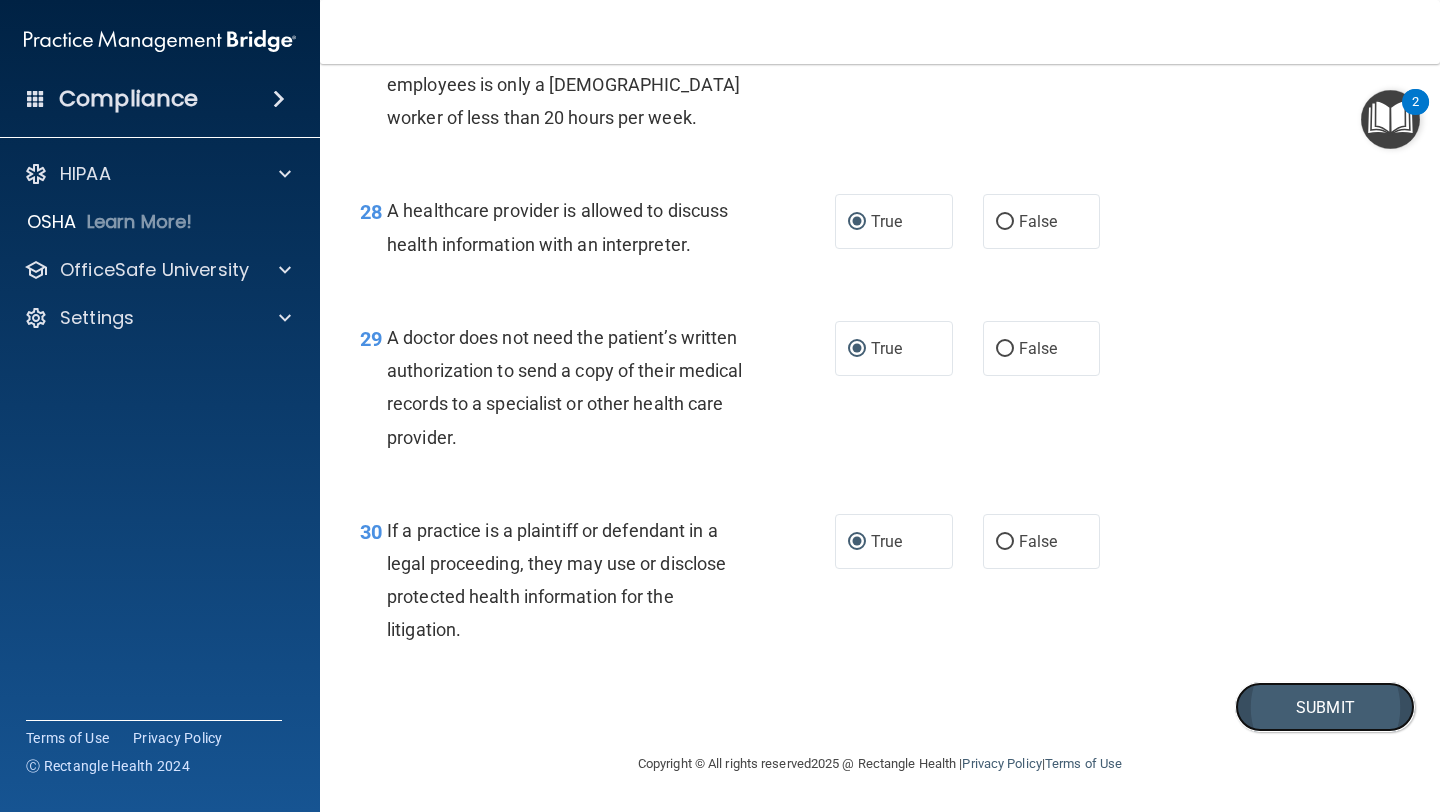 click on "Submit" at bounding box center [1325, 707] 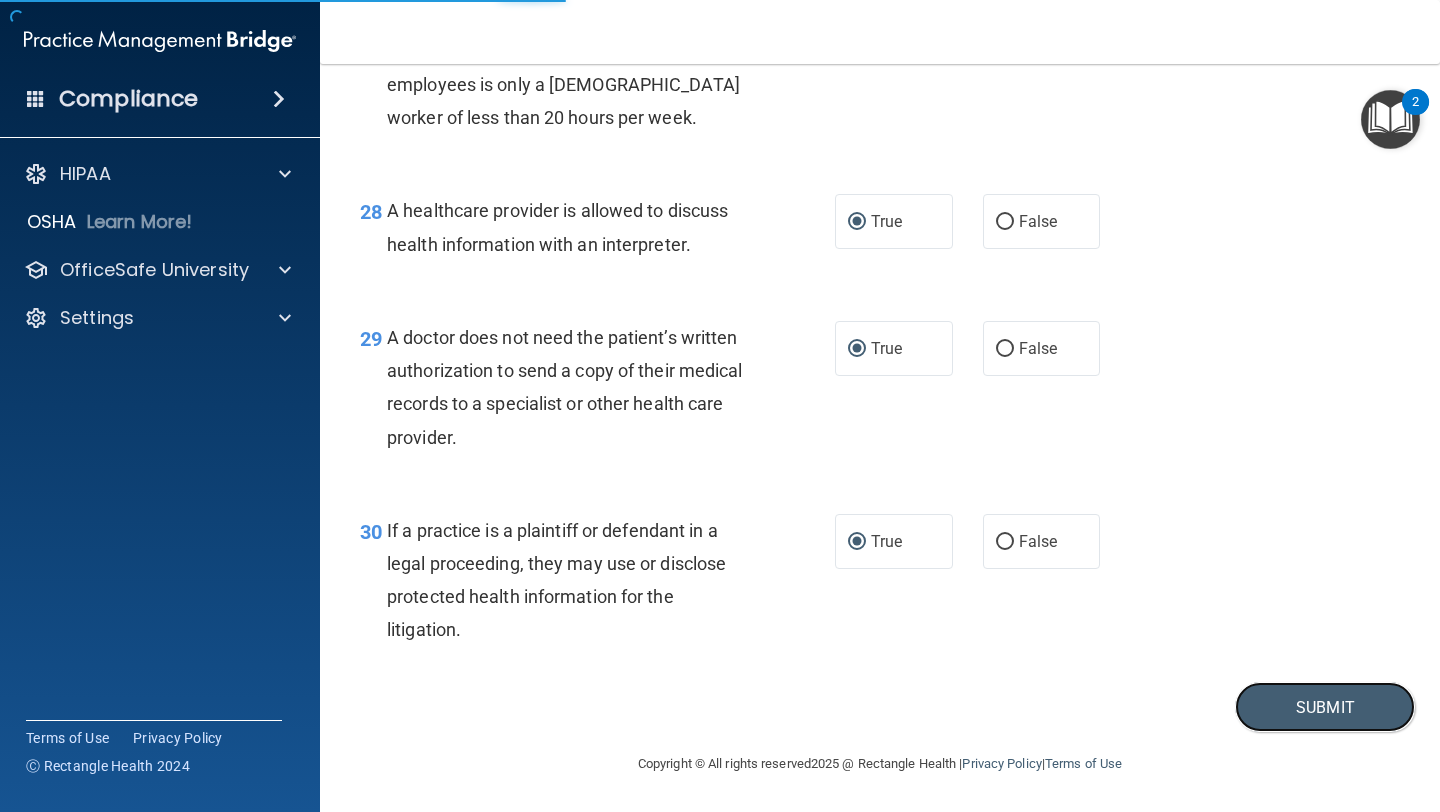 scroll, scrollTop: 4954, scrollLeft: 0, axis: vertical 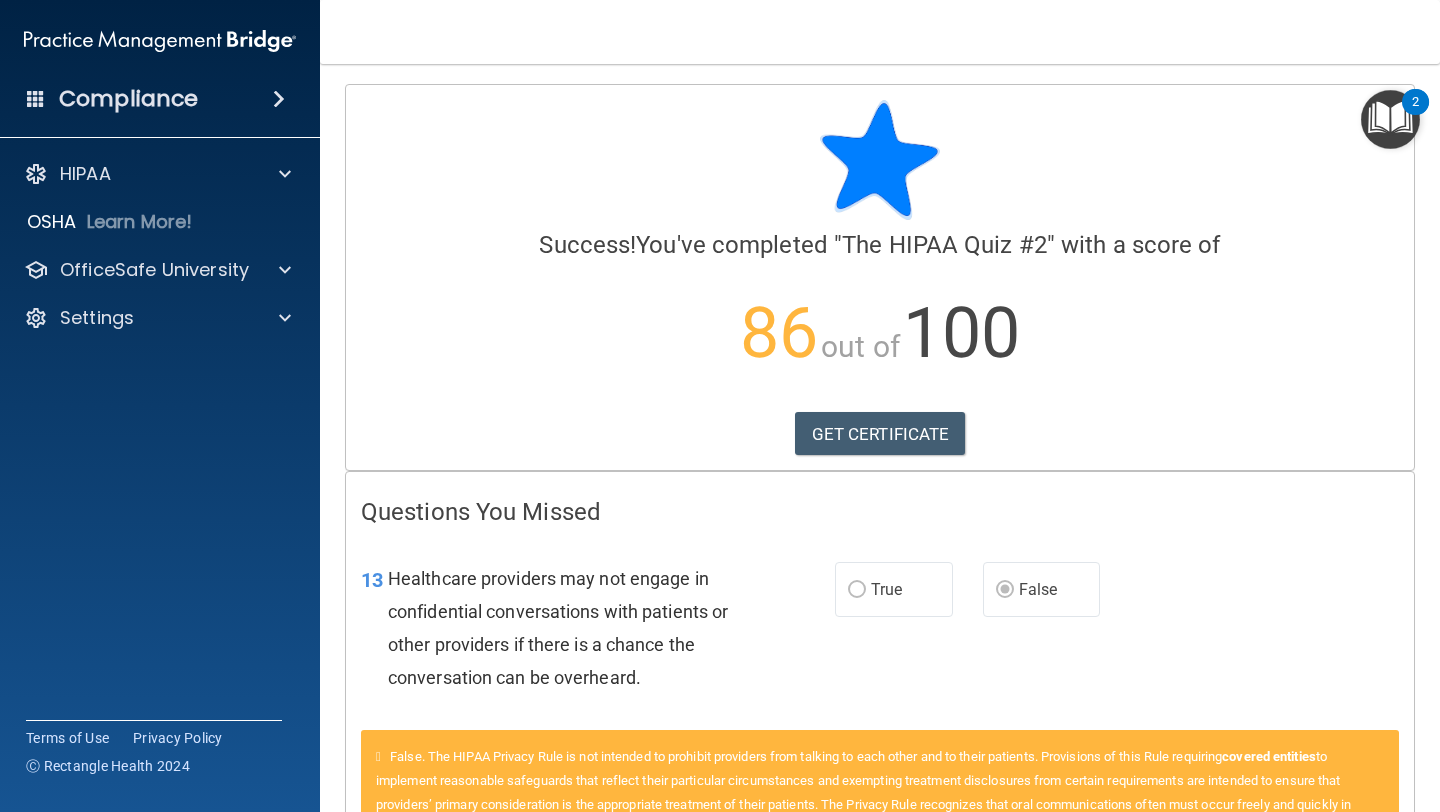 click on "Healthcare providers may not engage in confidential conversations with patients or other providers if there is a chance the conversation can be overheard." at bounding box center (577, 628) 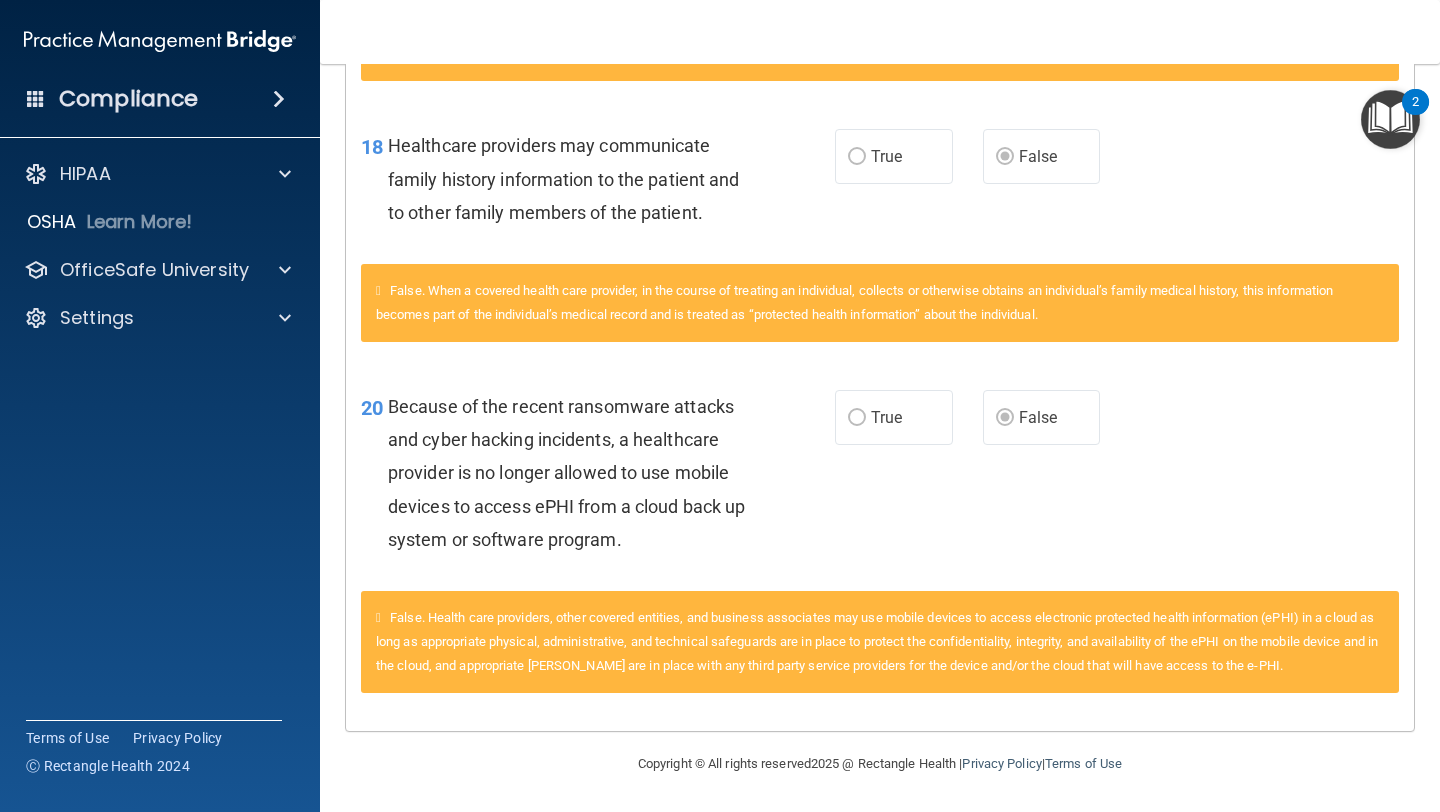 scroll, scrollTop: 0, scrollLeft: 0, axis: both 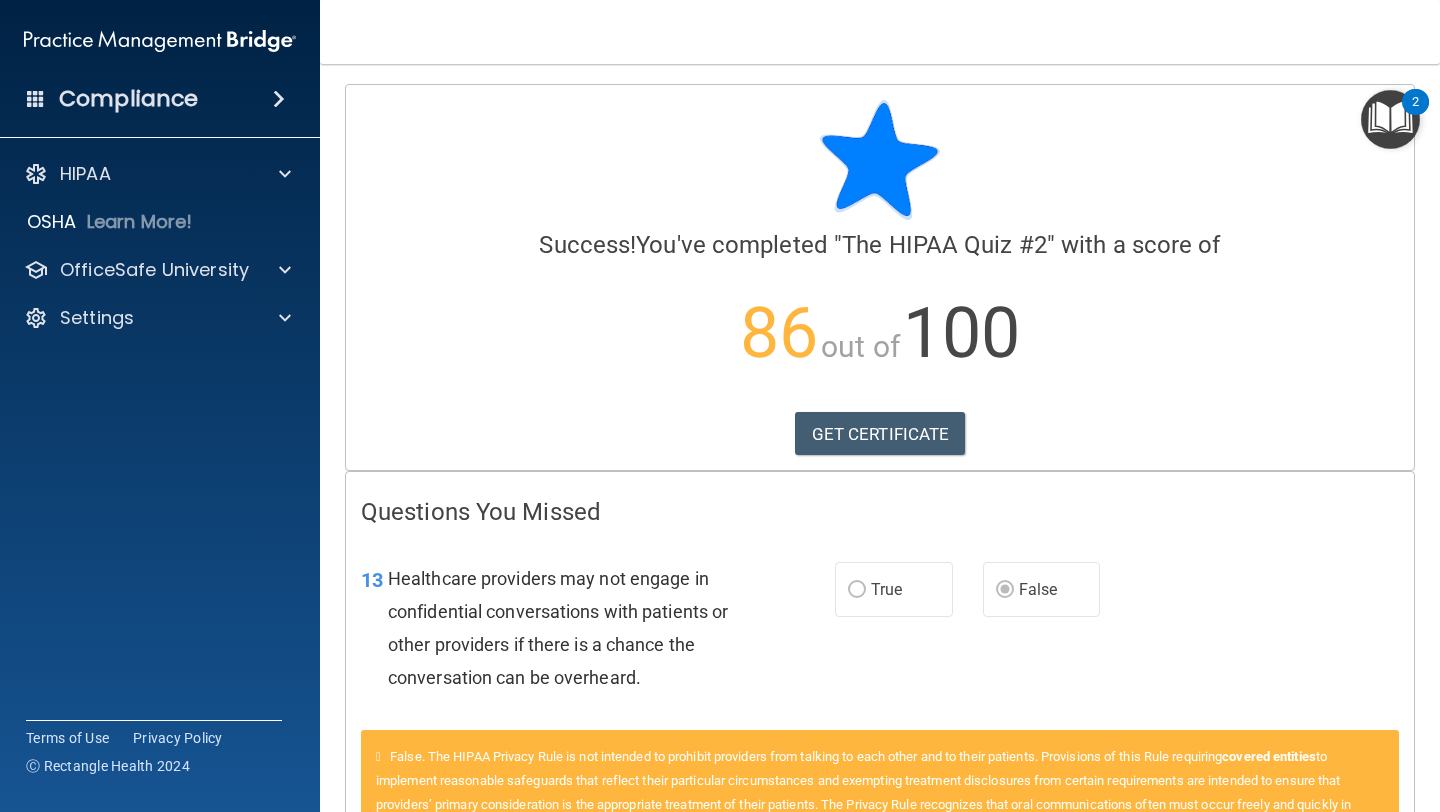 click on "Questions You Missed              13       Healthcare providers may not engage in confidential conversations with patients or other providers if there is a chance the conversation can be overheard.                  True           False                       False. The HIPAA Privacy Rule is not intended to prohibit providers from talking to each other and to their patients. Provisions of this Rule requiring  covered entities   to implement reasonable safeguards that reflect their particular circumstances and exempting treatment disclosures from certain requirements are intended to ensure that providers’ primary consideration is the appropriate treatment of their patients. The Privacy Rule recognizes that oral communications often must occur freely and quickly in treatment settings.                 14        A physician is a Business Associate of another healthcare provider.  As such, there needs to be a business associate agreement in place.                 True           False" at bounding box center [880, 1123] 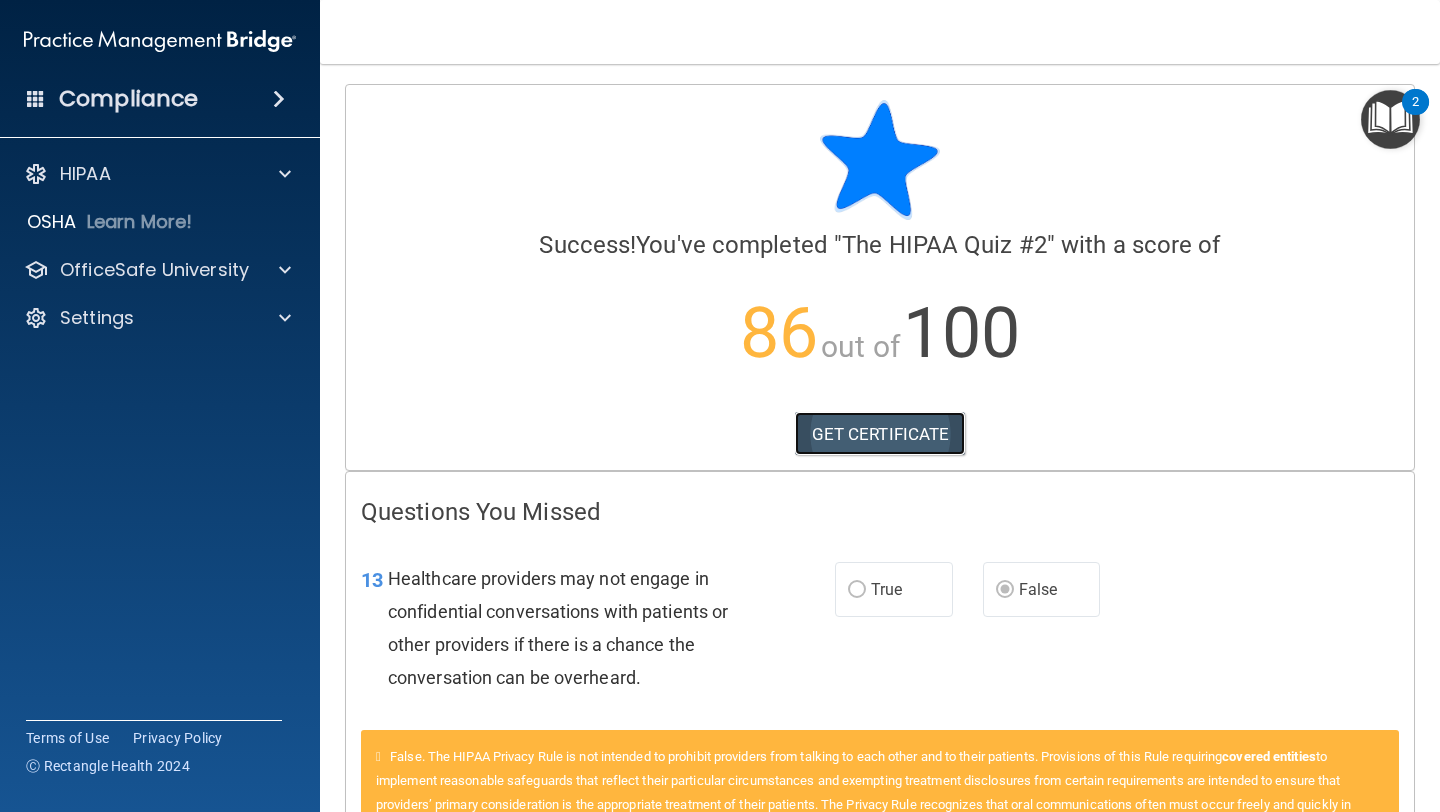 click on "GET CERTIFICATE" at bounding box center (880, 434) 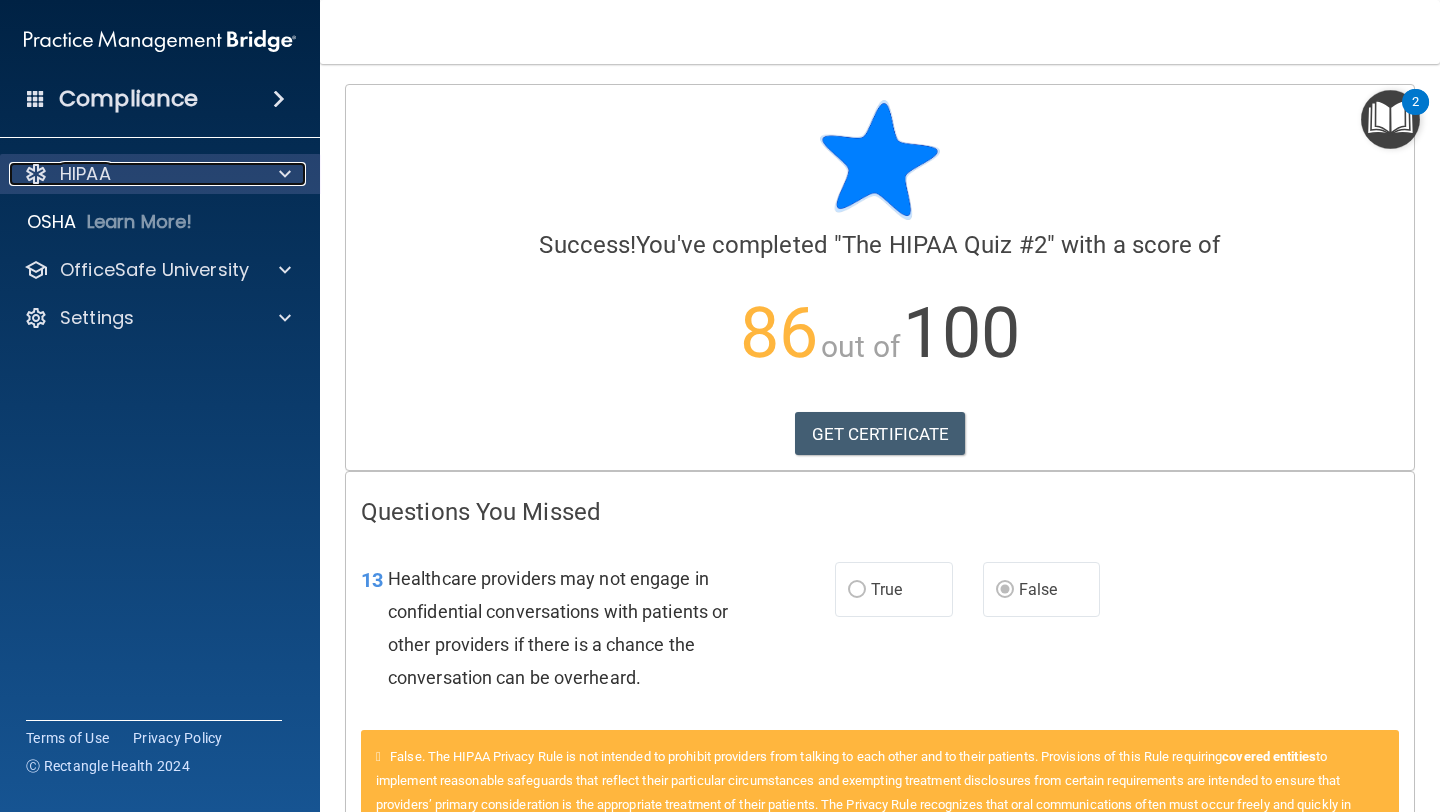click at bounding box center (282, 174) 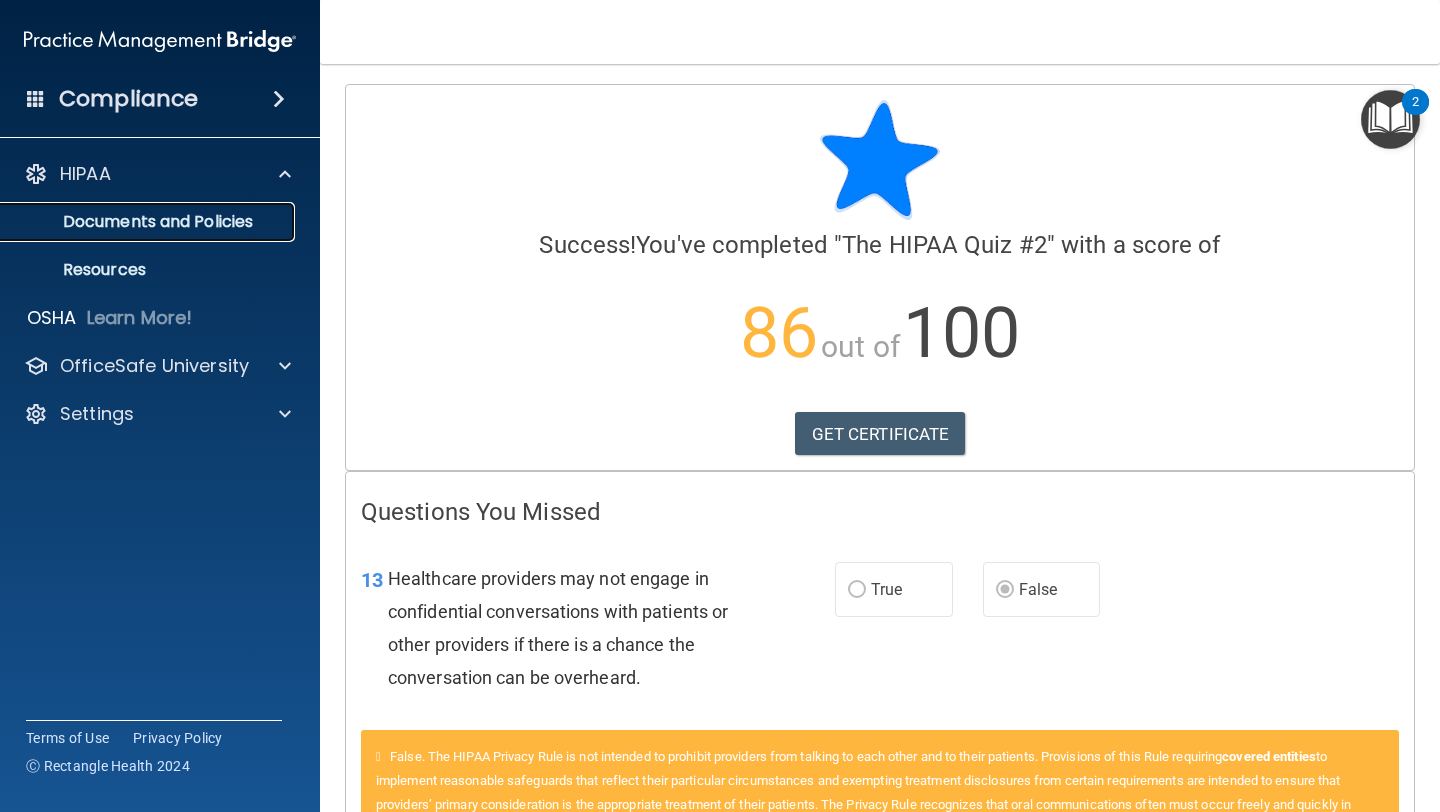 click on "Documents and Policies" at bounding box center (137, 222) 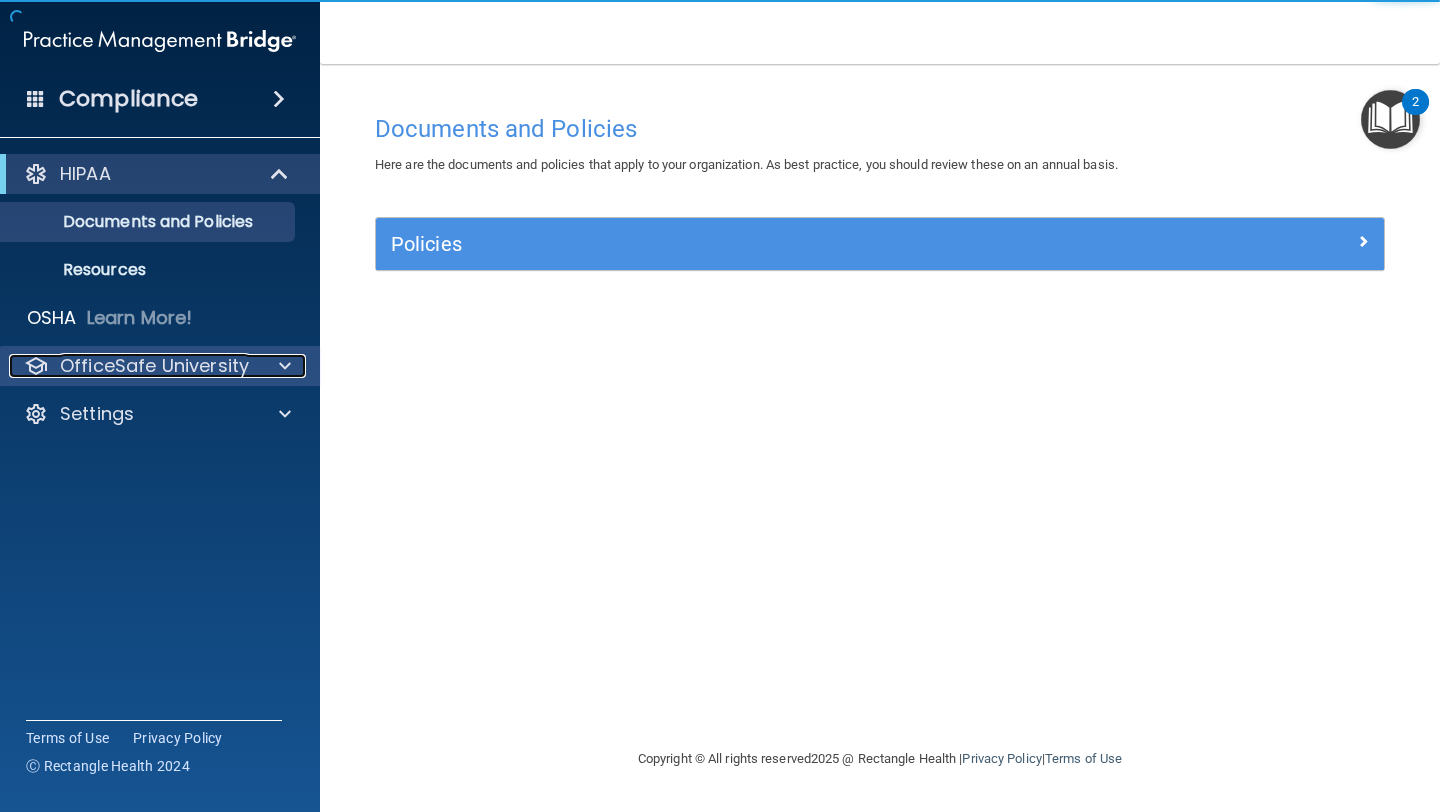 click on "OfficeSafe University" at bounding box center (154, 366) 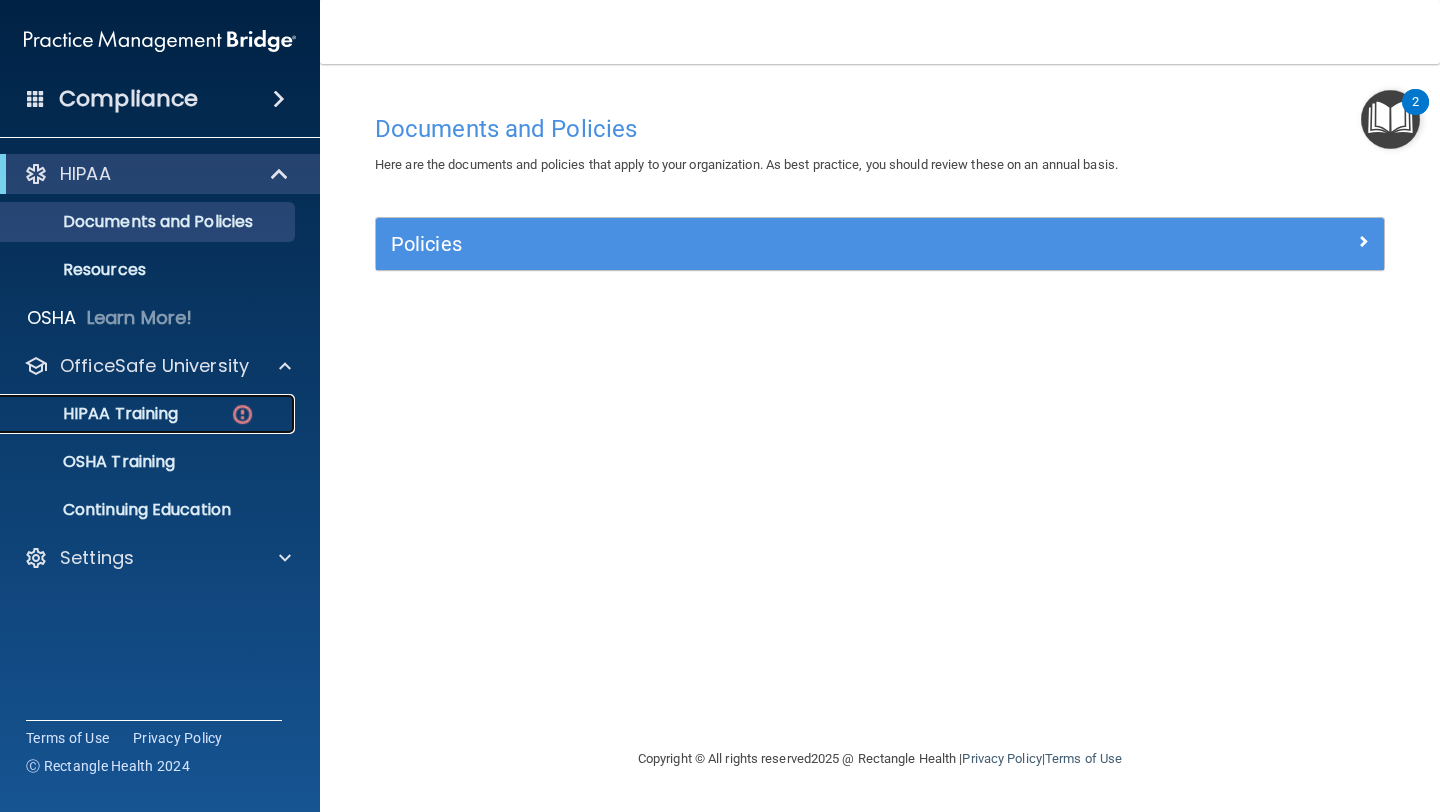 click on "HIPAA Training" at bounding box center (95, 414) 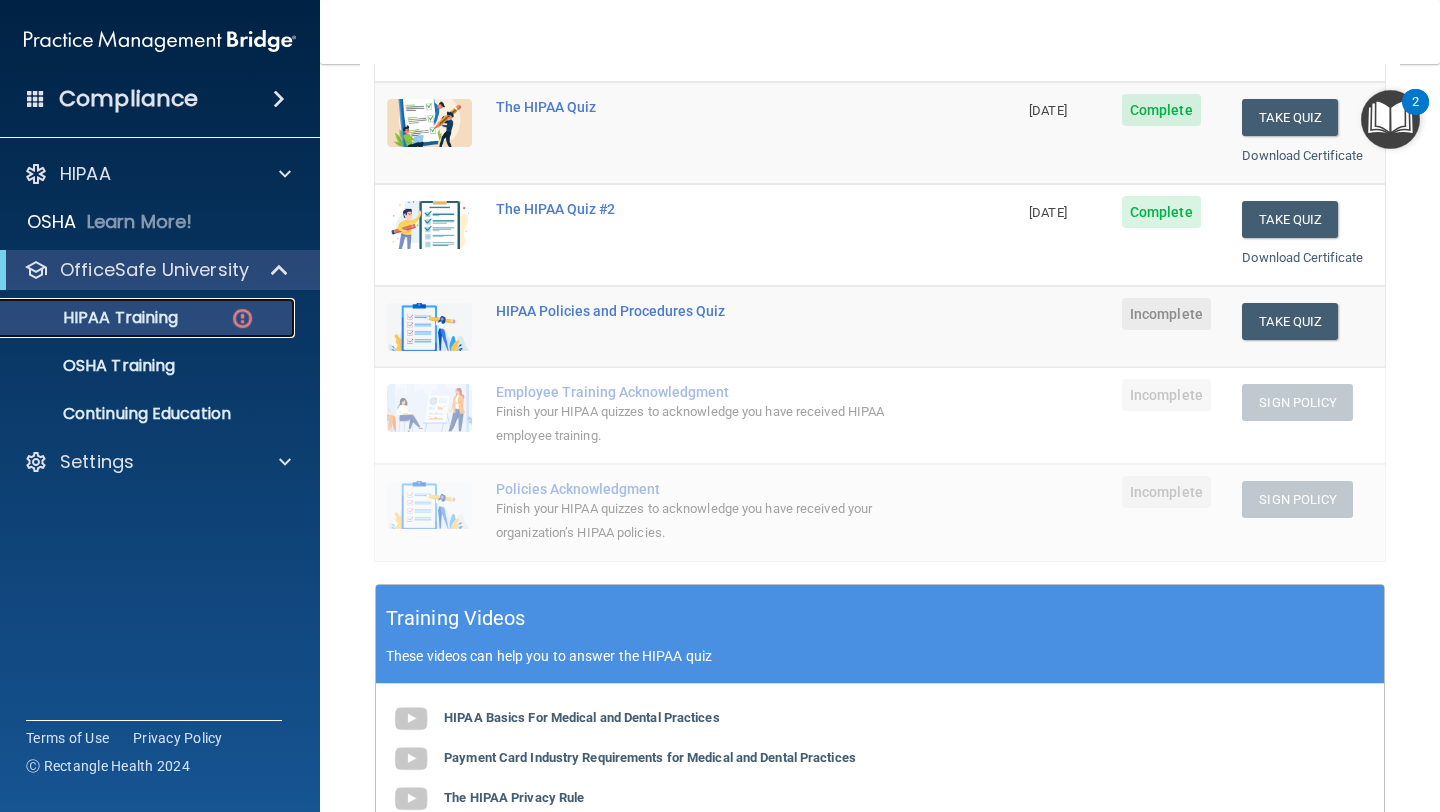 scroll, scrollTop: 194, scrollLeft: 0, axis: vertical 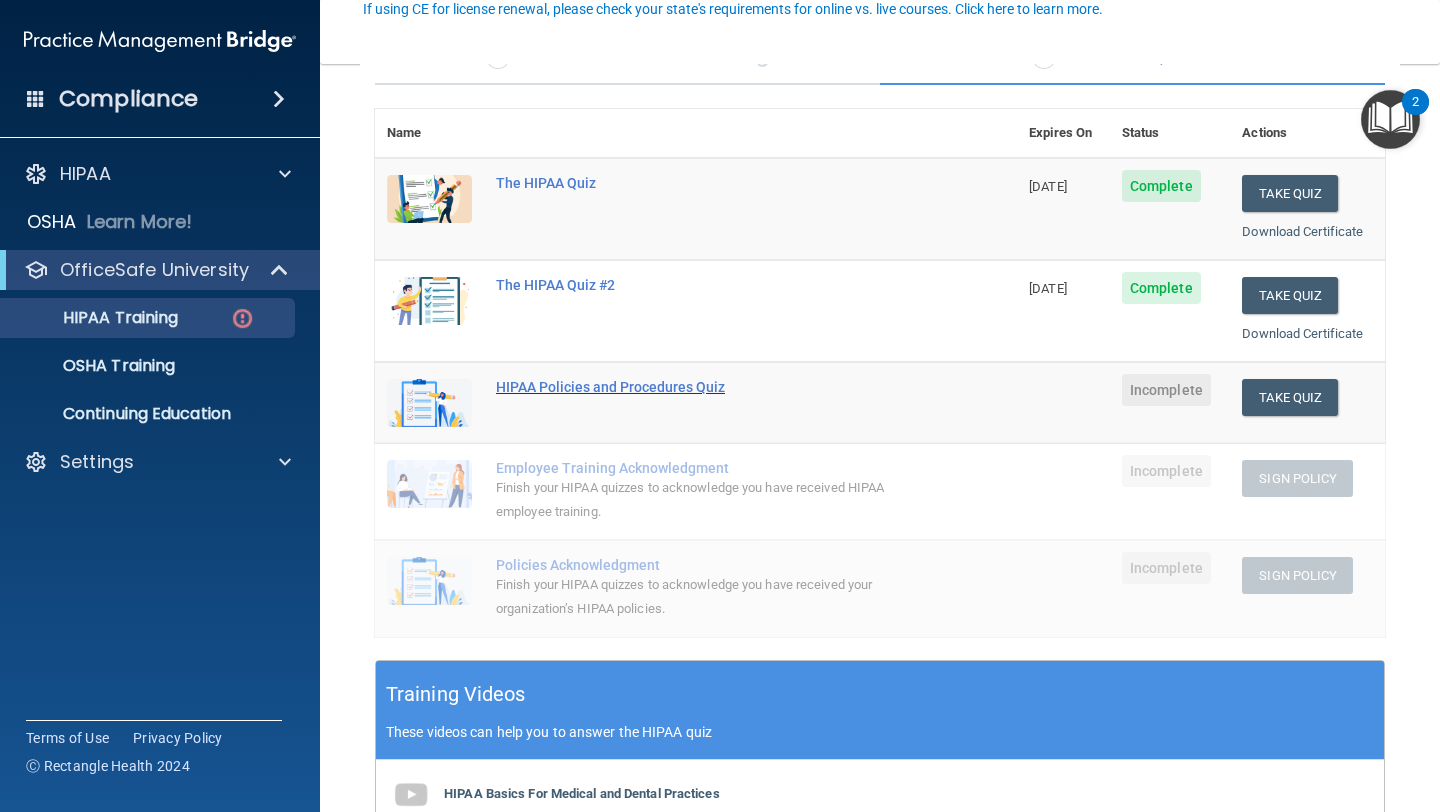 click on "HIPAA Policies and Procedures Quiz" at bounding box center [706, 387] 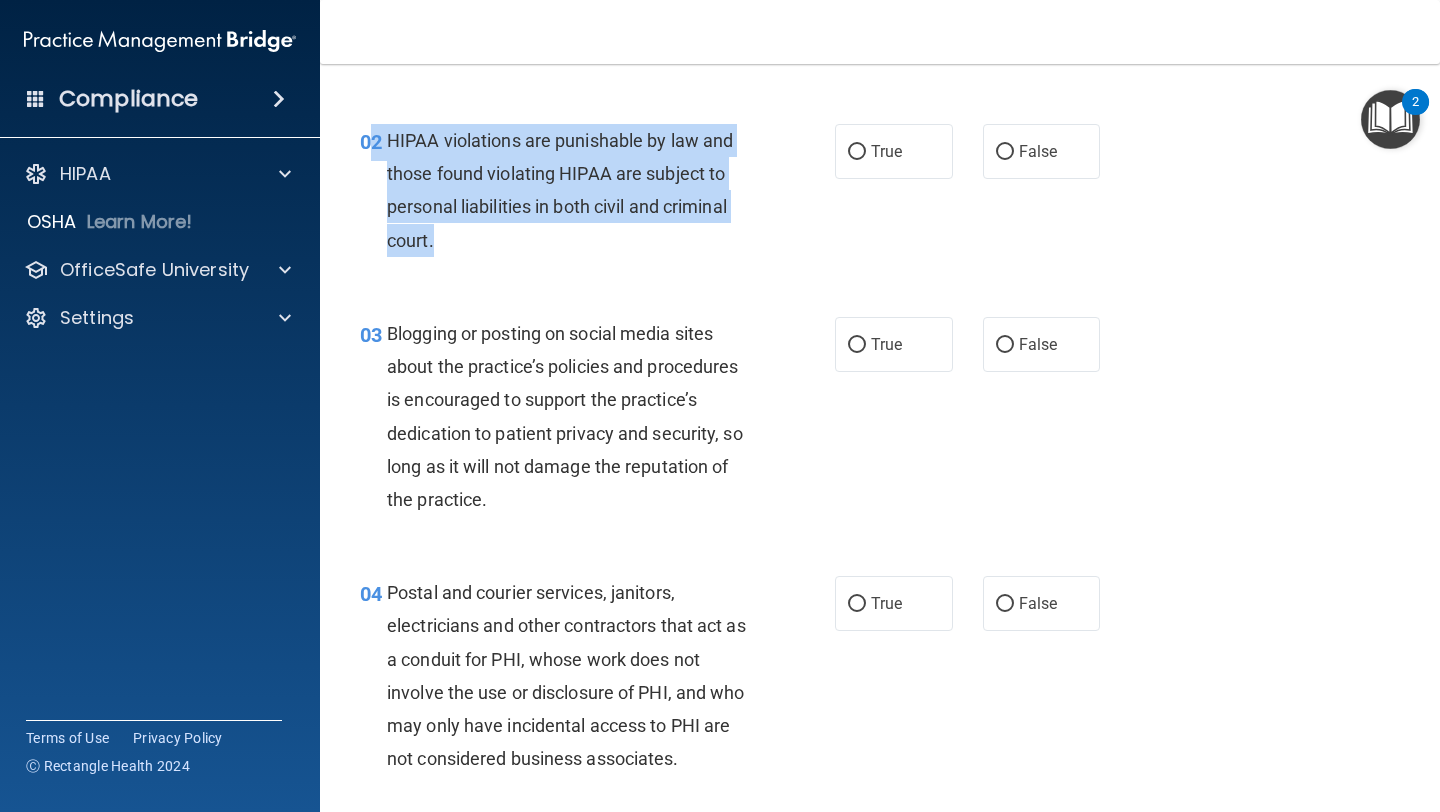 drag, startPoint x: 433, startPoint y: 244, endPoint x: 373, endPoint y: 156, distance: 106.50822 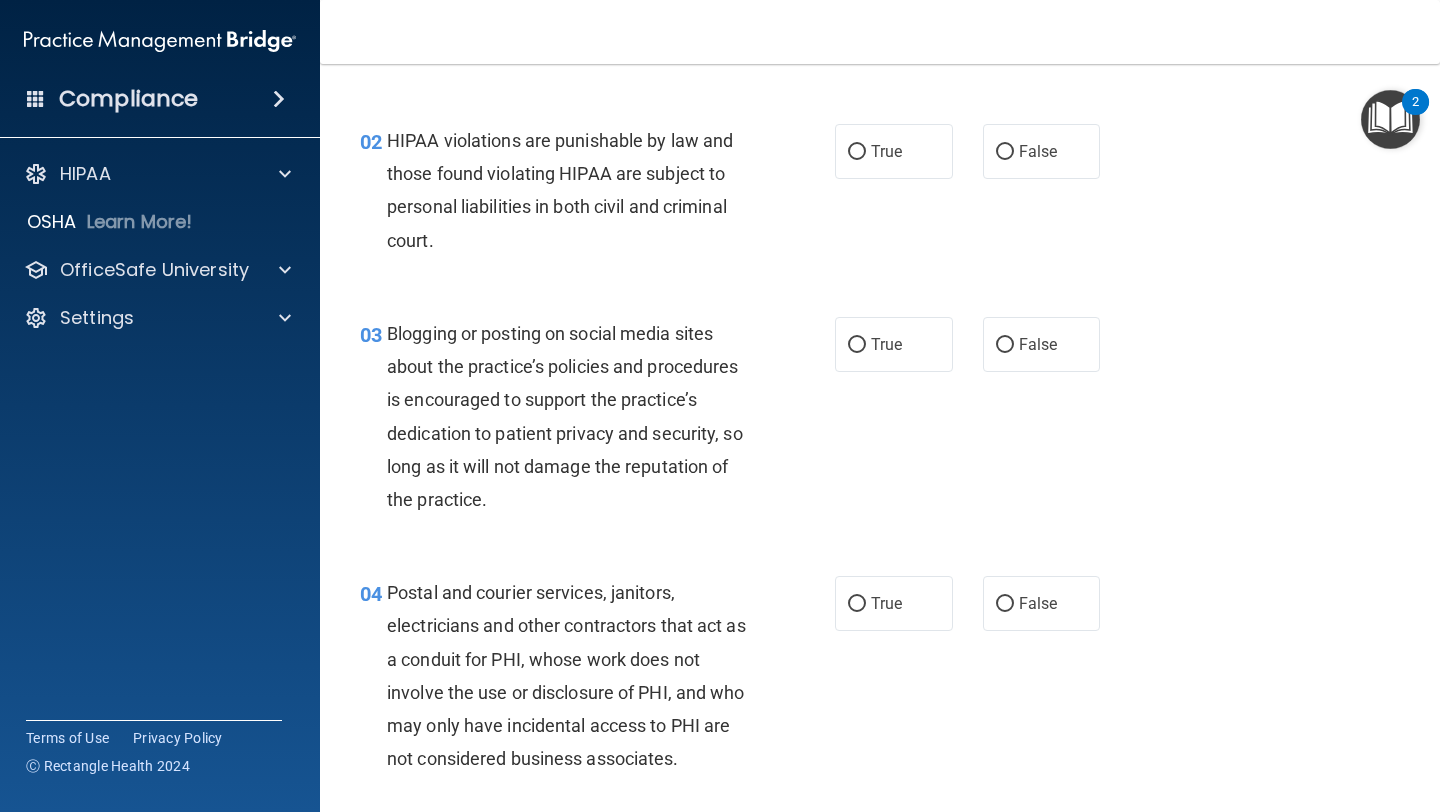 click on "HIPAA violations are punishable by law and those found violating HIPAA are subject to personal liabilities in both civil and criminal court." at bounding box center (560, 190) 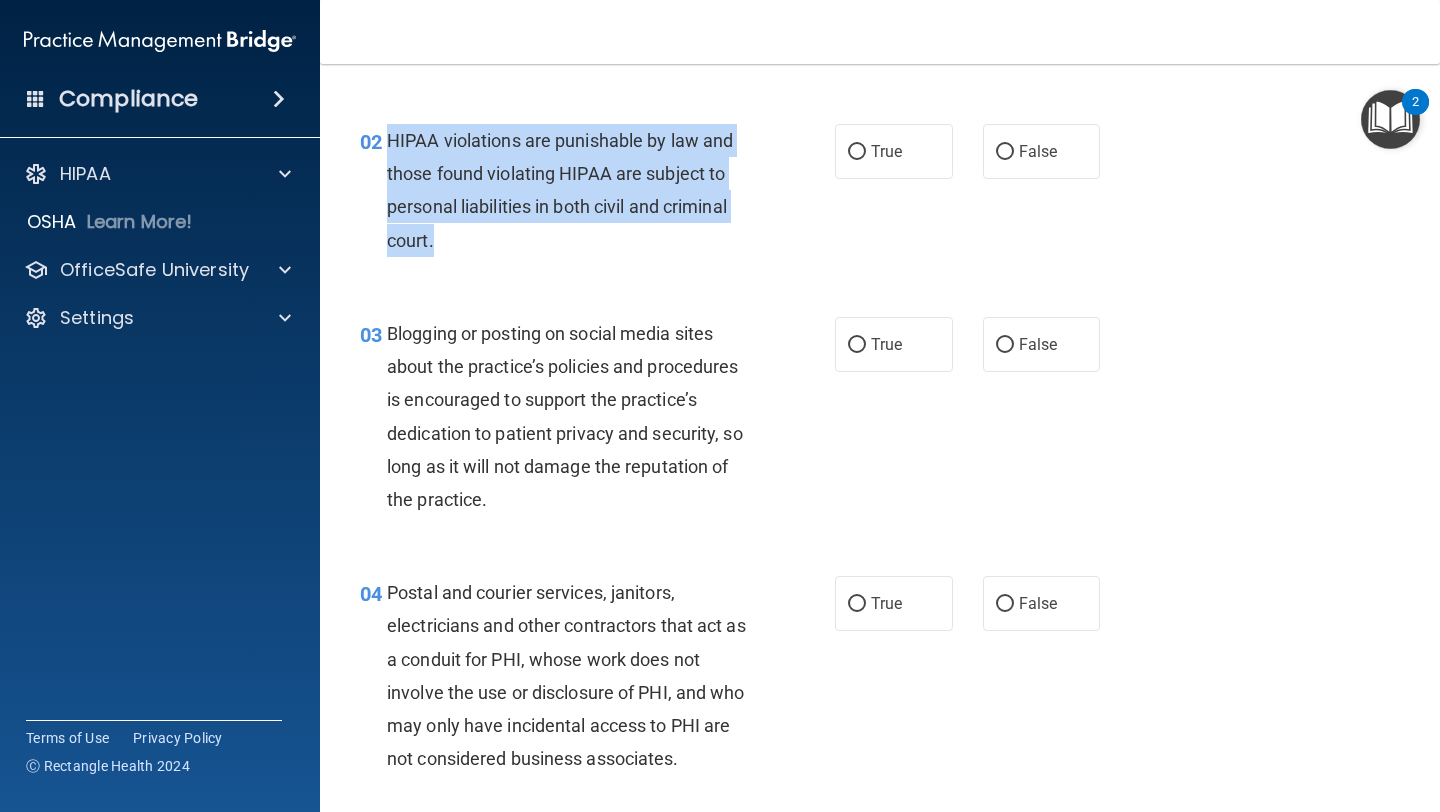 drag, startPoint x: 442, startPoint y: 254, endPoint x: 381, endPoint y: 155, distance: 116.284134 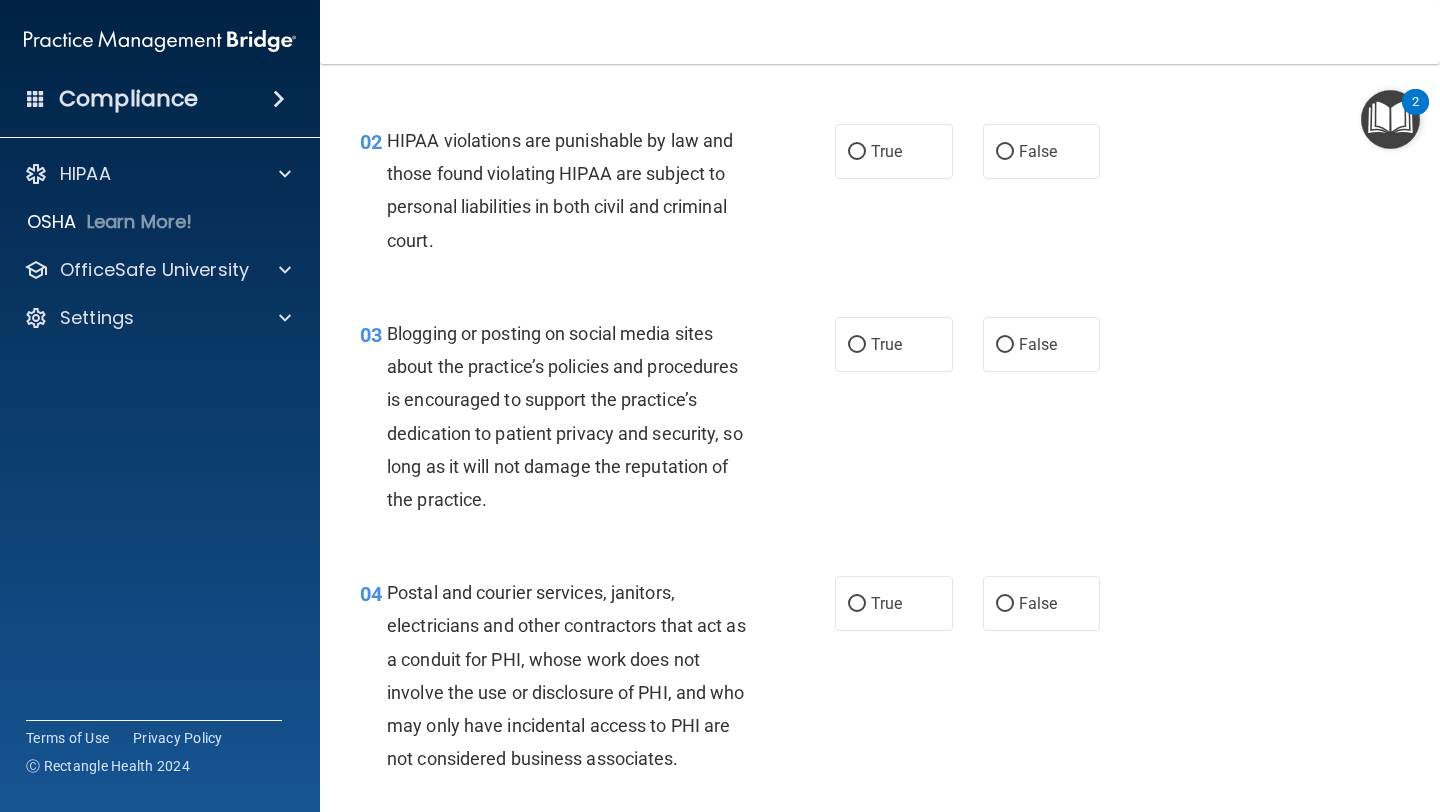 click on "03       Blogging or posting on social media sites about the practice’s policies and procedures is encouraged to support the practice’s dedication to patient privacy and security, so long as it will not damage the reputation of the practice.                  True           False" at bounding box center [880, 421] 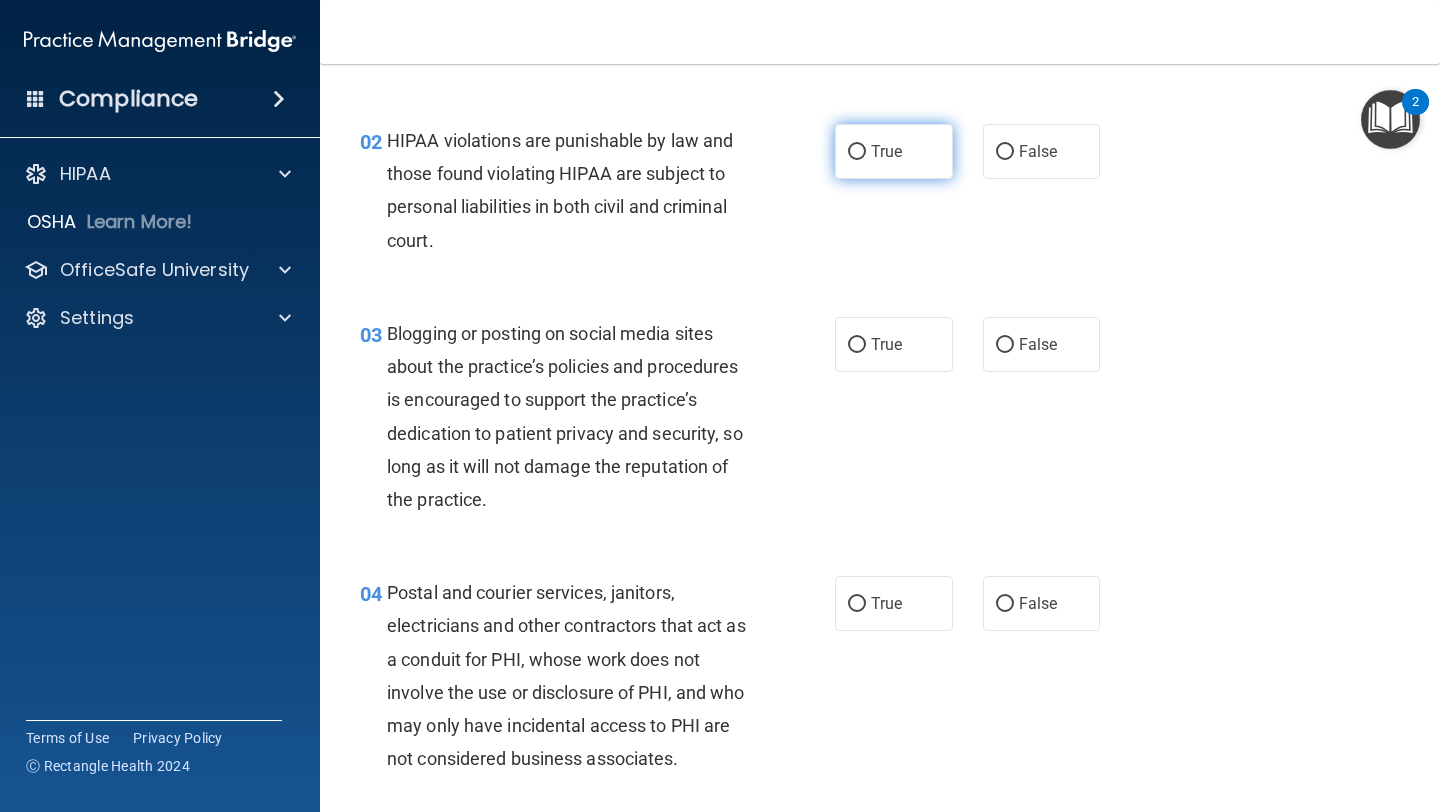 click on "True" at bounding box center [857, 152] 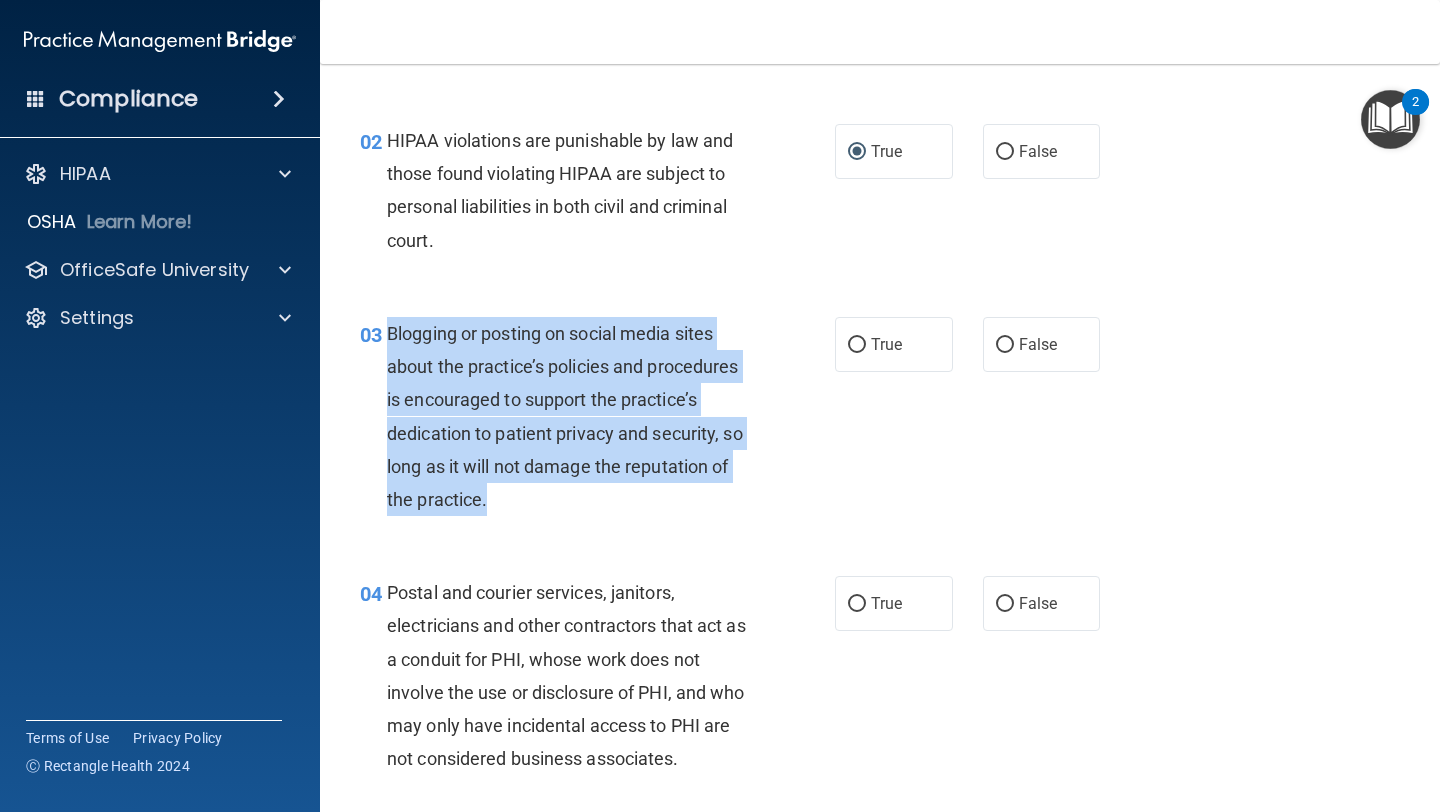 drag, startPoint x: 526, startPoint y: 506, endPoint x: 386, endPoint y: 331, distance: 224.10934 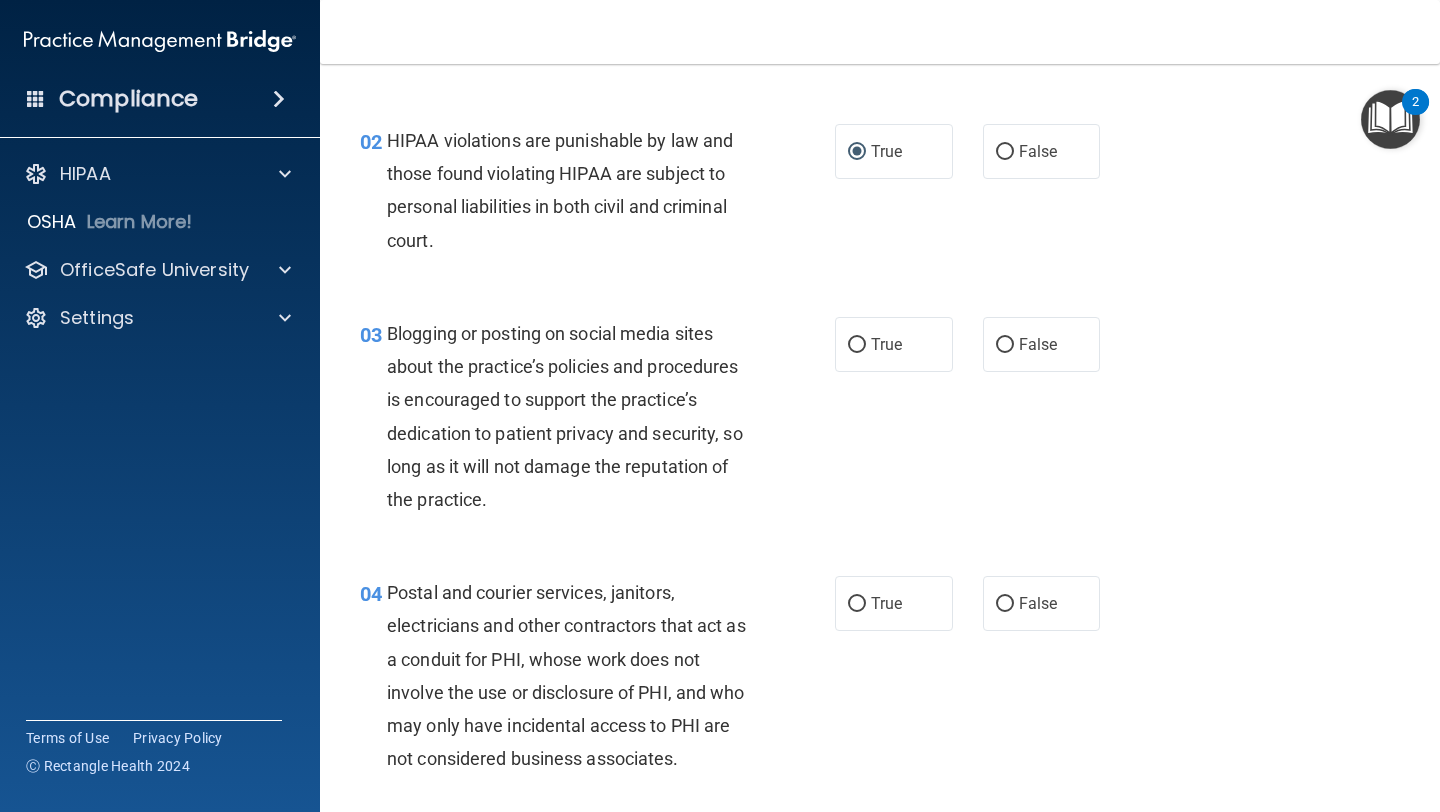 click on "02       HIPAA violations are punishable by law and those found violating HIPAA are subject to personal liabilities in both civil and criminal court.                  True           False" at bounding box center [880, 195] 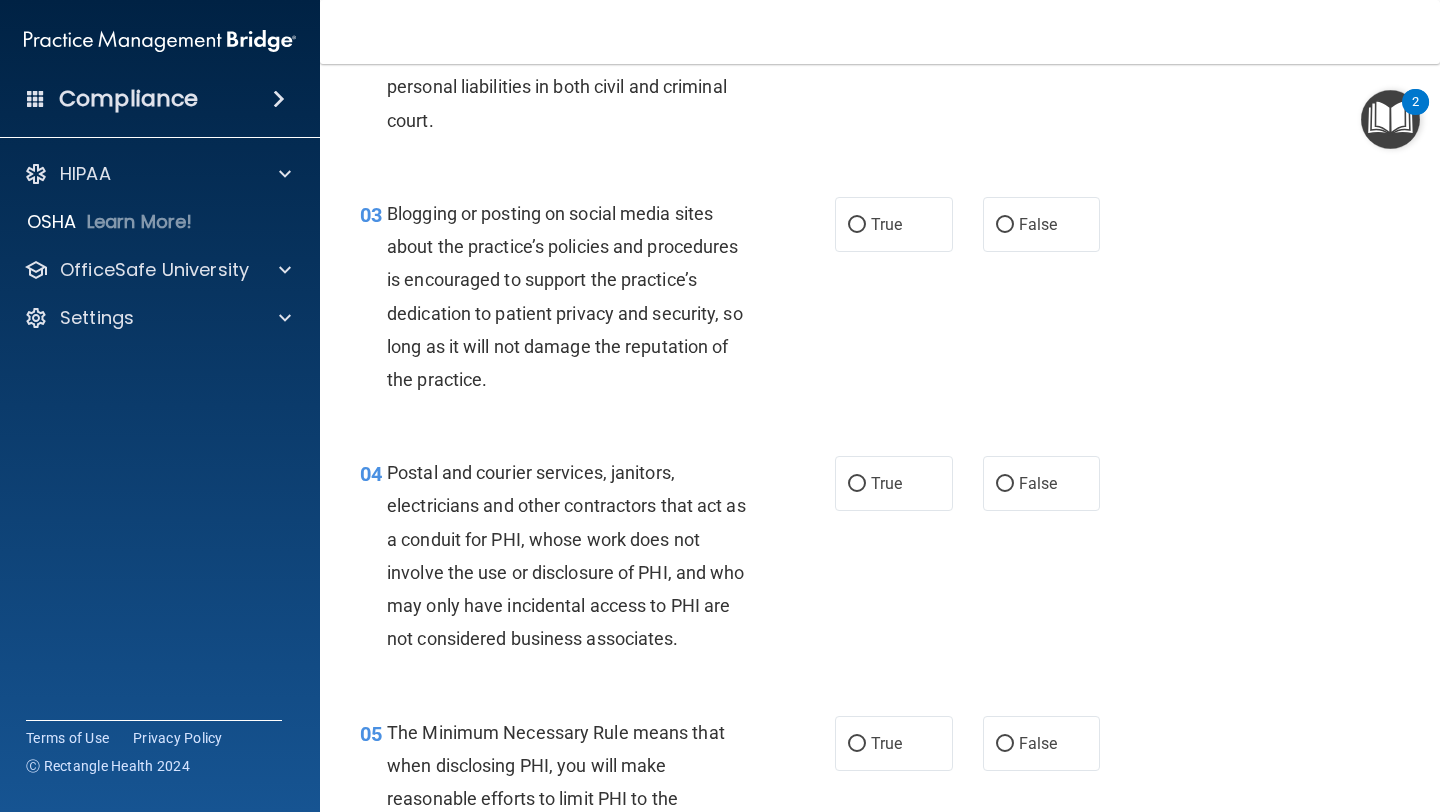 scroll, scrollTop: 350, scrollLeft: 0, axis: vertical 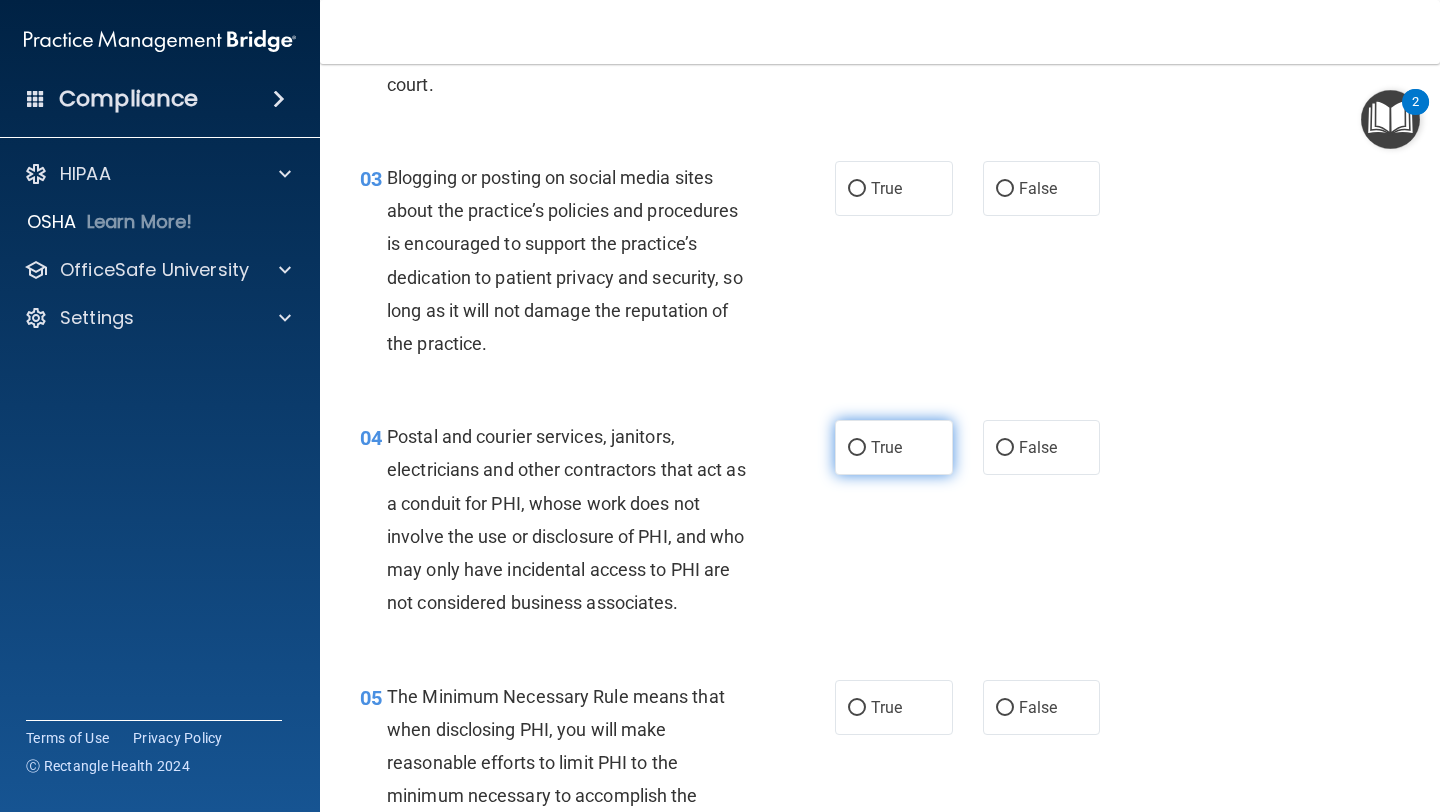 click on "True" at bounding box center (894, 447) 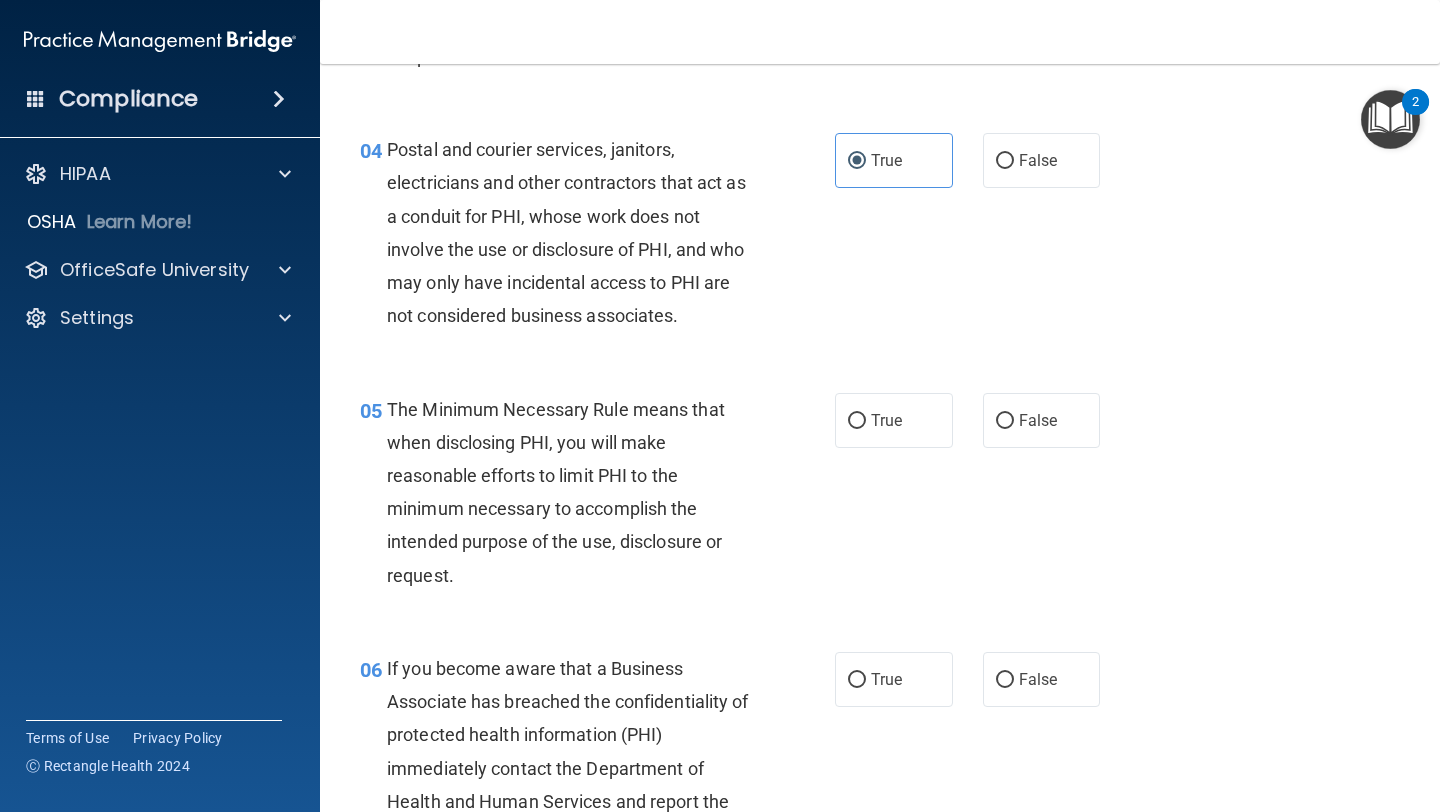 scroll, scrollTop: 639, scrollLeft: 0, axis: vertical 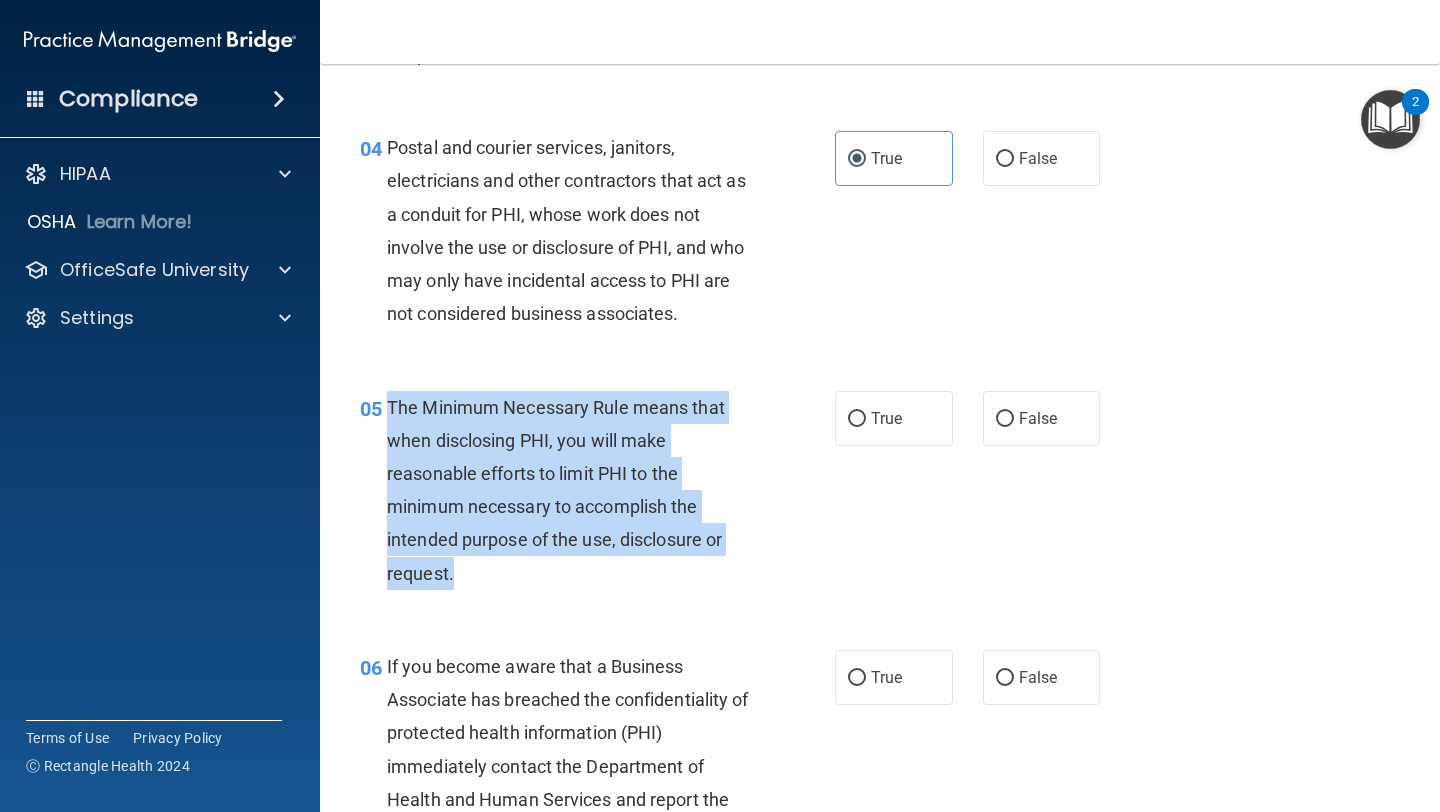 drag, startPoint x: 484, startPoint y: 571, endPoint x: 388, endPoint y: 417, distance: 181.47176 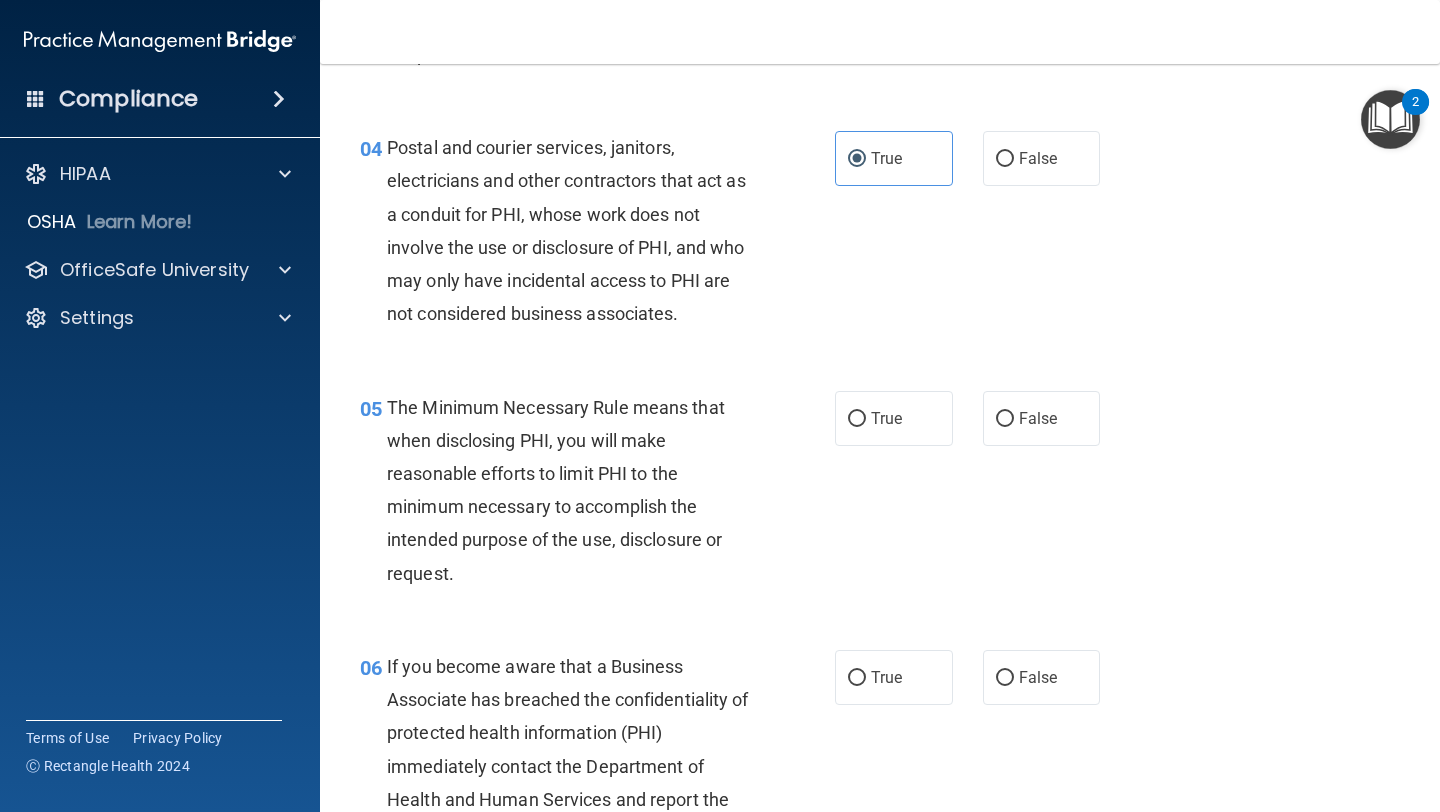 click on "04       Postal and courier services, janitors, electricians and other contractors that act as a conduit for PHI, whose work does not involve the use or disclosure of PHI, and who may only have incidental access to PHI are not considered business associates." at bounding box center (597, 235) 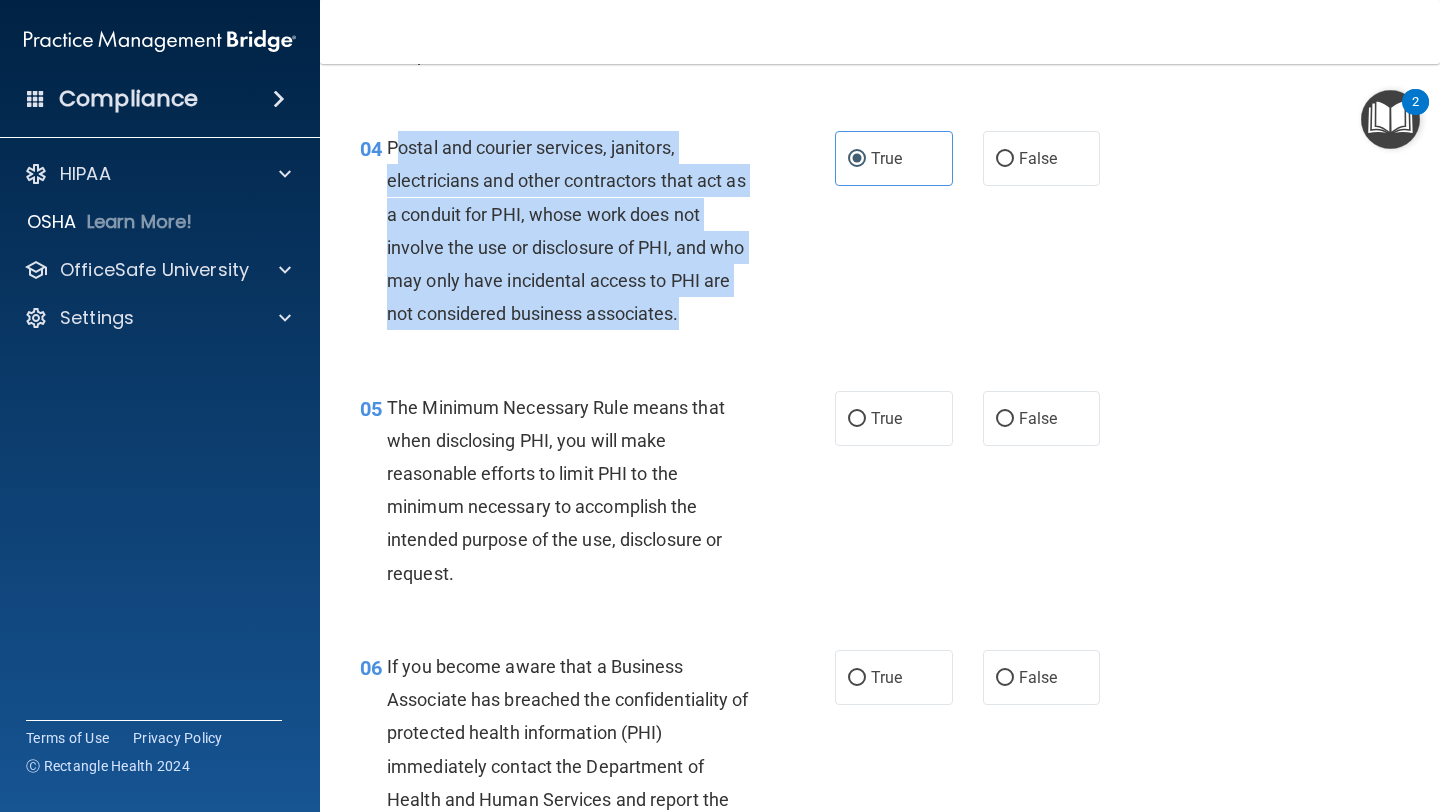 drag, startPoint x: 729, startPoint y: 314, endPoint x: 450, endPoint y: 205, distance: 299.53632 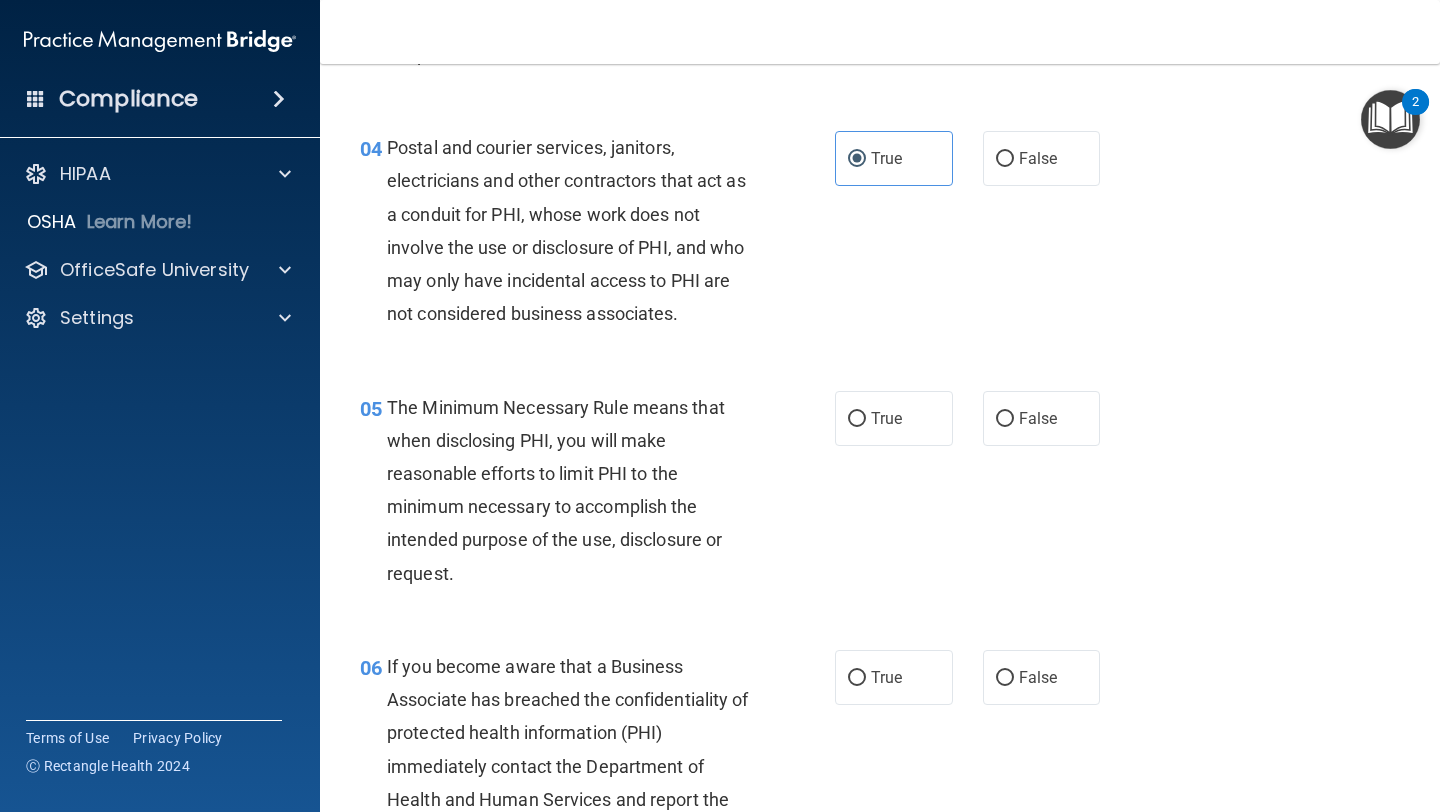 click on "05       The Minimum Necessary Rule means that when disclosing PHI, you will make reasonable efforts to limit PHI to the minimum necessary to accomplish the intended purpose of the use, disclosure or request.                  True           False" at bounding box center (880, 495) 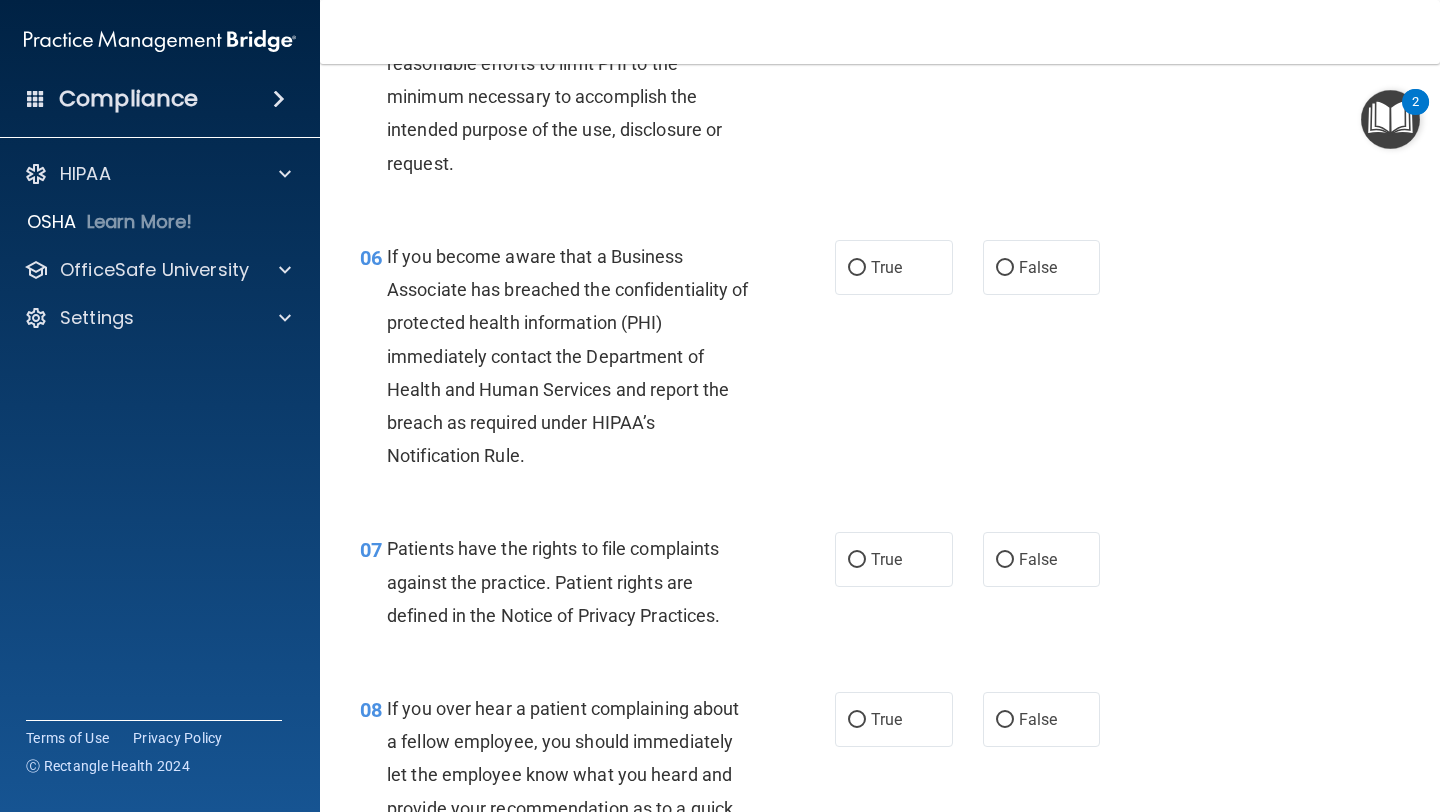 scroll, scrollTop: 1048, scrollLeft: 0, axis: vertical 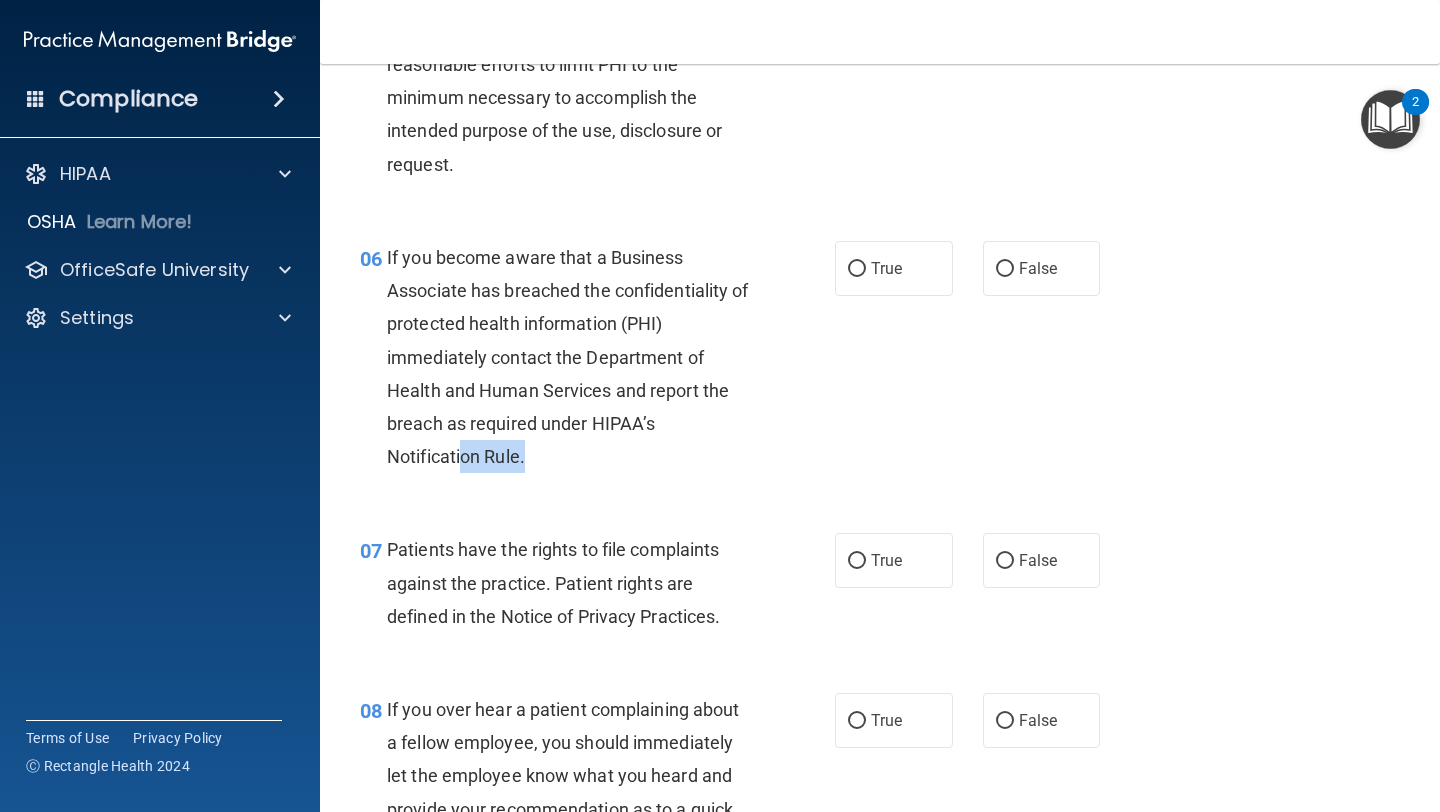 drag, startPoint x: 552, startPoint y: 463, endPoint x: 461, endPoint y: 451, distance: 91.787796 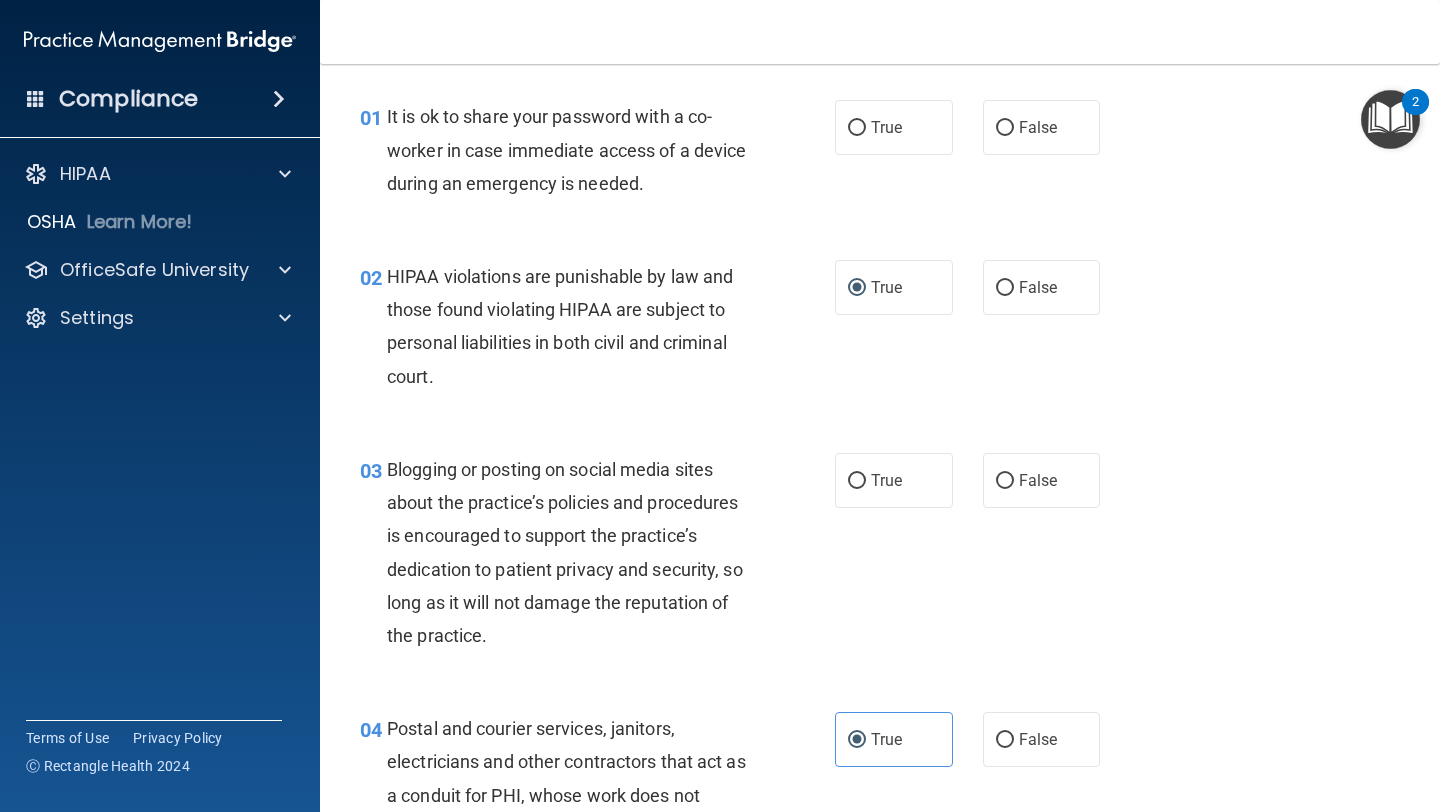 scroll, scrollTop: 0, scrollLeft: 0, axis: both 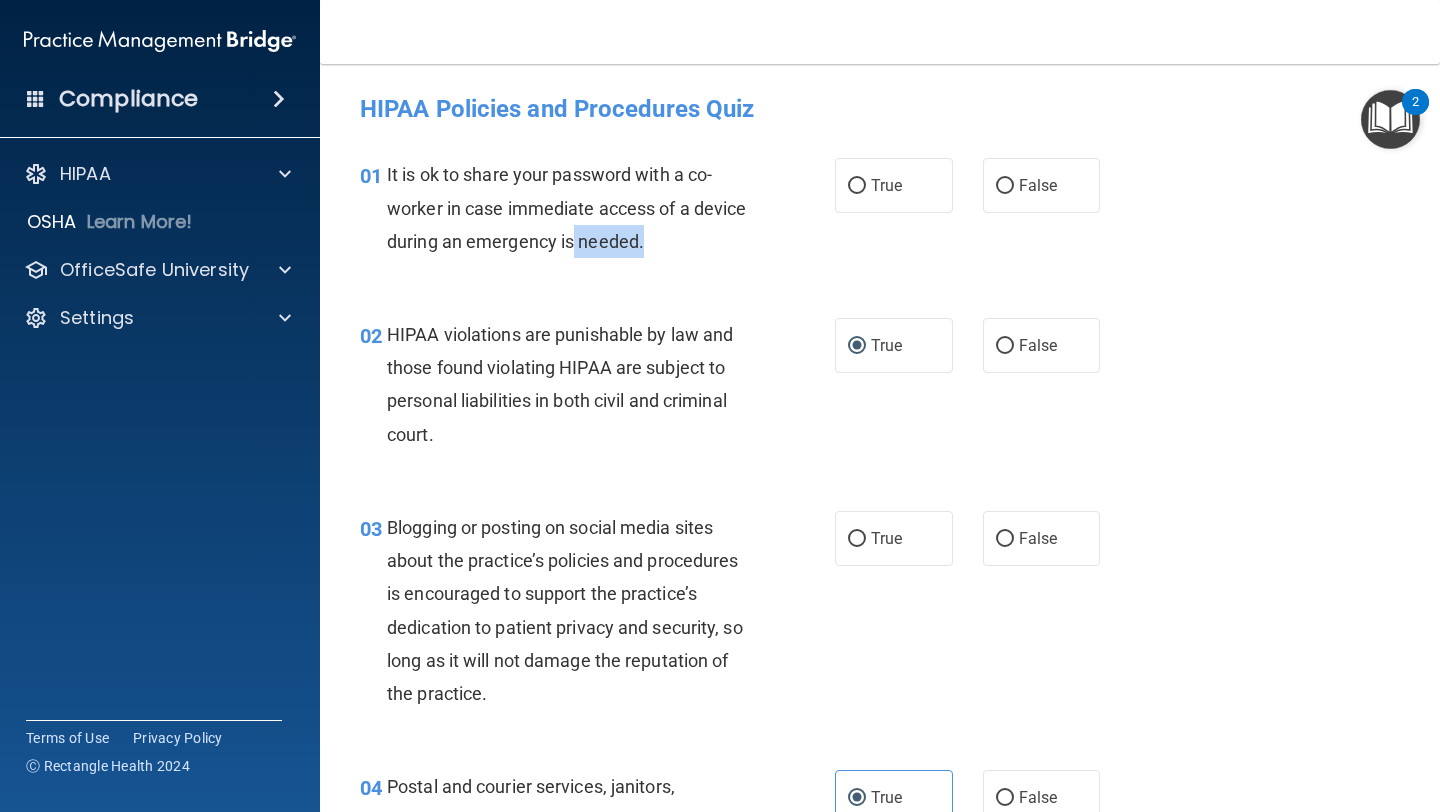 drag, startPoint x: 708, startPoint y: 247, endPoint x: 628, endPoint y: 245, distance: 80.024994 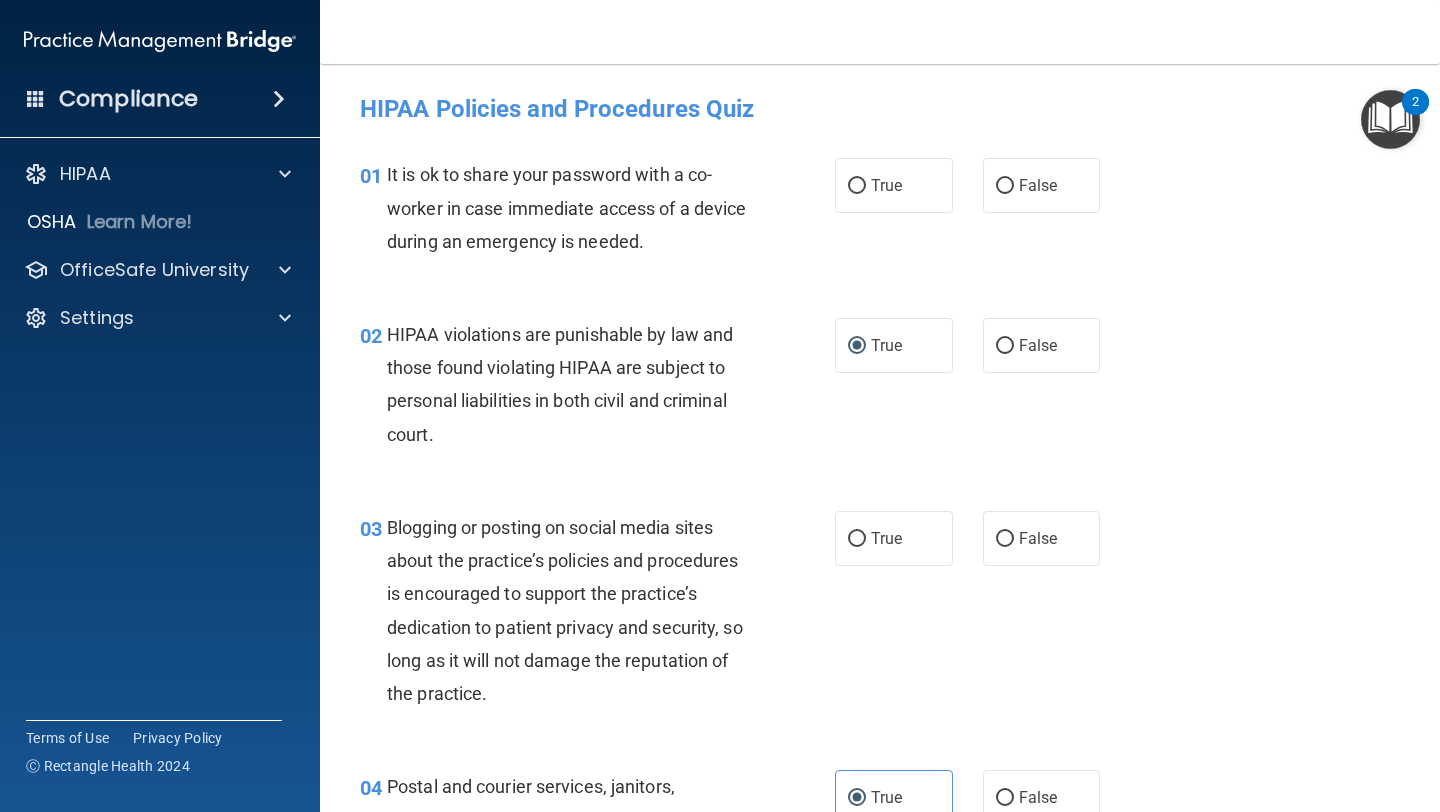click on "01       It is ok to share your password with a co-worker in case immediate access of a device during an emergency is needed.                 True           False" at bounding box center (880, 213) 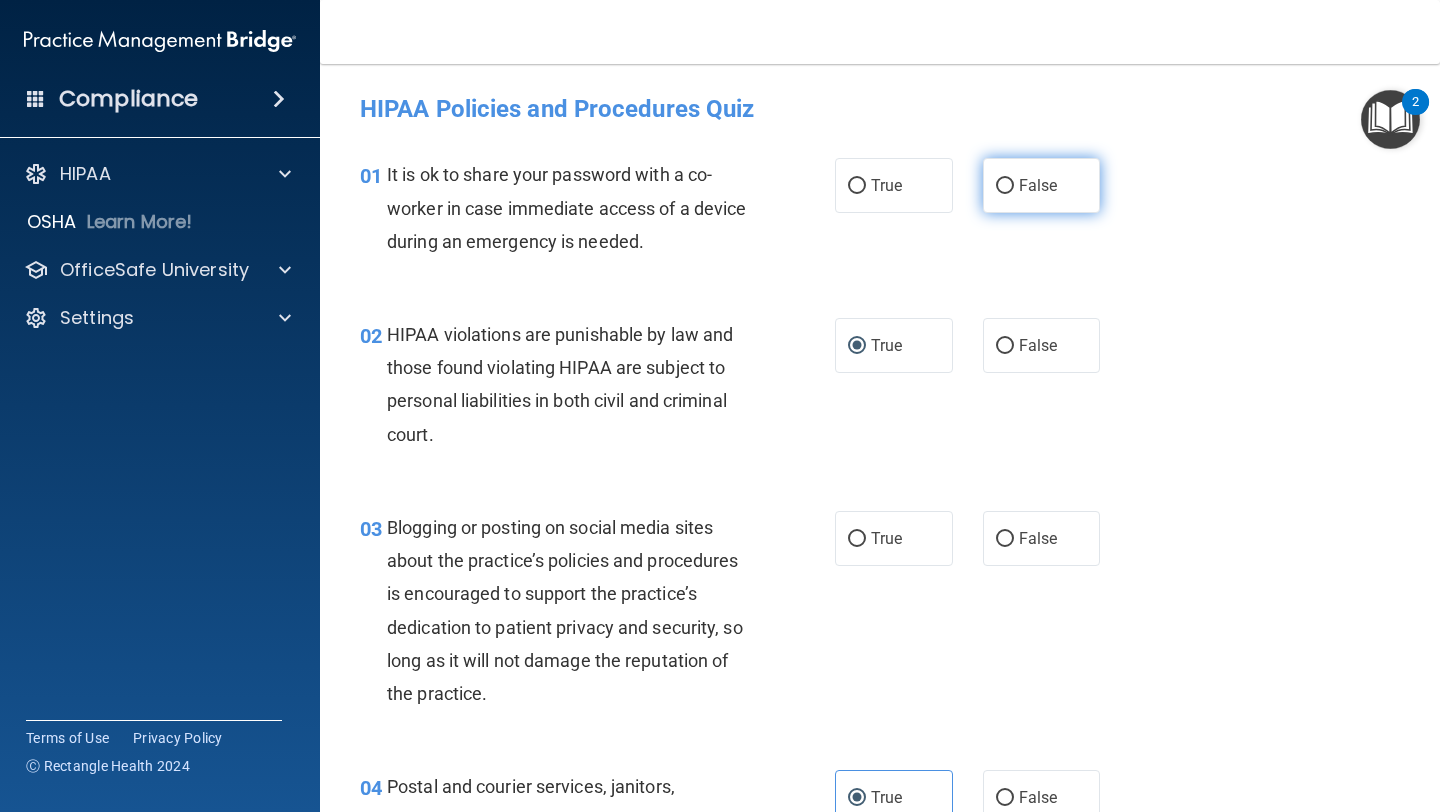 click on "False" at bounding box center (1005, 186) 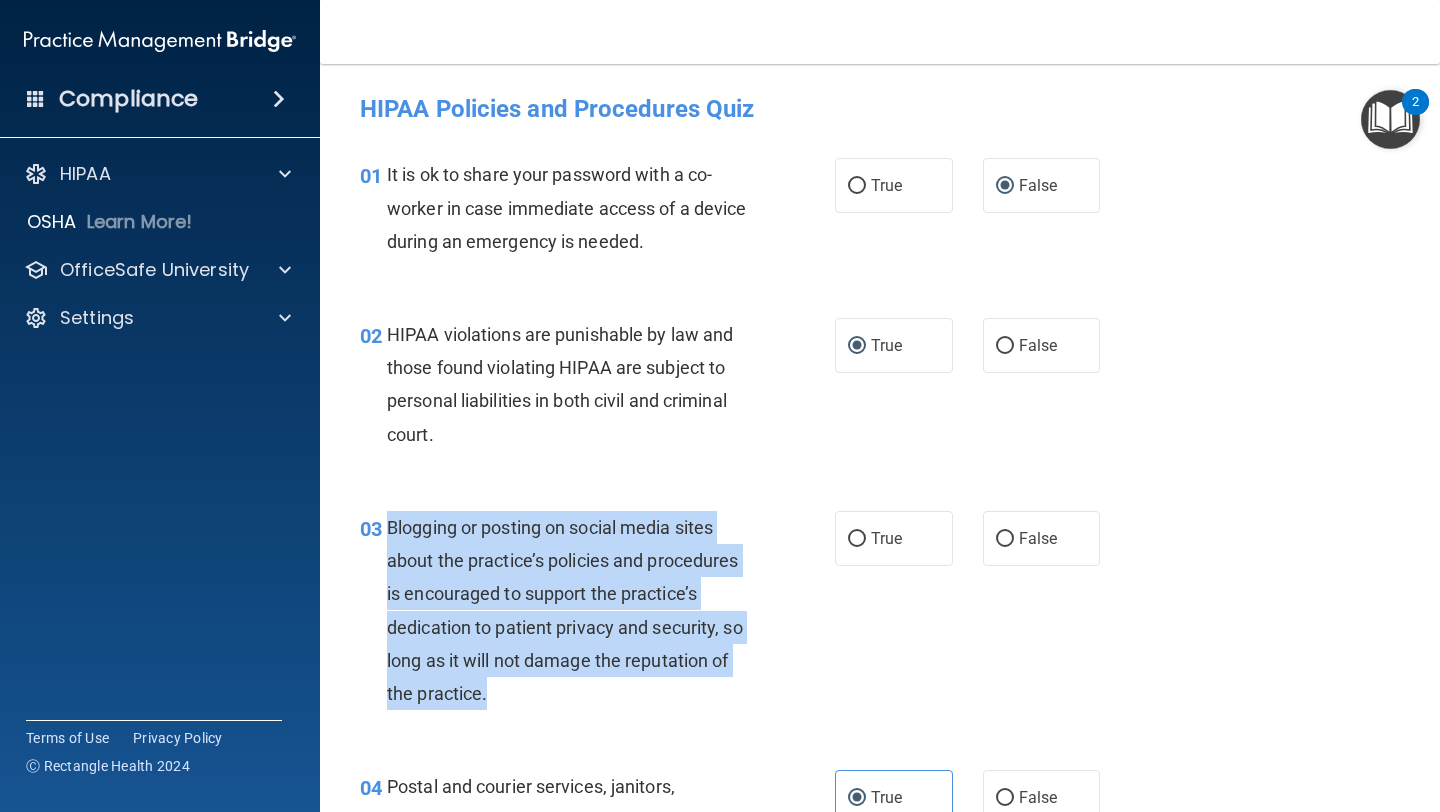 drag, startPoint x: 552, startPoint y: 695, endPoint x: 385, endPoint y: 519, distance: 242.62111 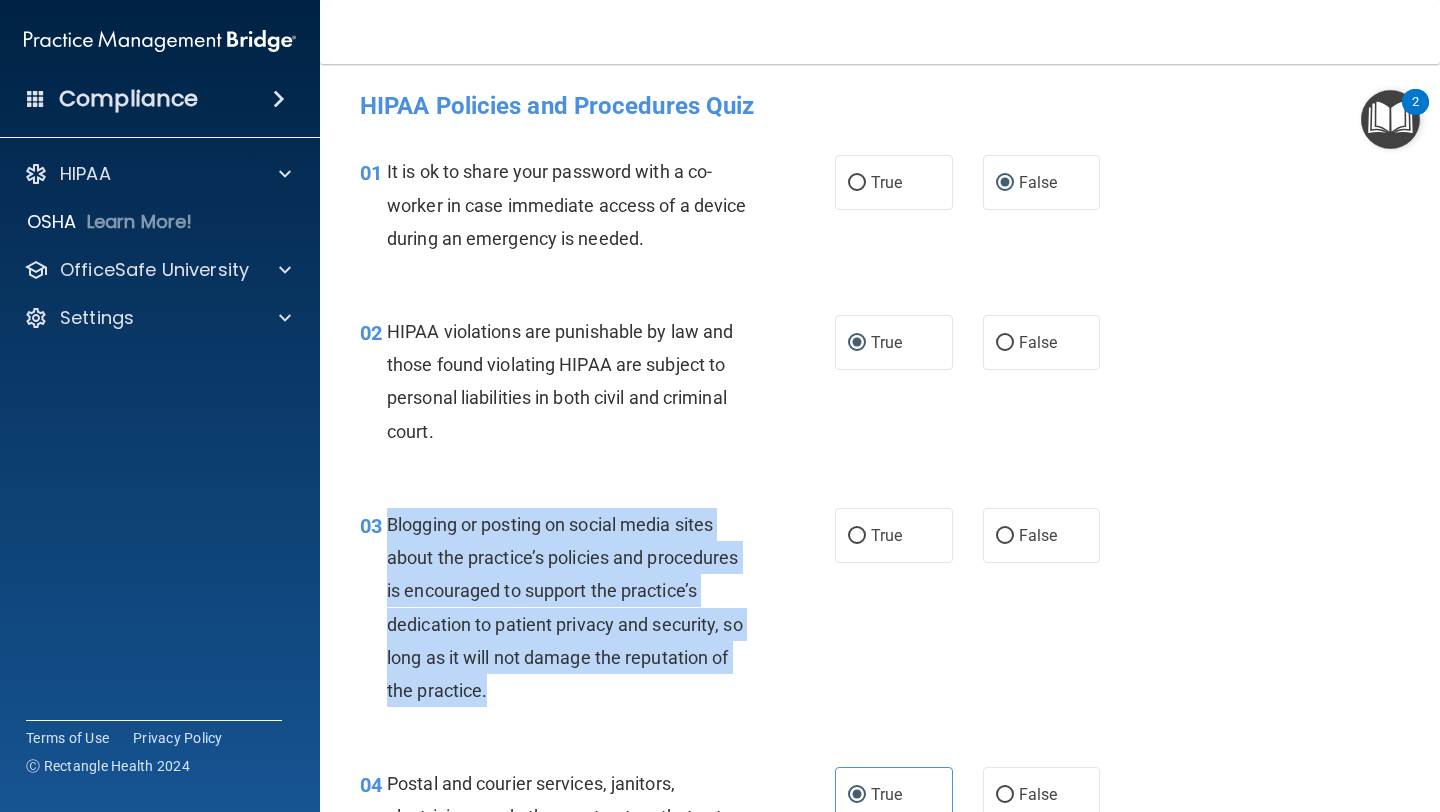 scroll, scrollTop: 4, scrollLeft: 0, axis: vertical 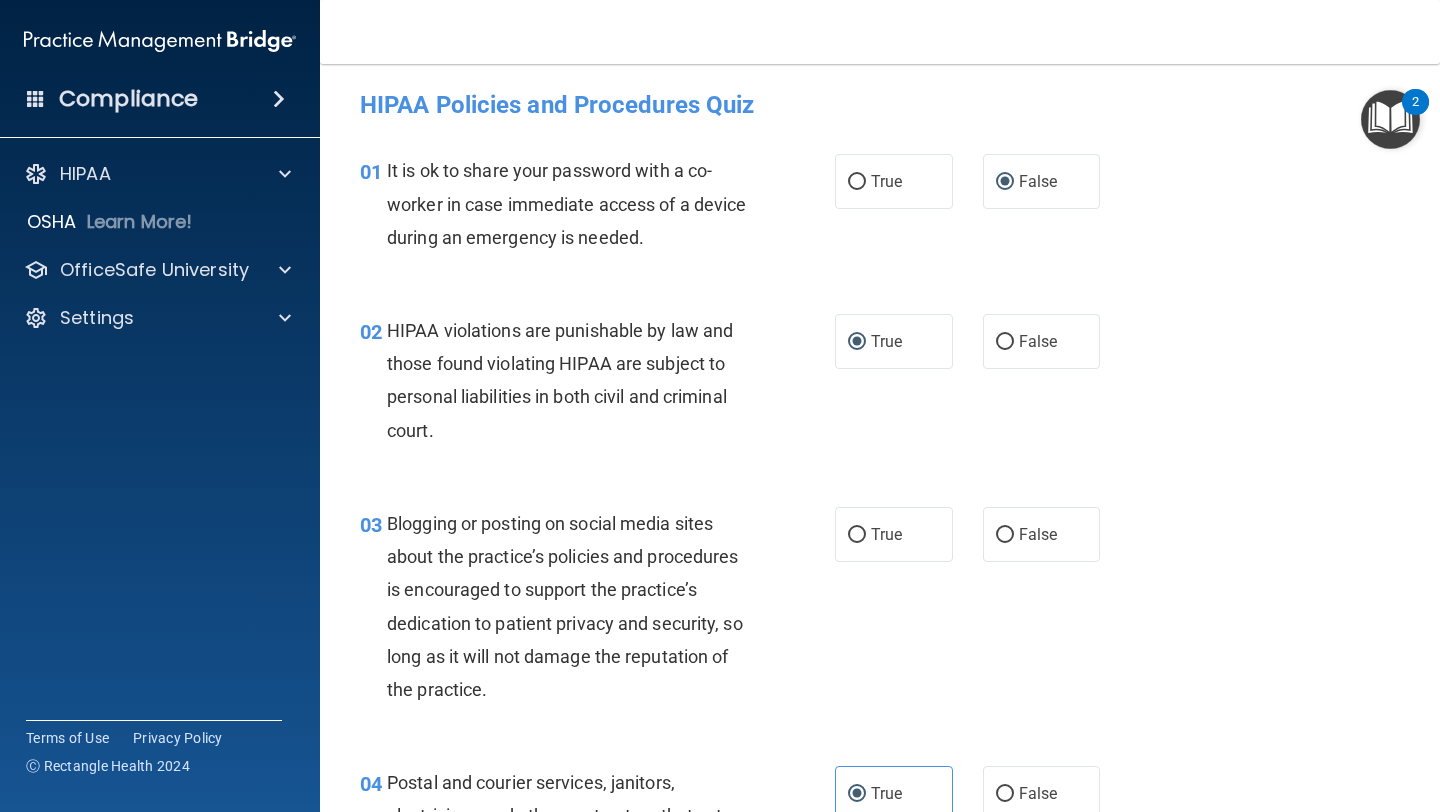 click on "02       HIPAA violations are punishable by law and those found violating HIPAA are subject to personal liabilities in both civil and criminal court.                  True           False" at bounding box center (880, 385) 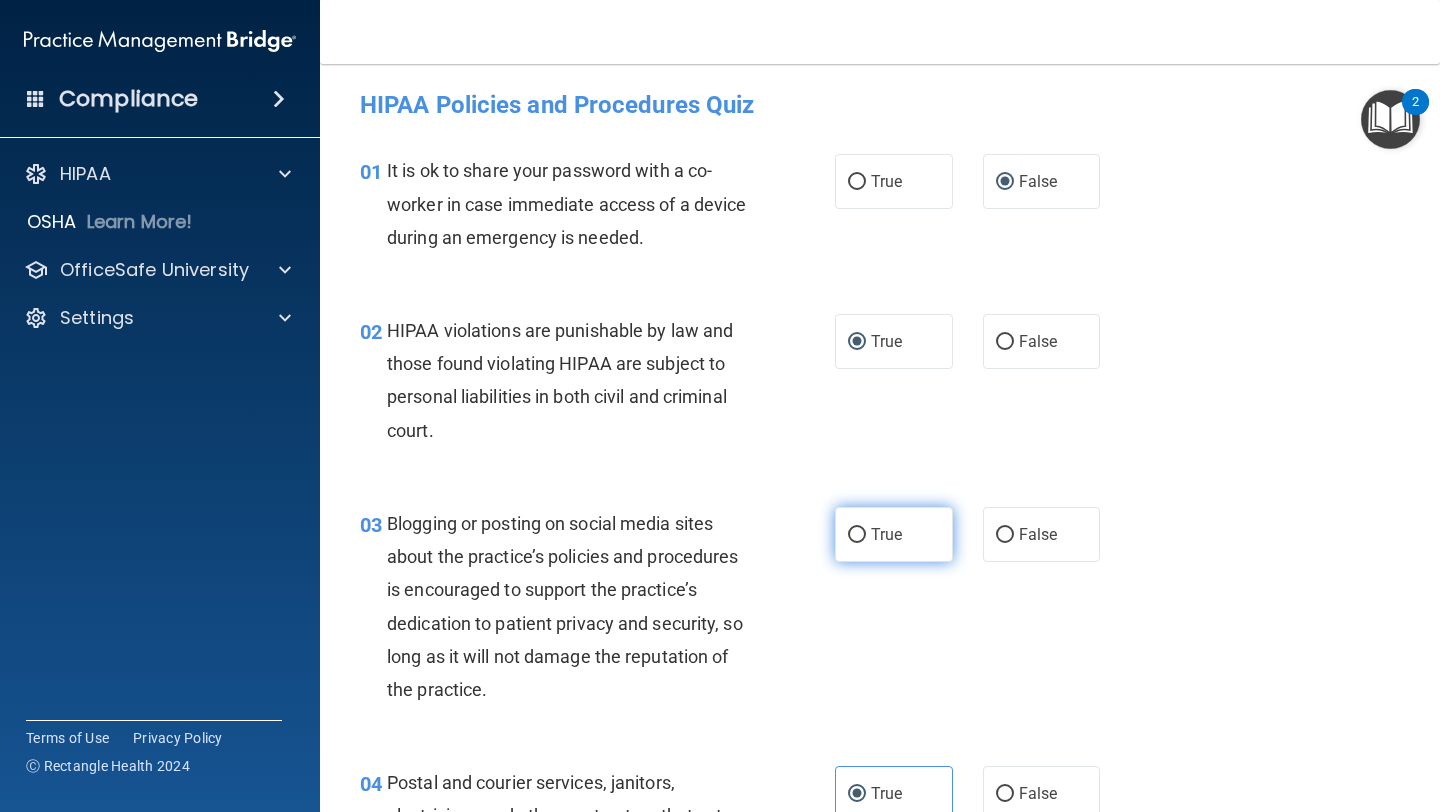 drag, startPoint x: 851, startPoint y: 535, endPoint x: 842, endPoint y: 545, distance: 13.453624 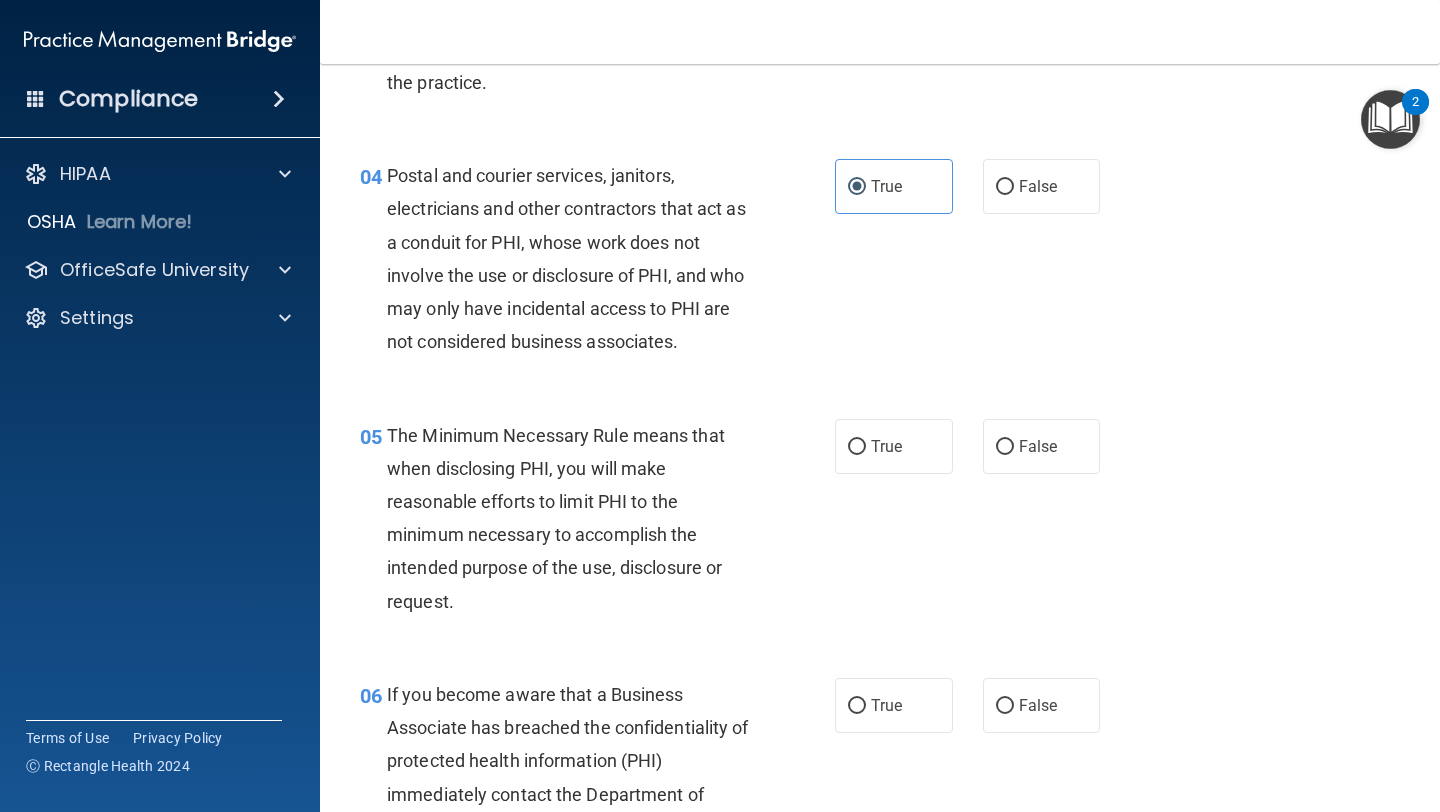 scroll, scrollTop: 641, scrollLeft: 0, axis: vertical 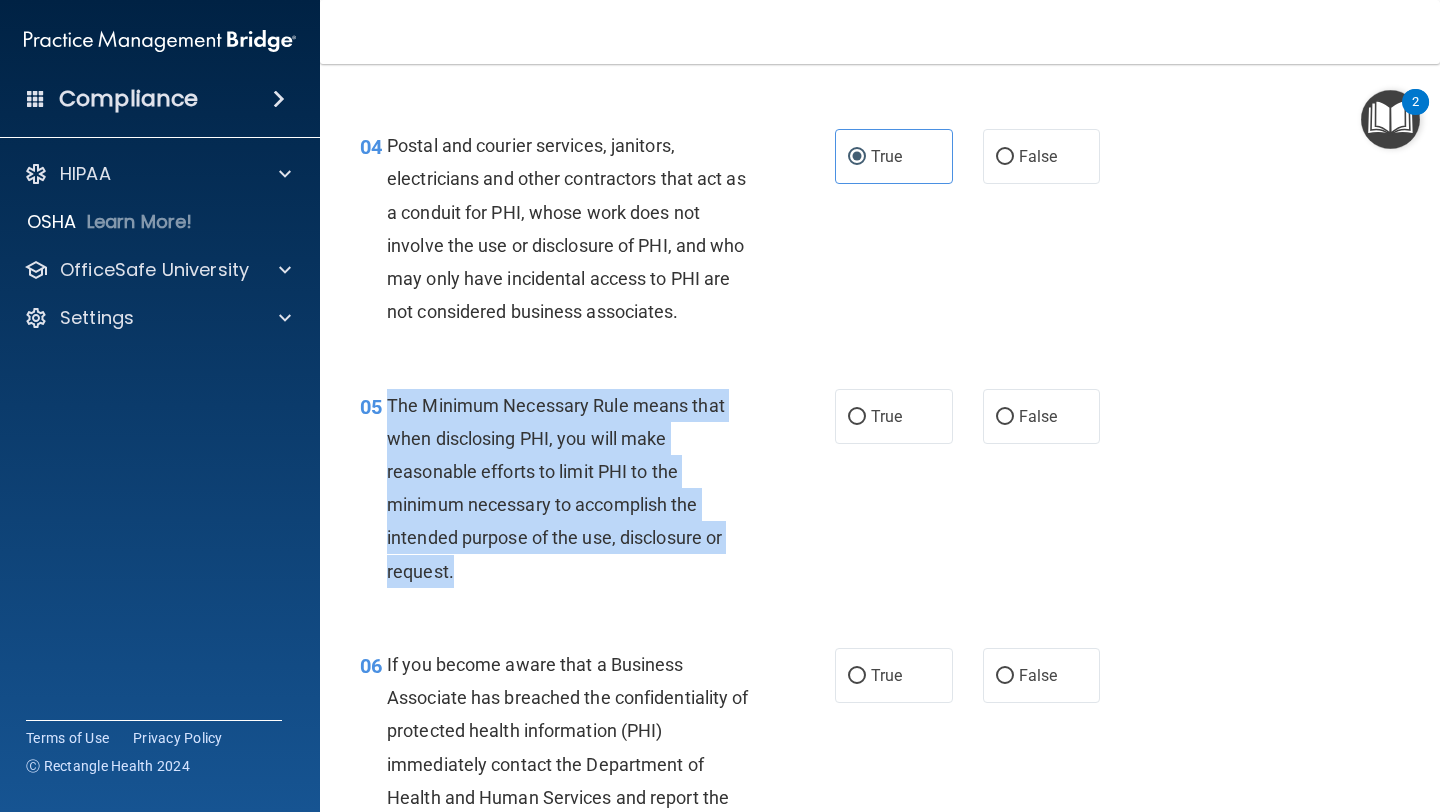 drag, startPoint x: 482, startPoint y: 572, endPoint x: 384, endPoint y: 398, distance: 199.69977 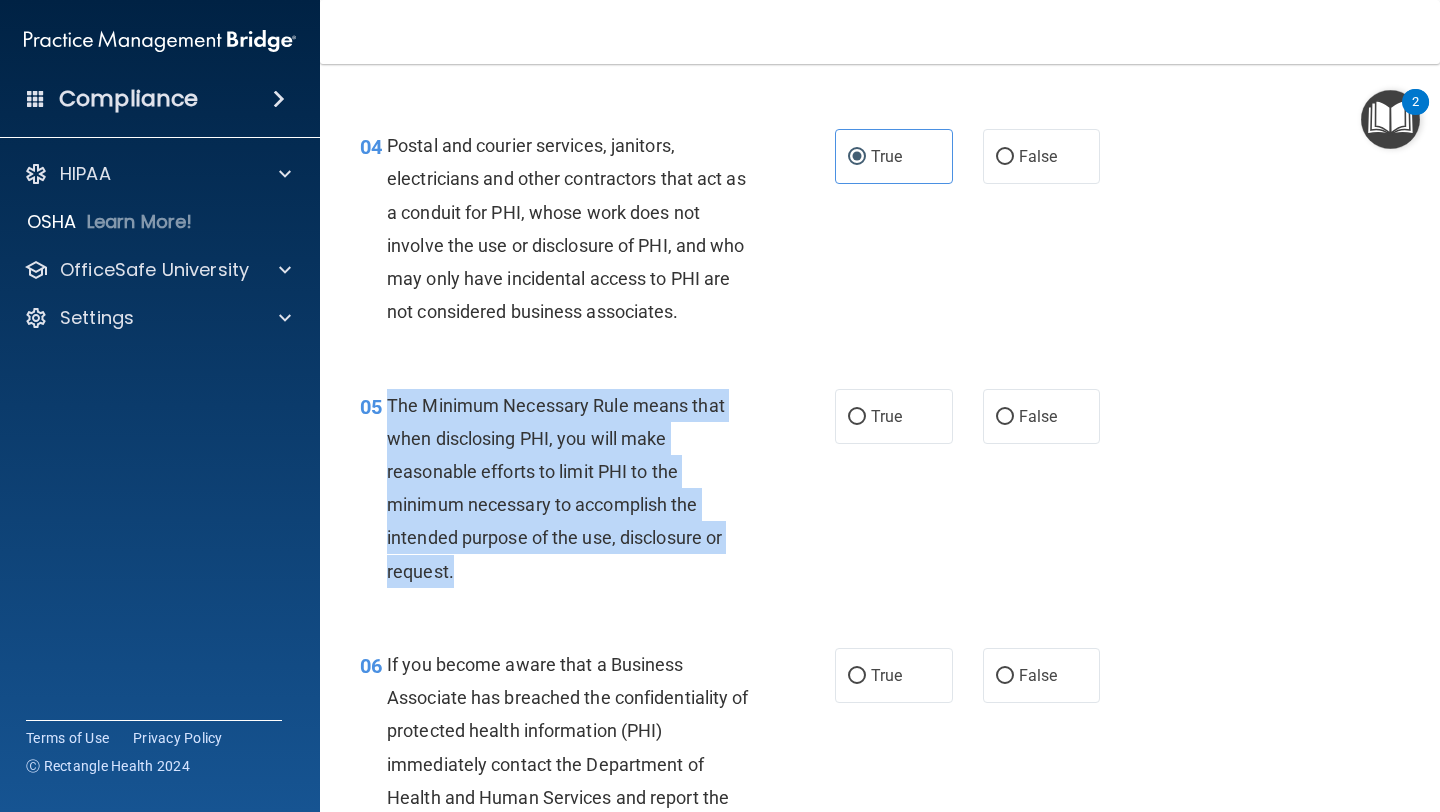 click on "05       The Minimum Necessary Rule means that when disclosing PHI, you will make reasonable efforts to limit PHI to the minimum necessary to accomplish the intended purpose of the use, disclosure or request." at bounding box center (597, 493) 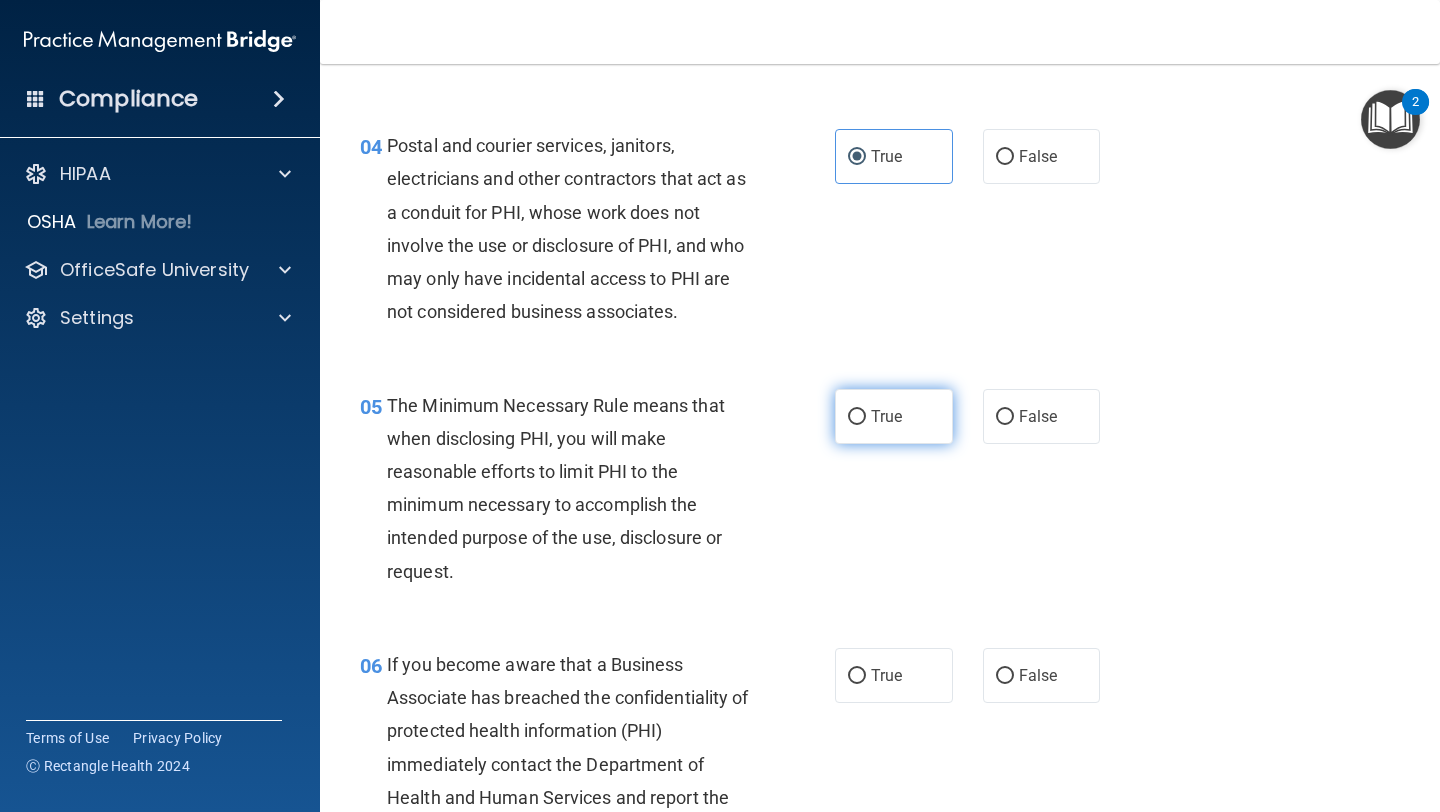 click on "True" at bounding box center (857, 417) 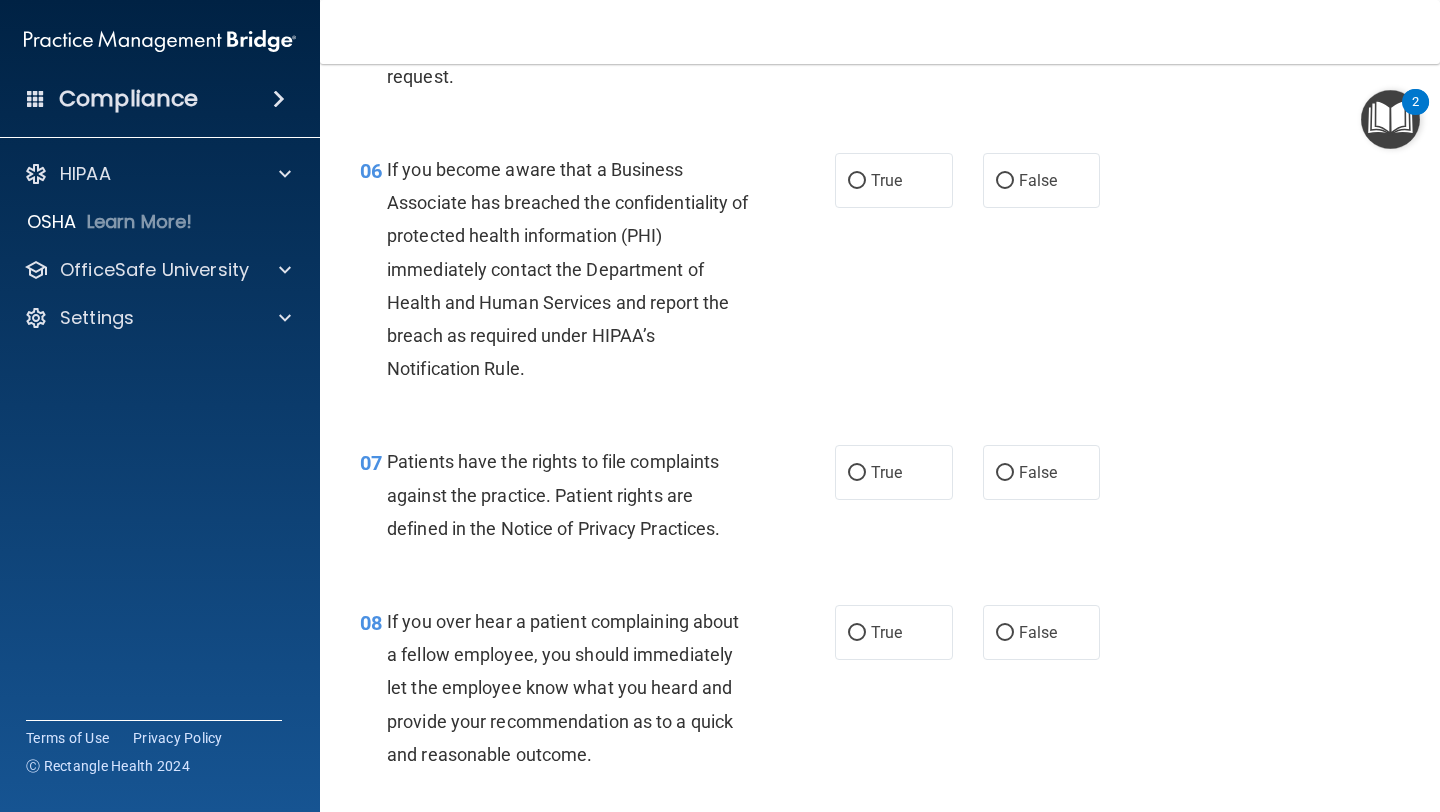 scroll, scrollTop: 1117, scrollLeft: 0, axis: vertical 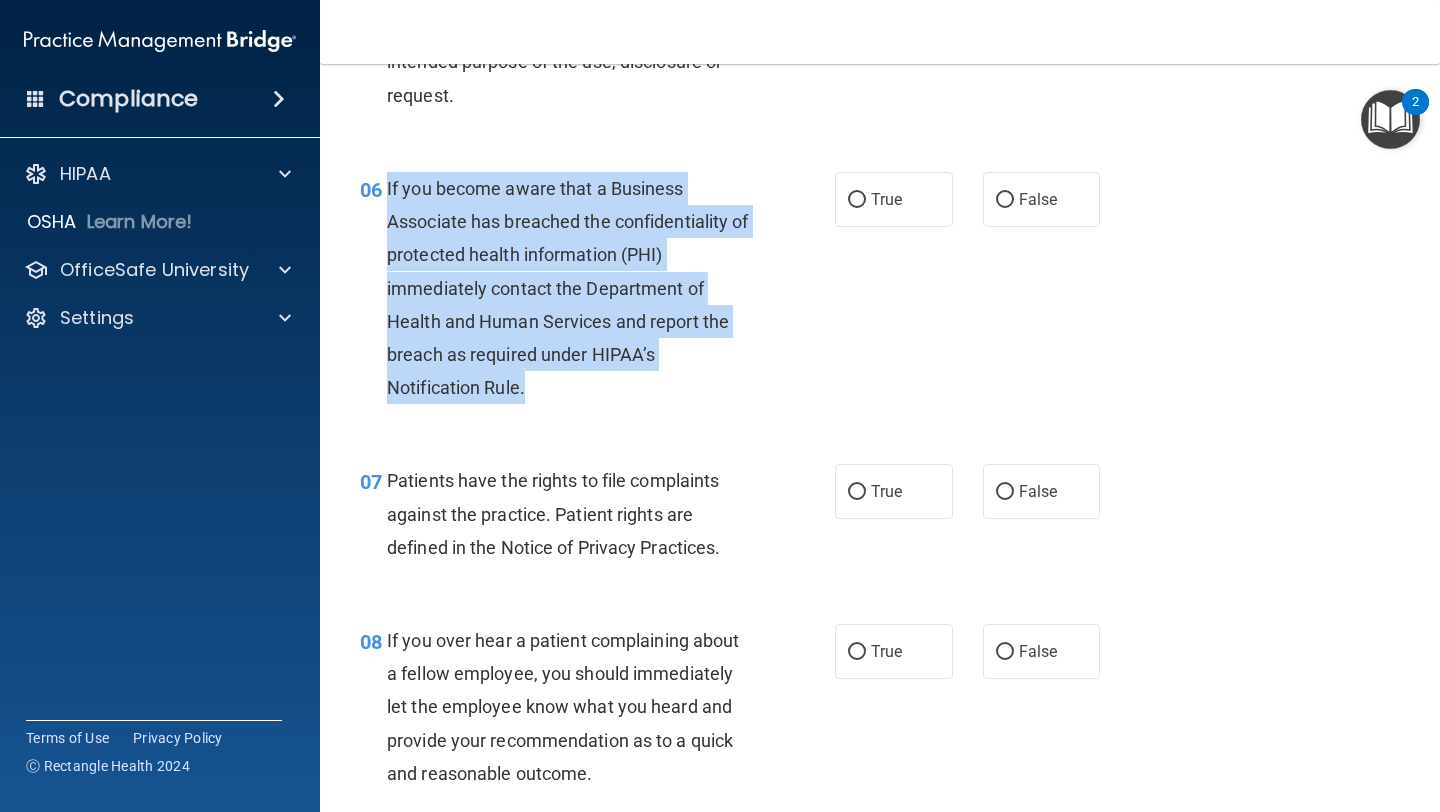 drag, startPoint x: 556, startPoint y: 388, endPoint x: 386, endPoint y: 189, distance: 261.72696 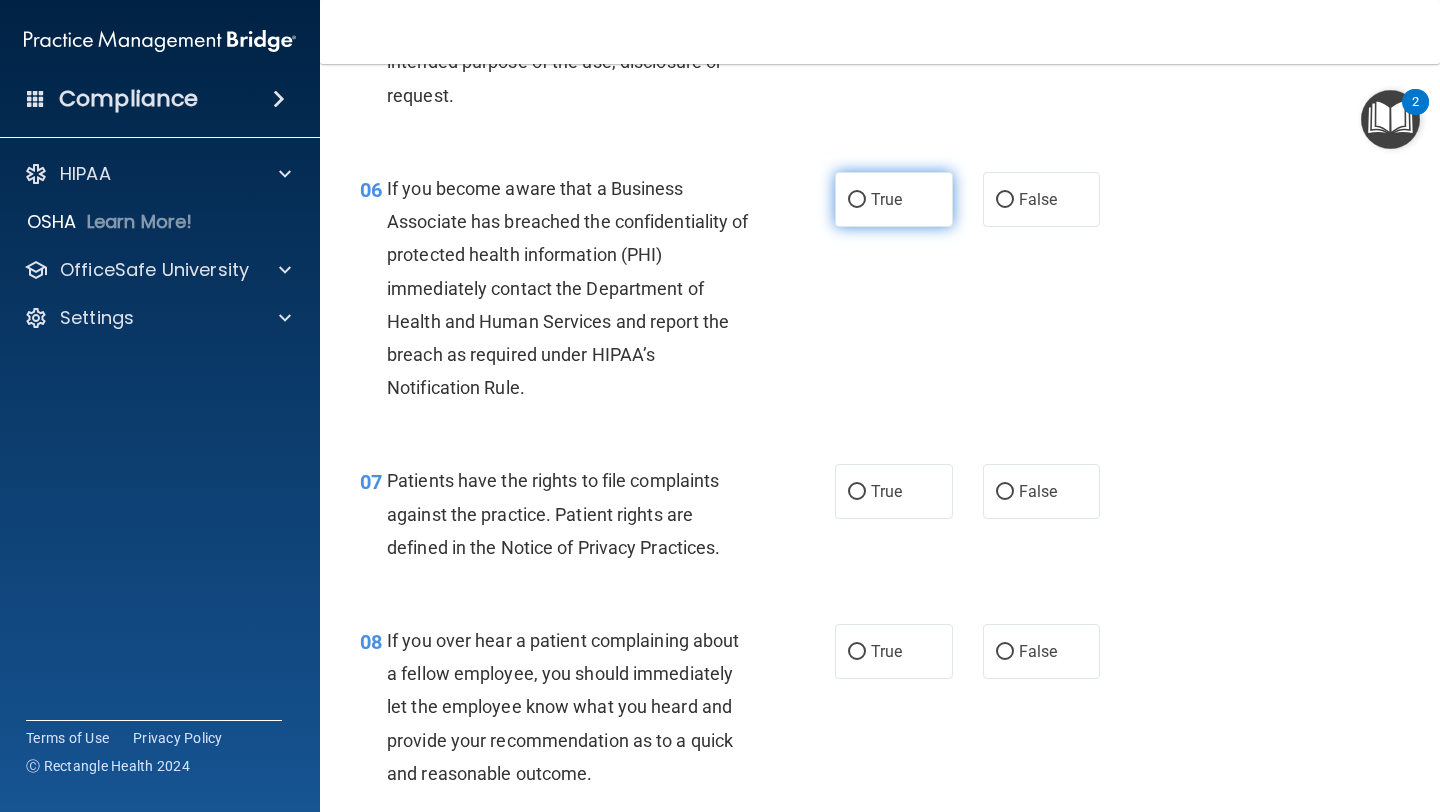 click on "True" at bounding box center [857, 200] 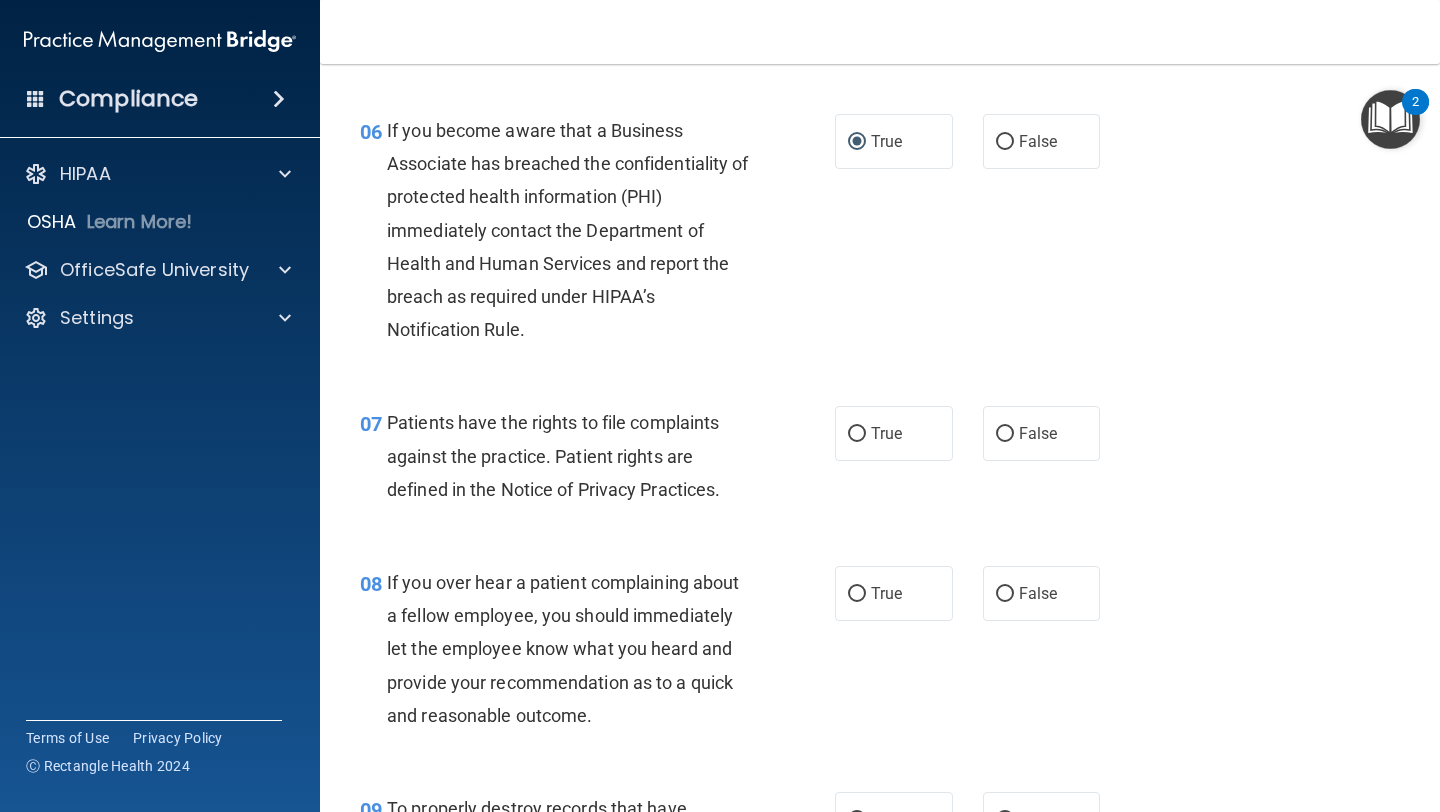 scroll, scrollTop: 1410, scrollLeft: 0, axis: vertical 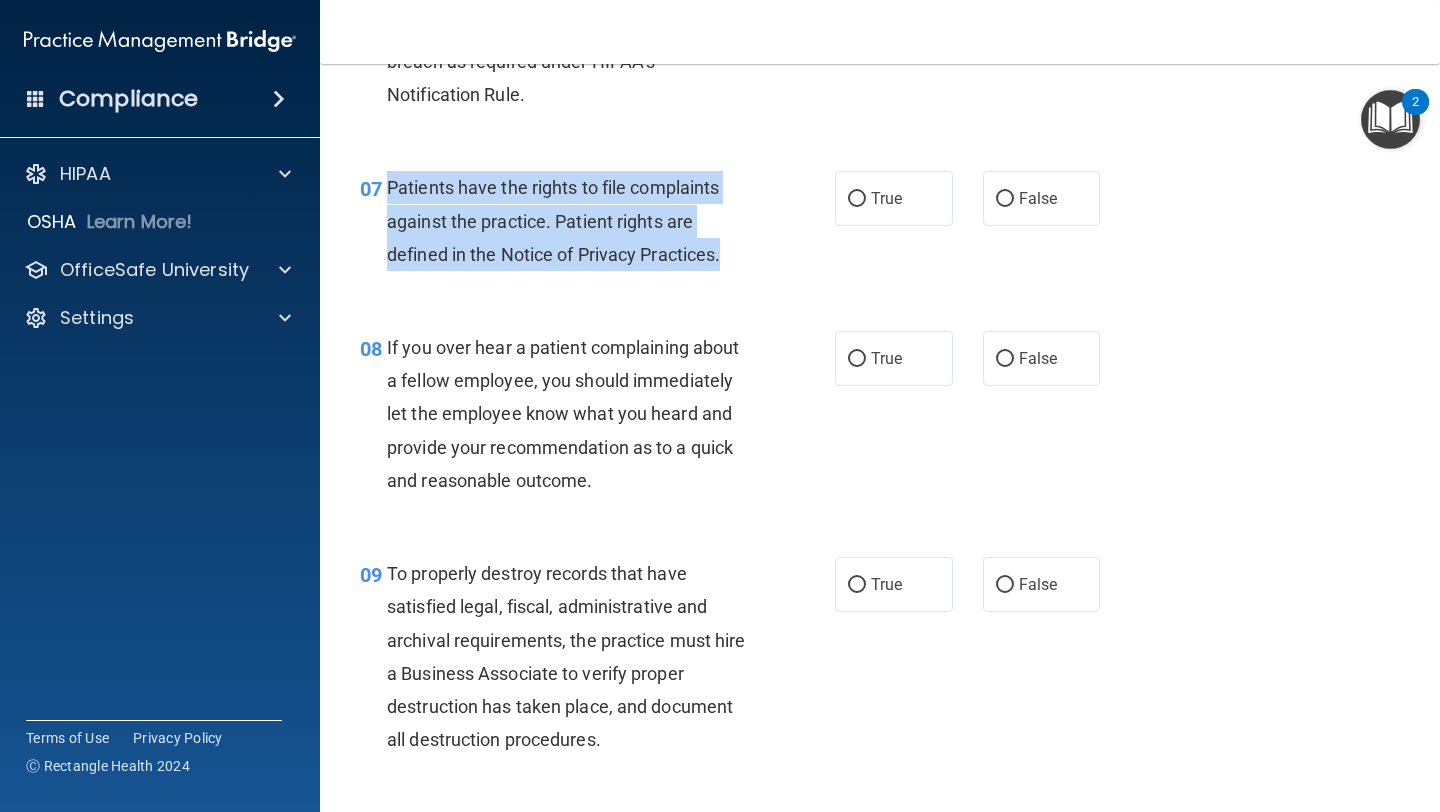 drag, startPoint x: 741, startPoint y: 262, endPoint x: 386, endPoint y: 184, distance: 363.46802 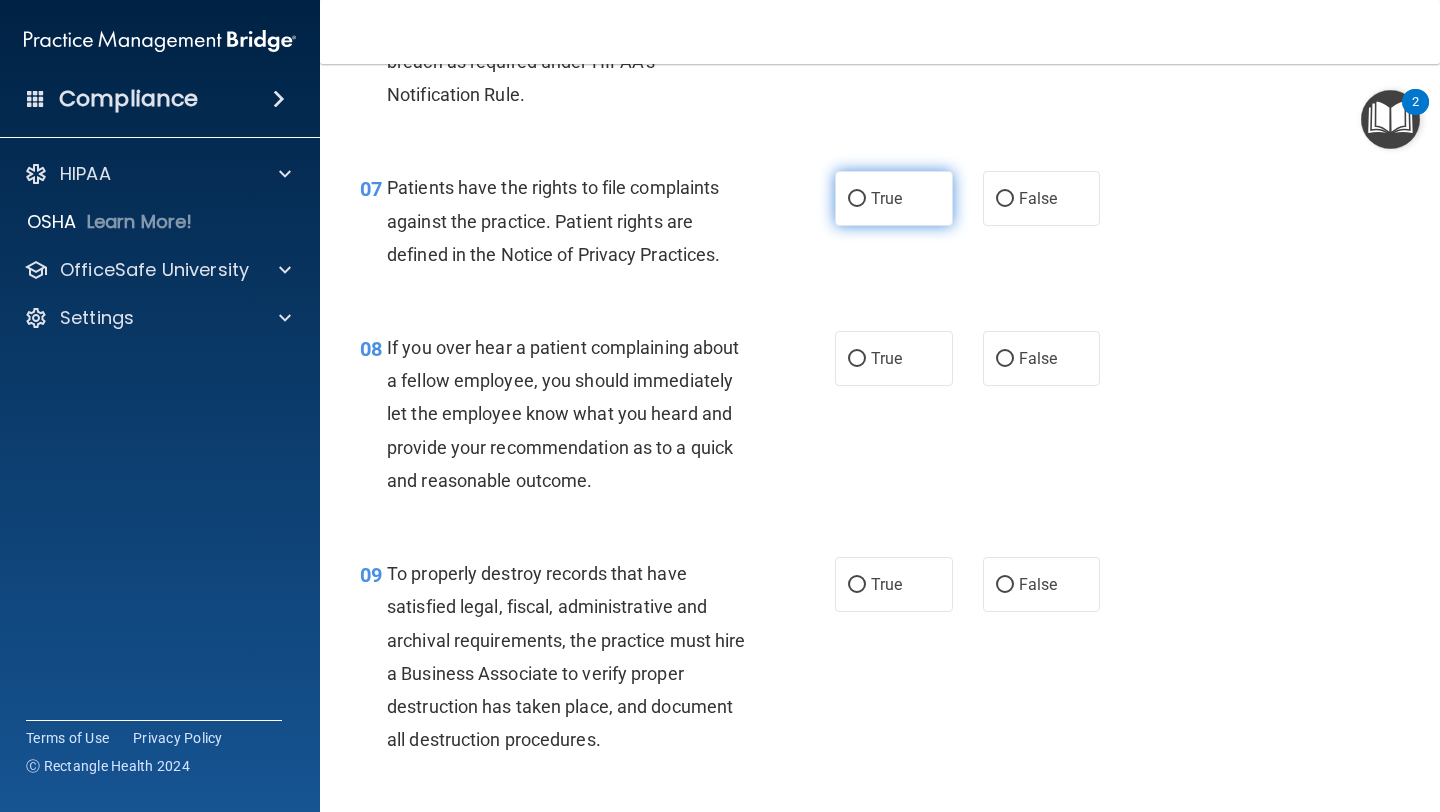 click on "True" at bounding box center (894, 198) 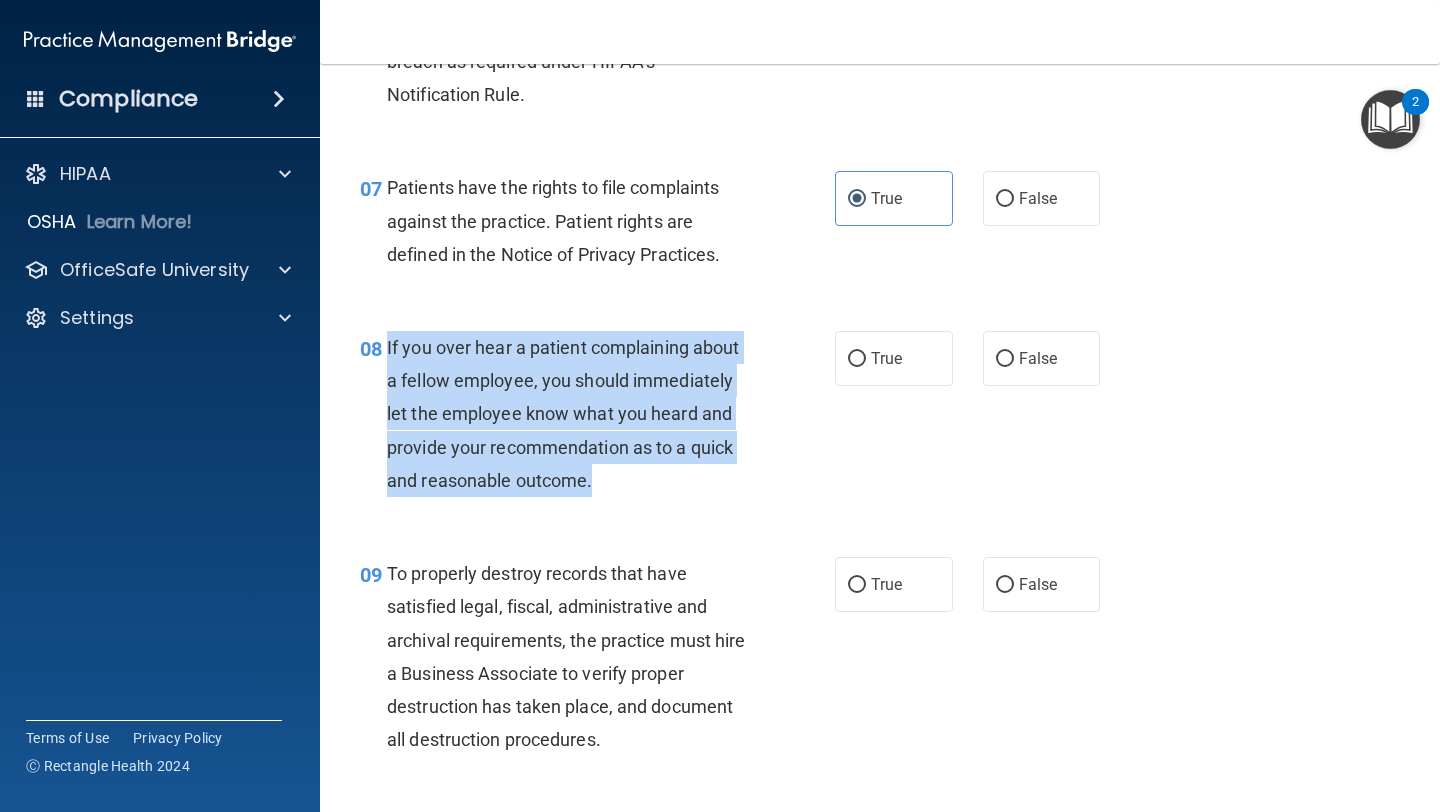 drag, startPoint x: 614, startPoint y: 475, endPoint x: 386, endPoint y: 347, distance: 261.47275 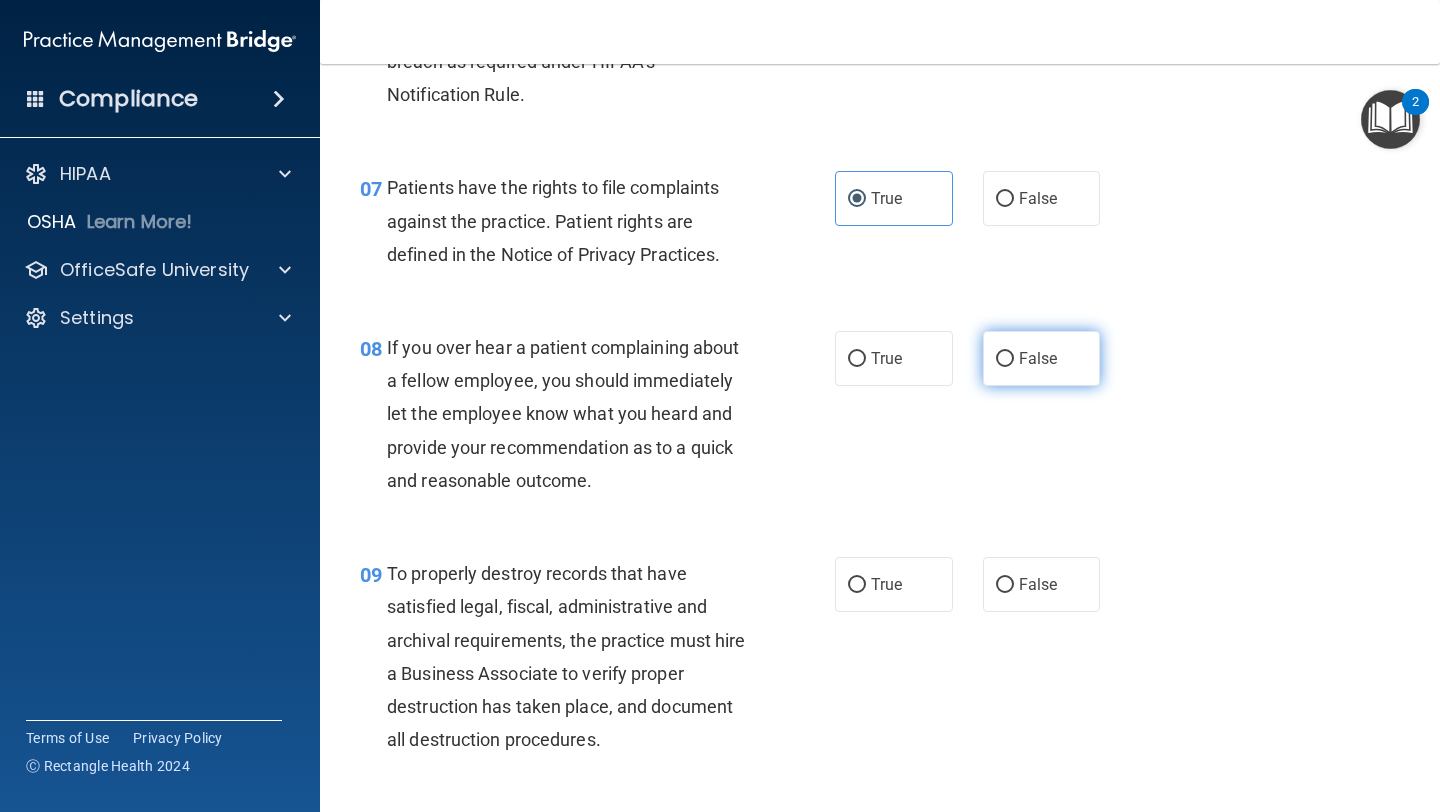click on "False" at bounding box center (1042, 358) 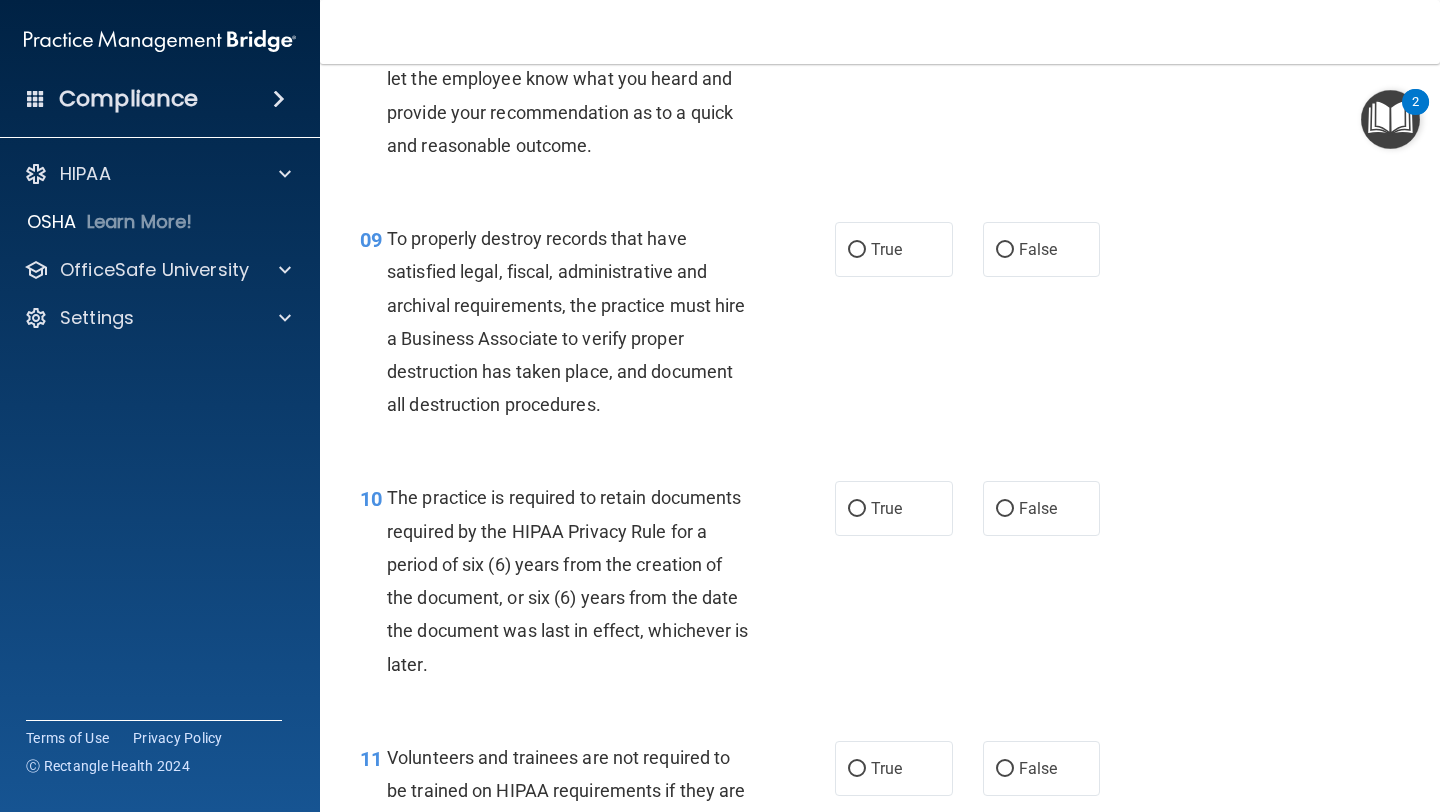 scroll, scrollTop: 1763, scrollLeft: 0, axis: vertical 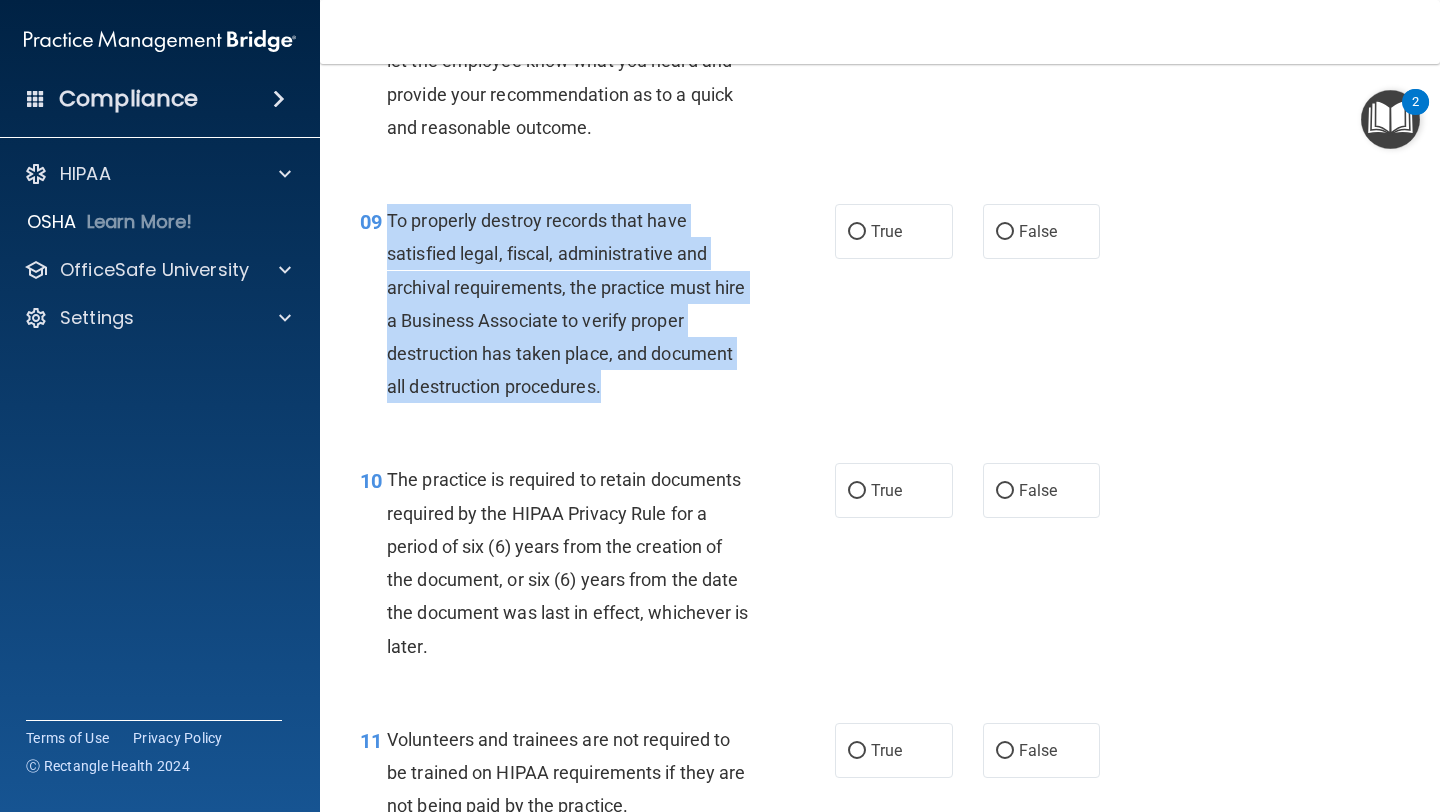drag, startPoint x: 615, startPoint y: 383, endPoint x: 390, endPoint y: 223, distance: 276.08875 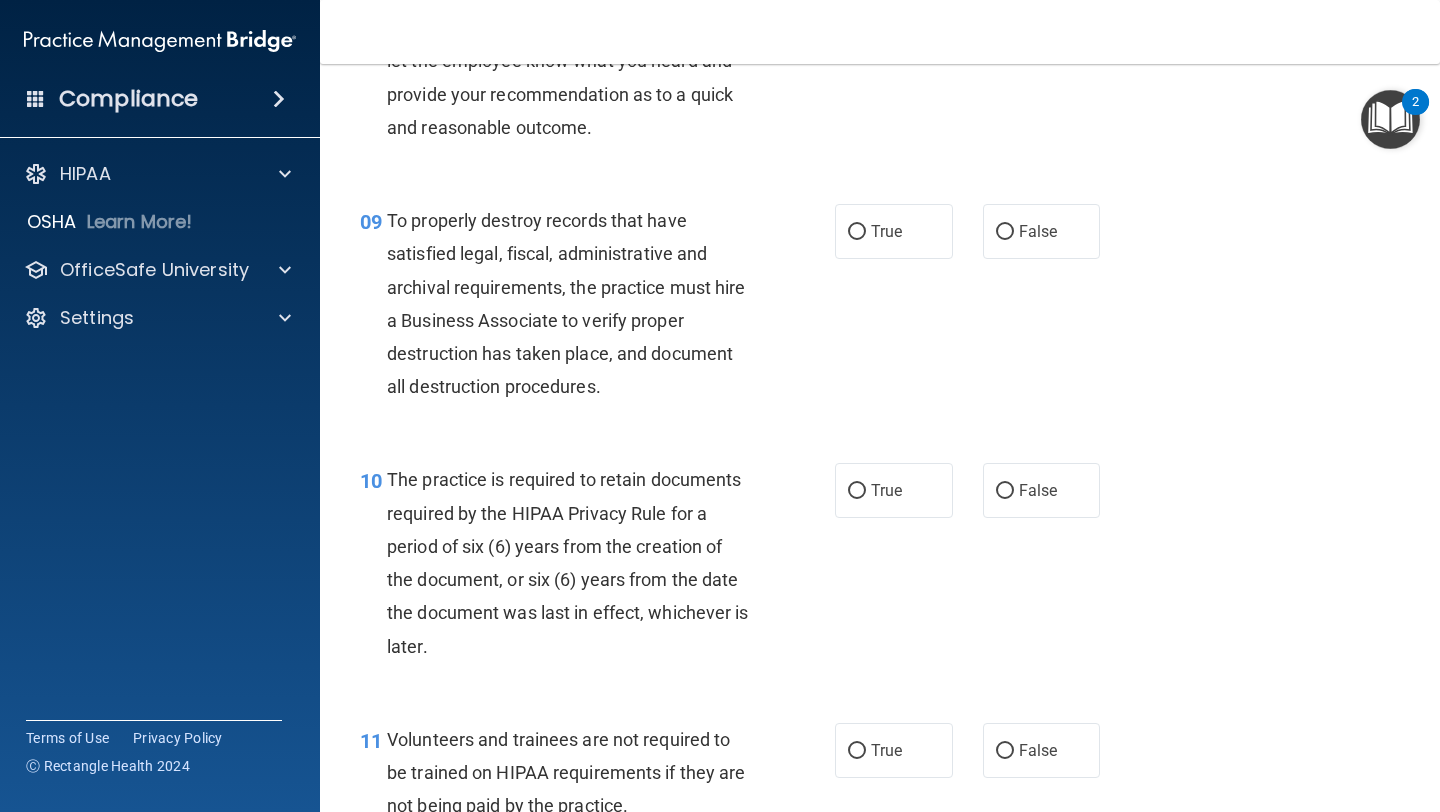 click on "10       The practice is required to retain documents required by the HIPAA Privacy Rule for a period of six (6) years from the creation of the document, or six (6) years from the date the document was last in effect, whichever is later.                 True           False" at bounding box center [880, 567] 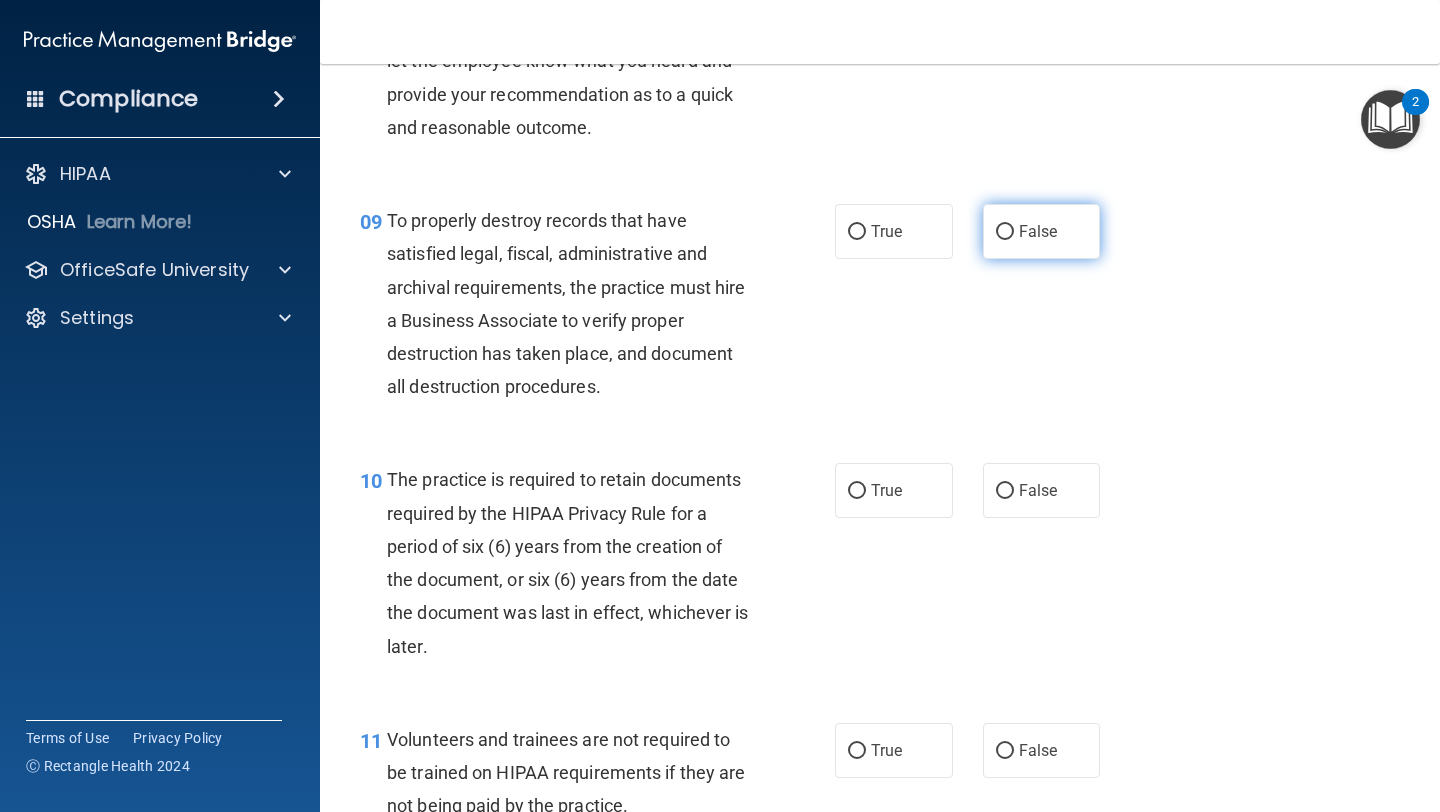 click on "False" at bounding box center (1005, 232) 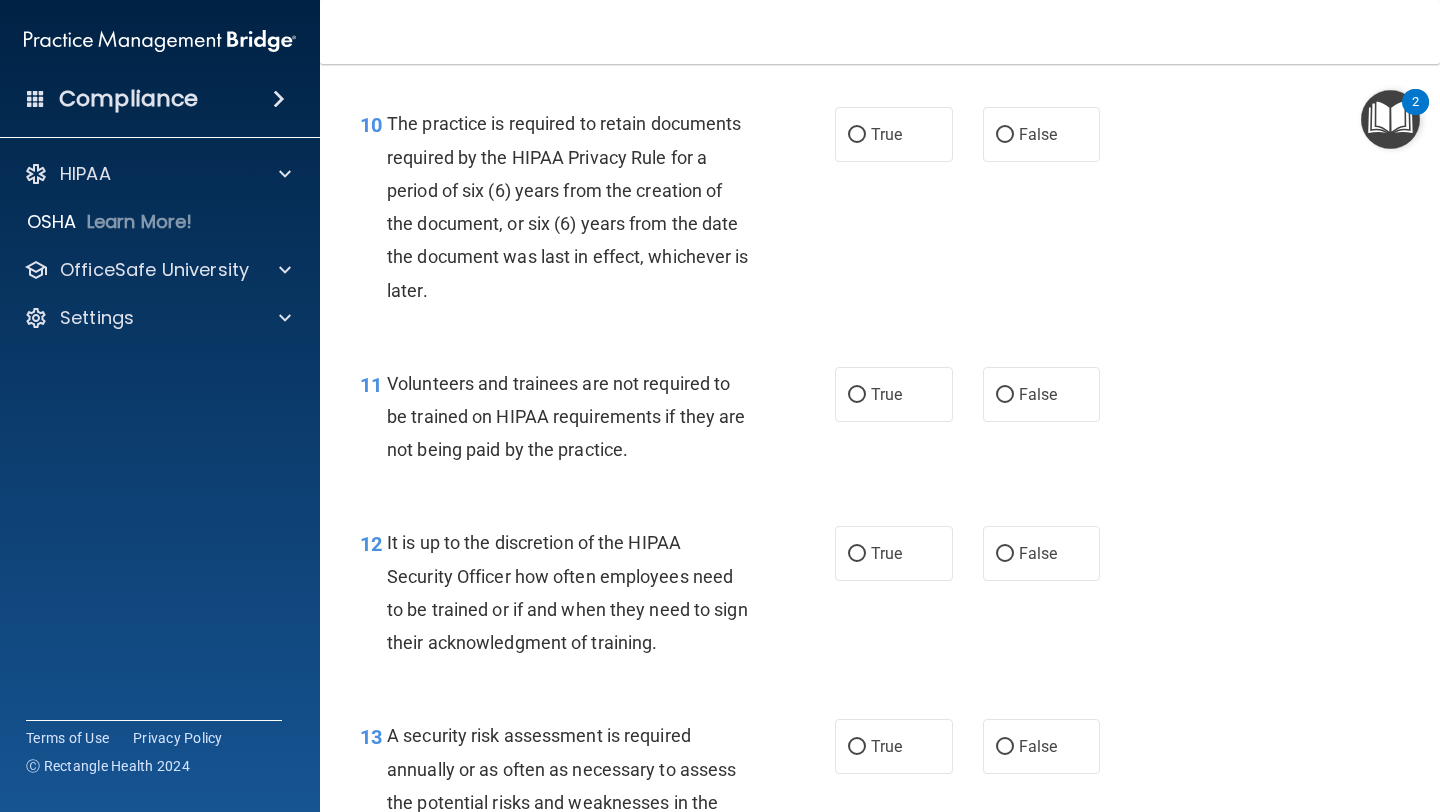 scroll, scrollTop: 2115, scrollLeft: 0, axis: vertical 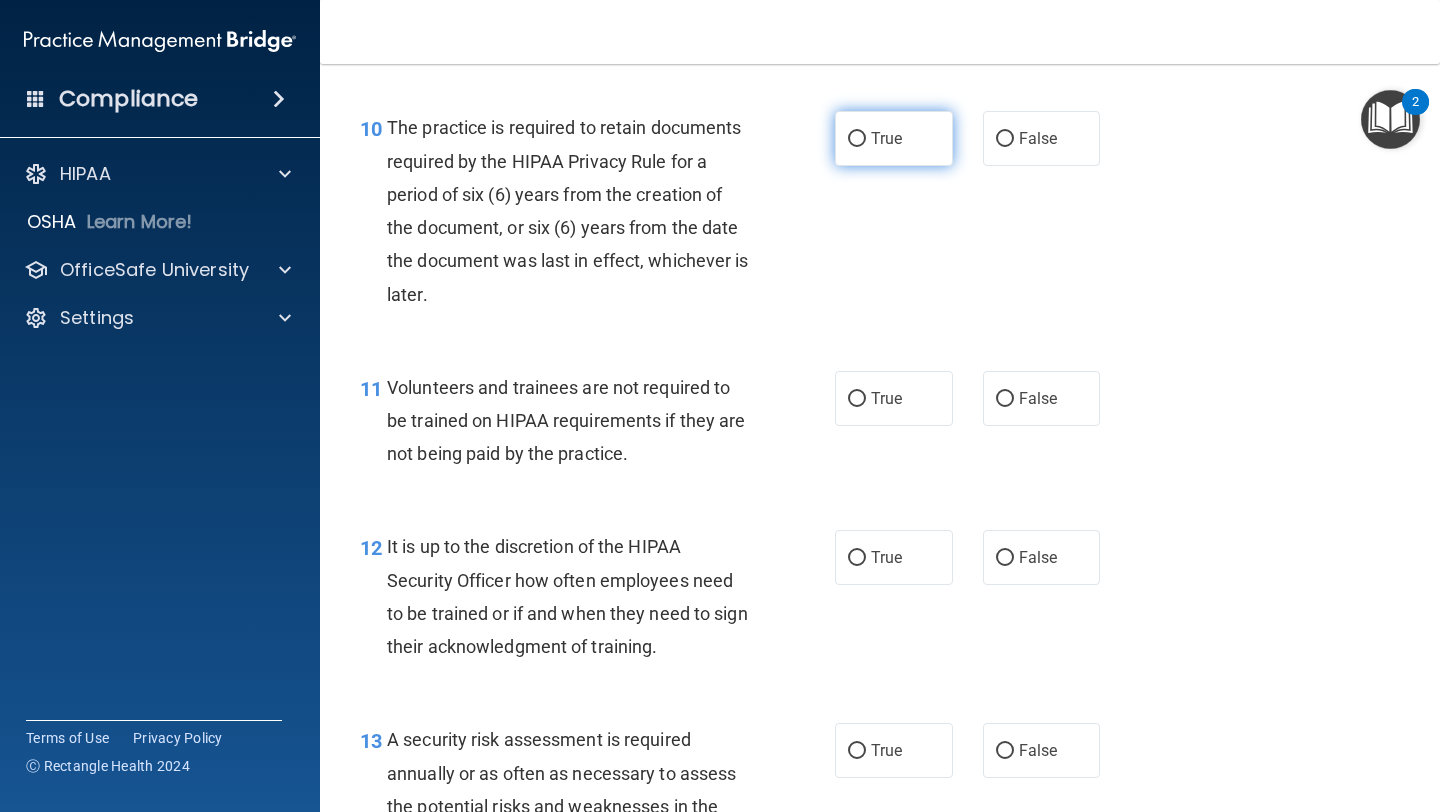 click on "True" at bounding box center (857, 139) 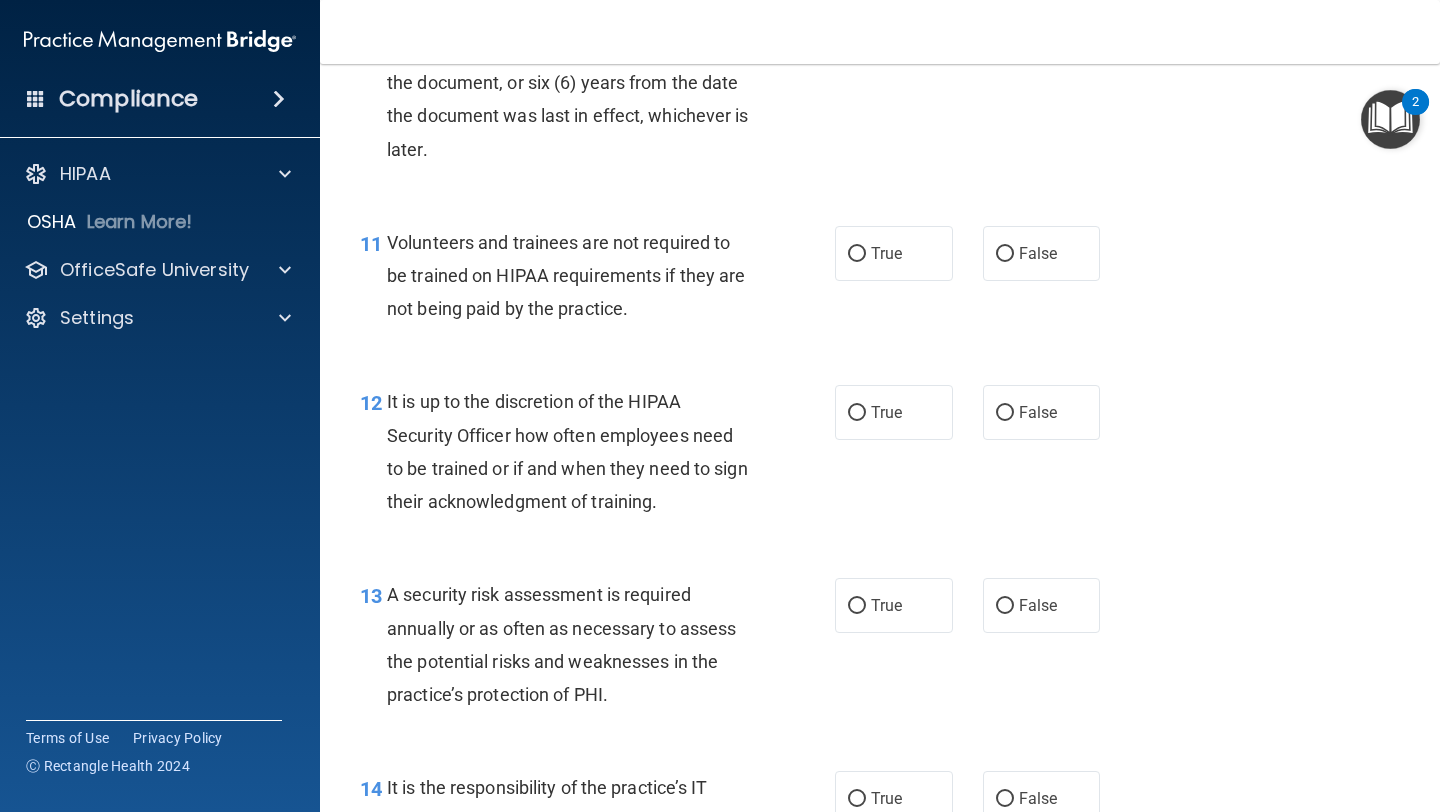 scroll, scrollTop: 2261, scrollLeft: 0, axis: vertical 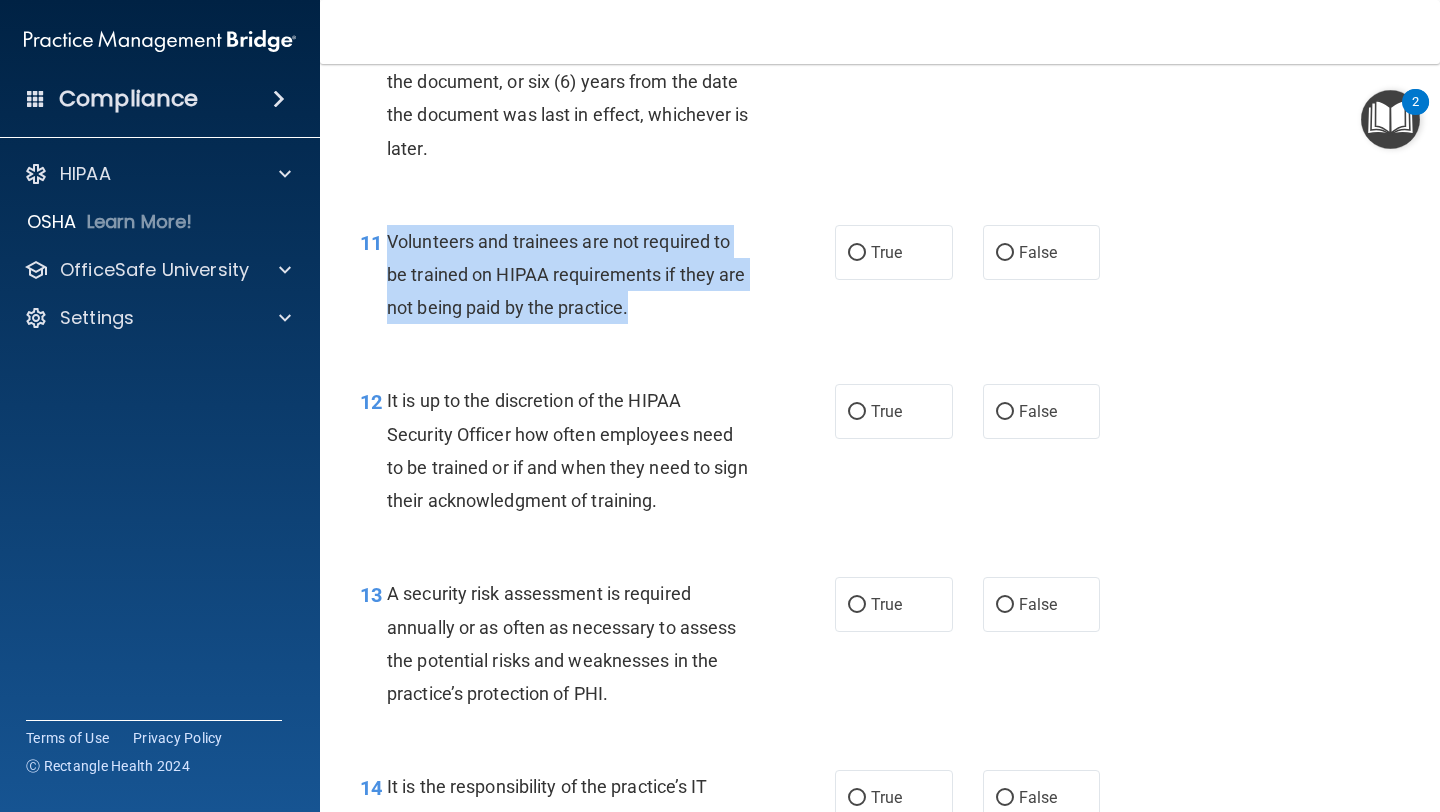 drag, startPoint x: 647, startPoint y: 322, endPoint x: 389, endPoint y: 236, distance: 271.95587 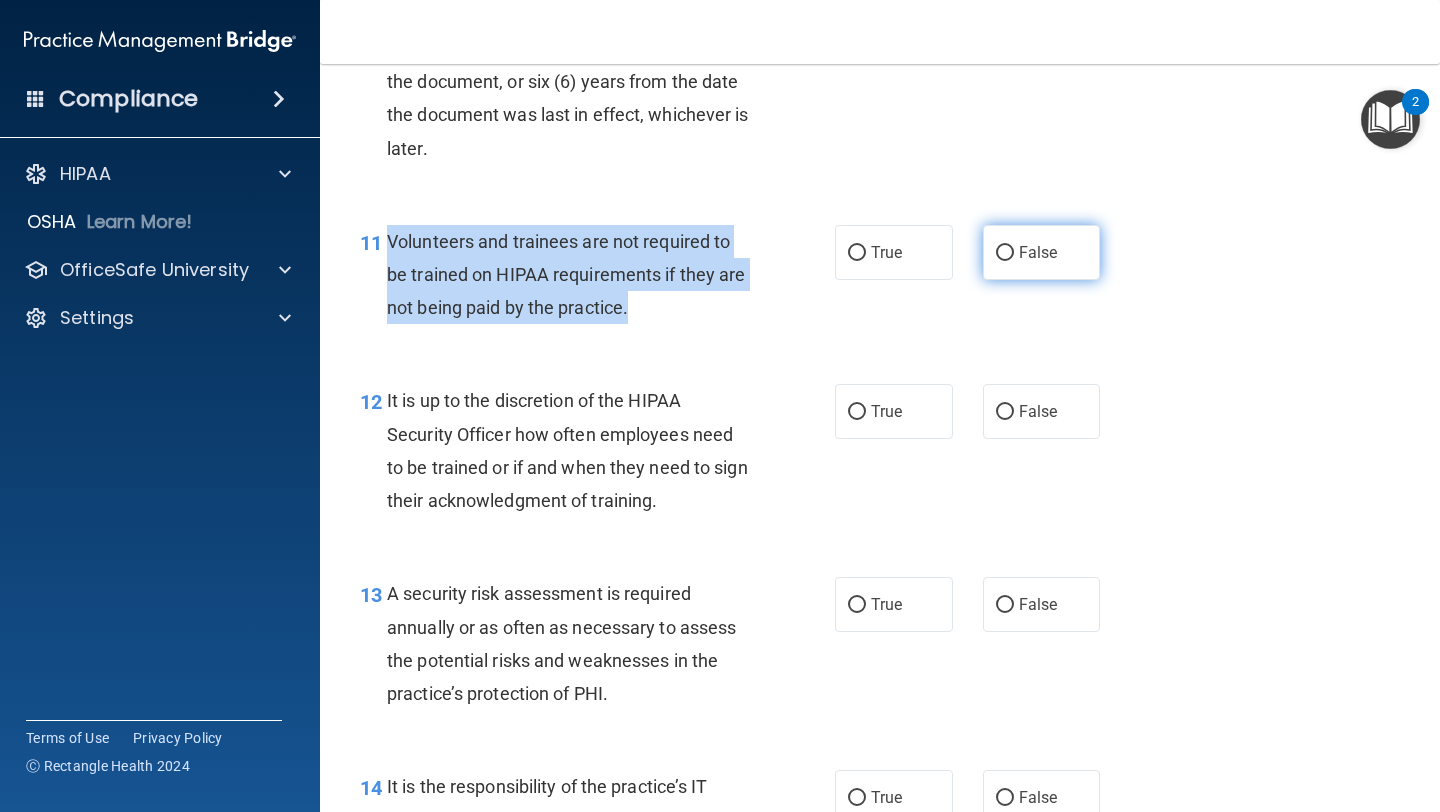 click on "False" at bounding box center (1005, 253) 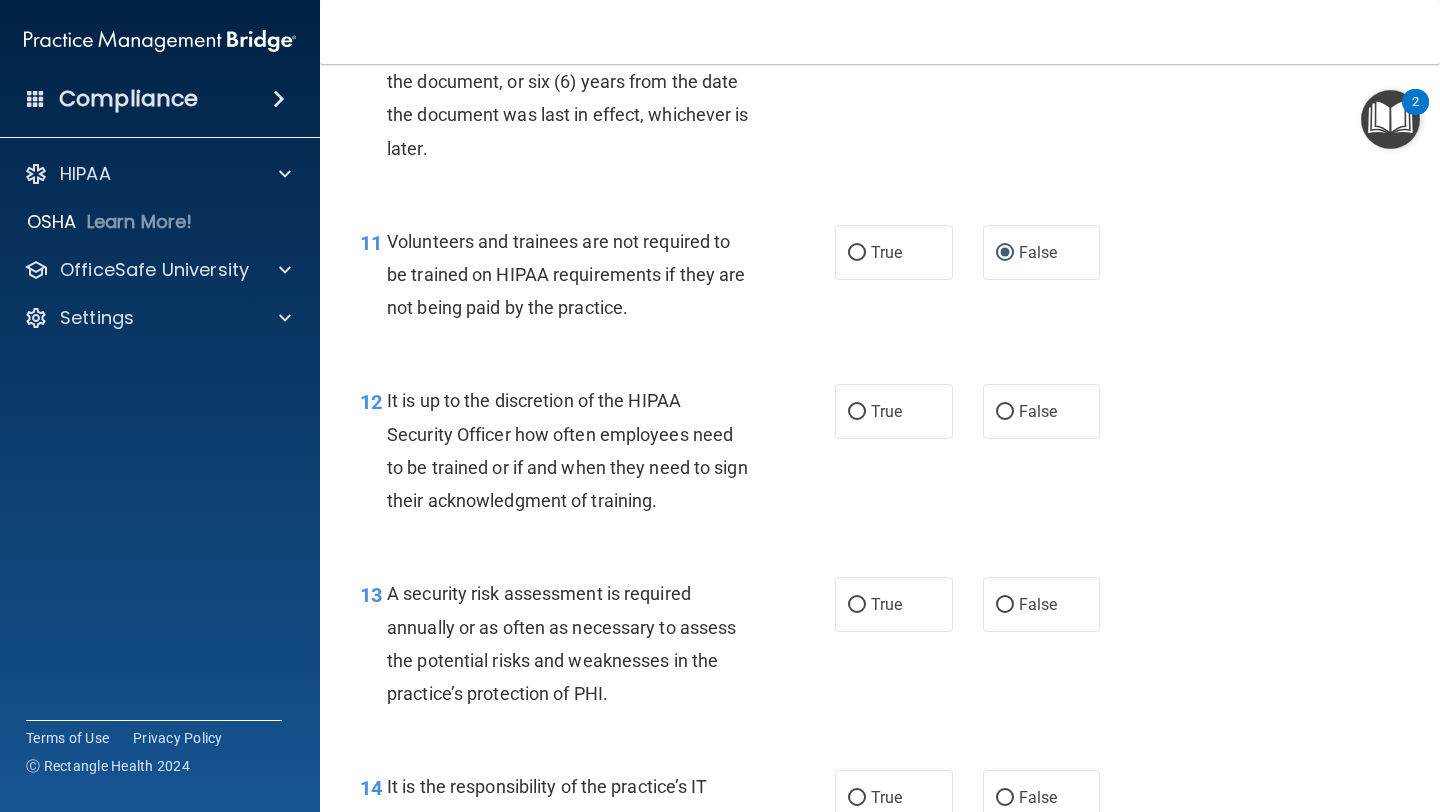 click on "It is up to the discretion of the HIPAA Security Officer how often employees need to be trained or if and when they need to sign their acknowledgment of training." at bounding box center (576, 450) 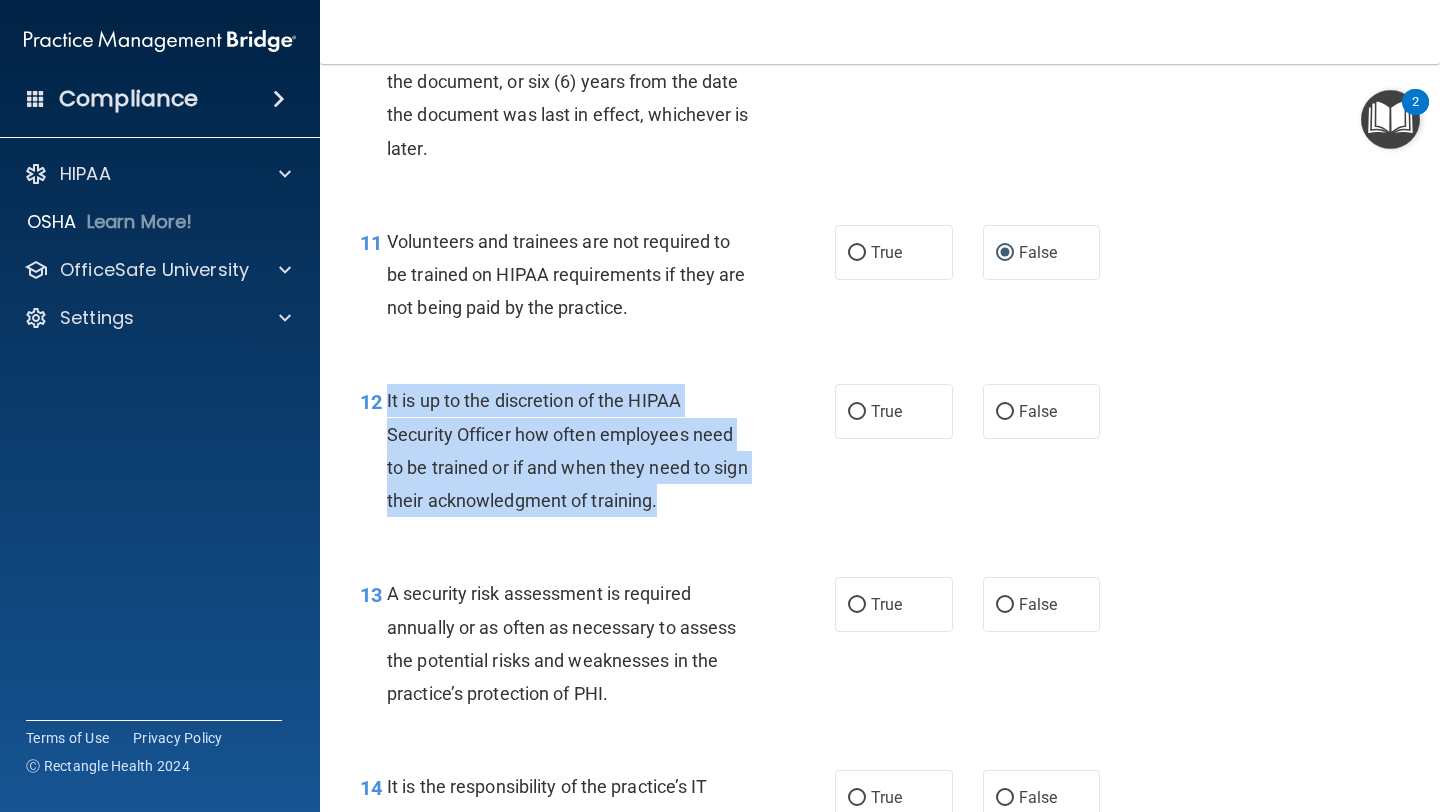 drag, startPoint x: 712, startPoint y: 503, endPoint x: 383, endPoint y: 391, distance: 347.54135 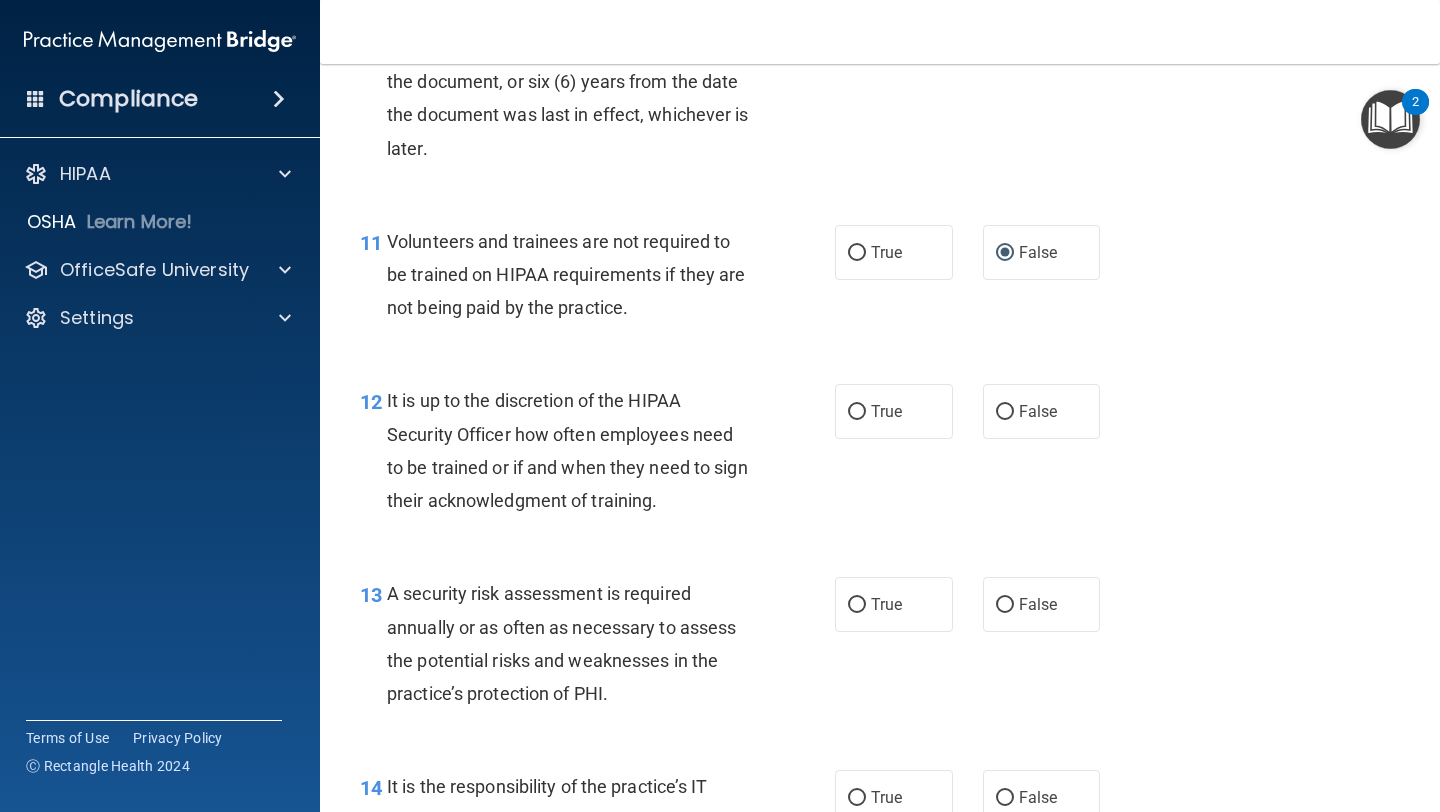 click on "11       Volunteers and trainees are not required to be trained on HIPAA requirements if they are not being paid by the practice.                 True           False" at bounding box center [880, 280] 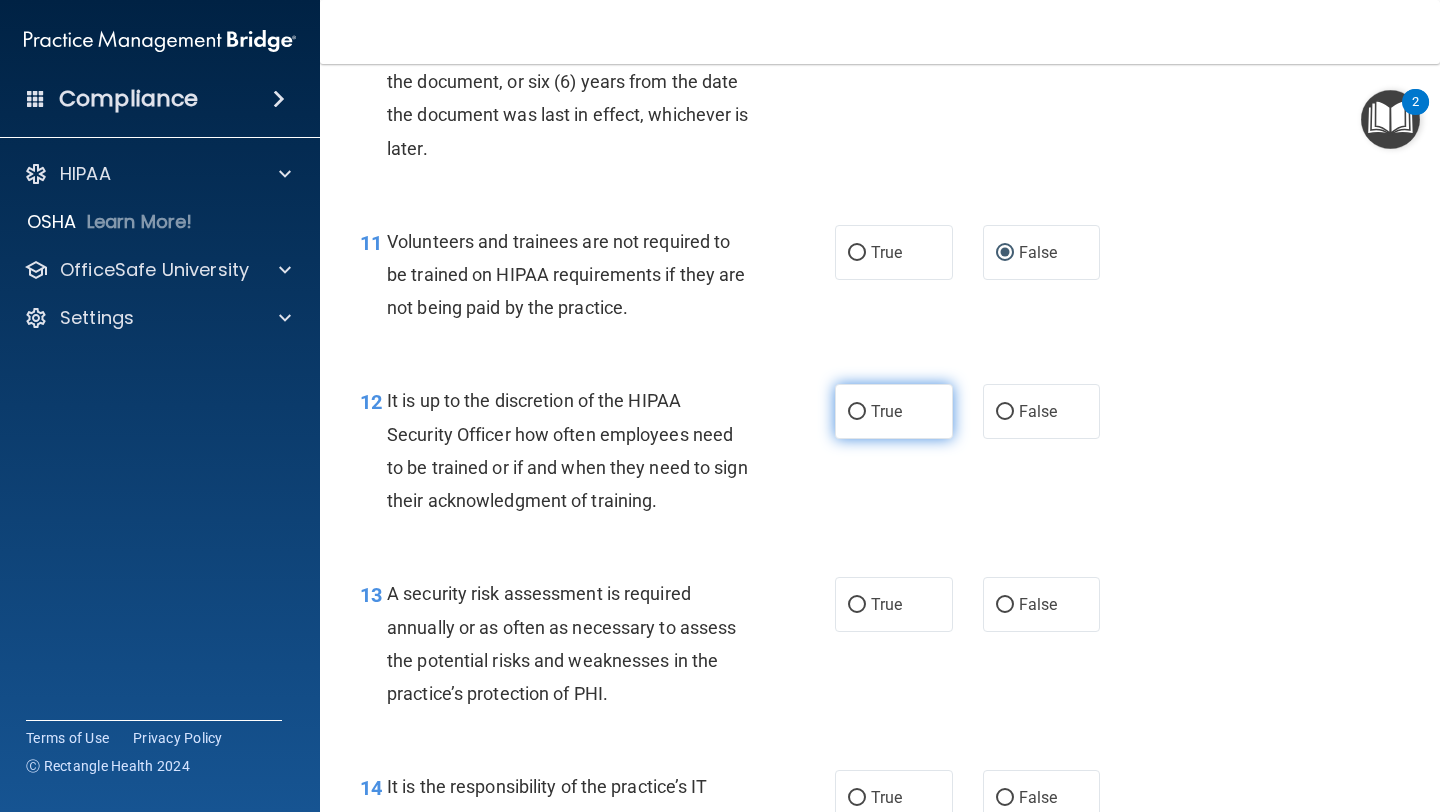 click on "True" at bounding box center (894, 411) 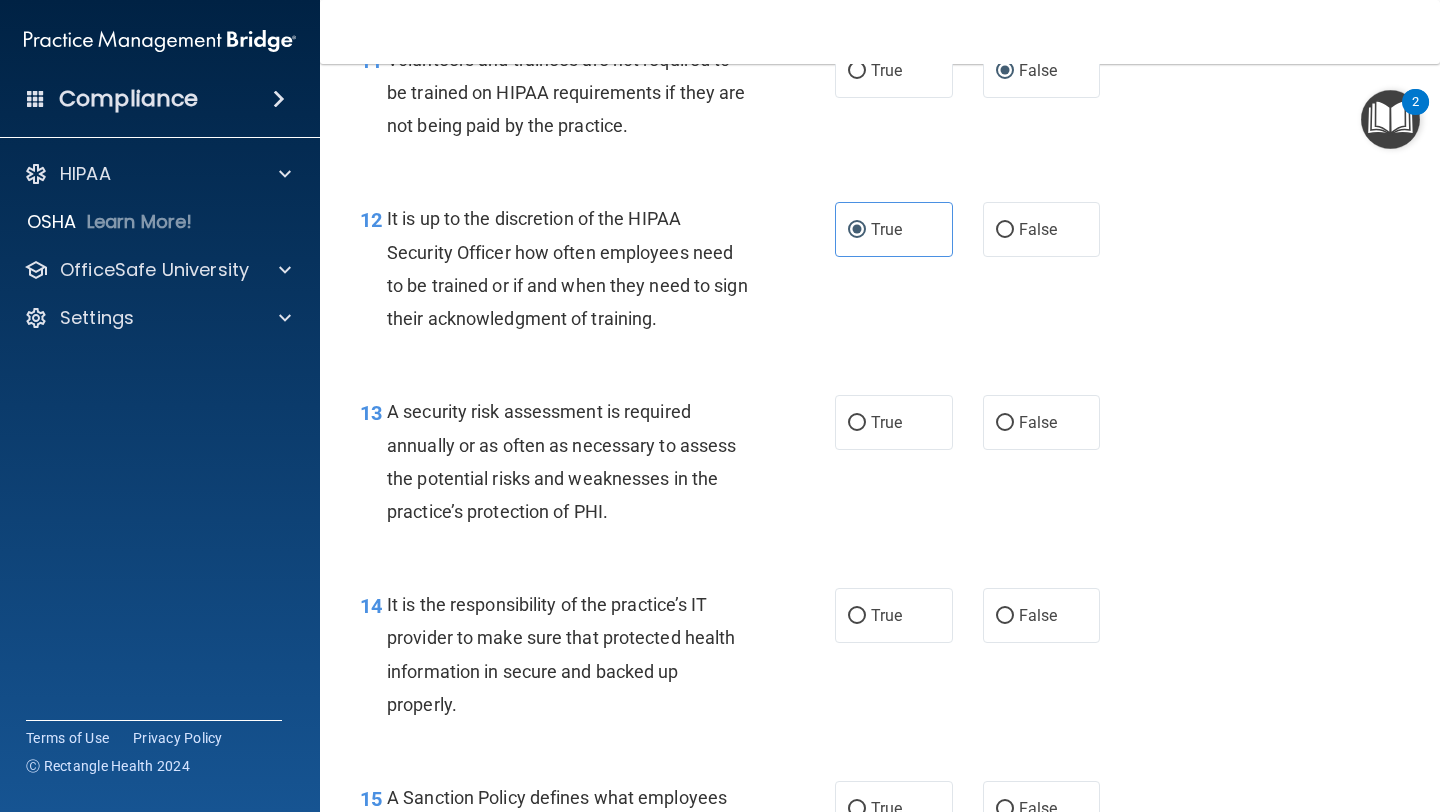 scroll, scrollTop: 2444, scrollLeft: 0, axis: vertical 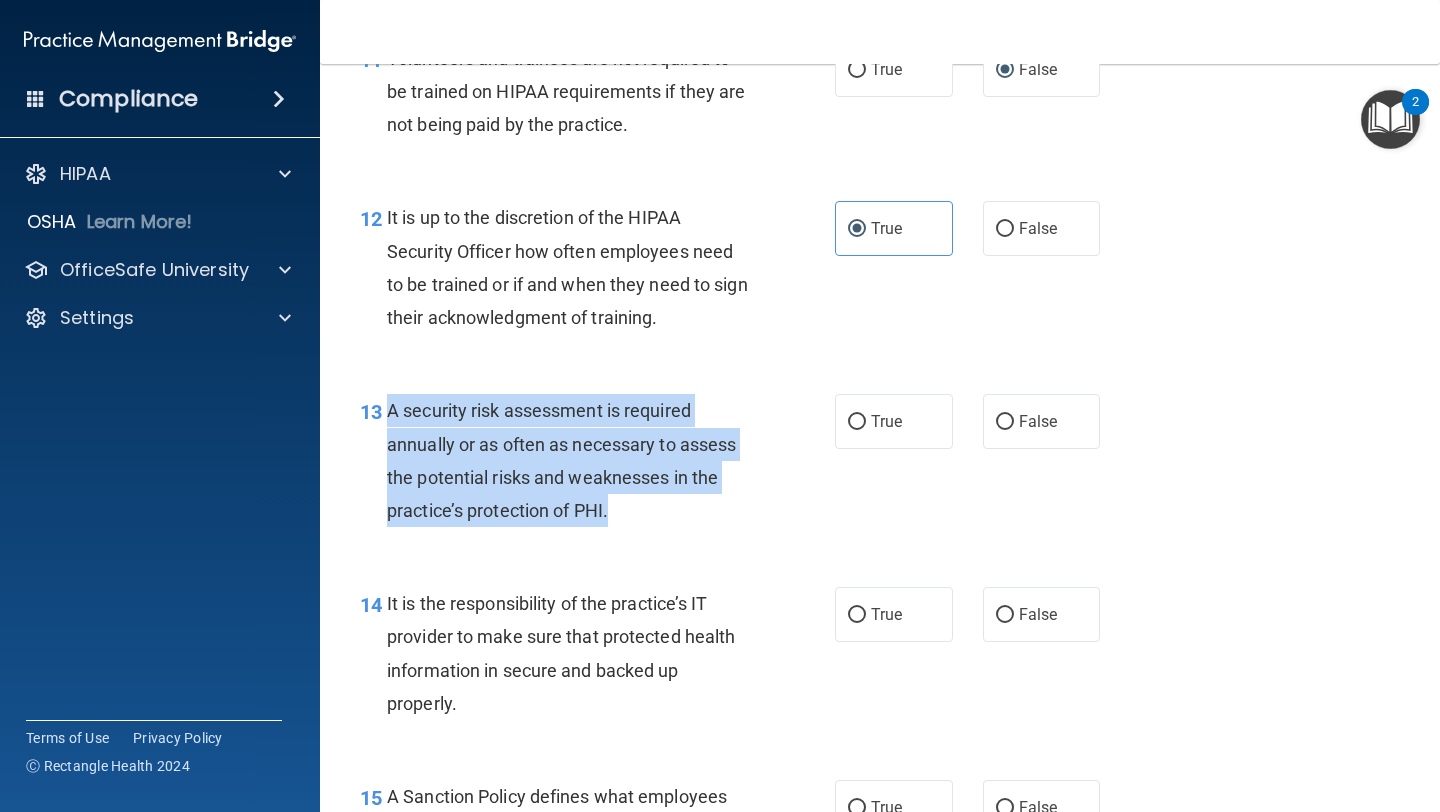 drag, startPoint x: 621, startPoint y: 520, endPoint x: 387, endPoint y: 404, distance: 261.1743 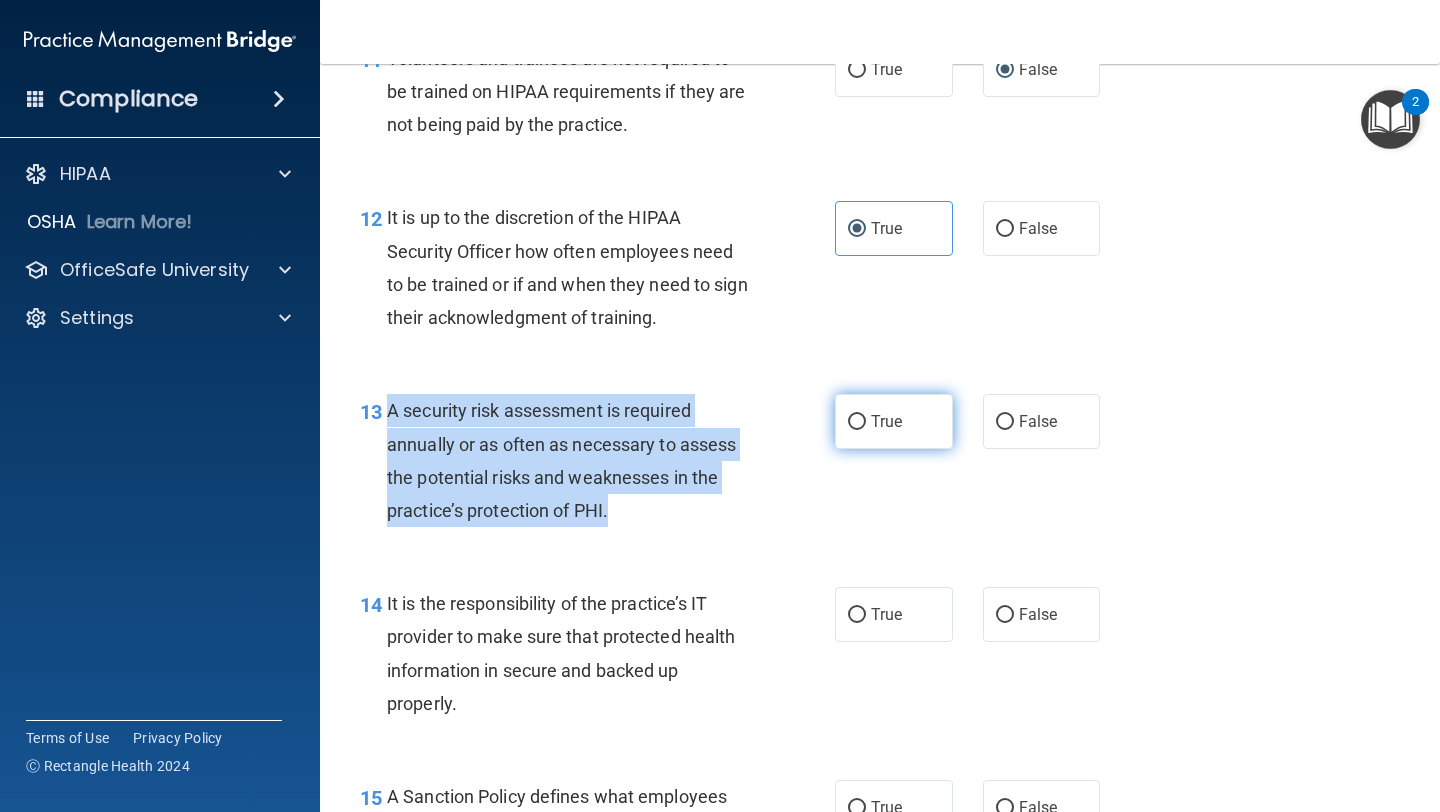 click on "True" at bounding box center (857, 422) 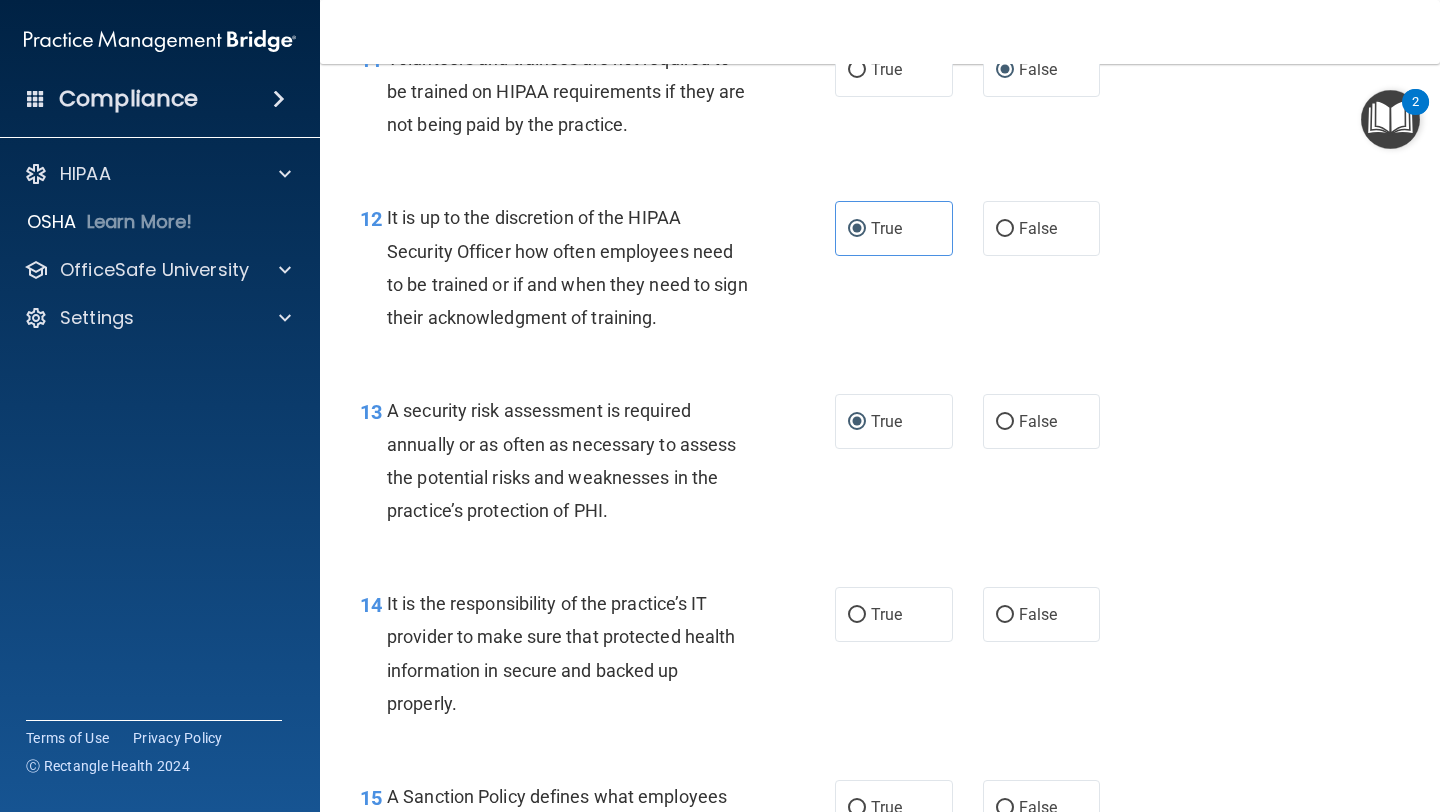click on "13       A security risk assessment is required annually or as often as necessary to assess the potential risks and weaknesses in the practice’s protection of PHI.                 True           False" at bounding box center [880, 465] 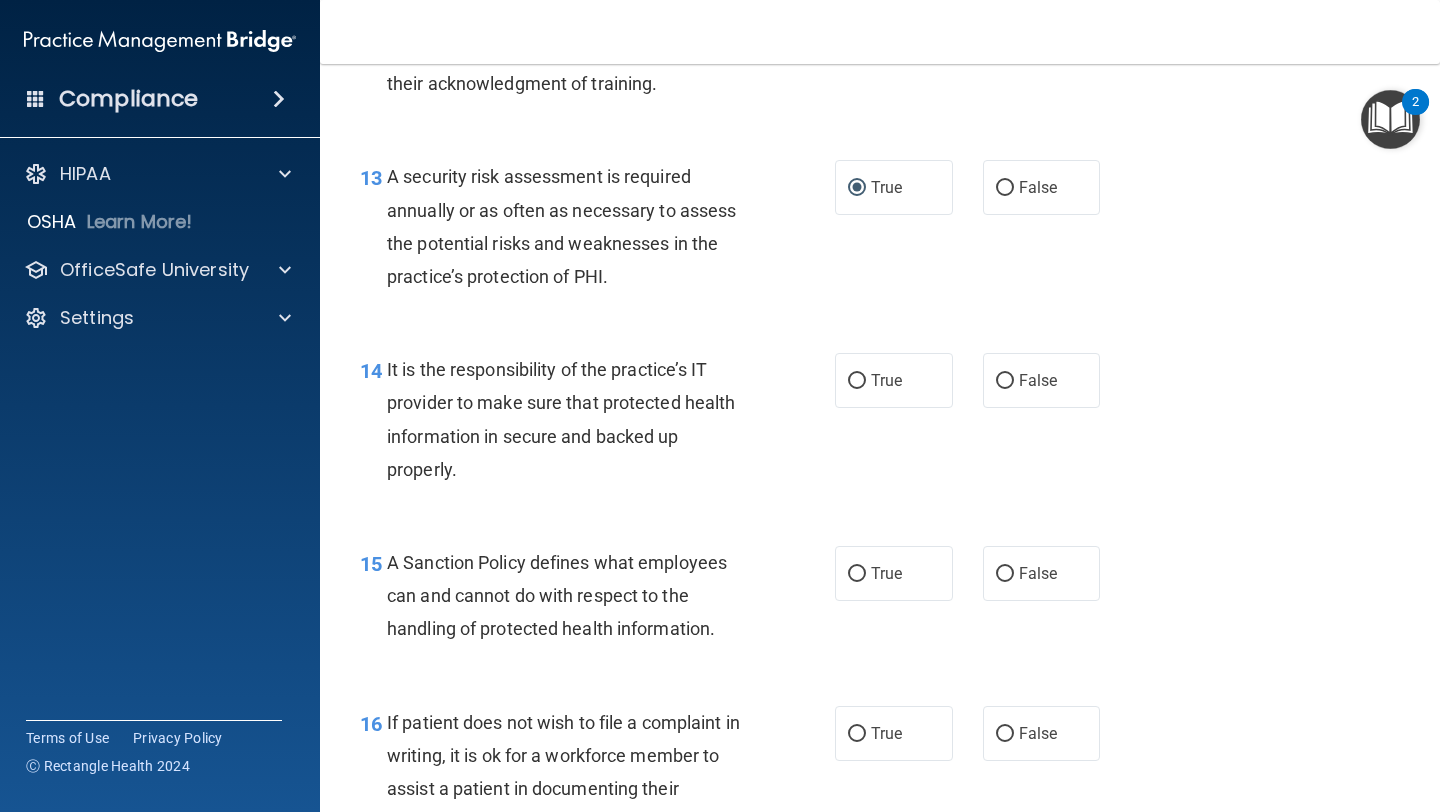 scroll, scrollTop: 2698, scrollLeft: 0, axis: vertical 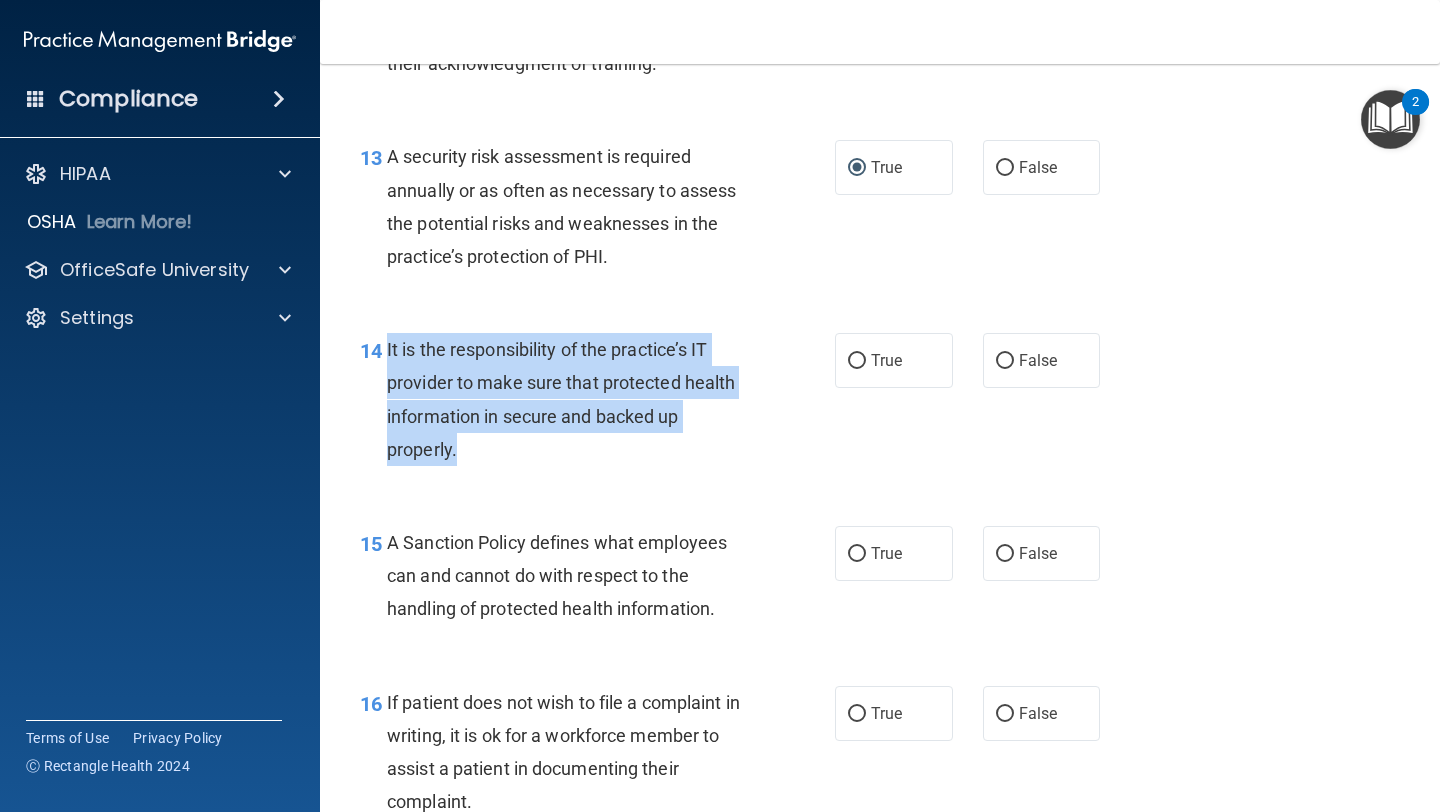 drag, startPoint x: 465, startPoint y: 446, endPoint x: 386, endPoint y: 355, distance: 120.50726 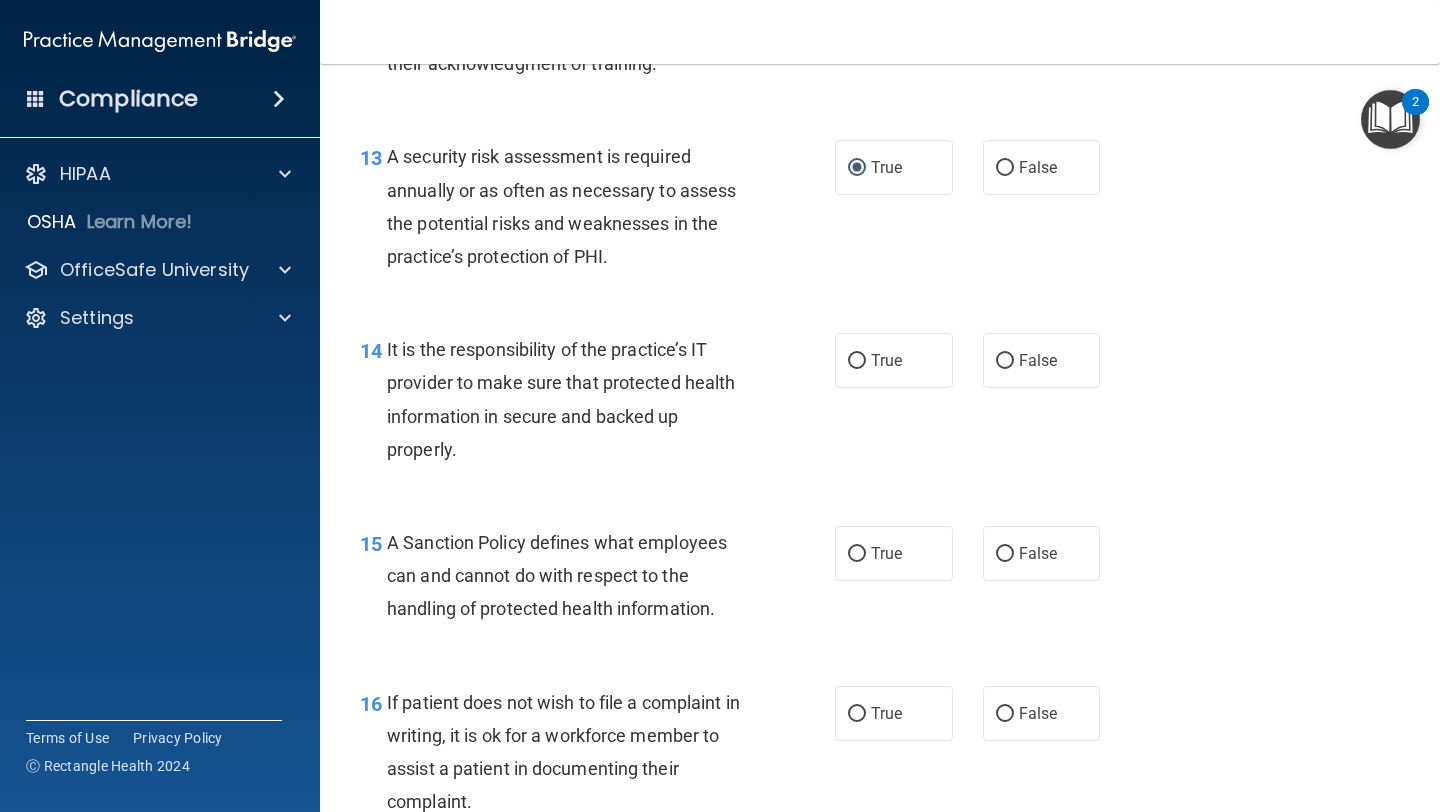 click on "15       A Sanction Policy defines what employees can and cannot do with respect to the handling of protected health information.                 True           False" at bounding box center [880, 581] 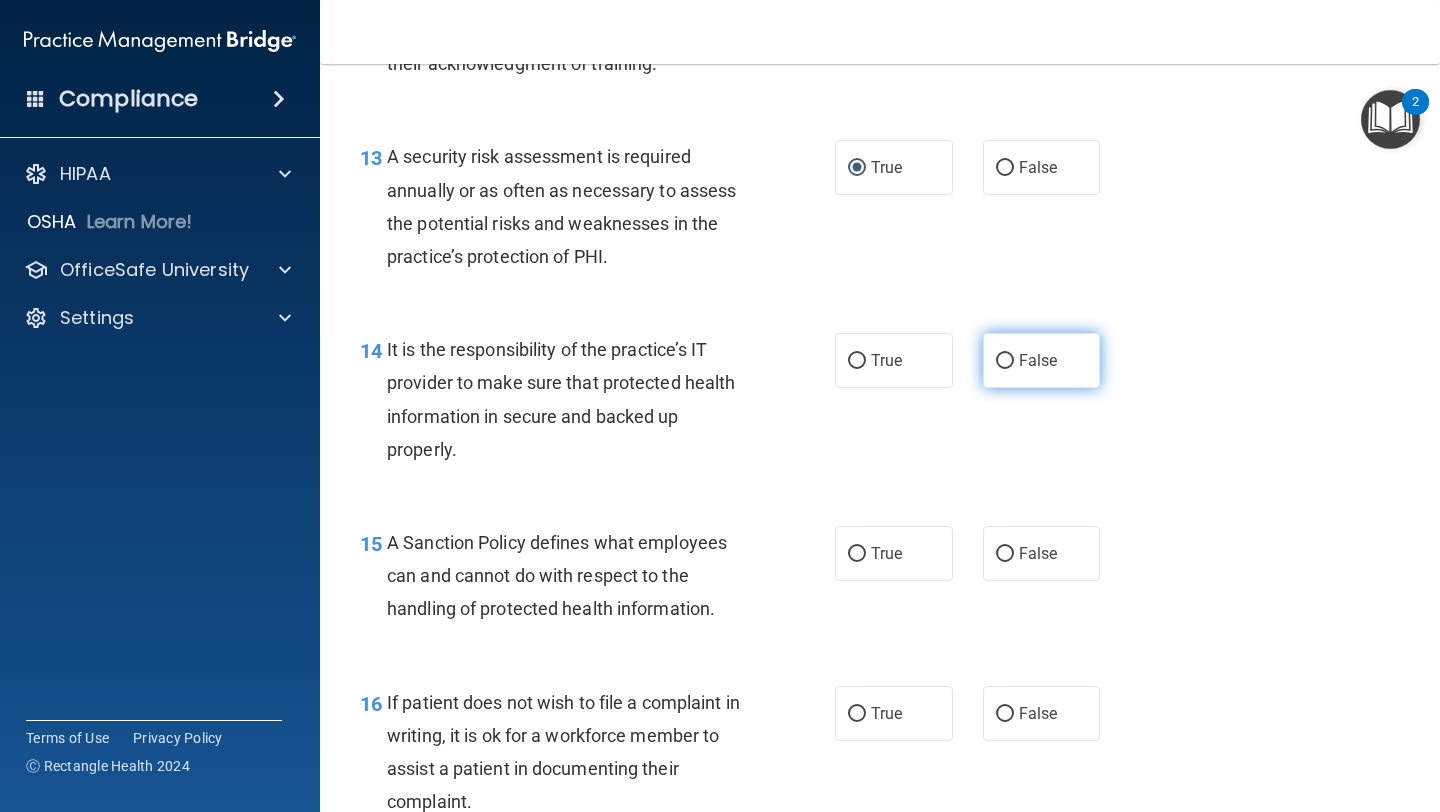 click on "False" at bounding box center (1005, 361) 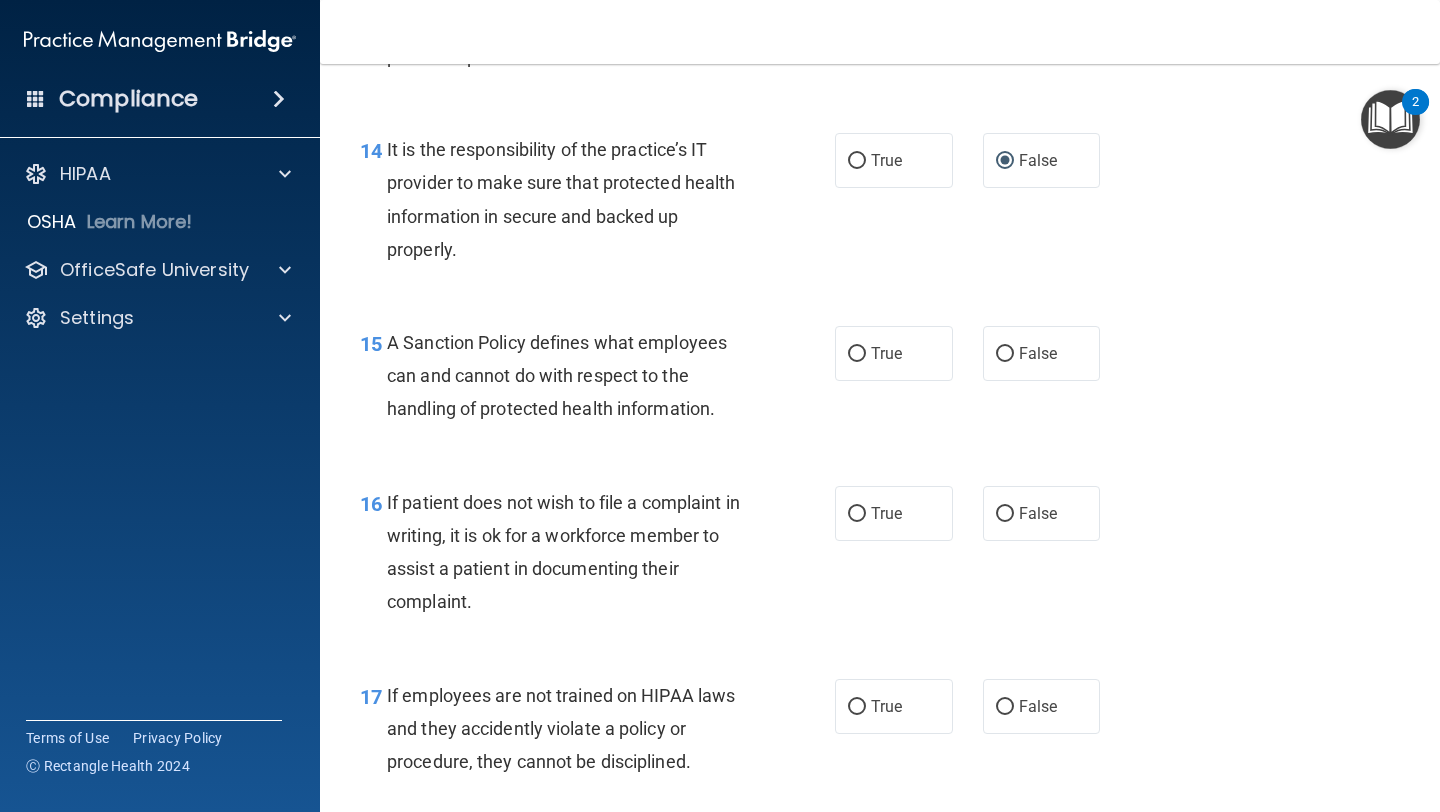 scroll, scrollTop: 2898, scrollLeft: 0, axis: vertical 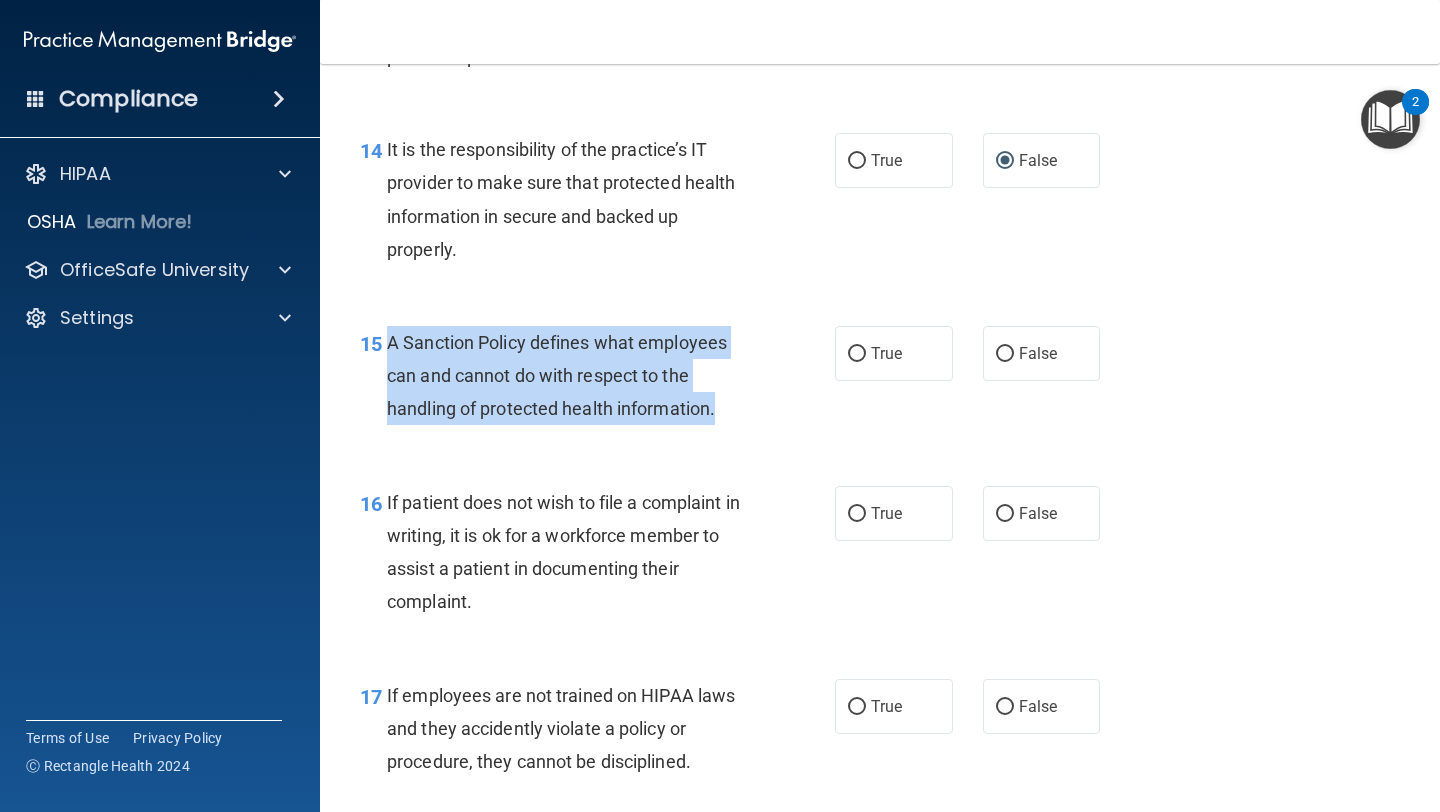 drag, startPoint x: 735, startPoint y: 410, endPoint x: 386, endPoint y: 330, distance: 358.05167 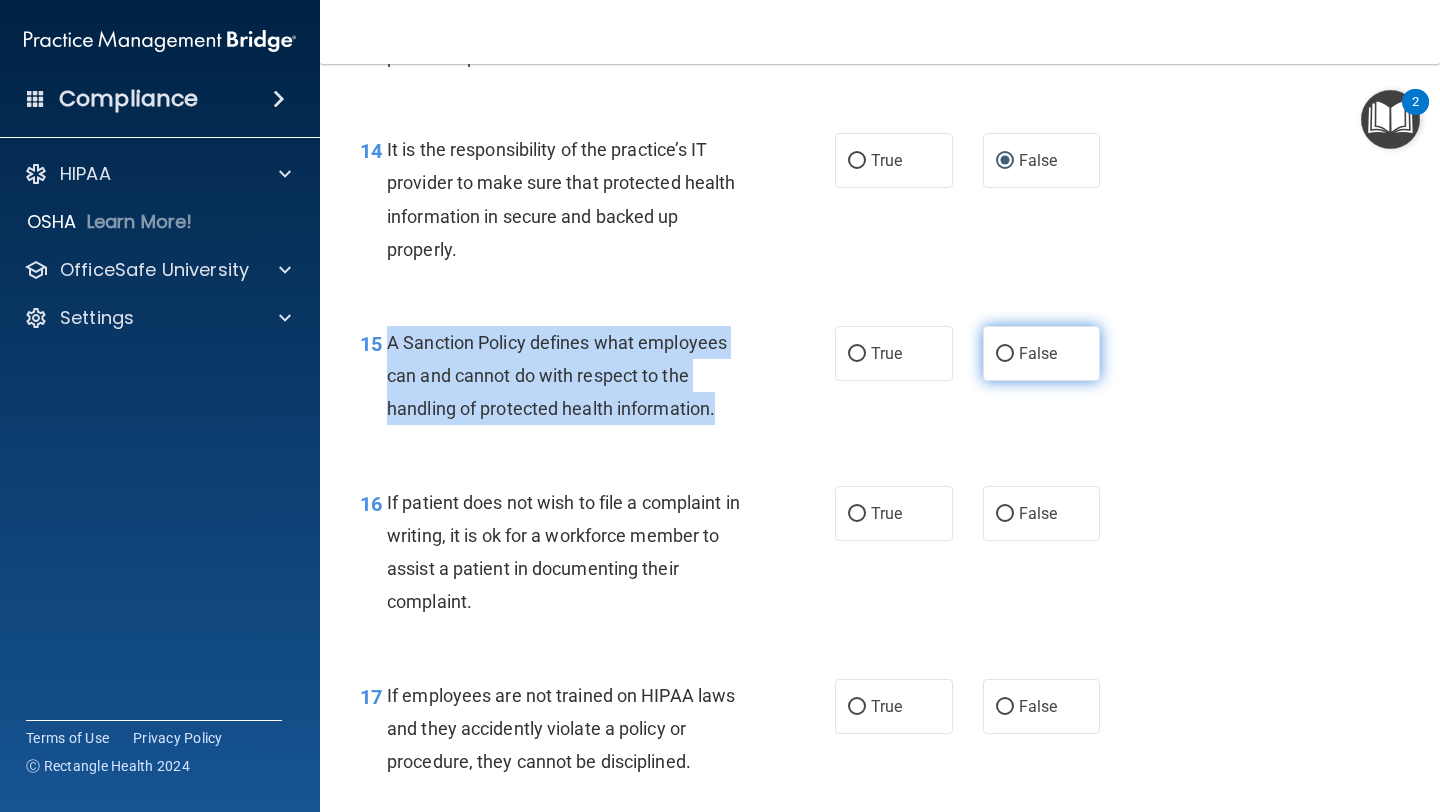click on "False" at bounding box center (1005, 354) 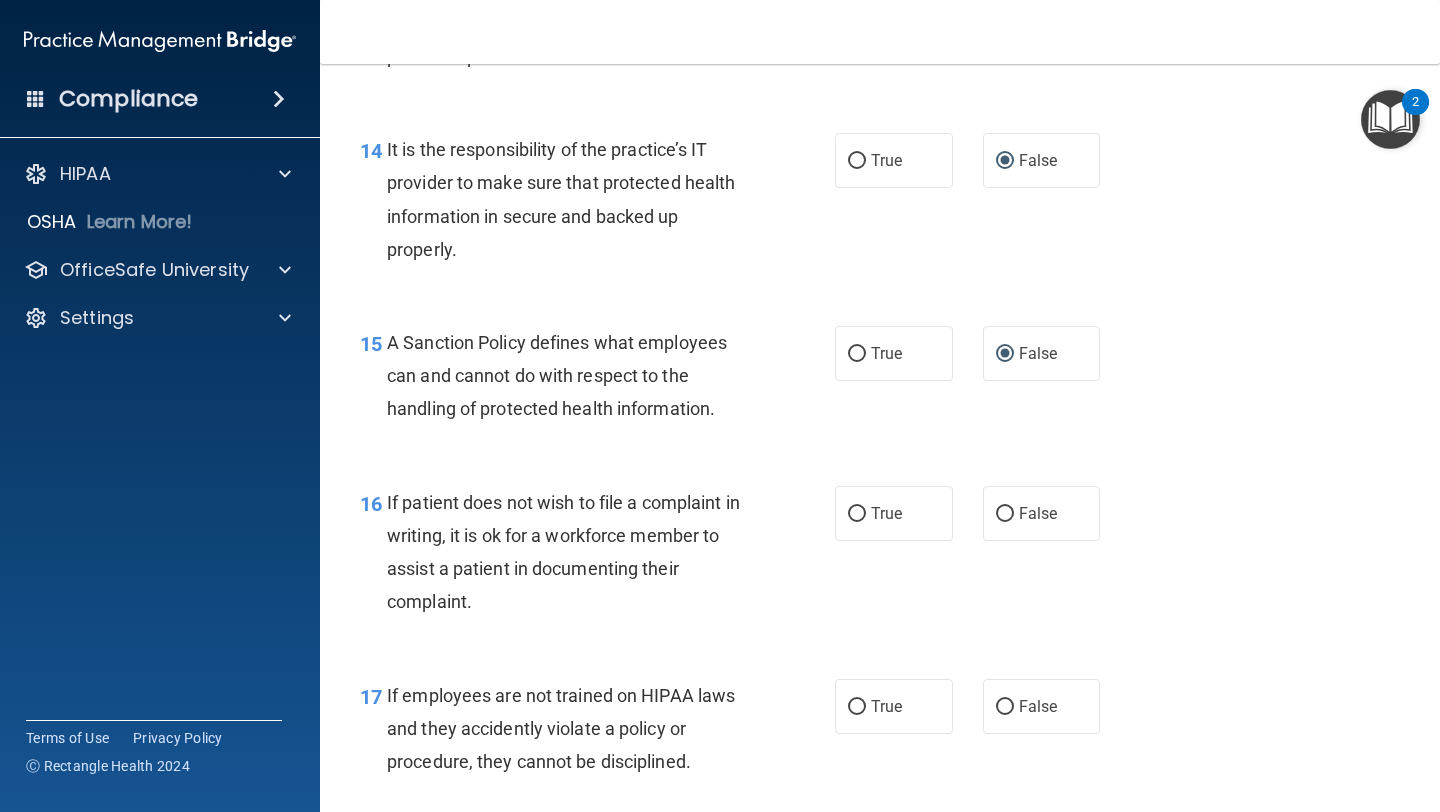 click on "If patient does not wish to file a complaint in writing, it is ok for a workforce member to assist a patient in documenting their complaint." at bounding box center [576, 552] 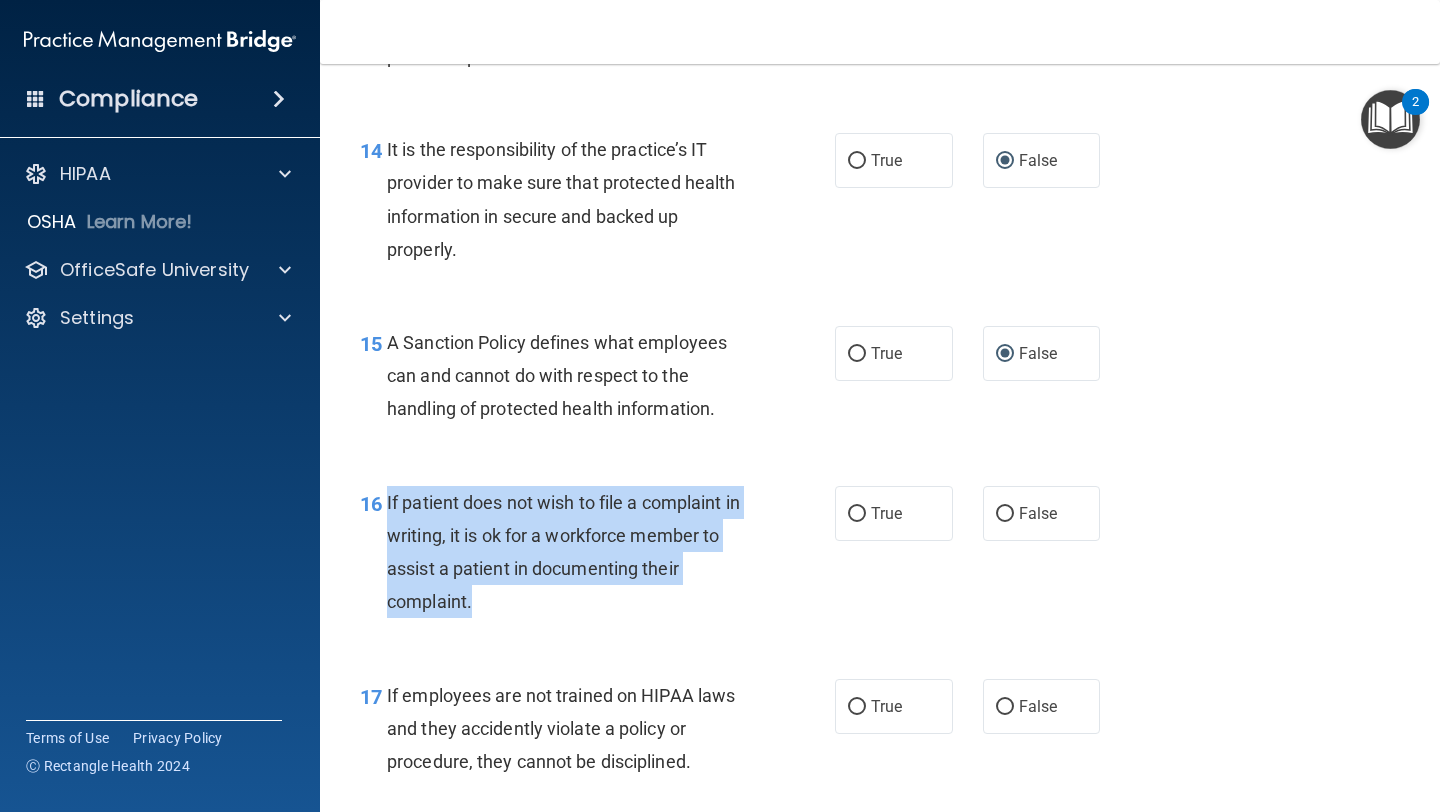 drag, startPoint x: 520, startPoint y: 605, endPoint x: 381, endPoint y: 489, distance: 181.04419 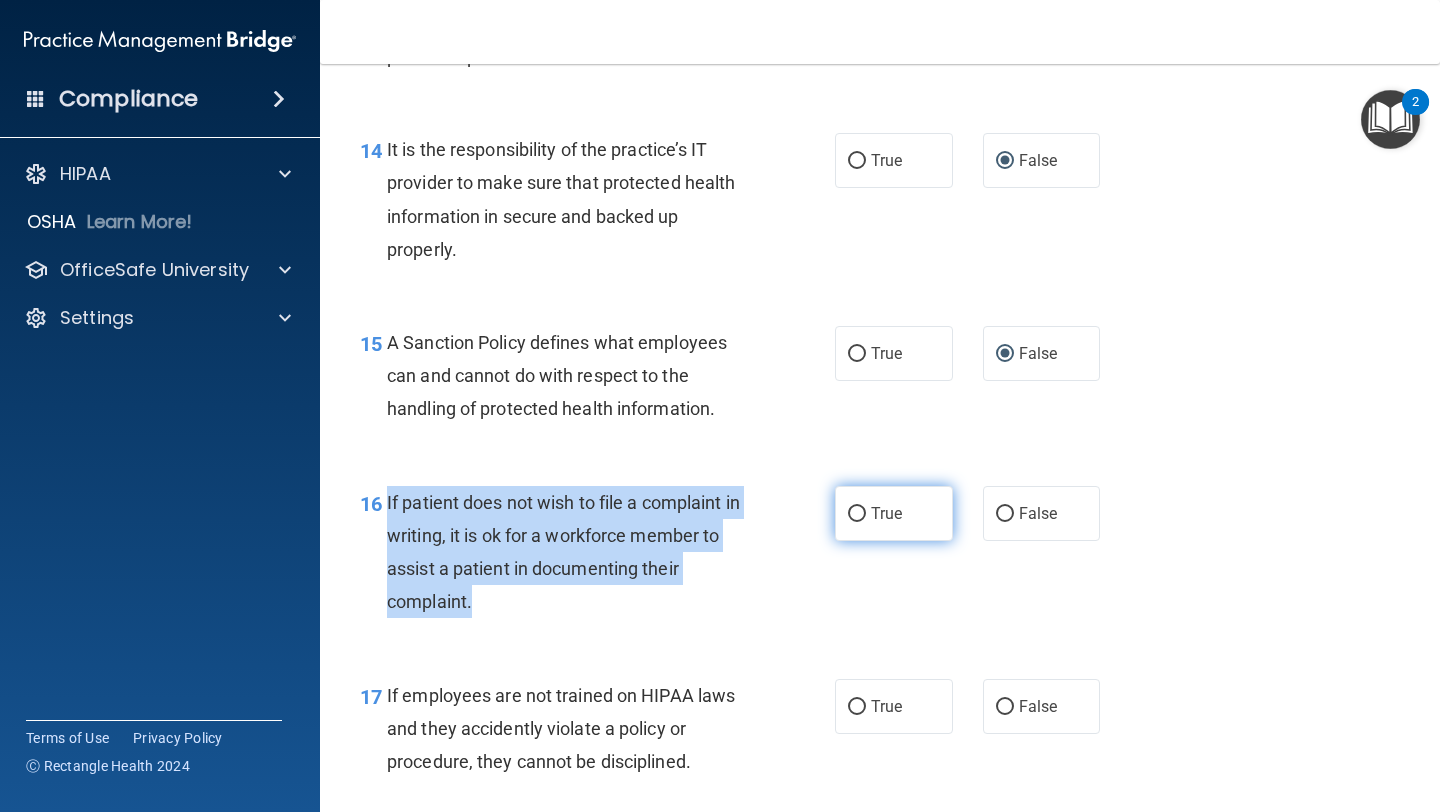 click on "True" at bounding box center (857, 514) 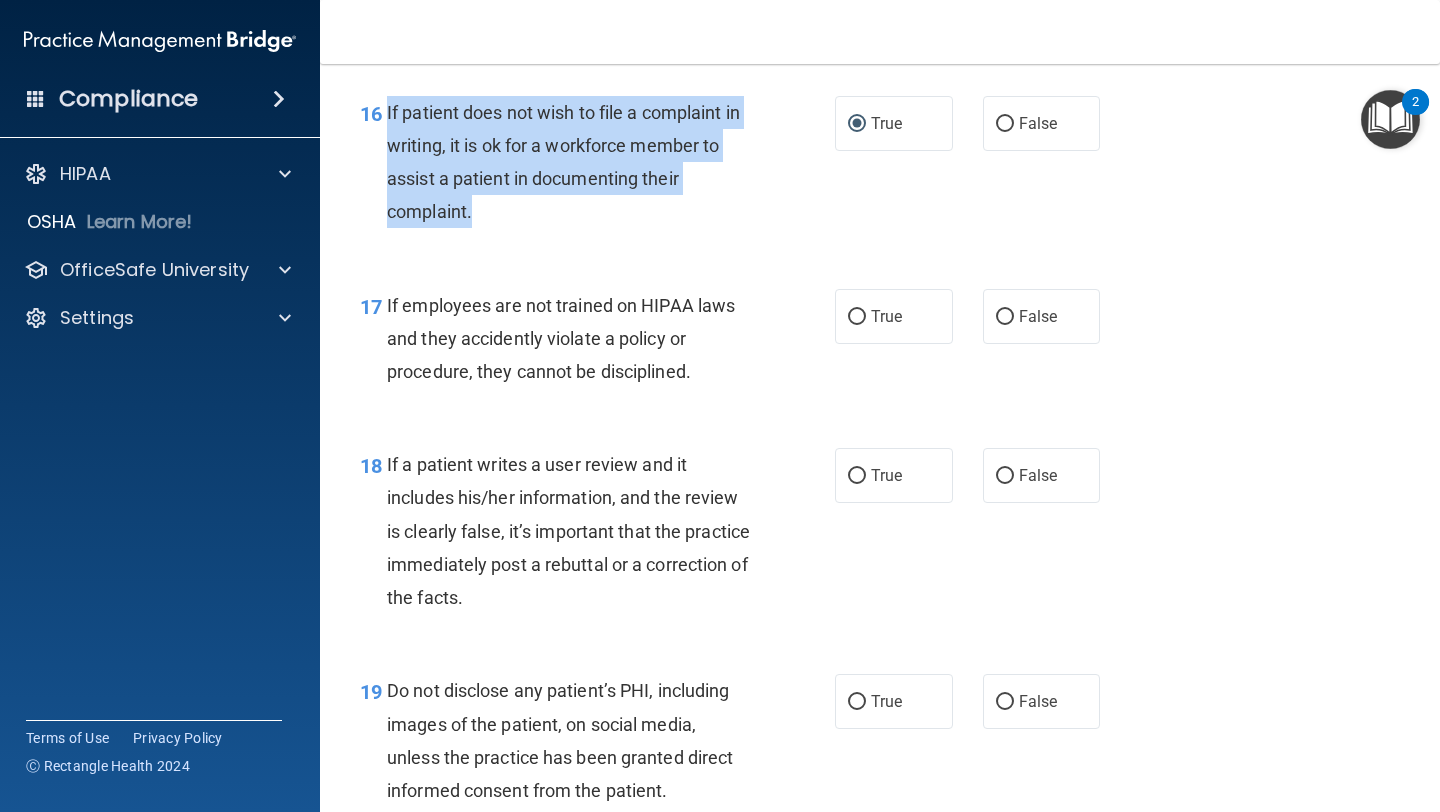scroll, scrollTop: 3289, scrollLeft: 0, axis: vertical 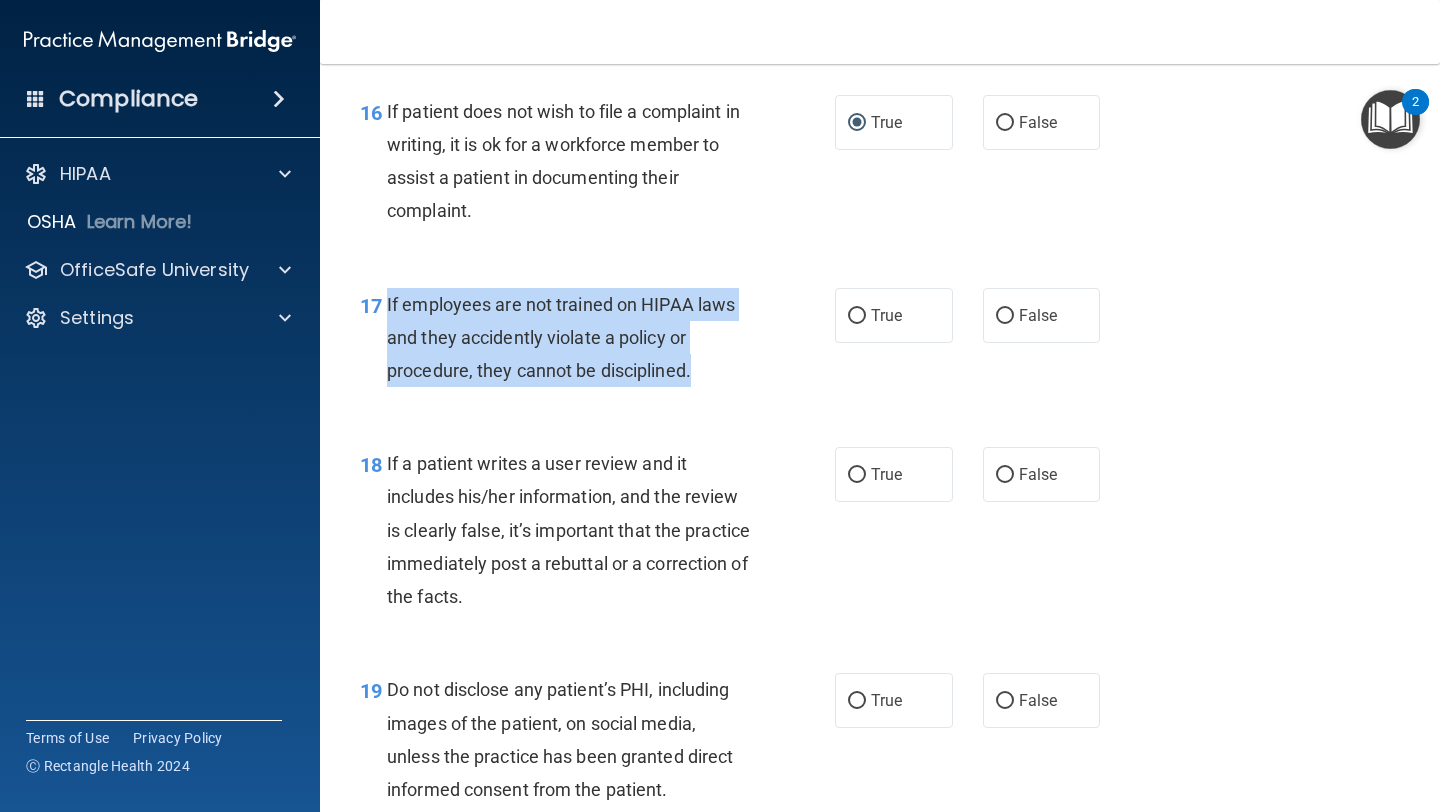 drag, startPoint x: 689, startPoint y: 363, endPoint x: 386, endPoint y: 298, distance: 309.89352 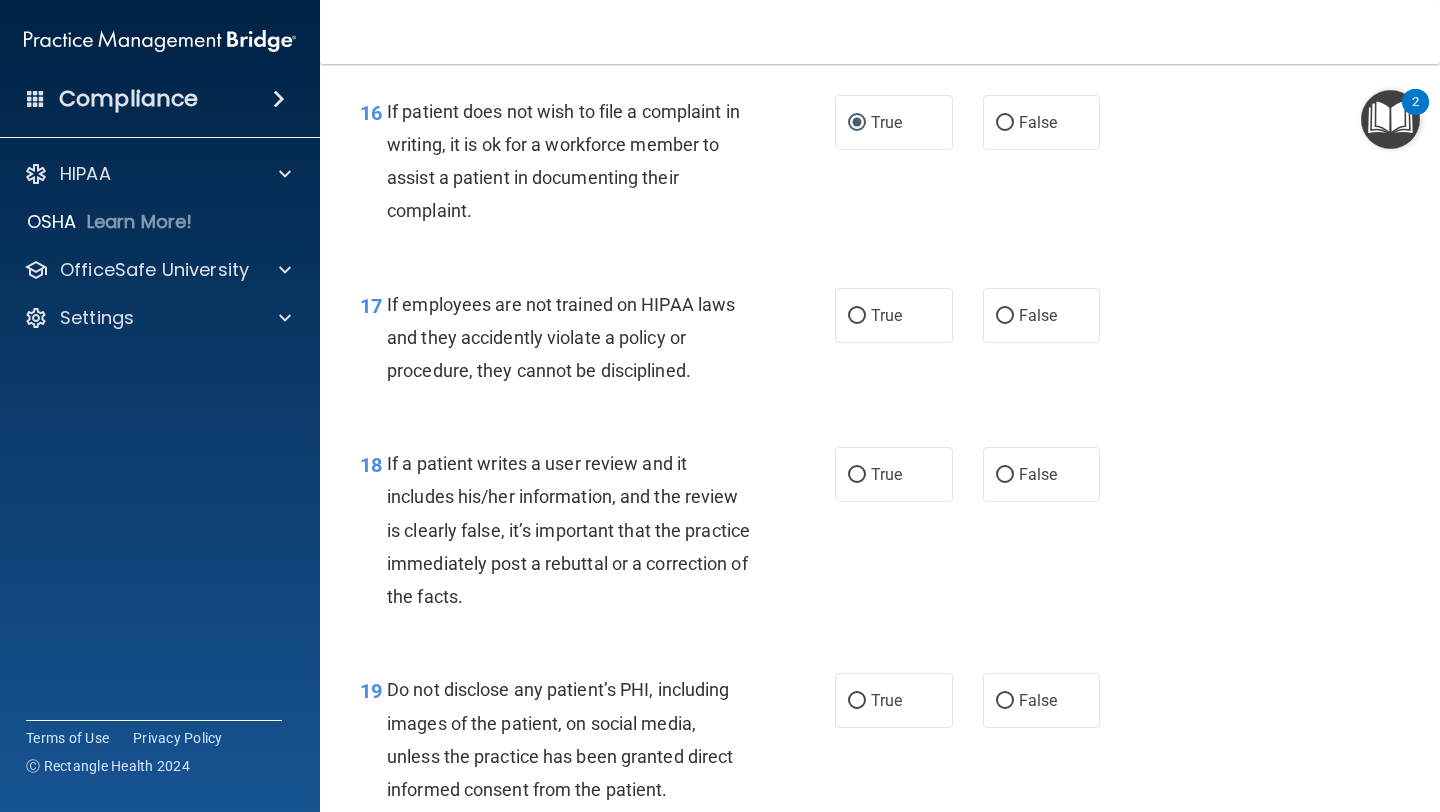 click on "18       If a patient writes a user review and it includes his/her information, and the review is clearly false, it’s important that the practice immediately post a rebuttal or a correction of the facts.                 True           False" at bounding box center [880, 535] 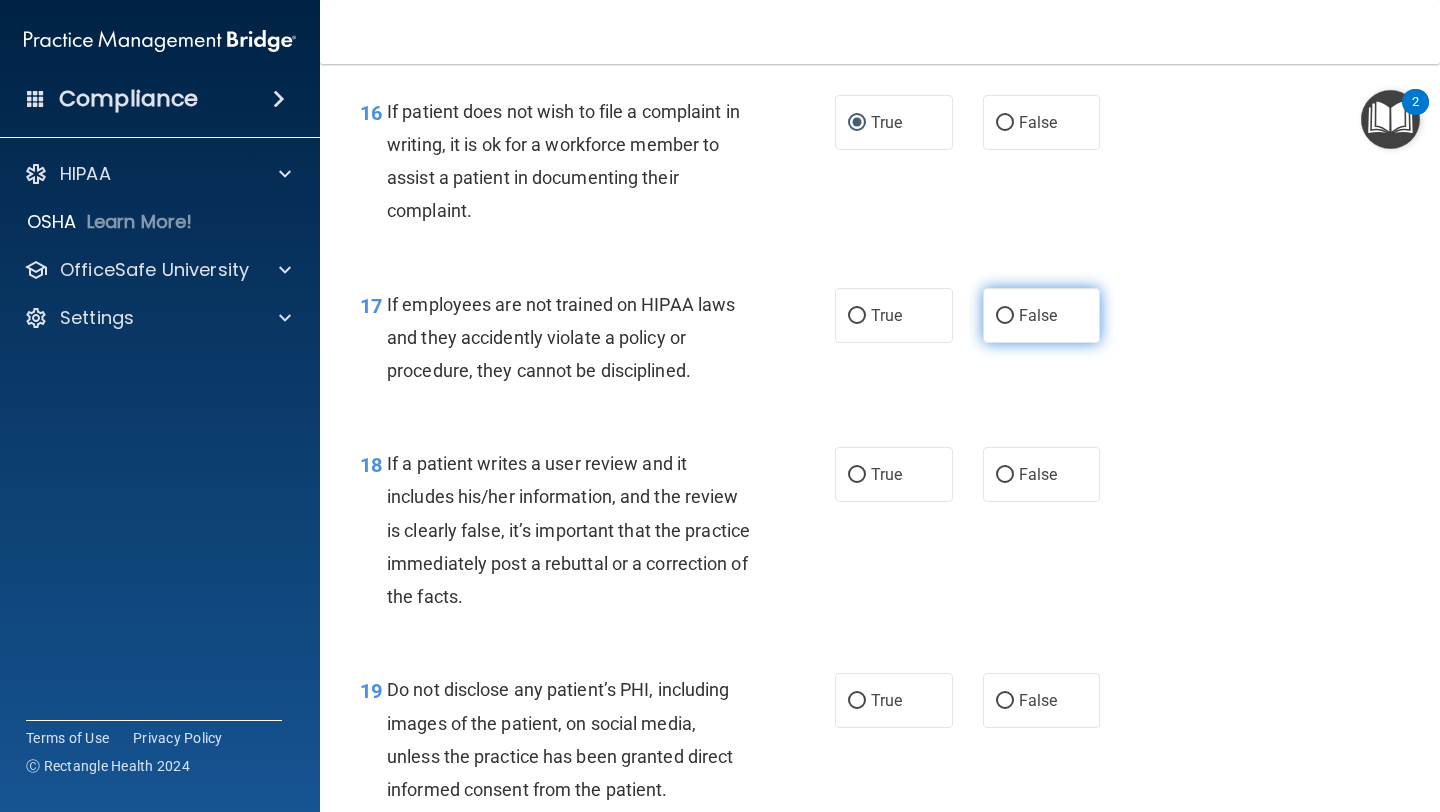 click on "False" at bounding box center [1005, 316] 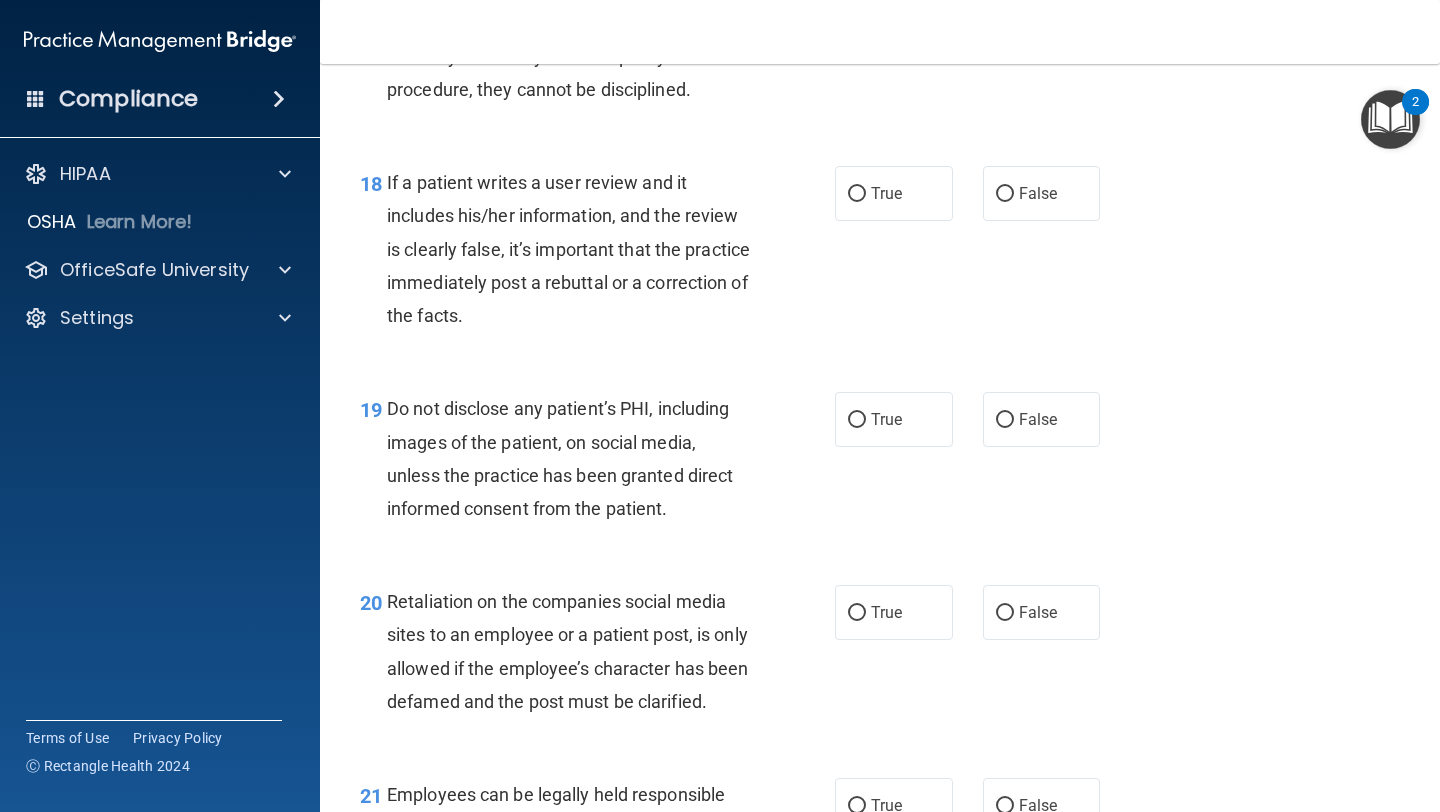 scroll, scrollTop: 3583, scrollLeft: 0, axis: vertical 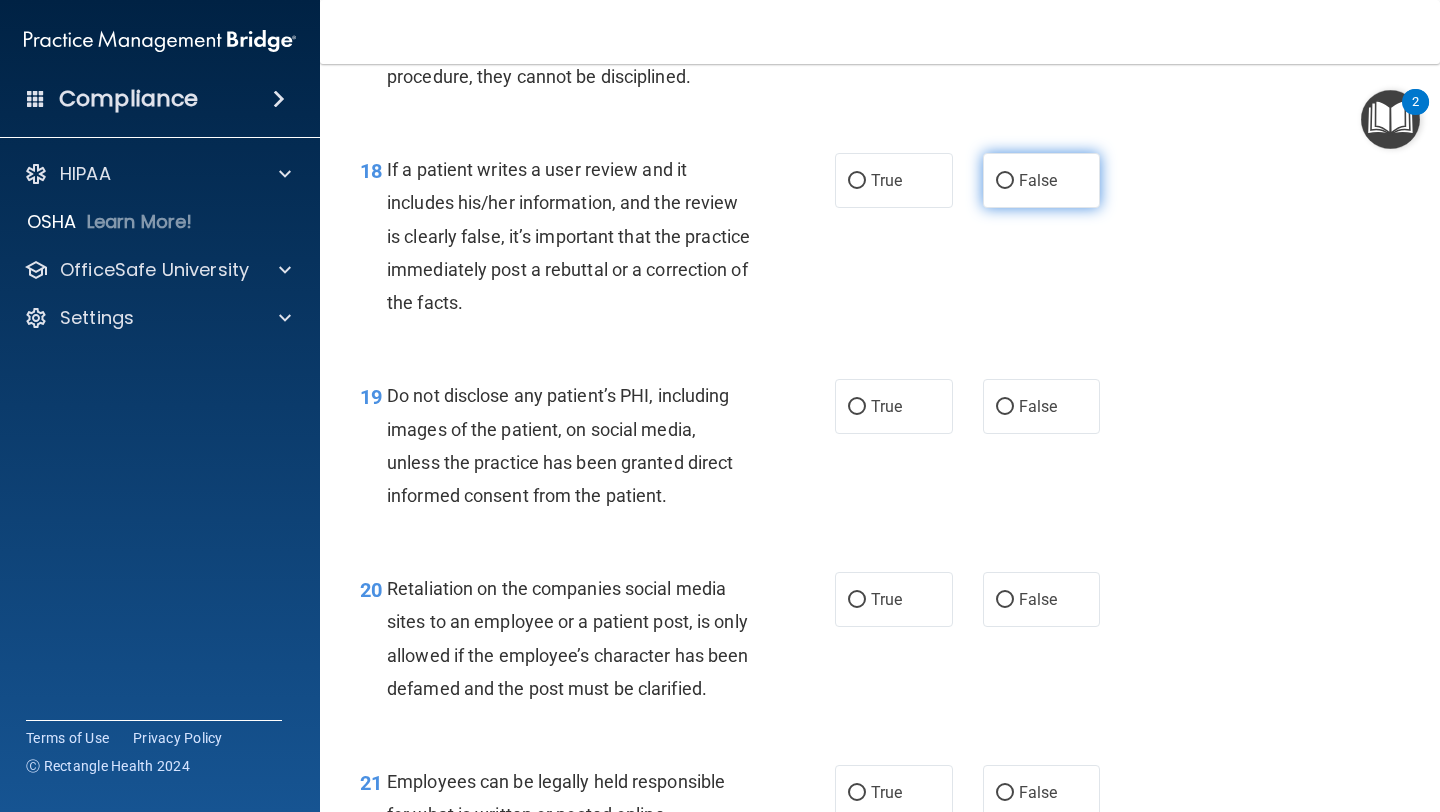 click on "False" at bounding box center [1005, 181] 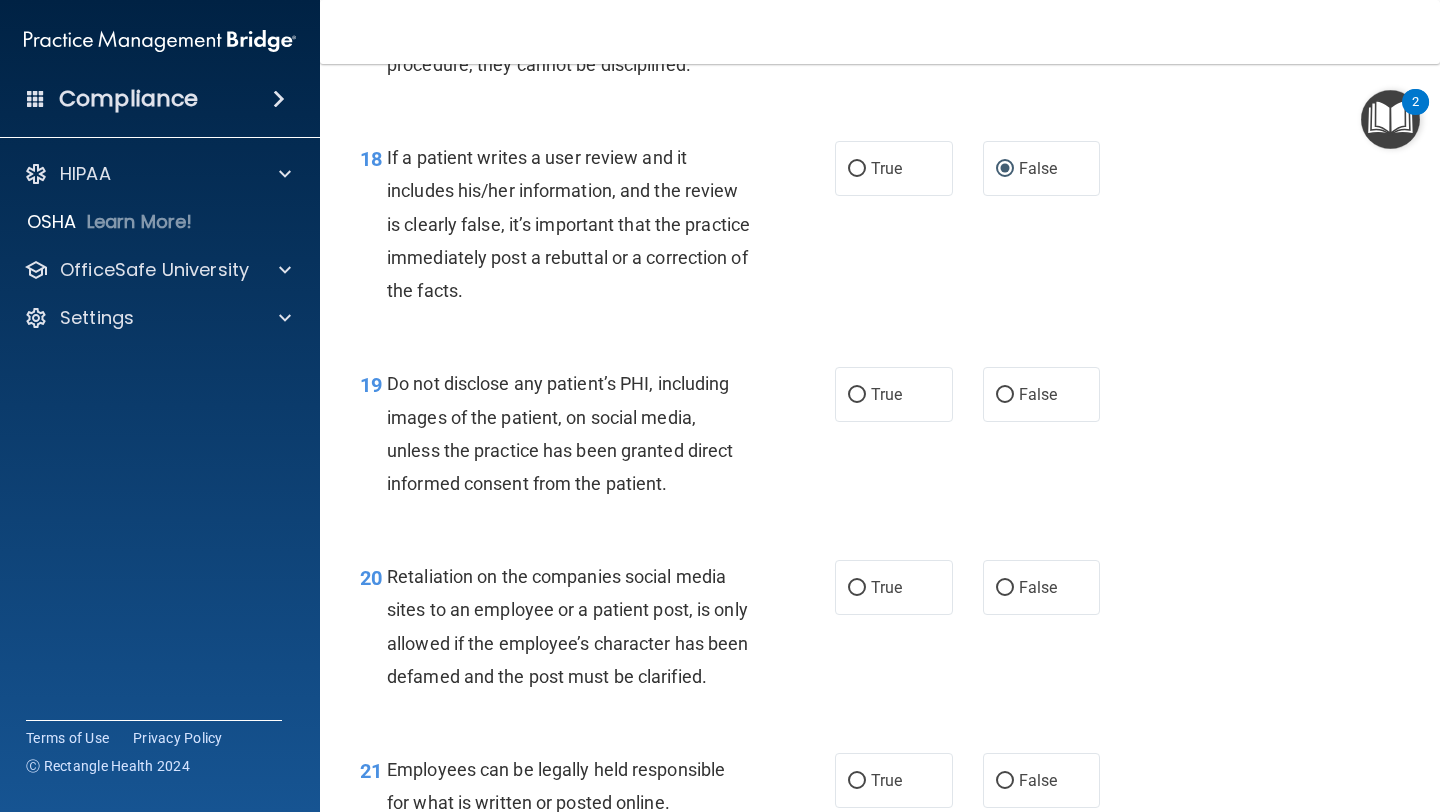 scroll, scrollTop: 3595, scrollLeft: 0, axis: vertical 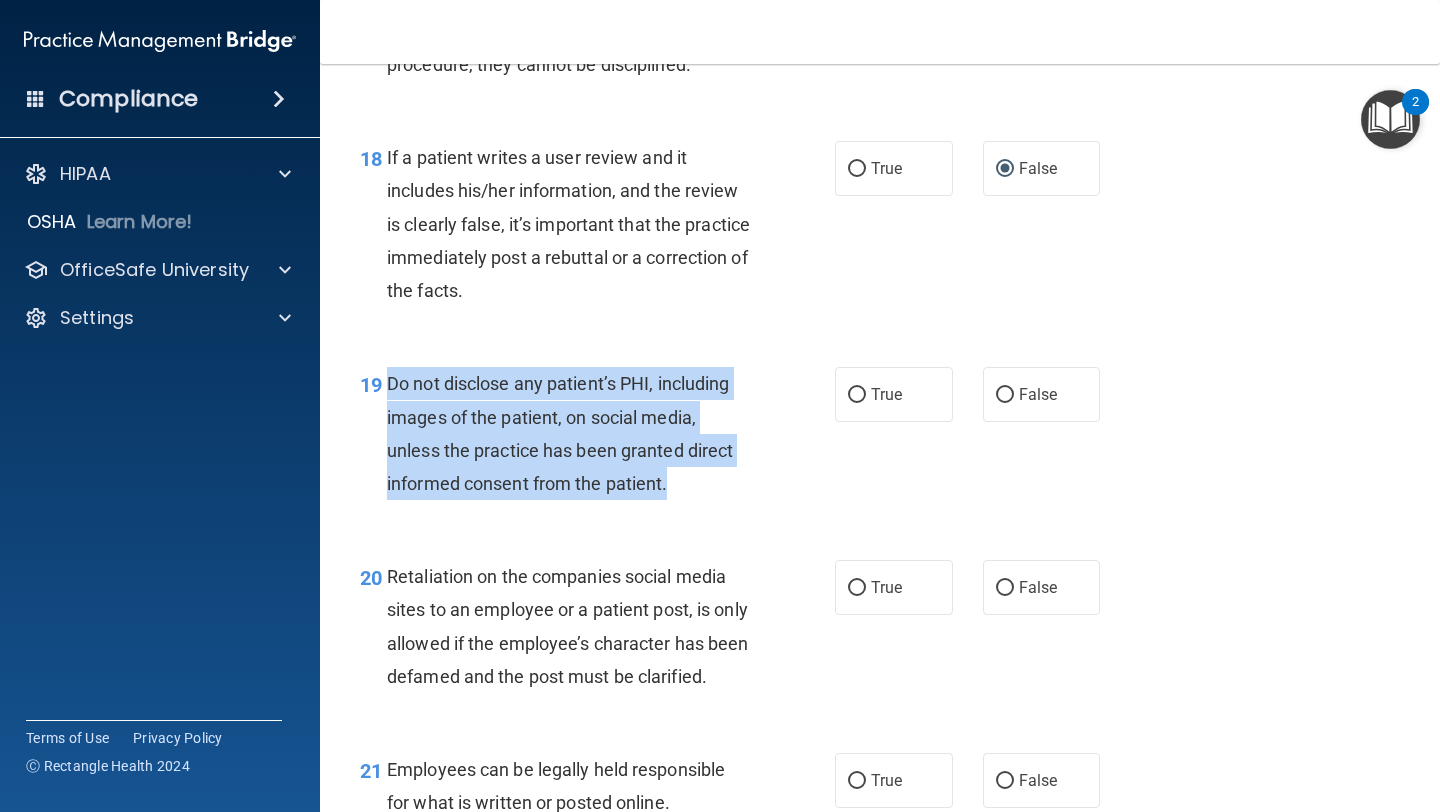 drag, startPoint x: 680, startPoint y: 487, endPoint x: 388, endPoint y: 375, distance: 312.7427 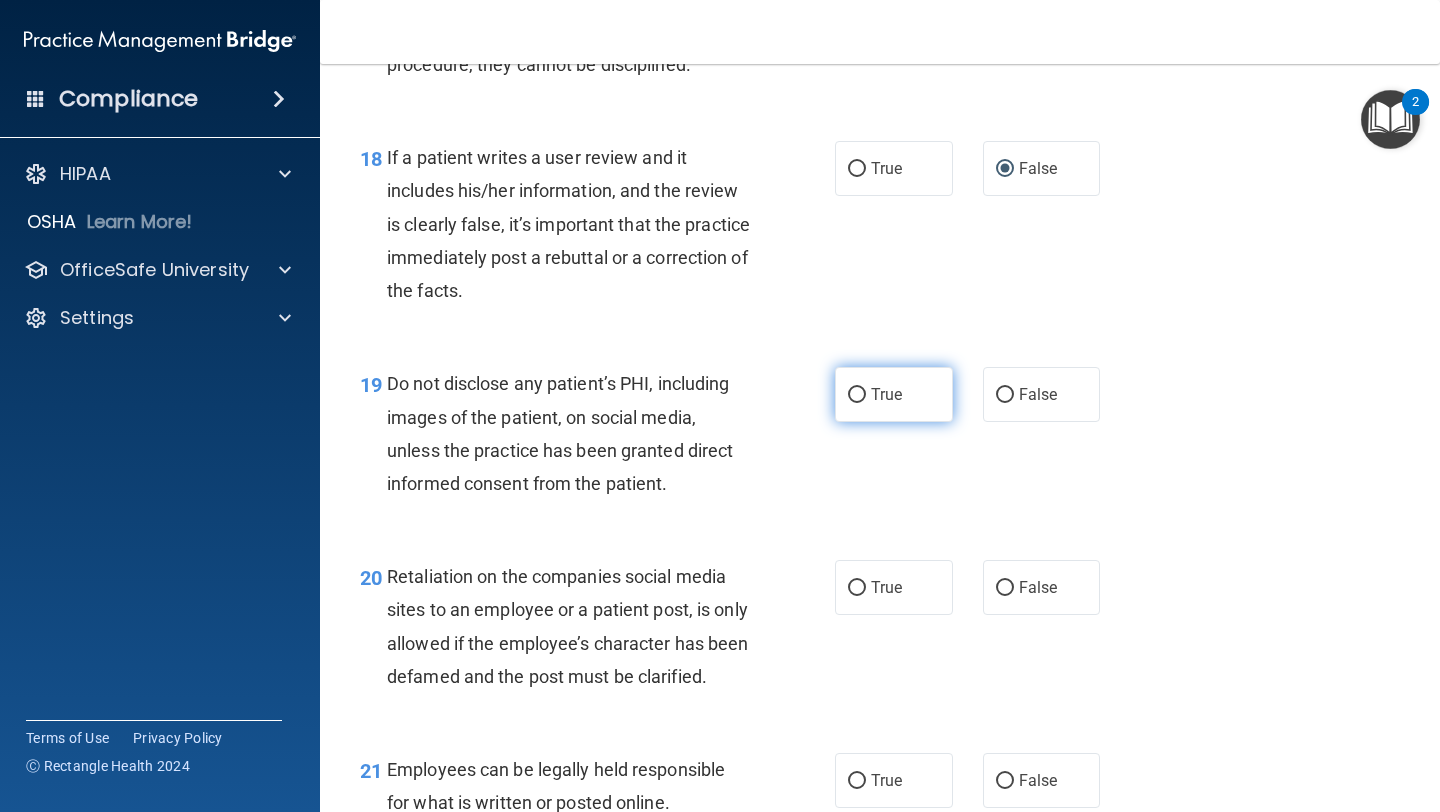 click on "True" at bounding box center [857, 395] 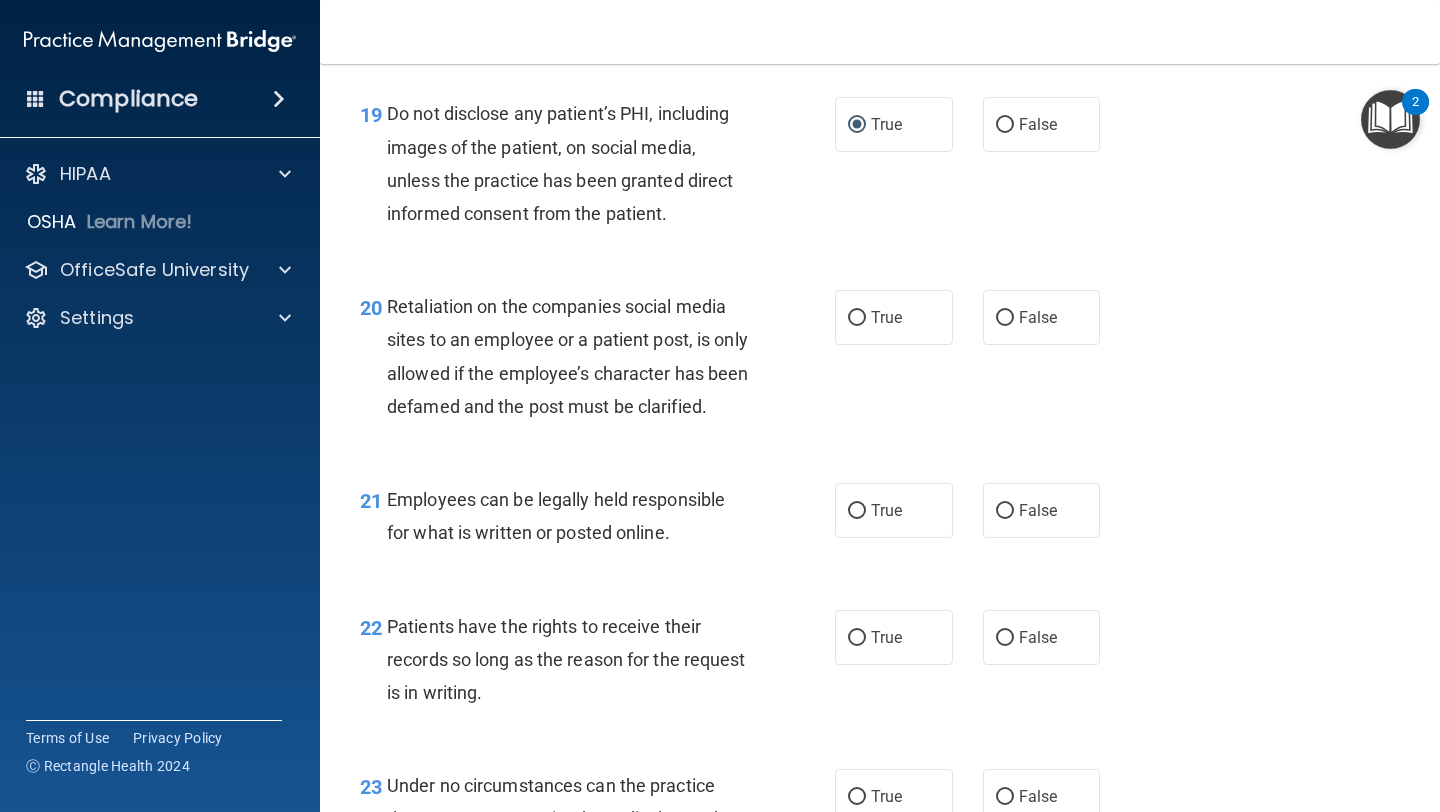 scroll, scrollTop: 3865, scrollLeft: 0, axis: vertical 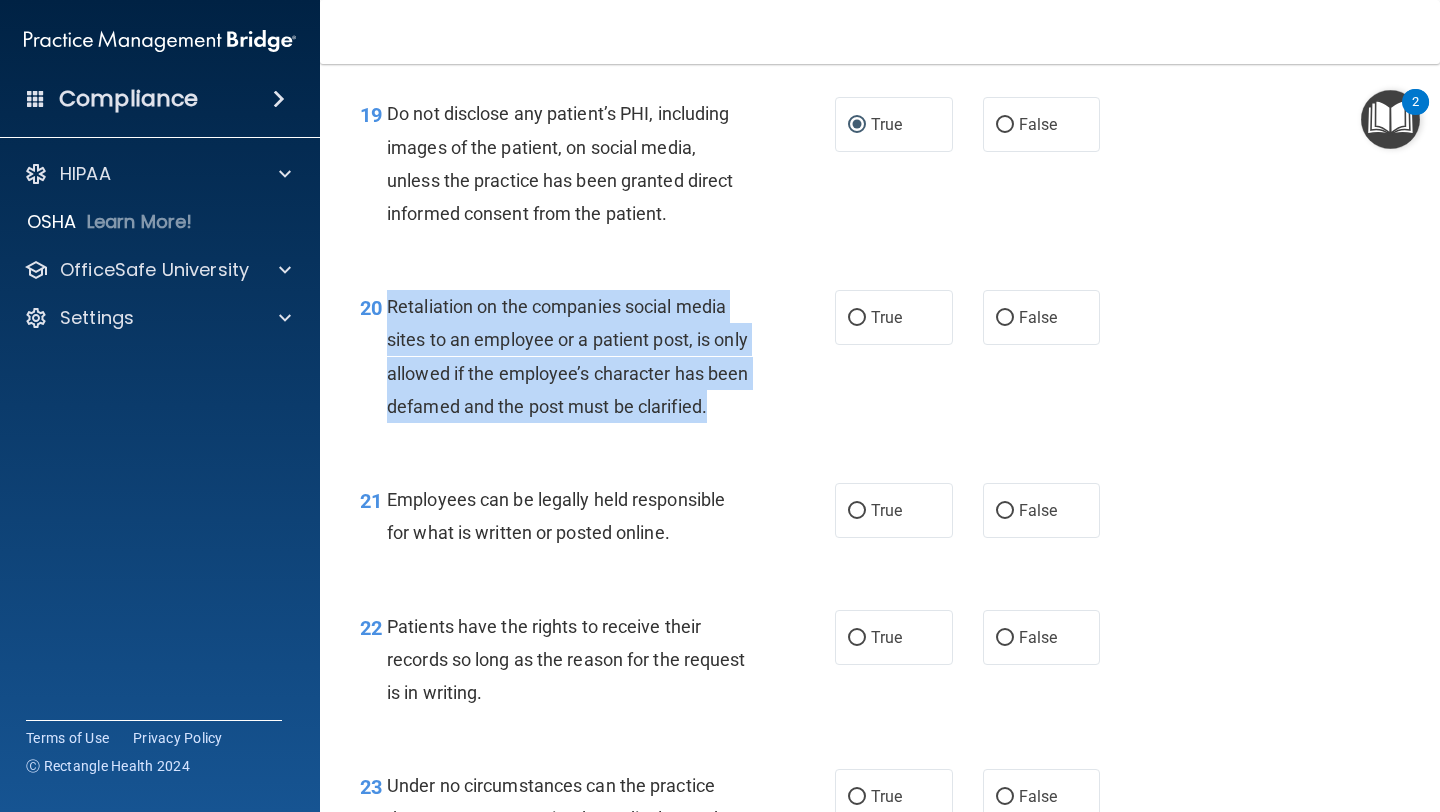 drag, startPoint x: 489, startPoint y: 445, endPoint x: 384, endPoint y: 323, distance: 160.96272 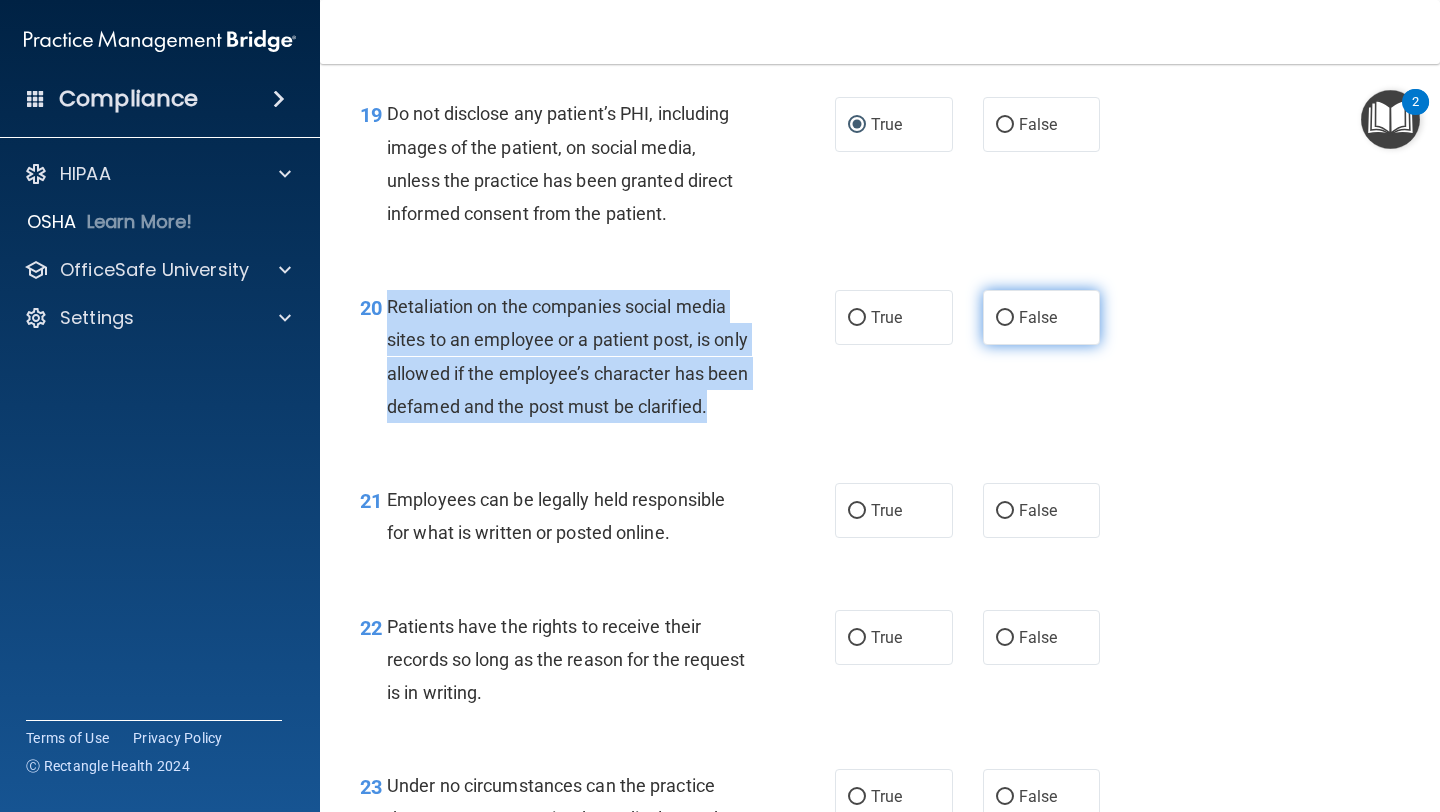 click on "False" at bounding box center (1005, 318) 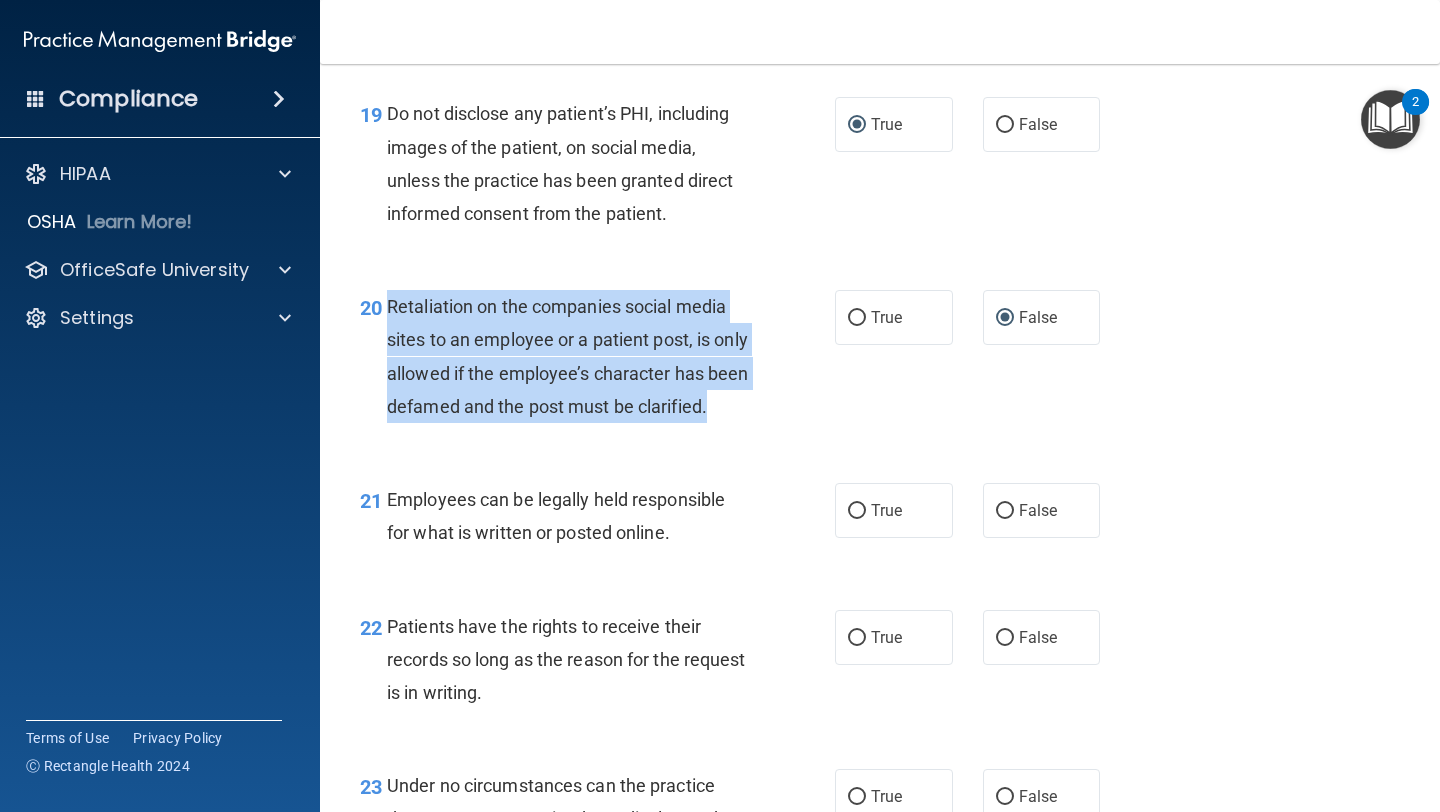 click on "20       Retaliation on the companies social media sites to an employee or a patient post, is only allowed if the employee’s character has been defamed and the post must be clarified.                  True           False" at bounding box center [880, 361] 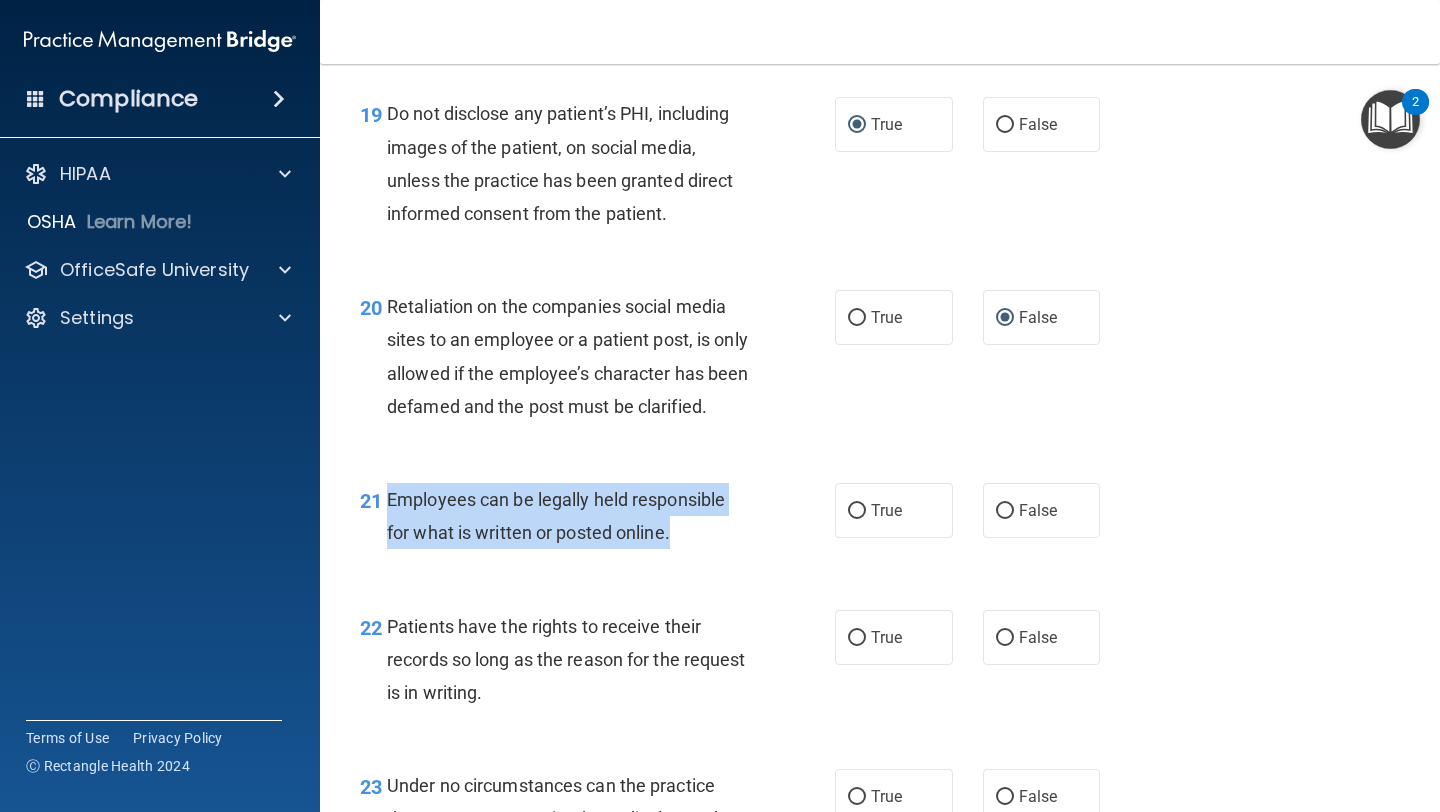drag, startPoint x: 645, startPoint y: 555, endPoint x: 386, endPoint y: 518, distance: 261.62952 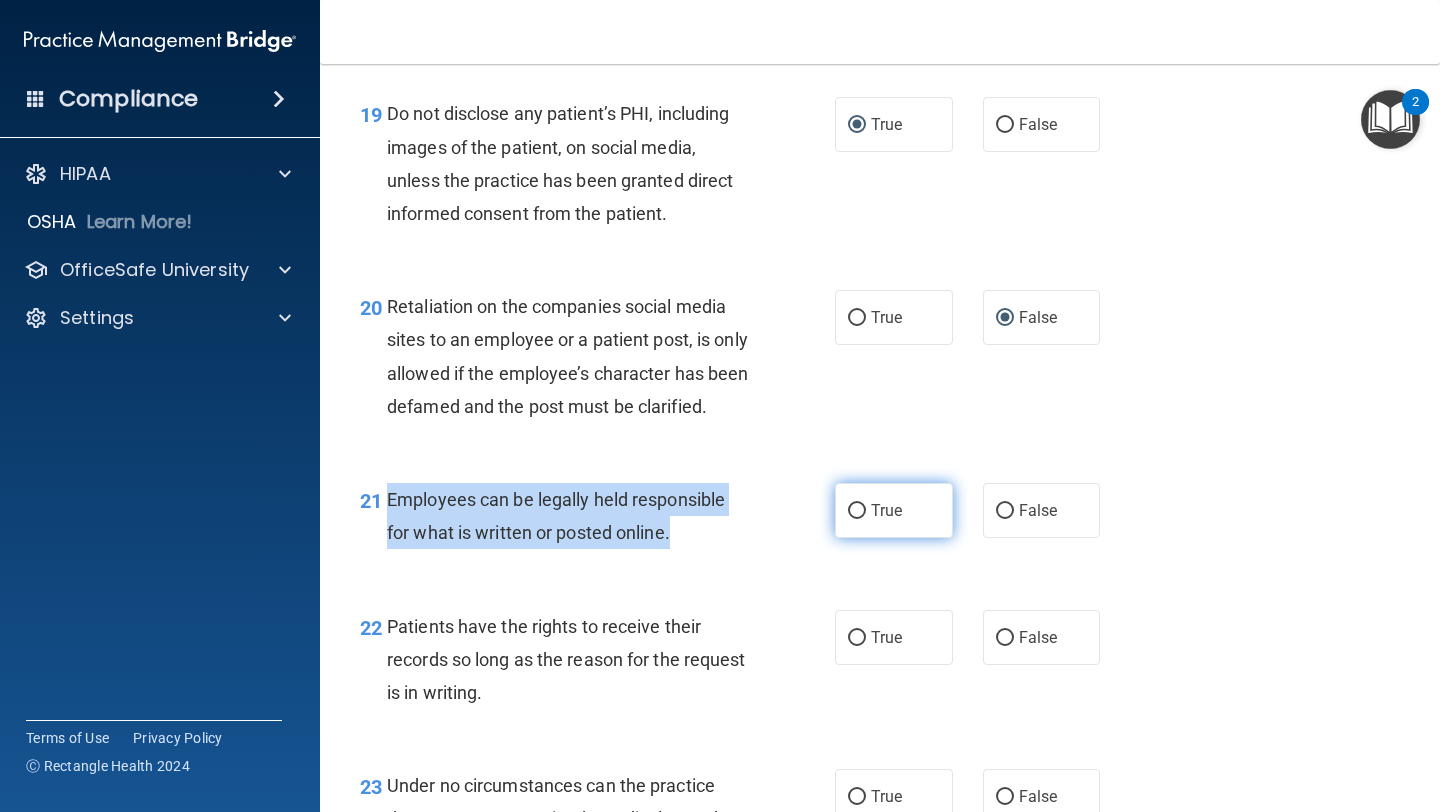 click on "True" at bounding box center (857, 511) 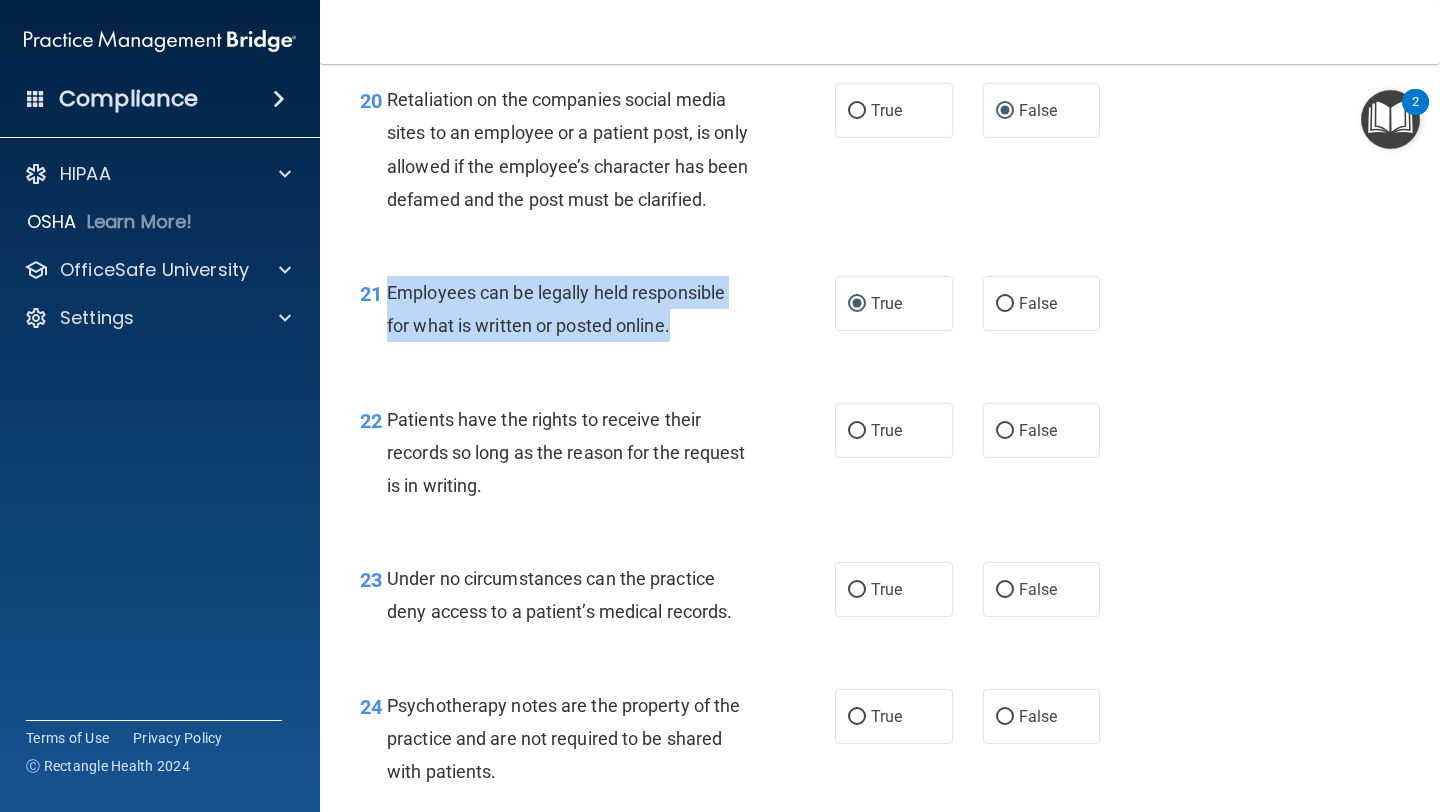 scroll, scrollTop: 4082, scrollLeft: 0, axis: vertical 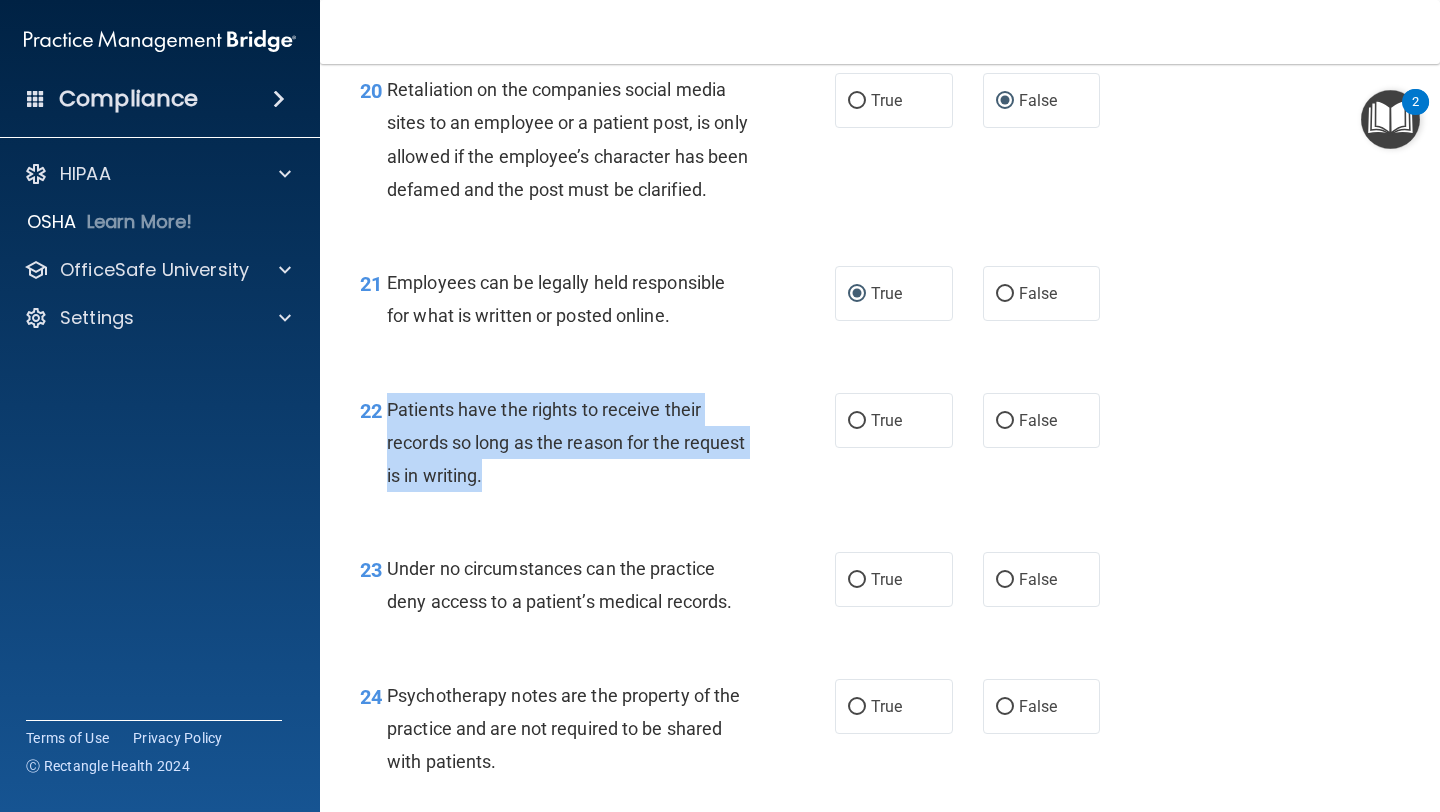 drag, startPoint x: 565, startPoint y: 523, endPoint x: 390, endPoint y: 448, distance: 190.39433 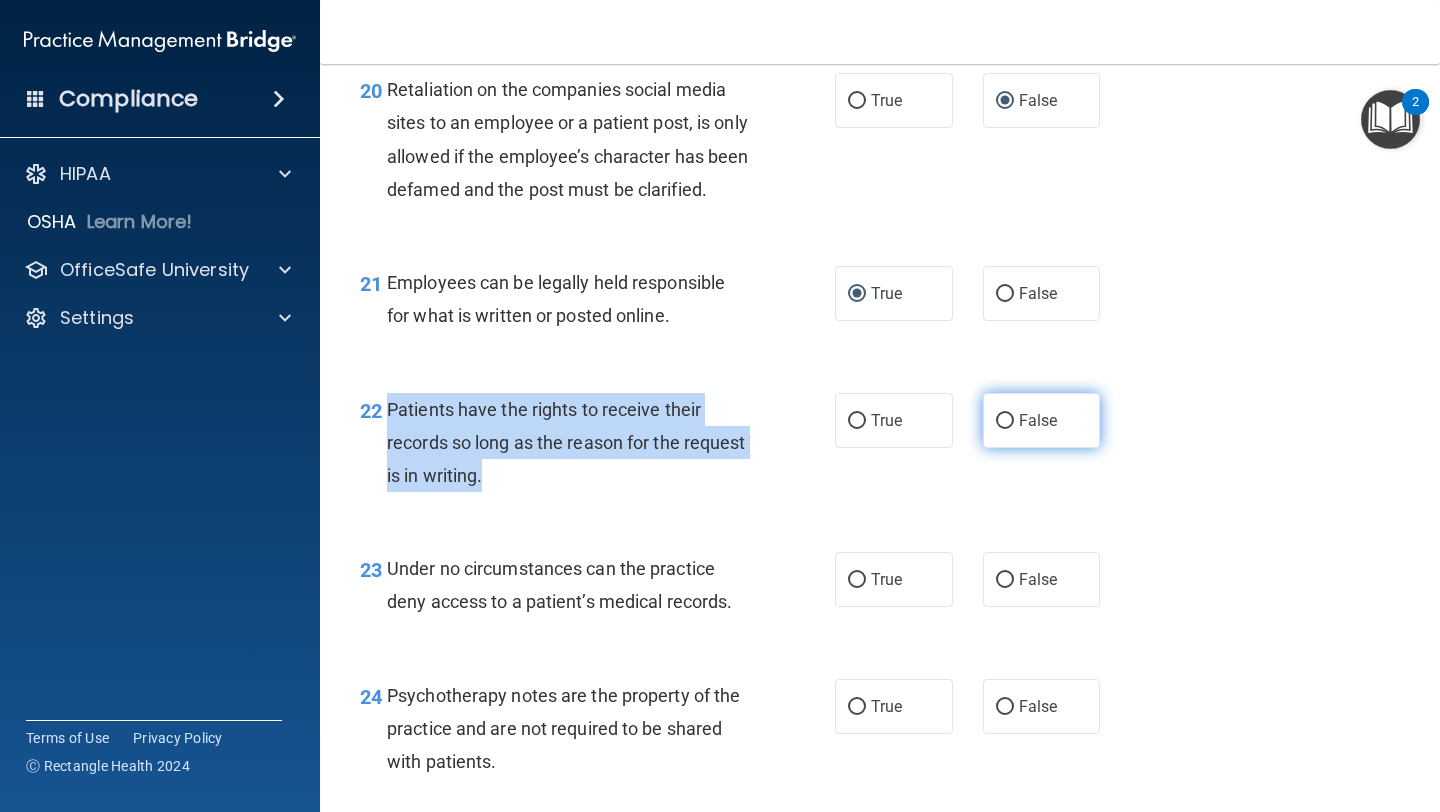 click on "False" at bounding box center (1005, 421) 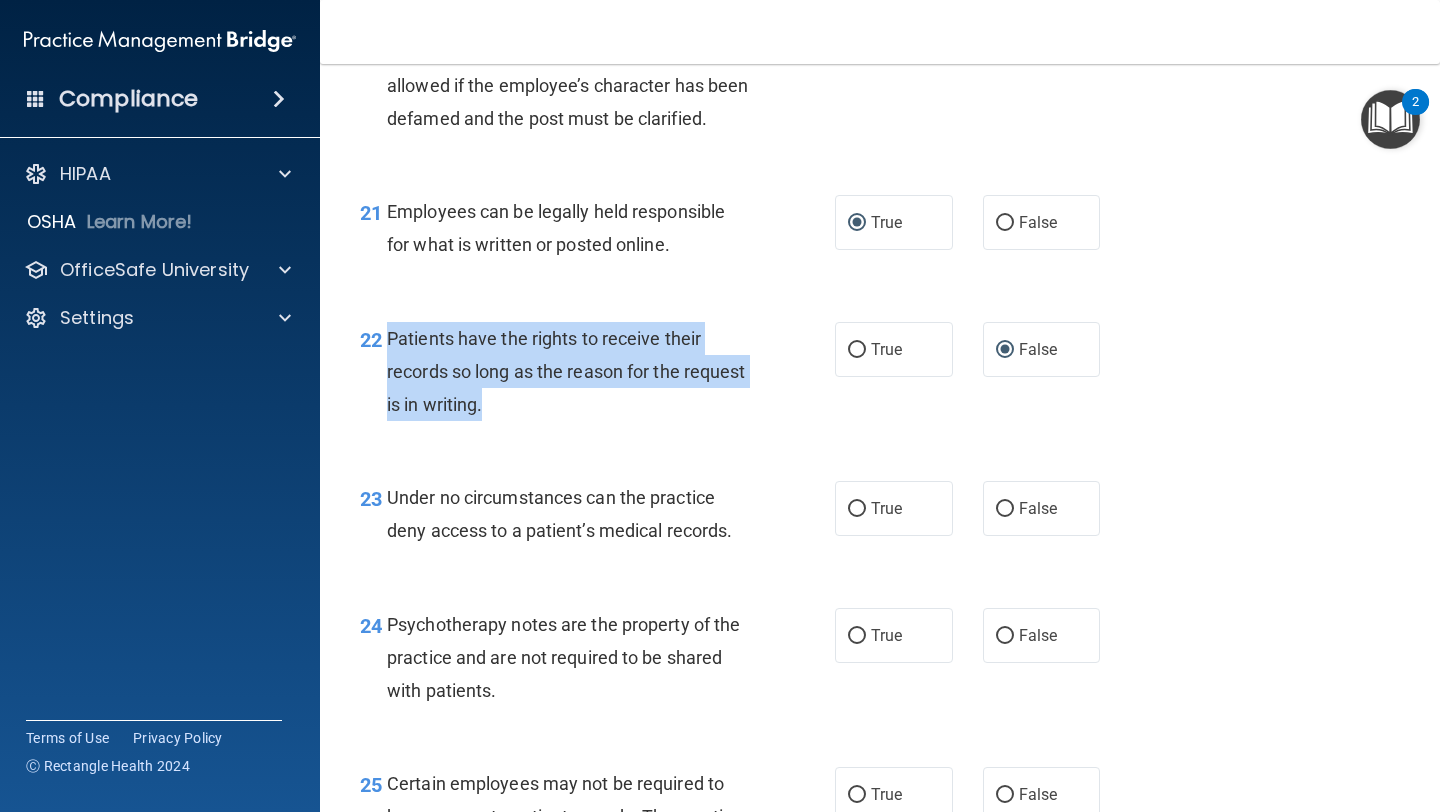 scroll, scrollTop: 4419, scrollLeft: 0, axis: vertical 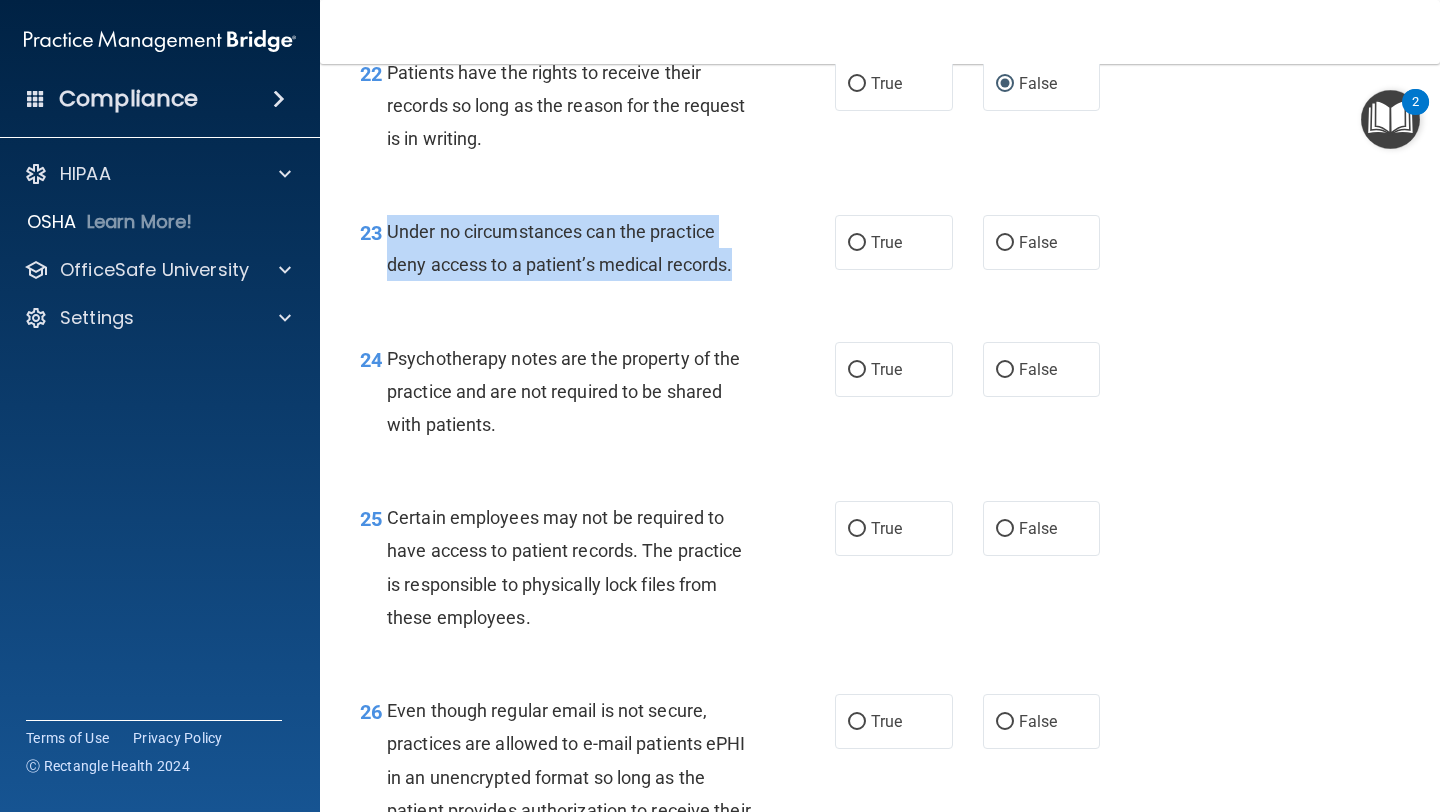 drag, startPoint x: 723, startPoint y: 295, endPoint x: 390, endPoint y: 248, distance: 336.30048 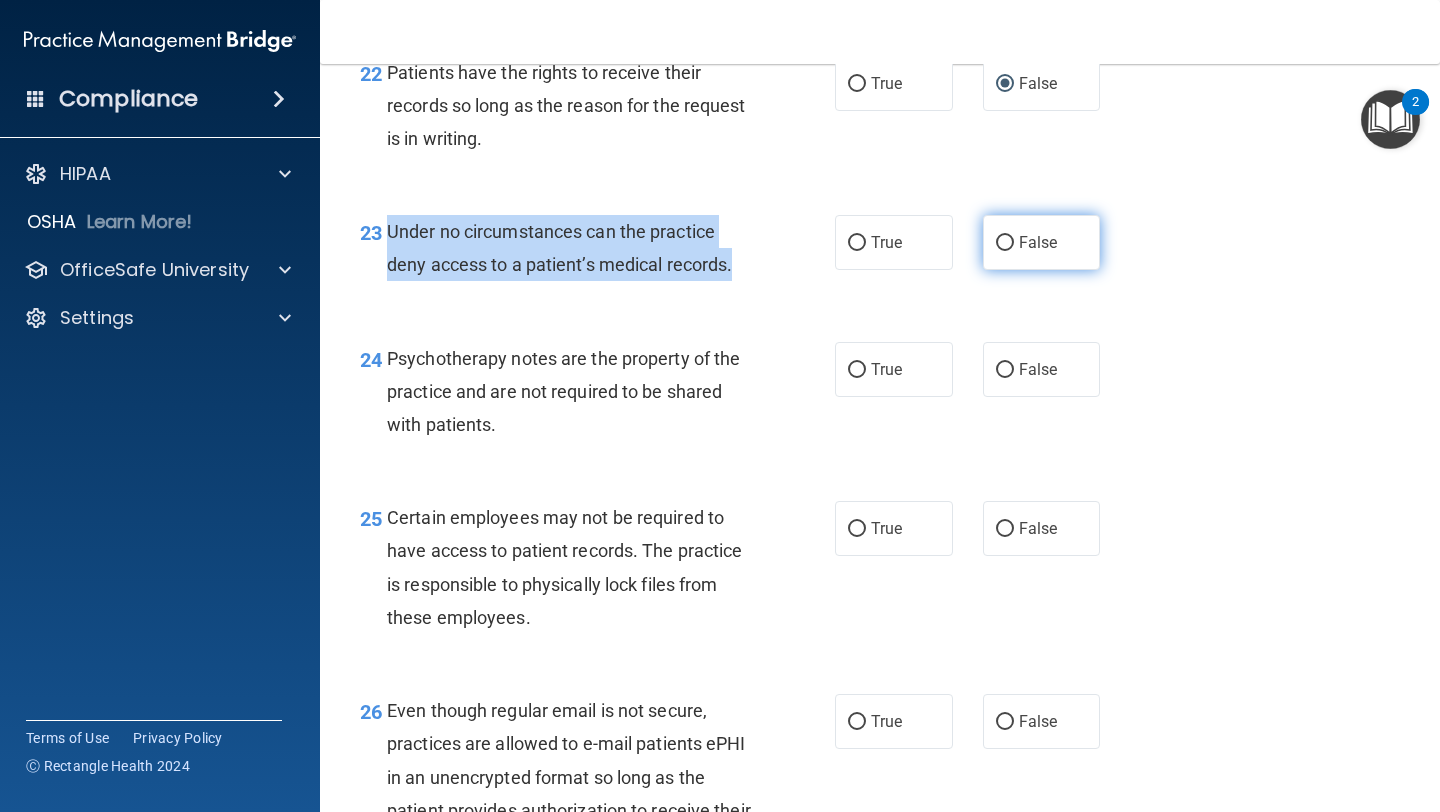 click on "False" at bounding box center (1005, 243) 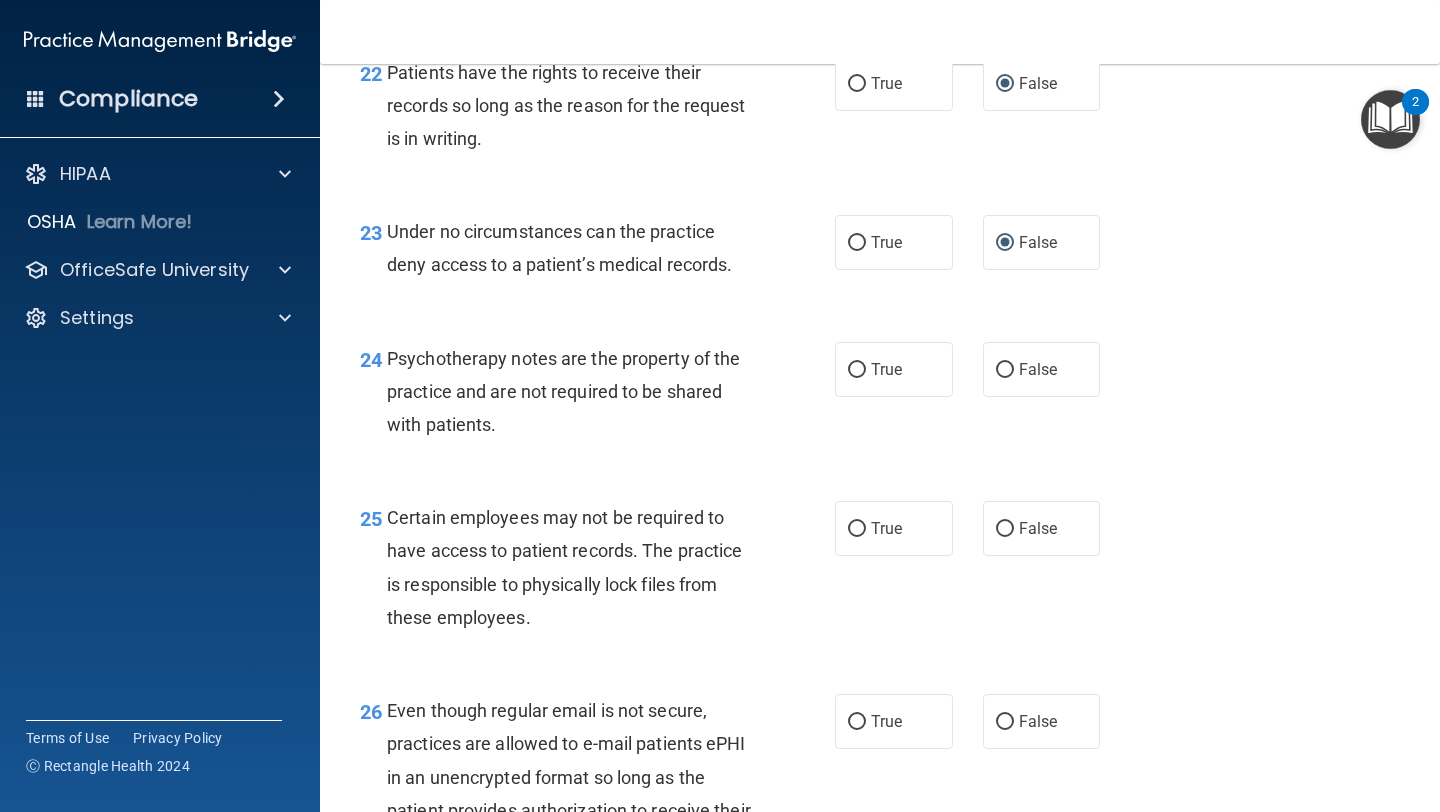 click on "24       Psychotherapy notes are the property of the practice and are not required to be shared with patients.                  True           False" at bounding box center (880, 397) 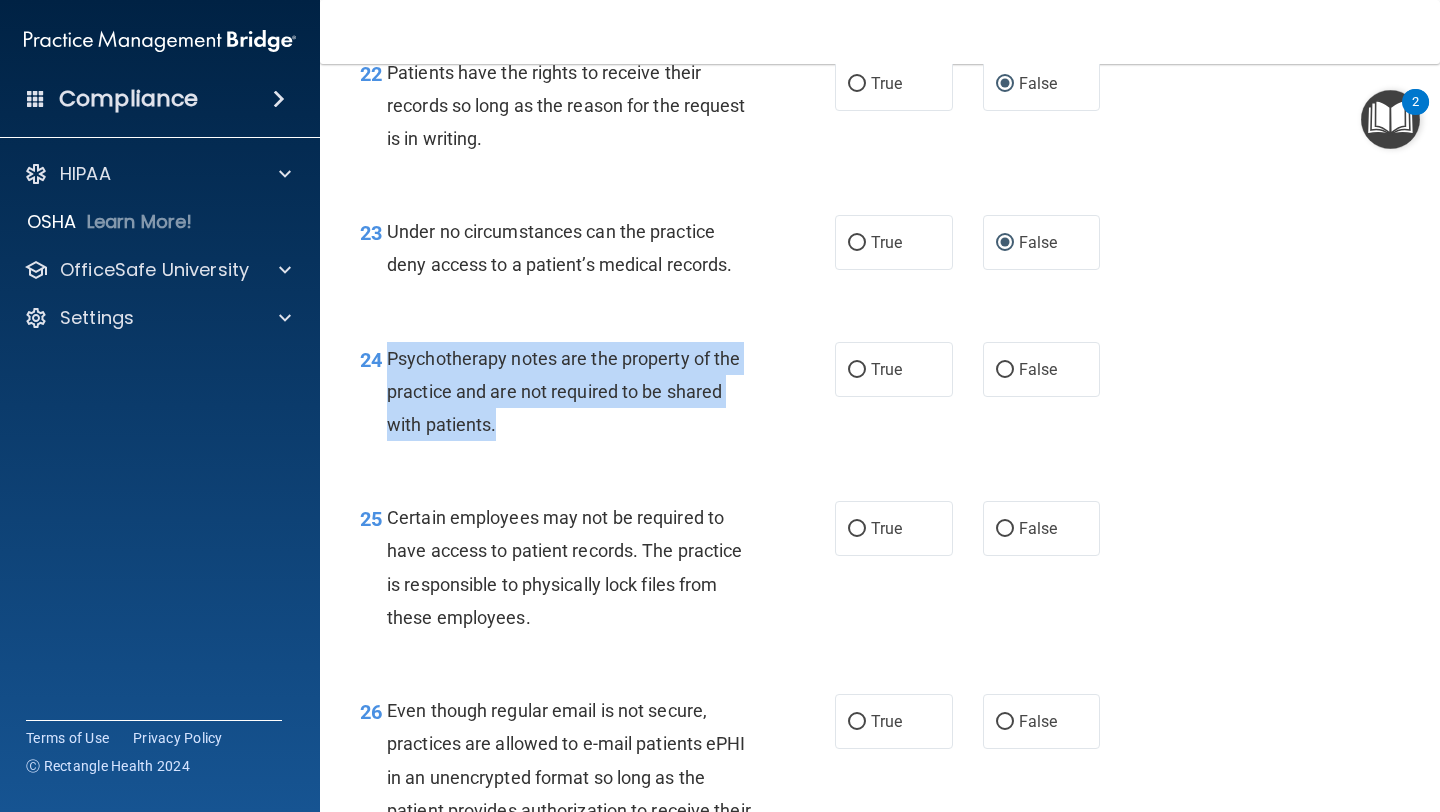 drag, startPoint x: 507, startPoint y: 457, endPoint x: 383, endPoint y: 395, distance: 138.63622 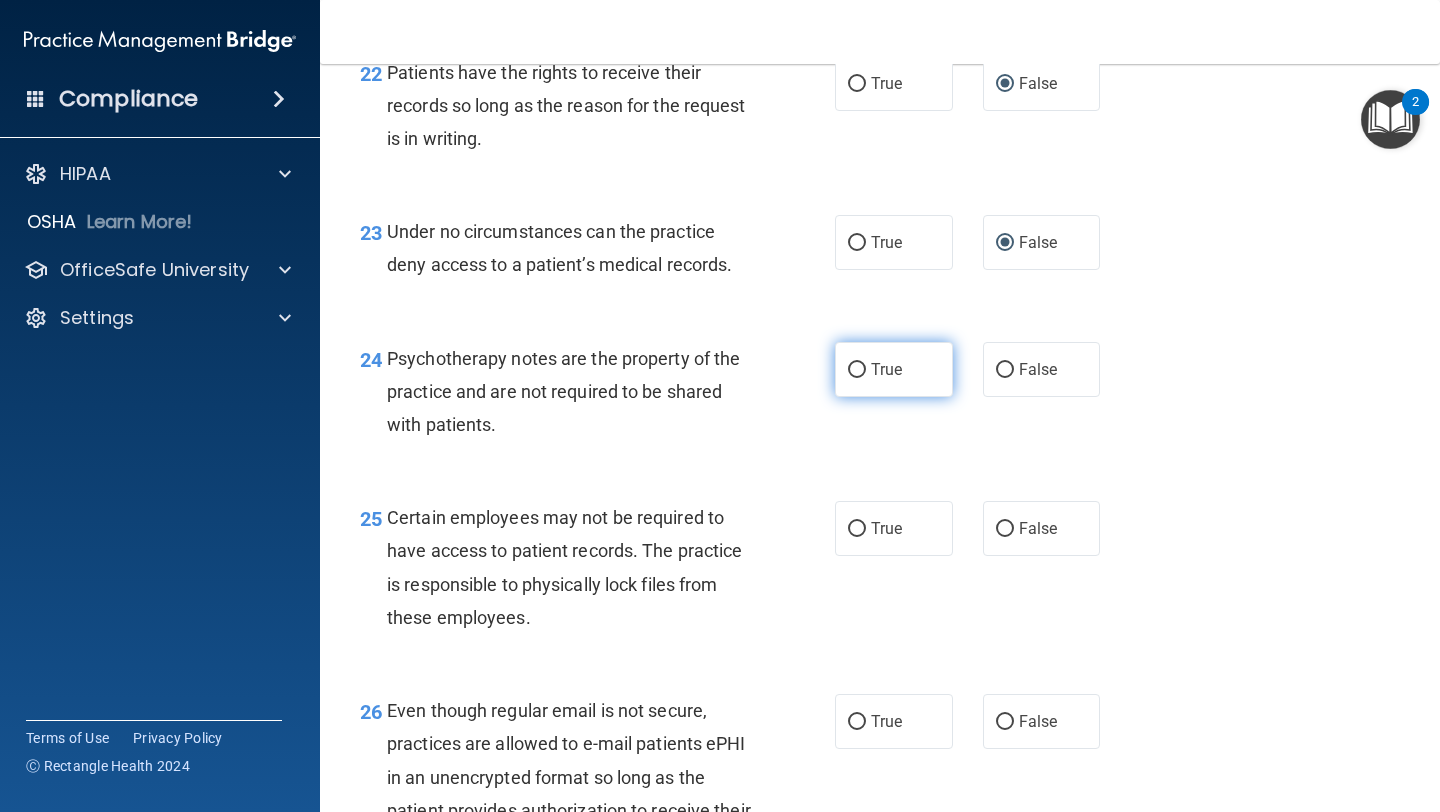 click on "True" at bounding box center (857, 370) 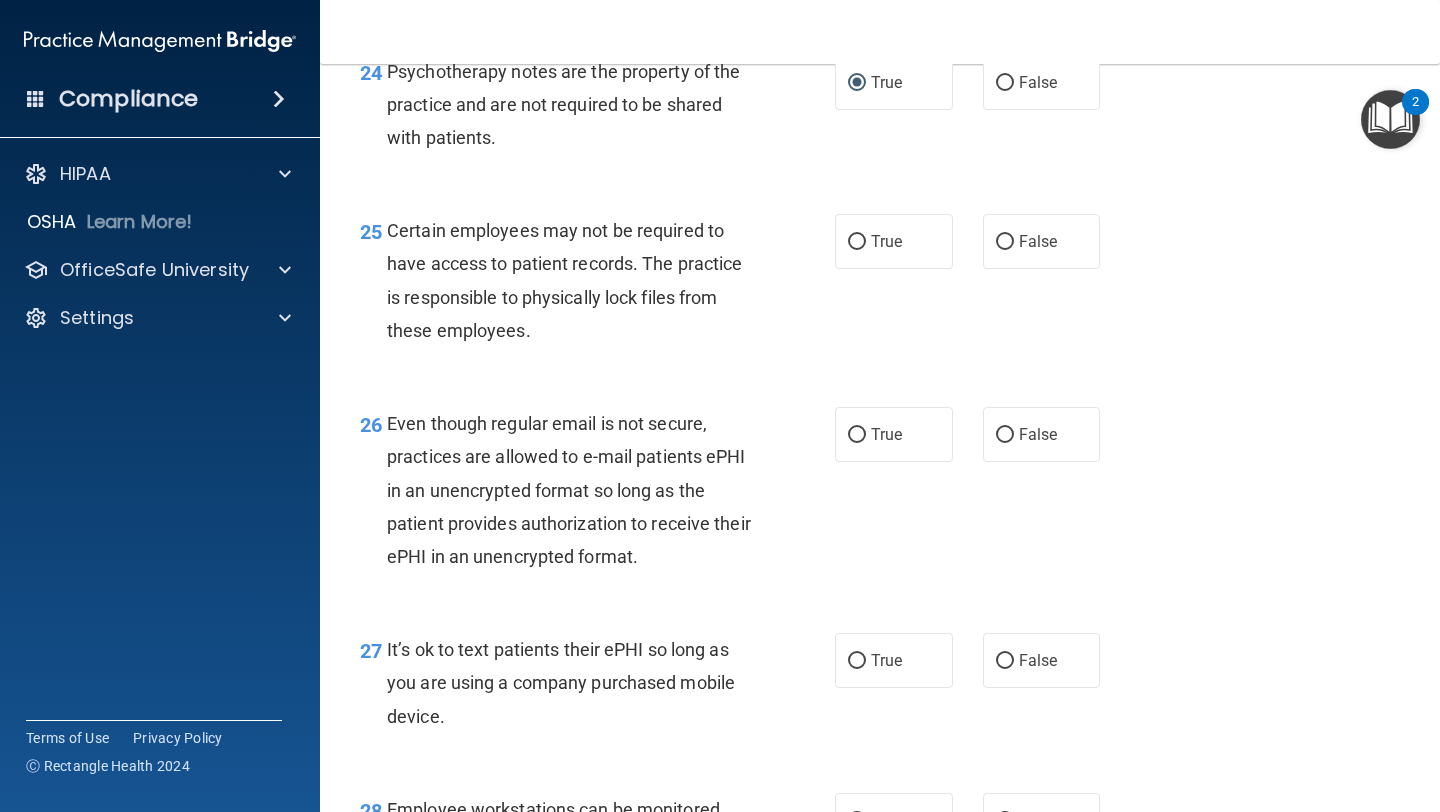 scroll, scrollTop: 4706, scrollLeft: 0, axis: vertical 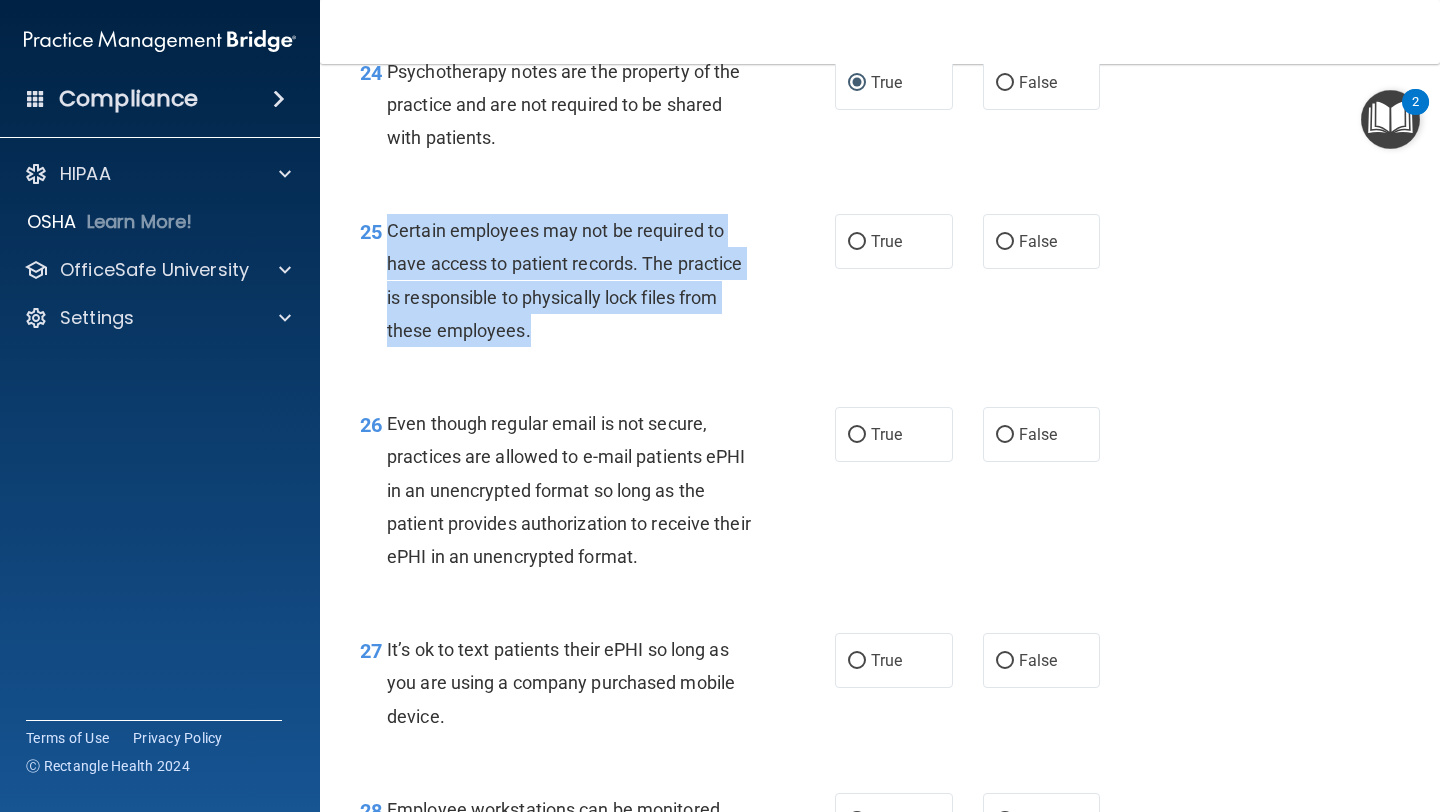 drag, startPoint x: 559, startPoint y: 368, endPoint x: 382, endPoint y: 269, distance: 202.80533 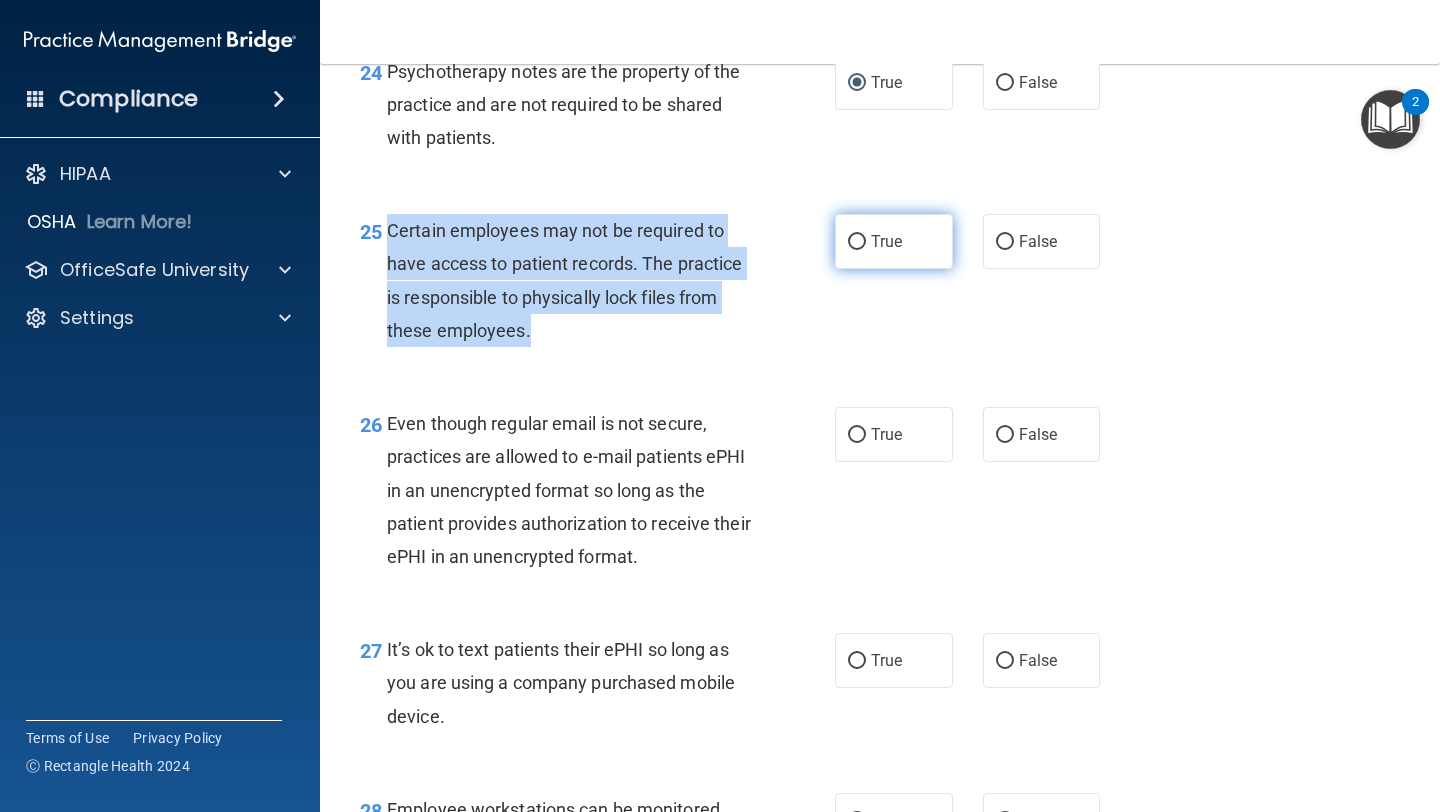 click on "True" at bounding box center [857, 242] 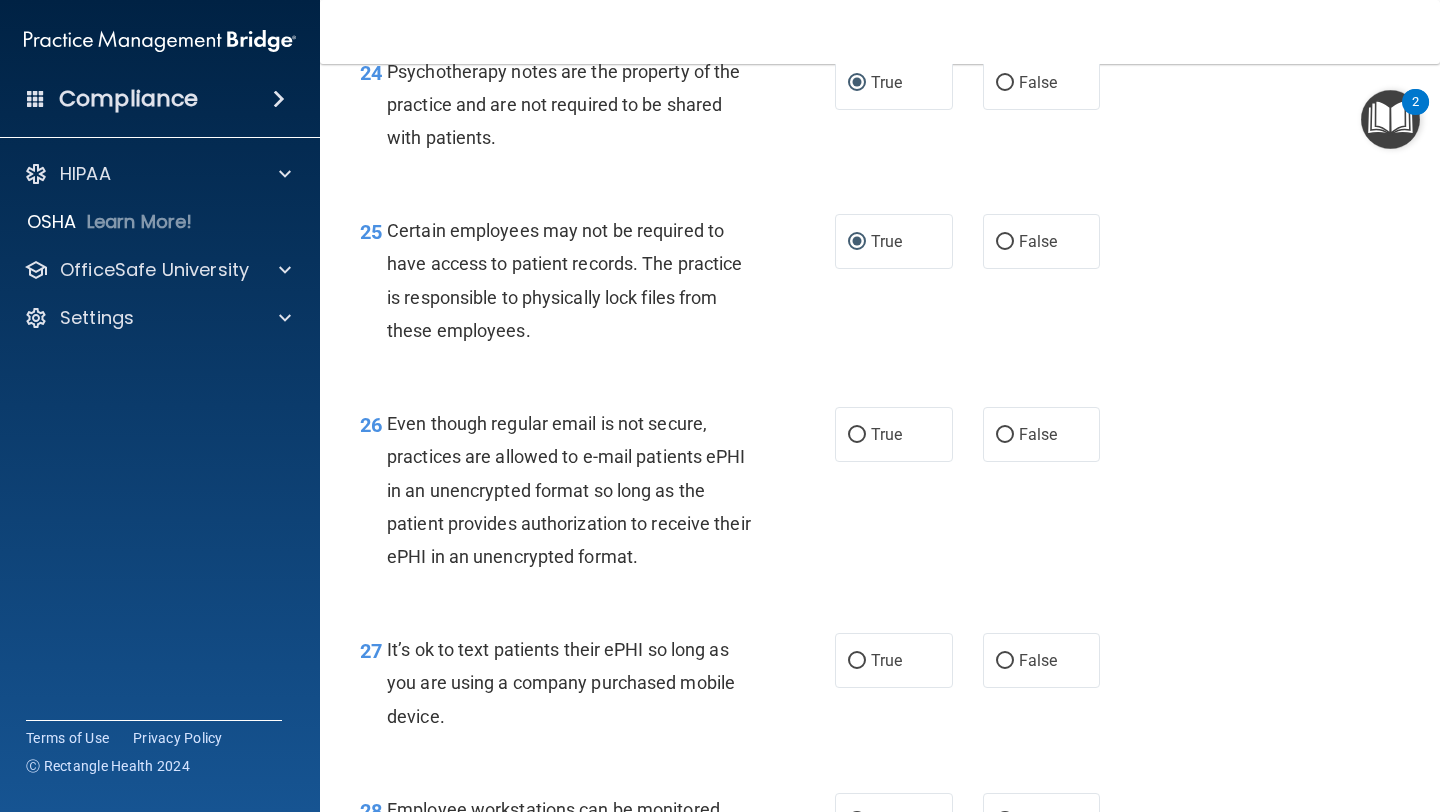 click on "Even though regular email is not secure, practices are allowed to e-mail patients ePHI in an unencrypted format so long as the patient provides authorization to receive their ePHI in an unencrypted format." at bounding box center [576, 490] 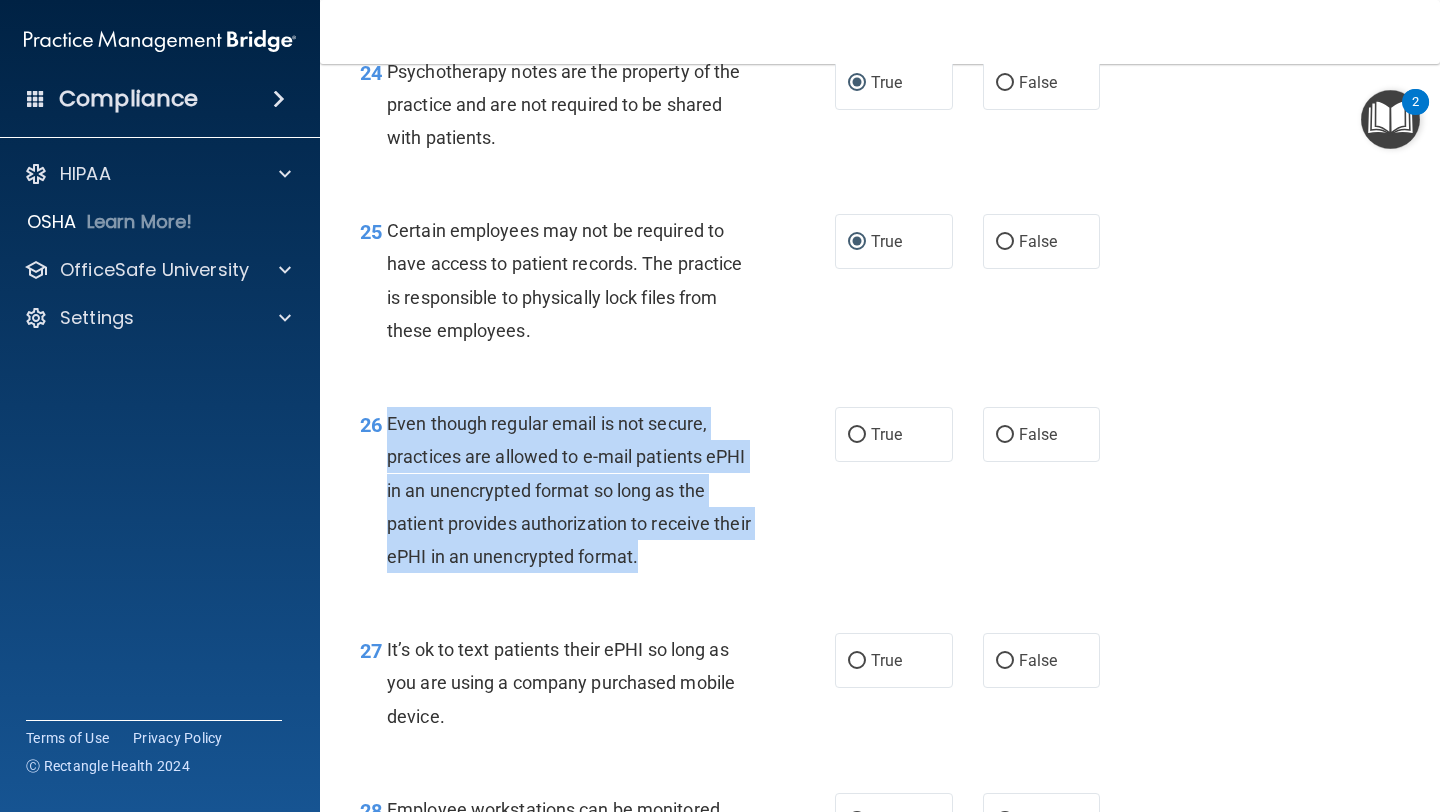 drag, startPoint x: 703, startPoint y: 596, endPoint x: 389, endPoint y: 463, distance: 341.00586 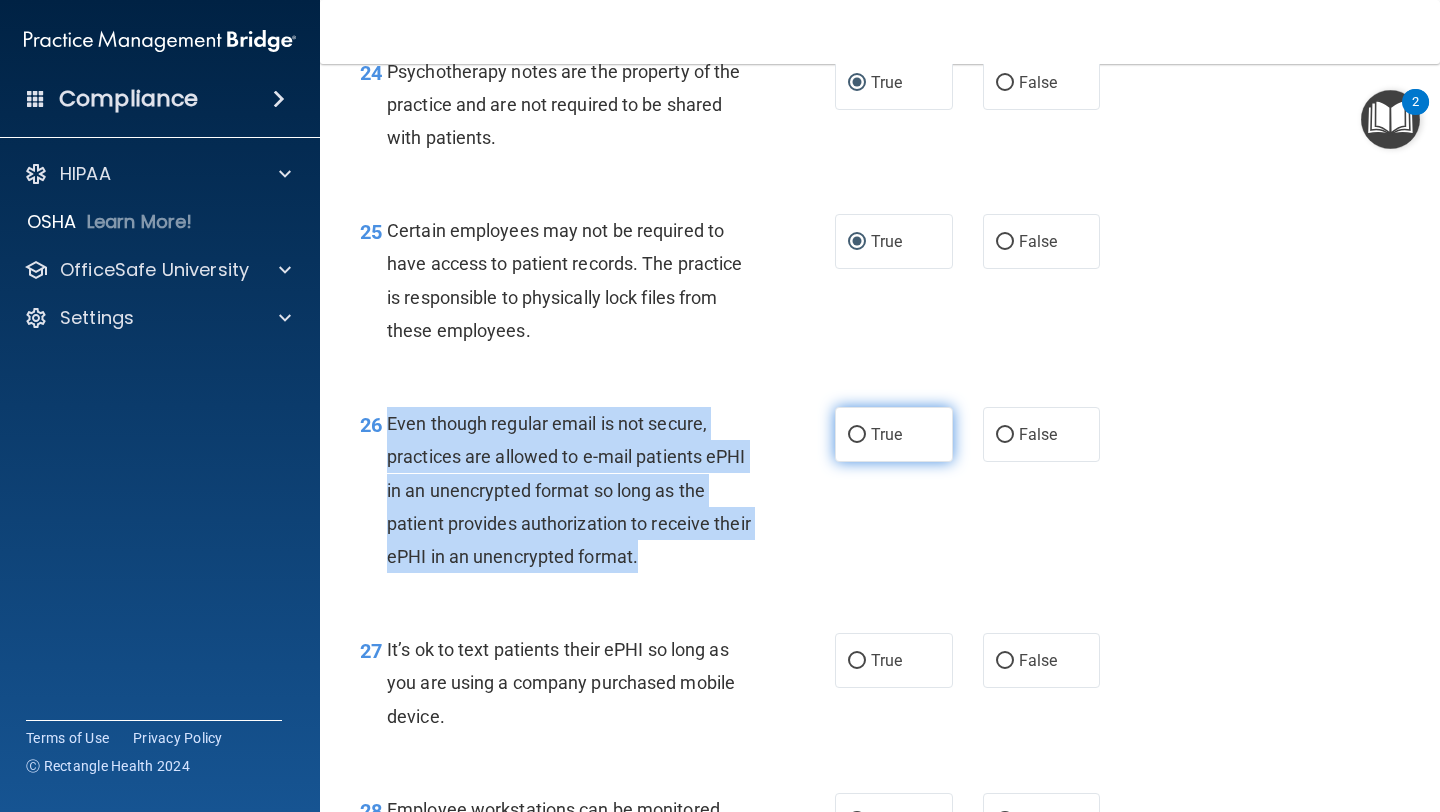 click on "True" at bounding box center [857, 435] 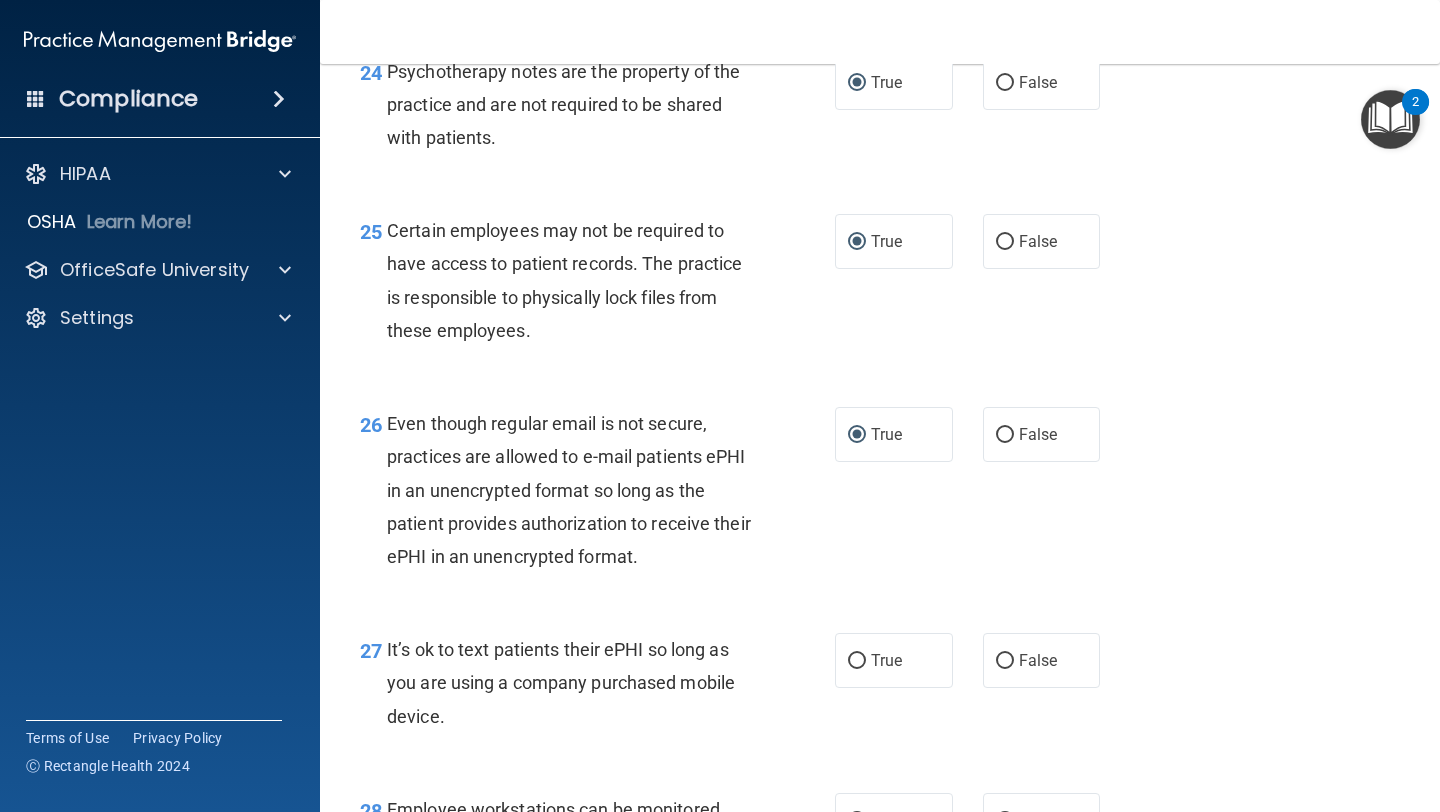 click on "27        It’s ok to text patients their ePHI so long as you are using a company purchased mobile device.                 True           False" at bounding box center [880, 688] 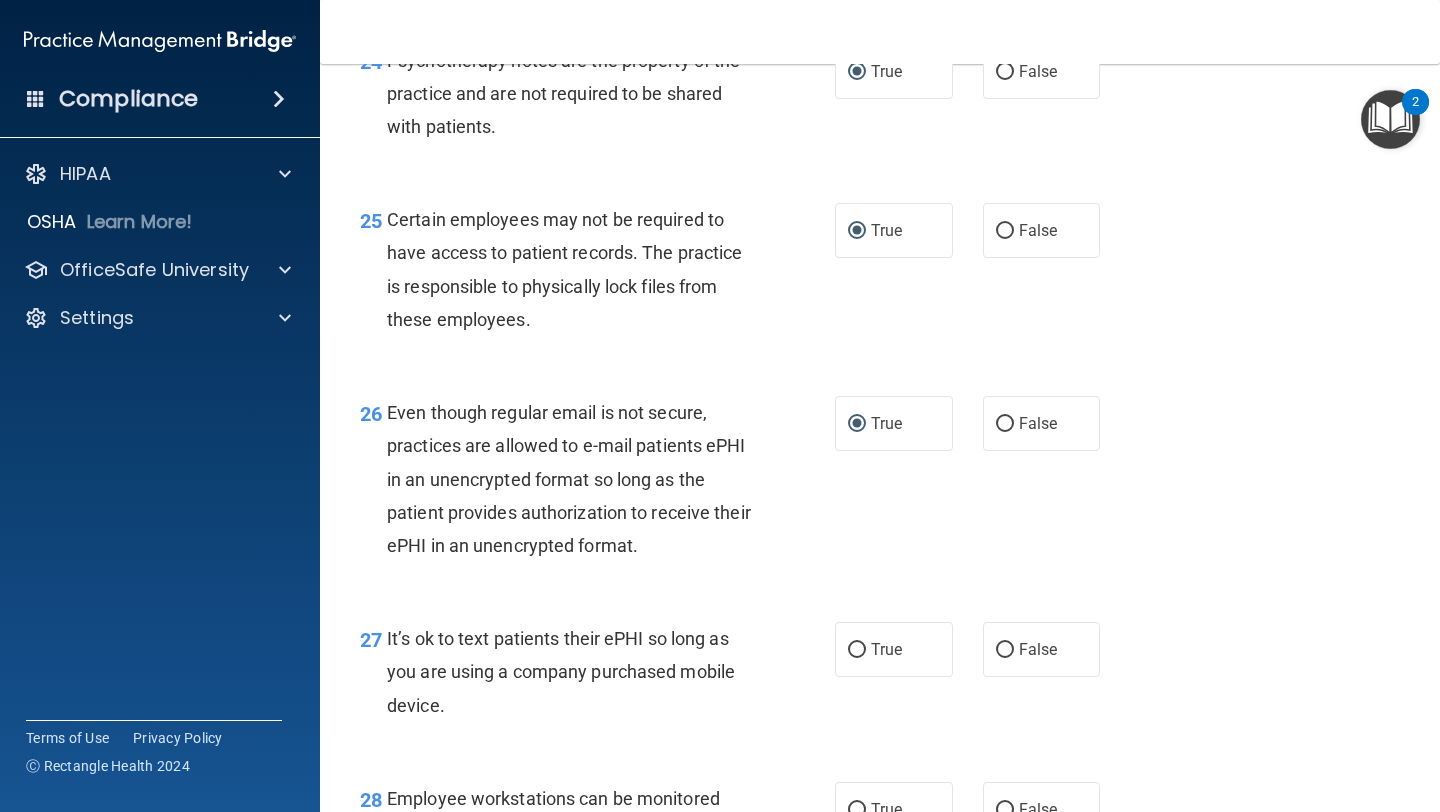 scroll, scrollTop: 4852, scrollLeft: 0, axis: vertical 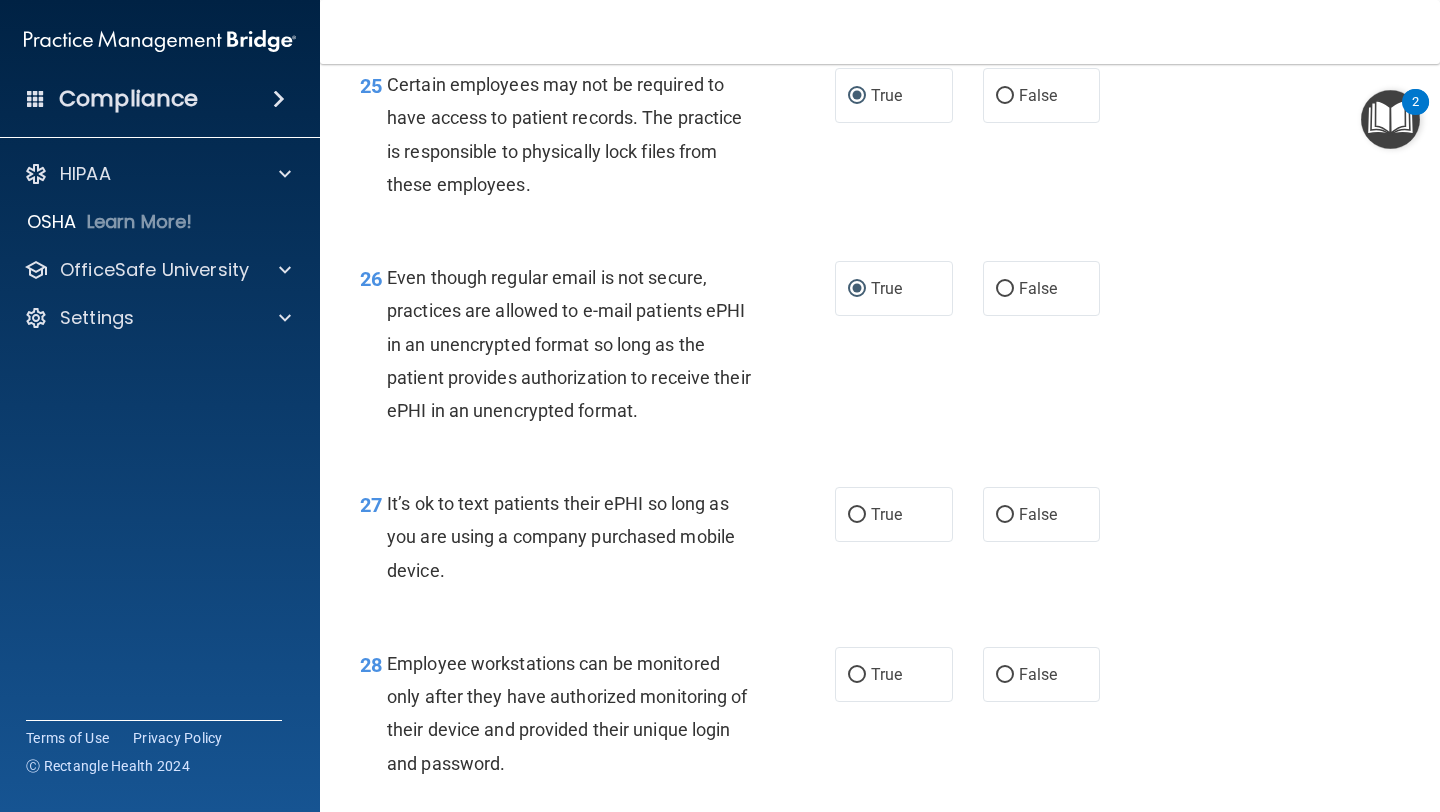 drag, startPoint x: 469, startPoint y: 604, endPoint x: 388, endPoint y: 537, distance: 105.11898 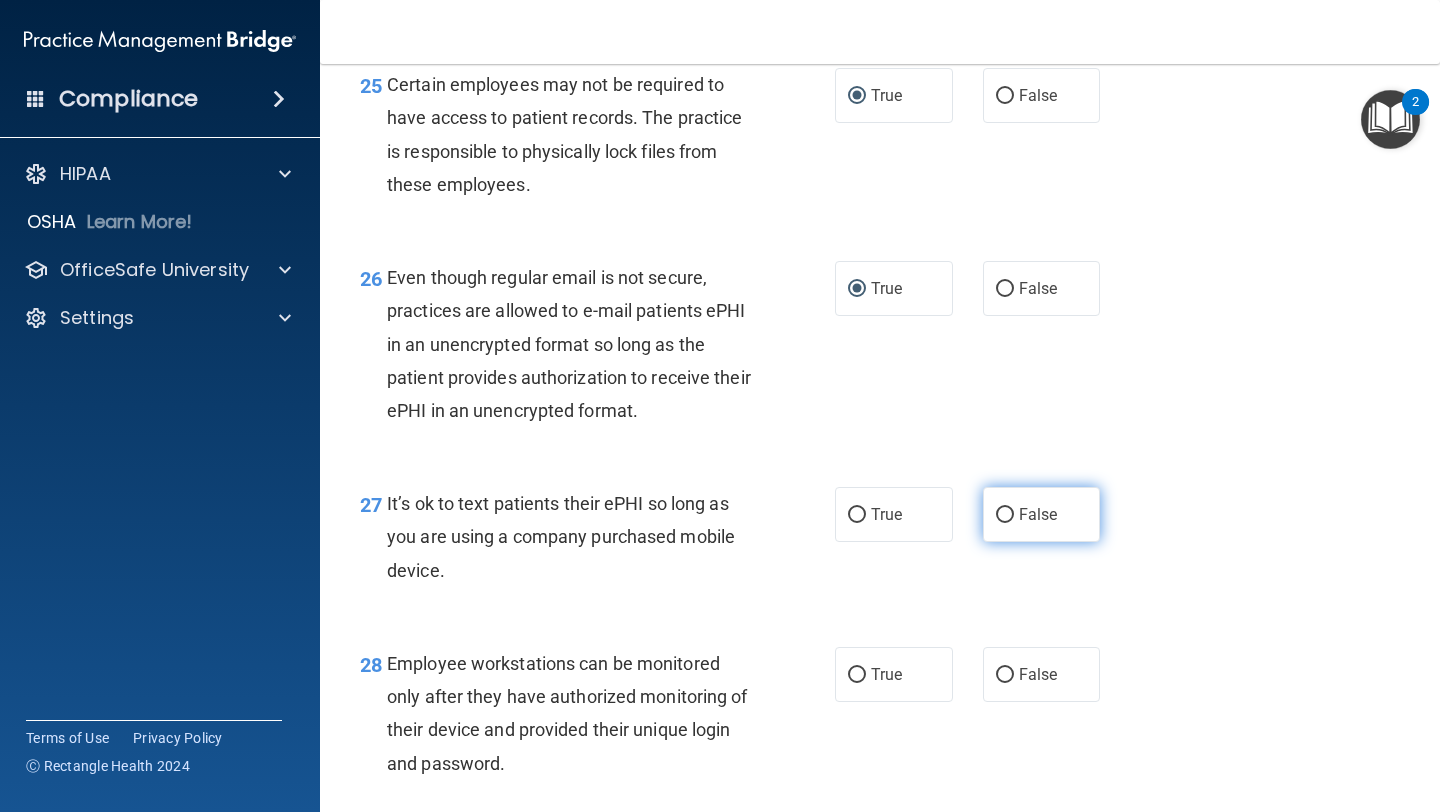 click on "False" at bounding box center (1005, 515) 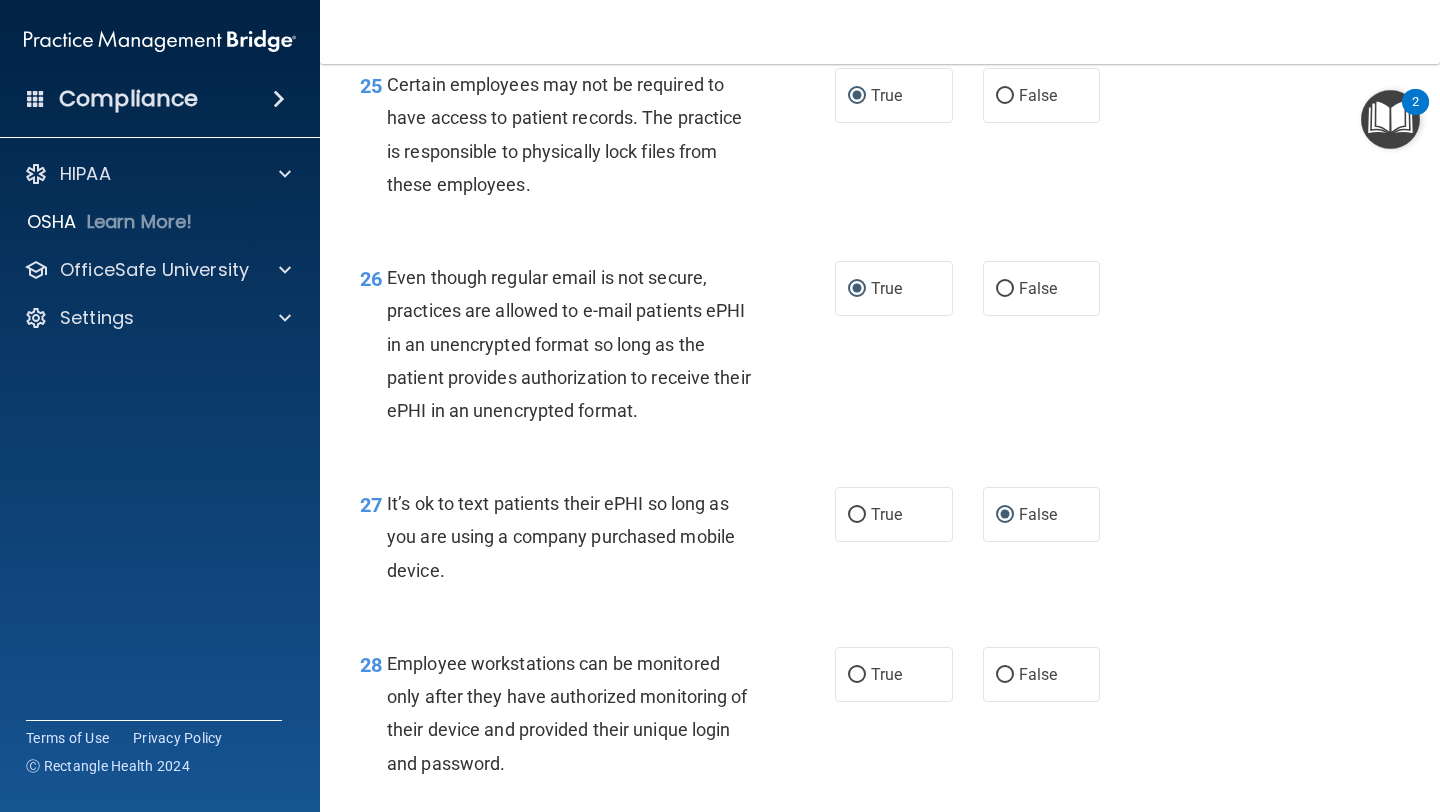 click on "27        It’s ok to text patients their ePHI so long as you are using a company purchased mobile device." at bounding box center (597, 542) 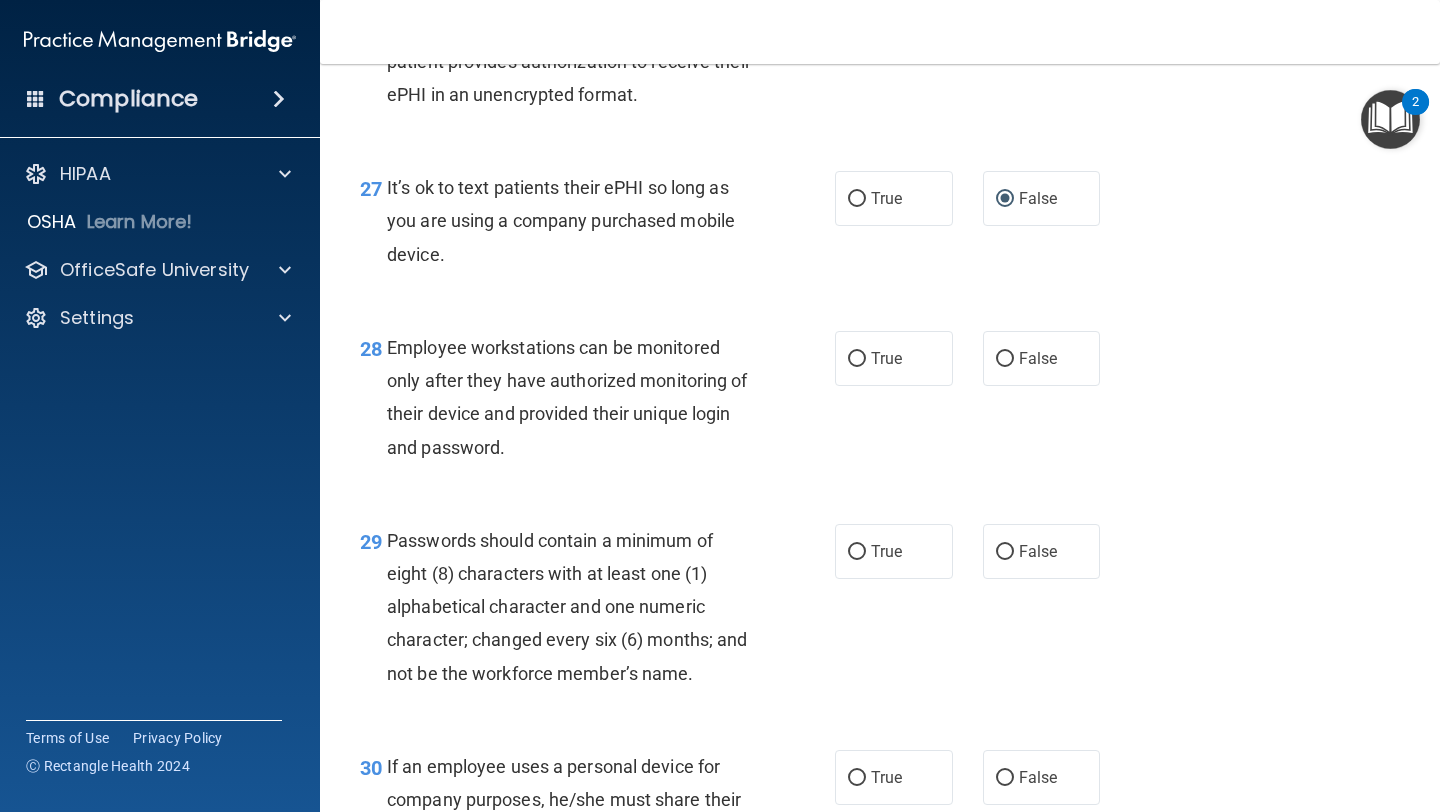 scroll, scrollTop: 5229, scrollLeft: 0, axis: vertical 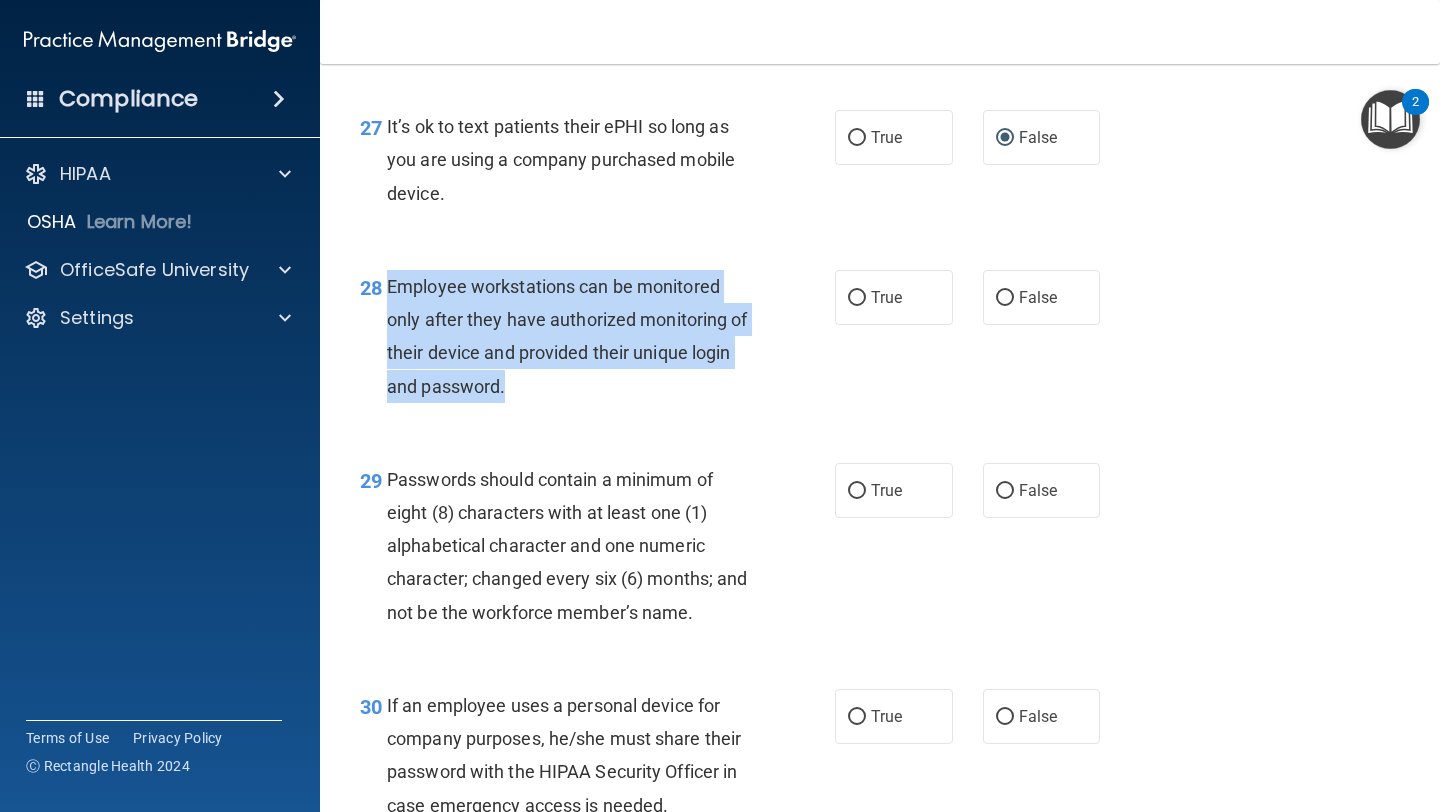 drag, startPoint x: 546, startPoint y: 417, endPoint x: 385, endPoint y: 321, distance: 187.44865 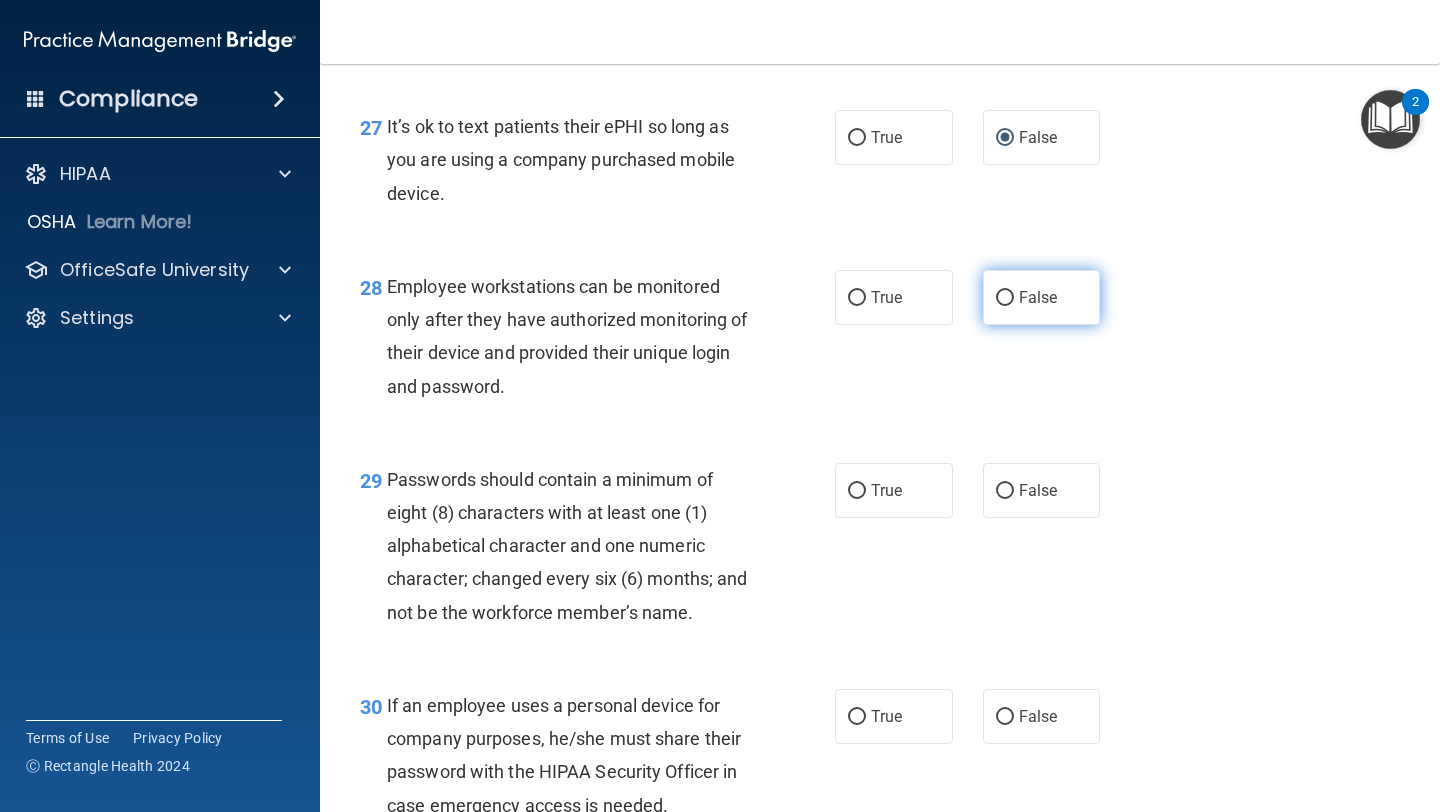 click on "False" at bounding box center [1042, 297] 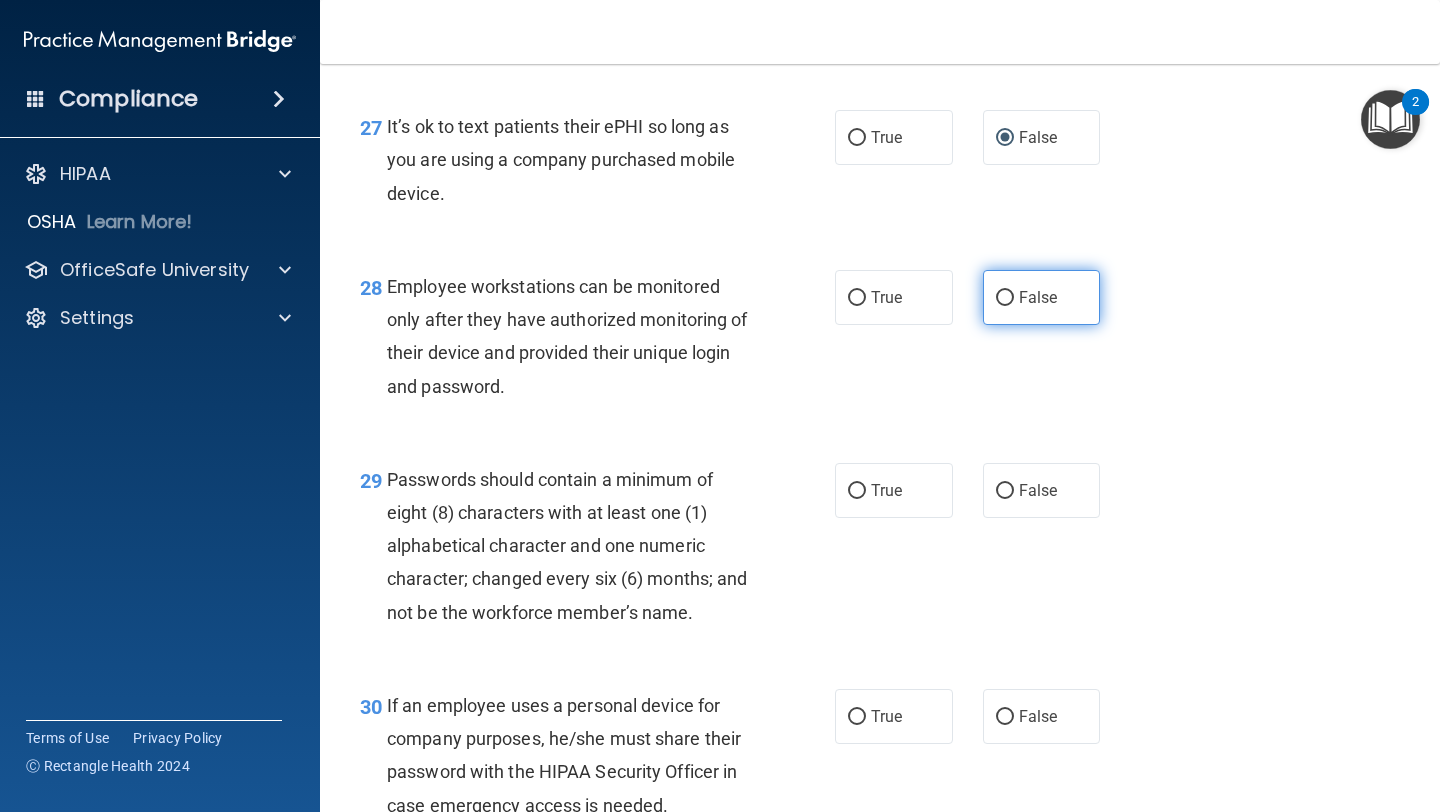 click on "False" at bounding box center [1005, 298] 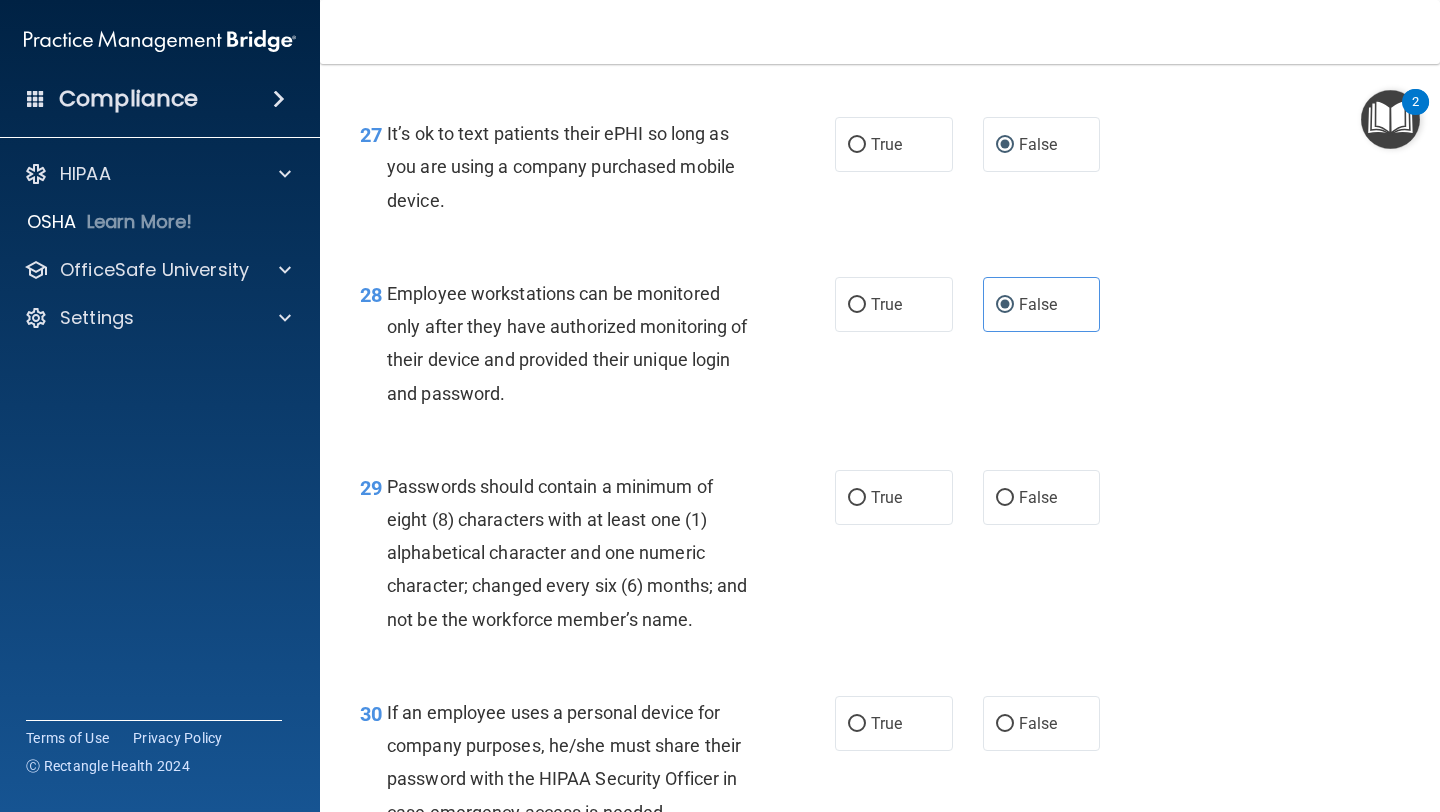 scroll, scrollTop: 5221, scrollLeft: 0, axis: vertical 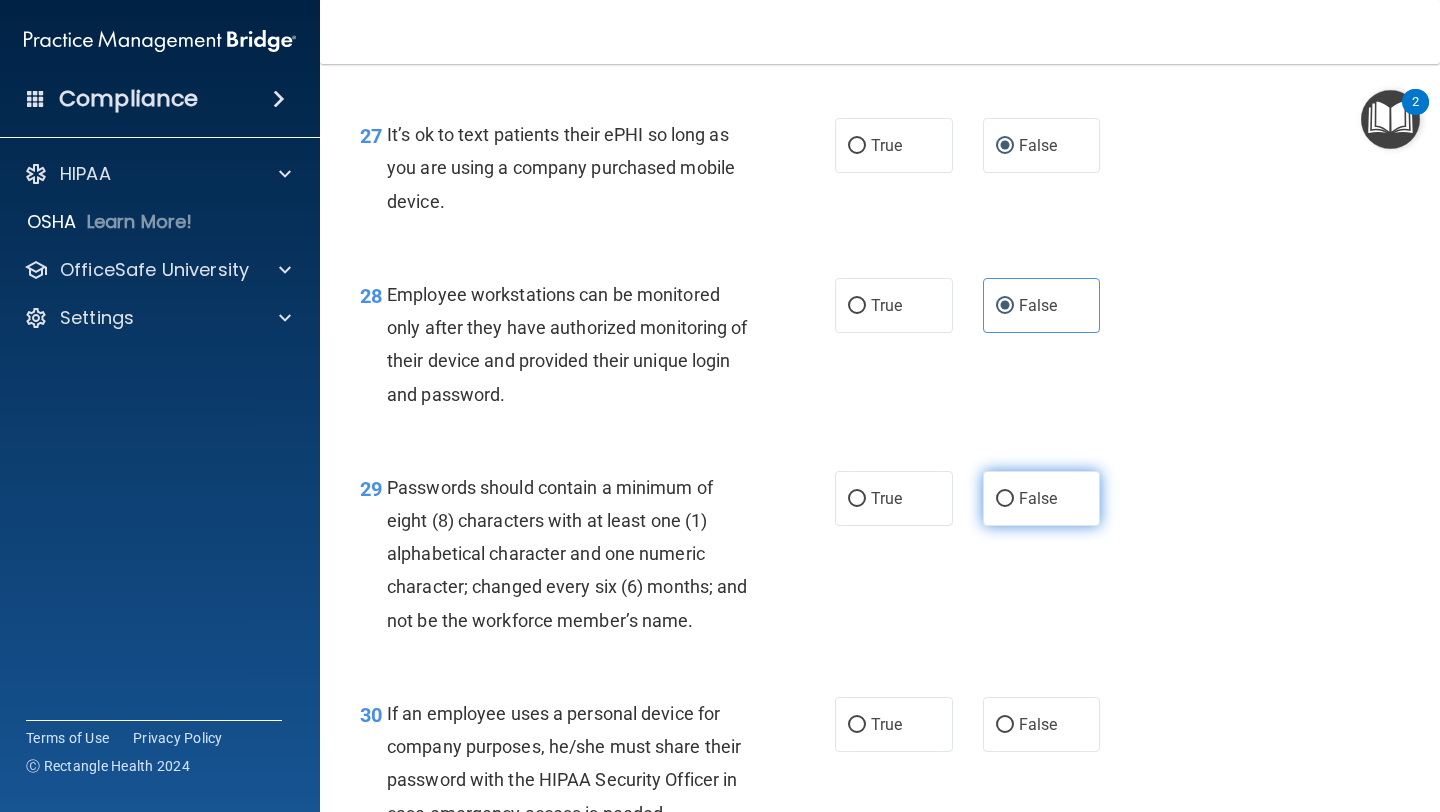 click on "False" at bounding box center [1005, 499] 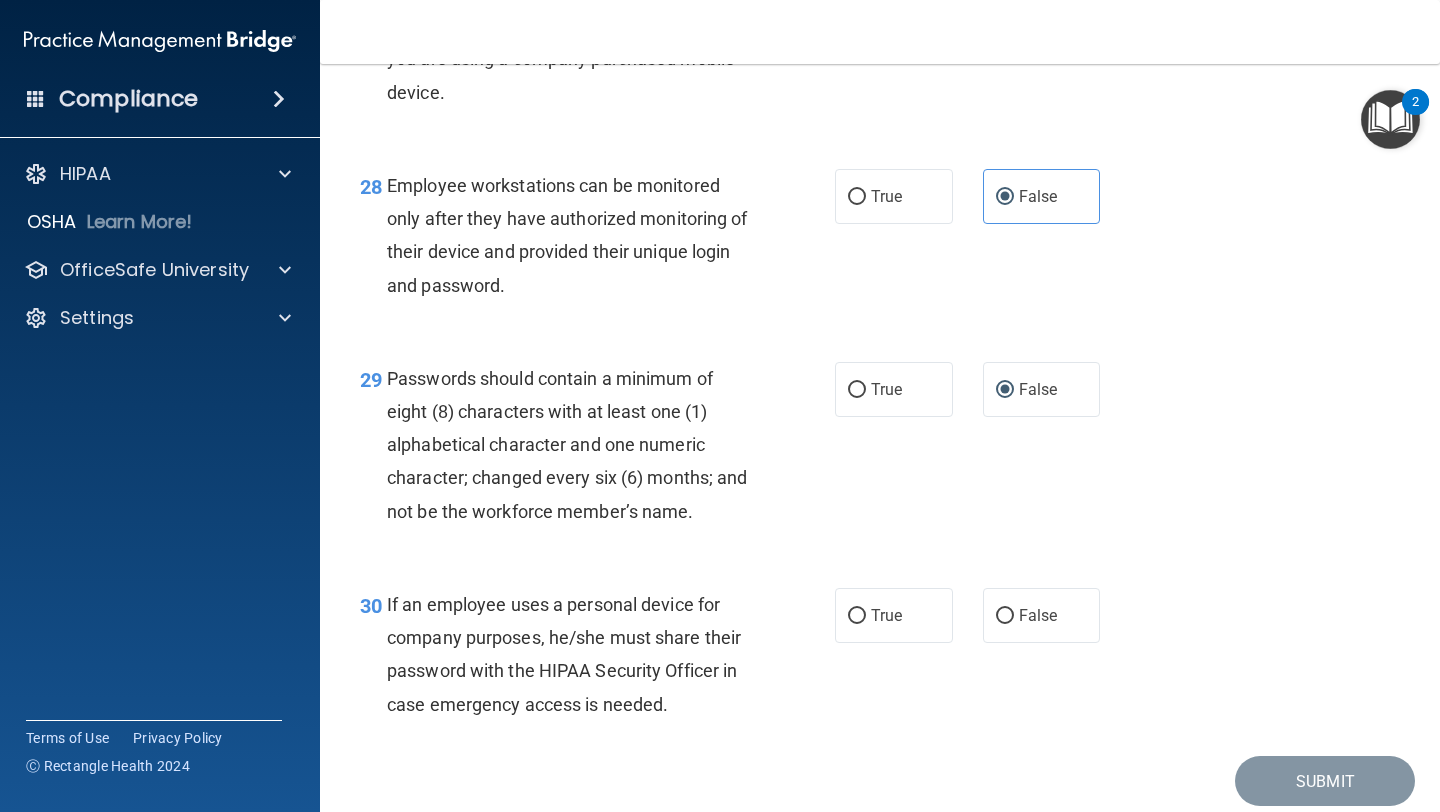 scroll, scrollTop: 5438, scrollLeft: 0, axis: vertical 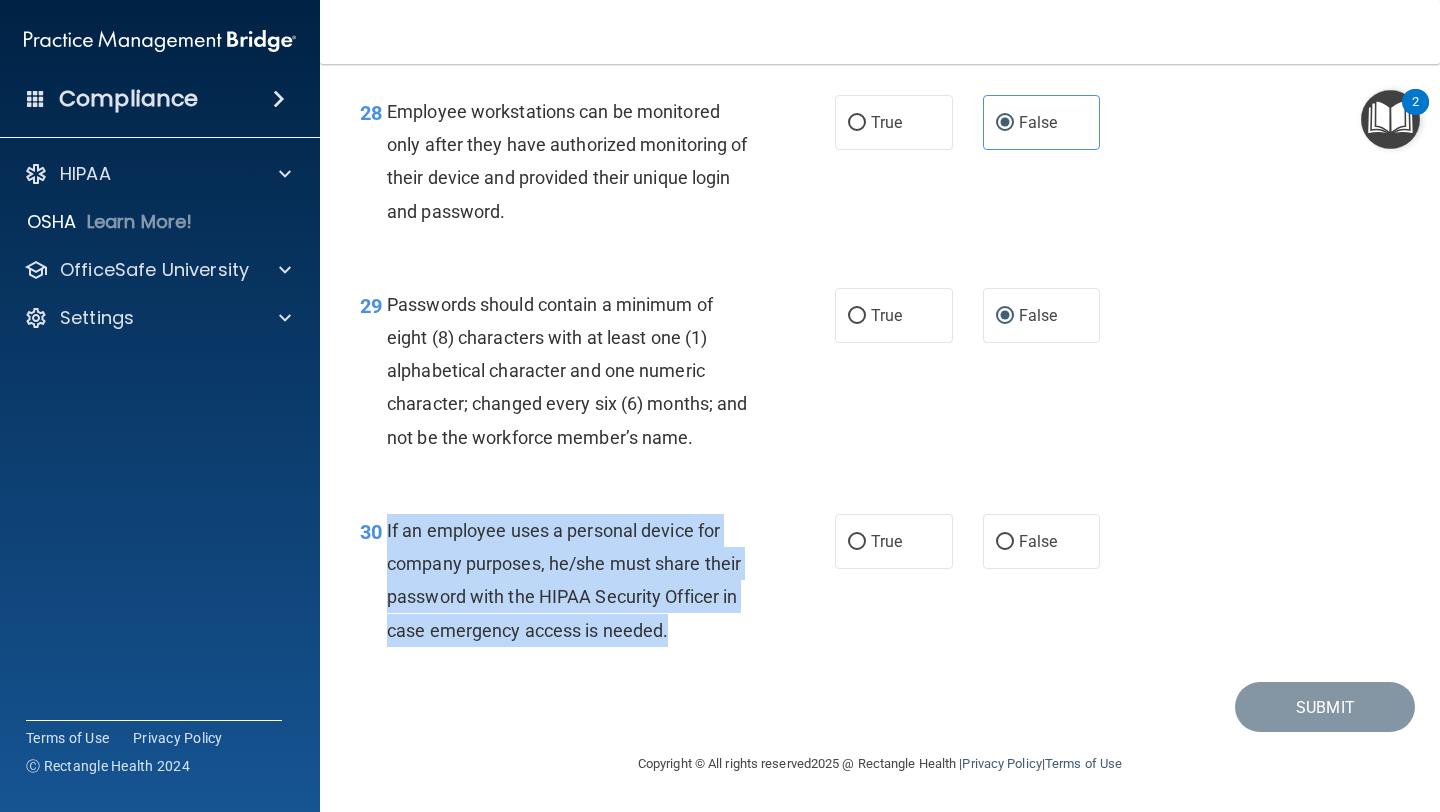 drag, startPoint x: 694, startPoint y: 637, endPoint x: 387, endPoint y: 526, distance: 326.45062 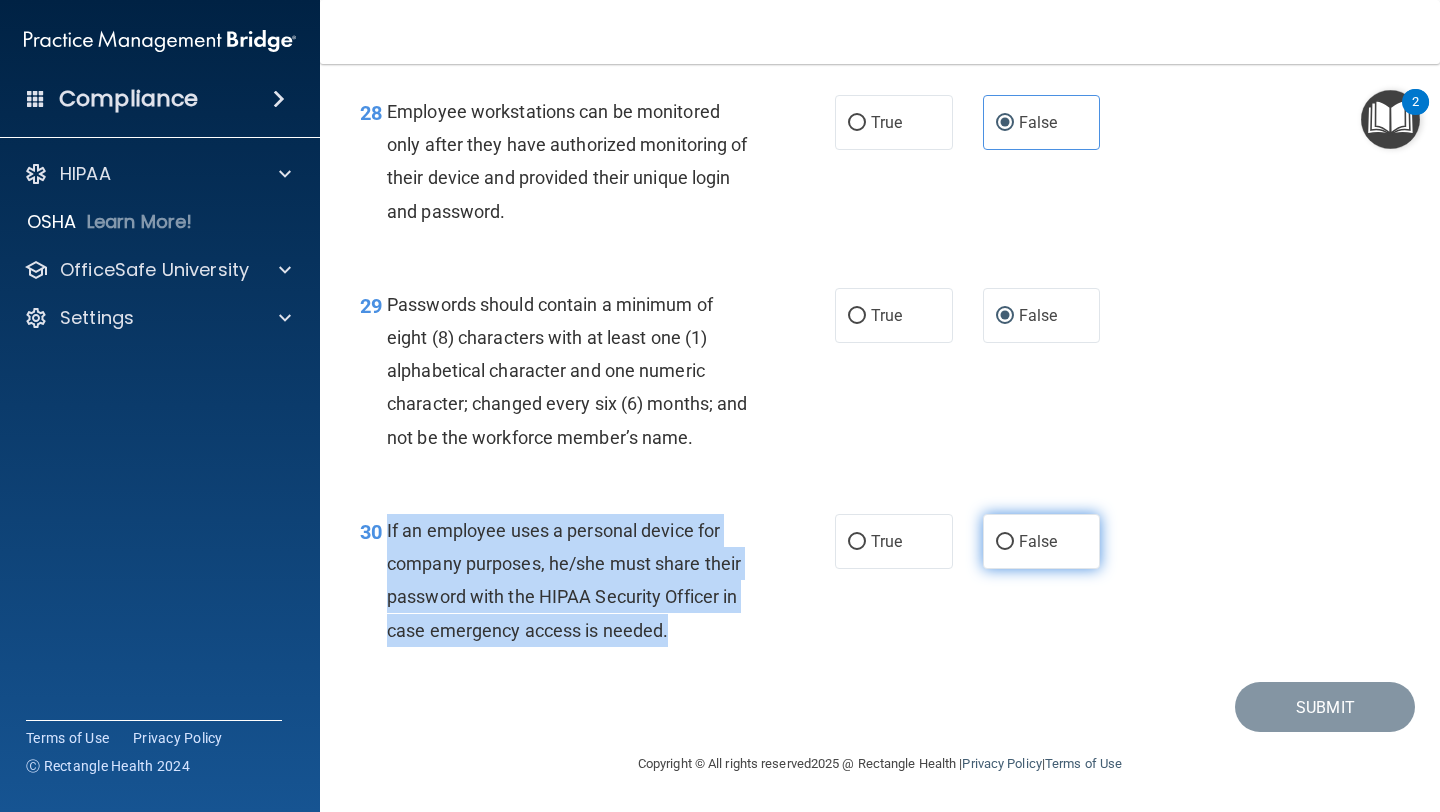 click on "False" at bounding box center (1005, 542) 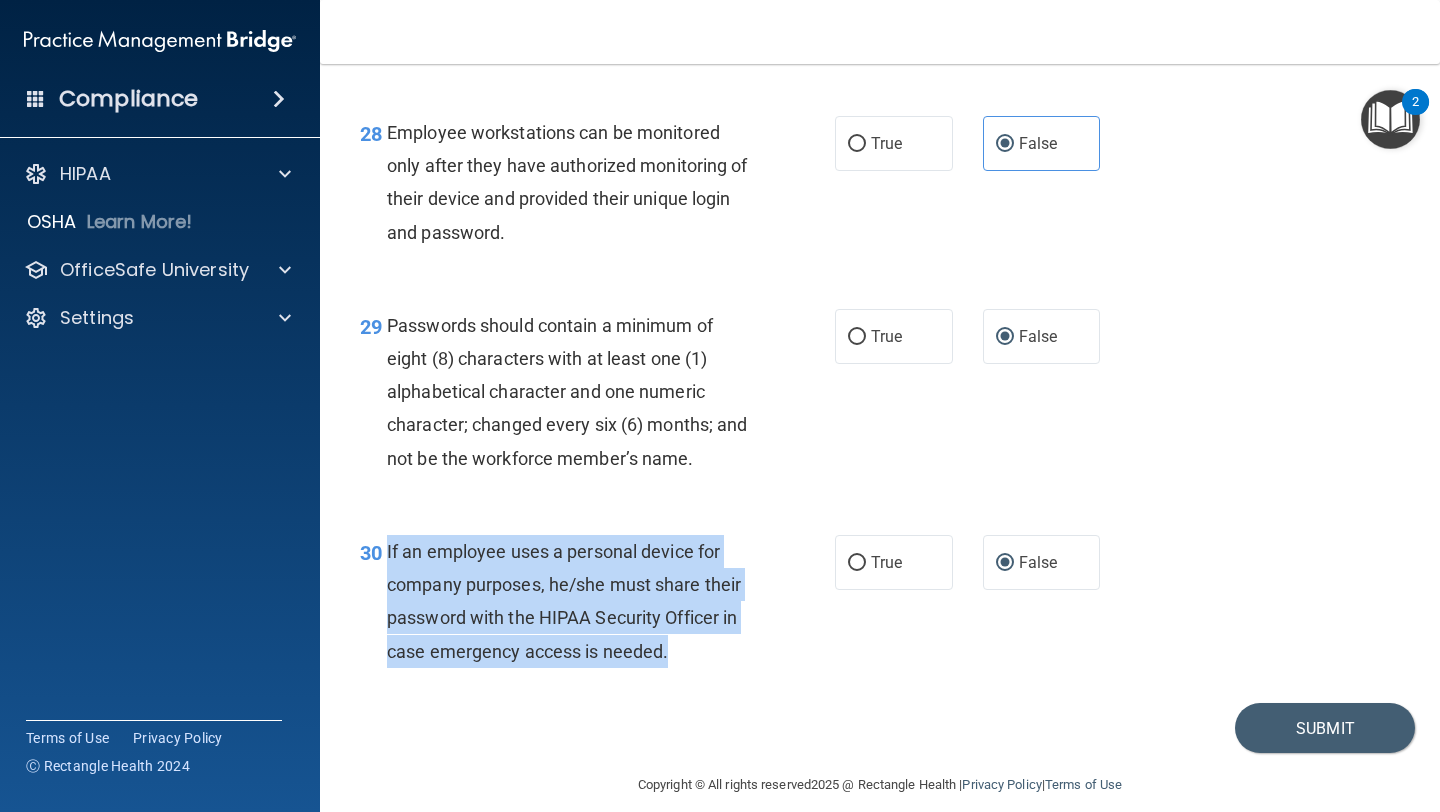 scroll, scrollTop: 5384, scrollLeft: 0, axis: vertical 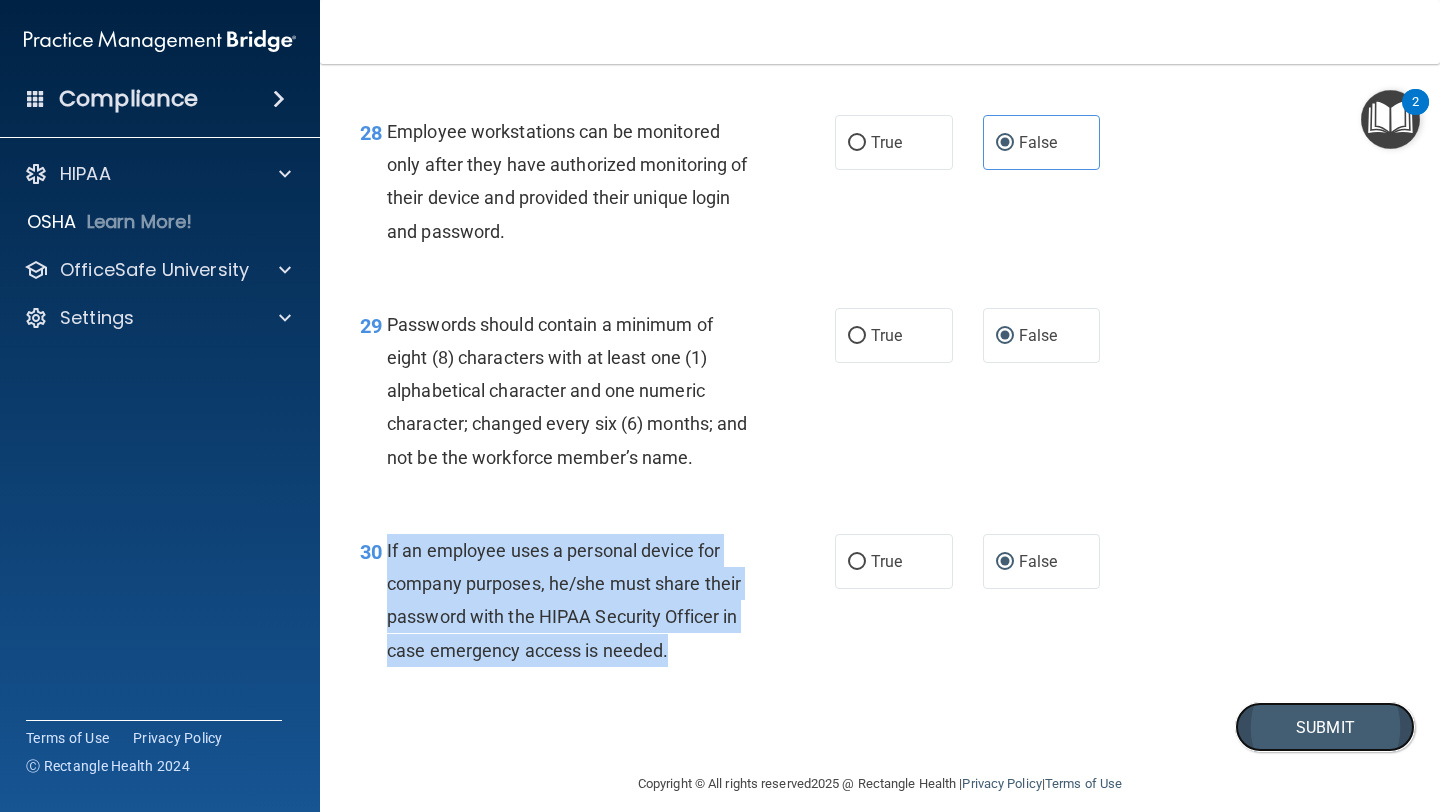 click on "Submit" at bounding box center (1325, 727) 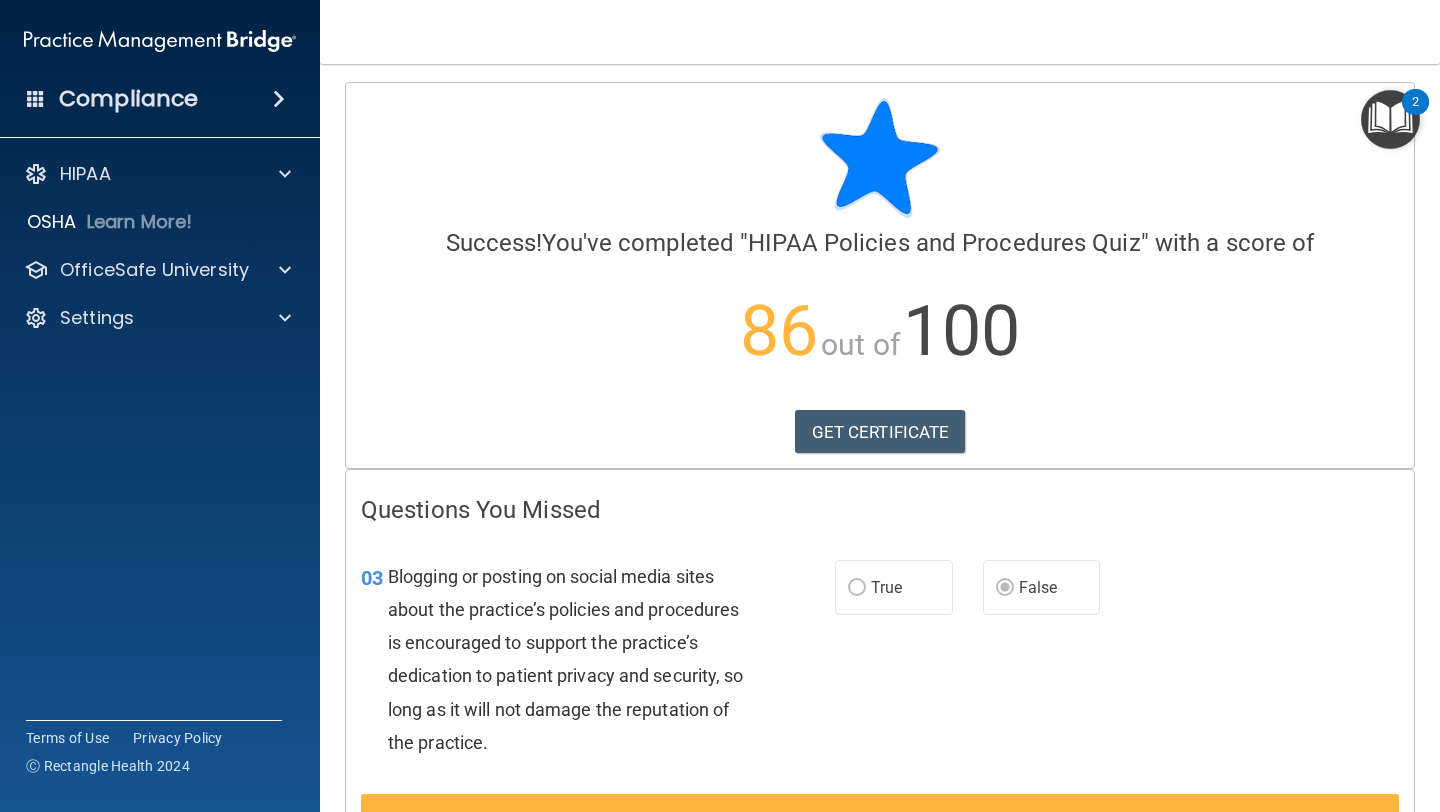 scroll, scrollTop: 0, scrollLeft: 0, axis: both 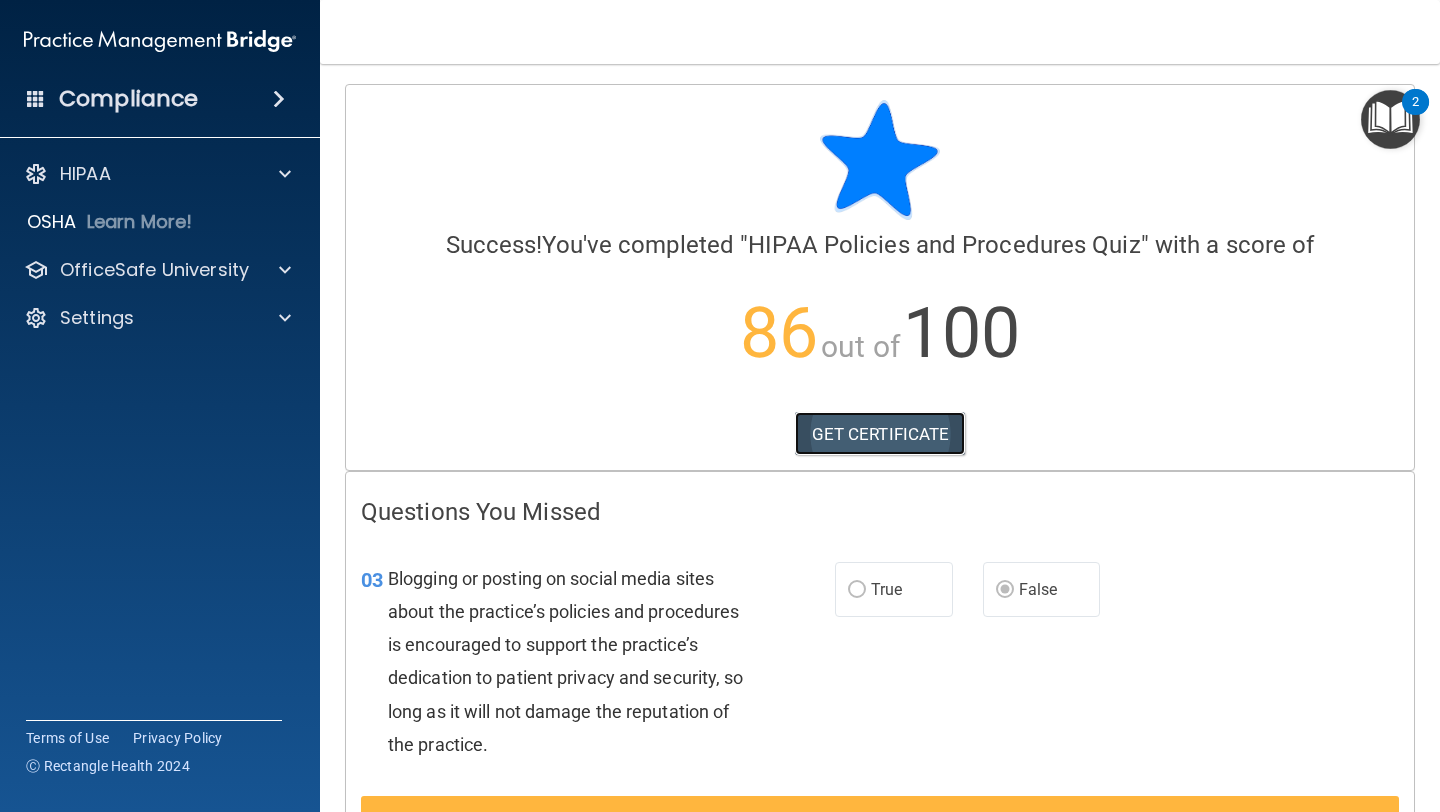 click on "GET CERTIFICATE" at bounding box center [880, 434] 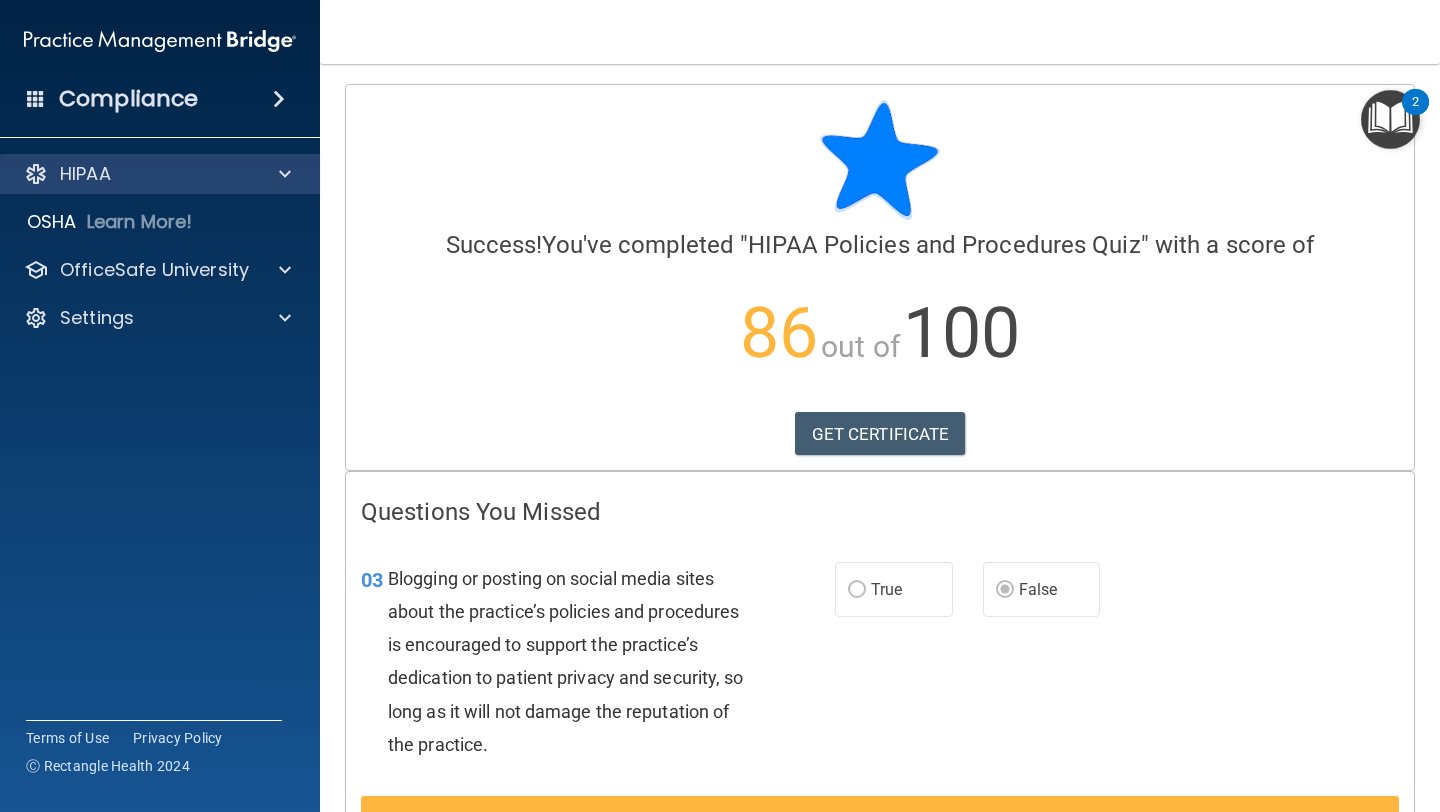 click on "HIPAA" at bounding box center [160, 174] 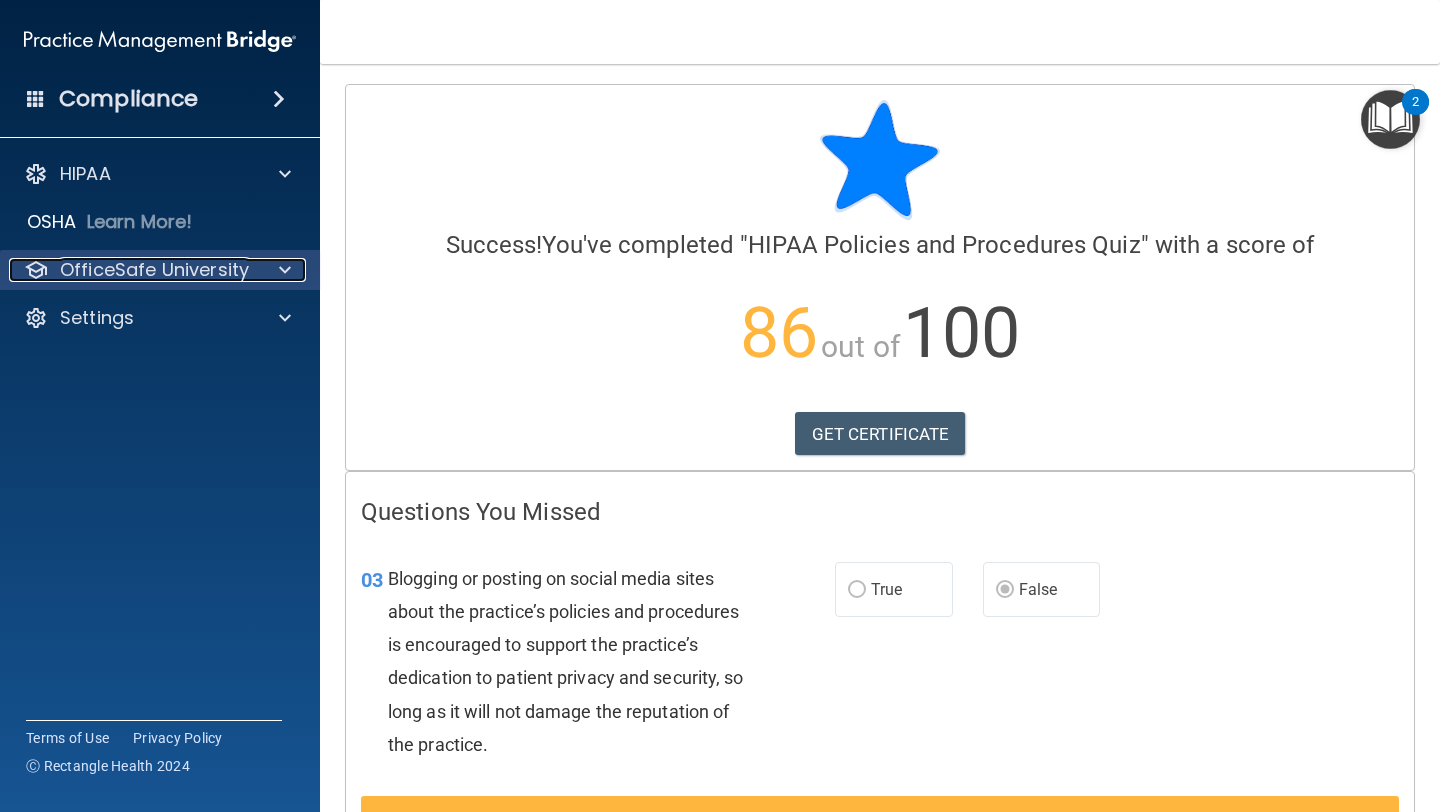 click at bounding box center [285, 270] 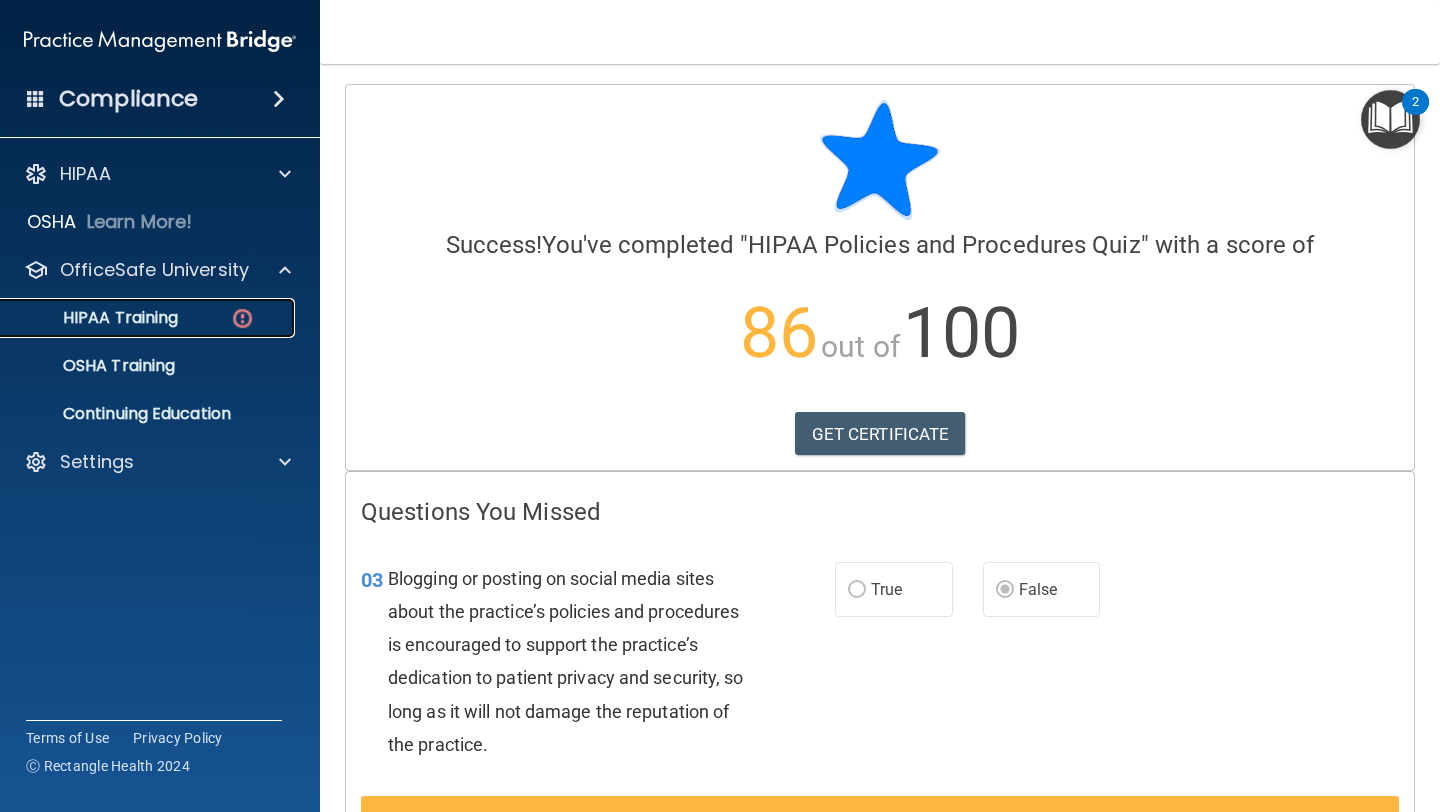 click at bounding box center (242, 318) 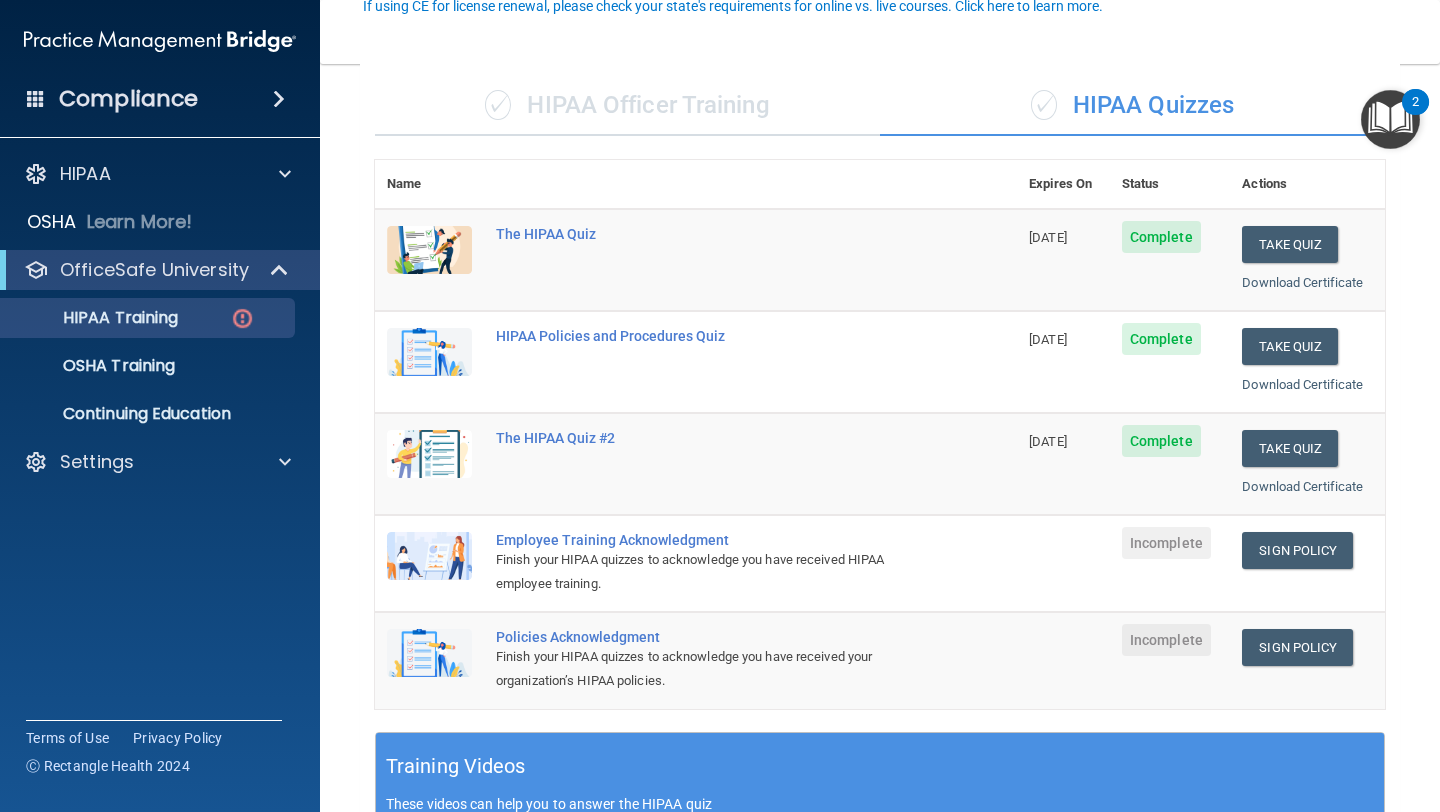 scroll, scrollTop: 235, scrollLeft: 0, axis: vertical 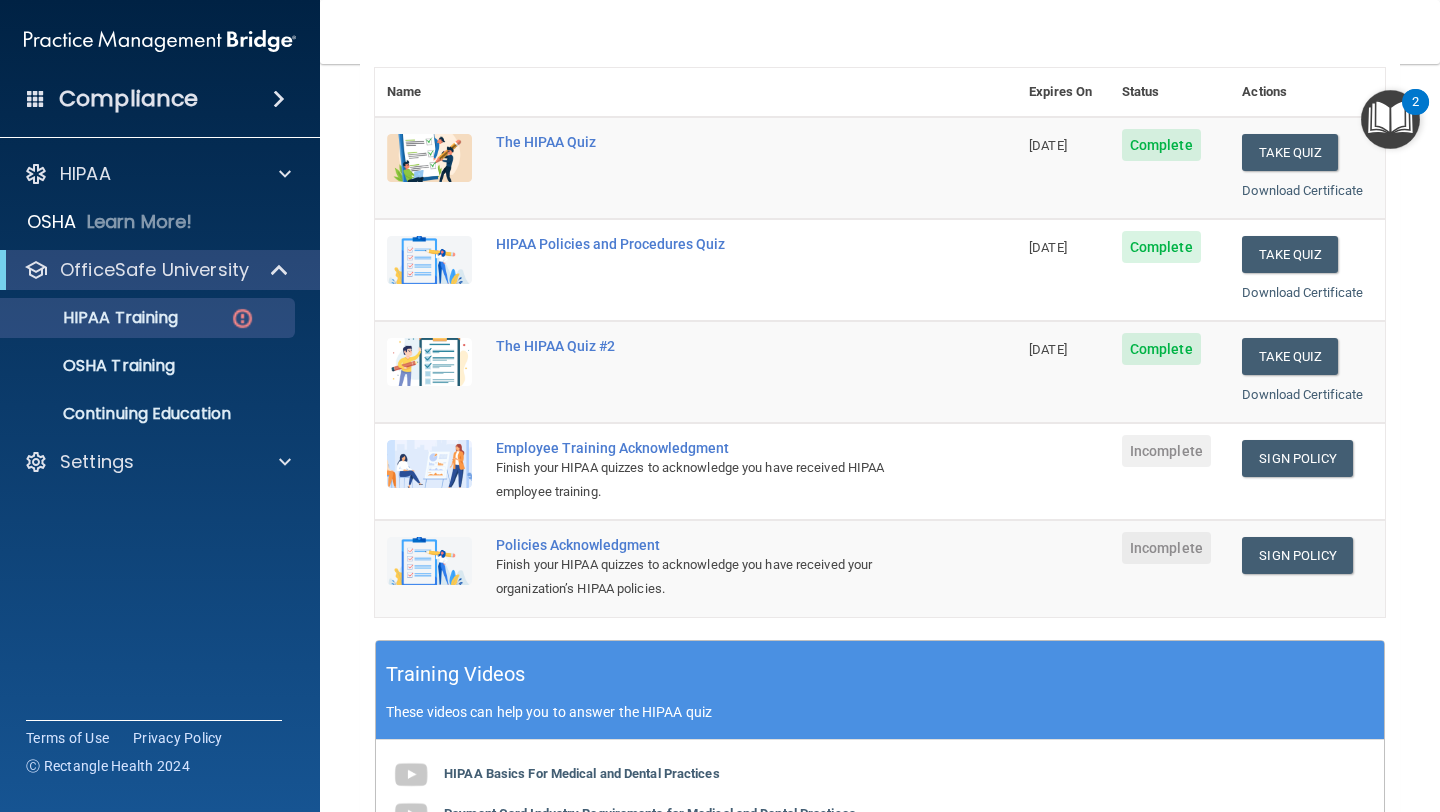 click on "2" at bounding box center (1415, 102) 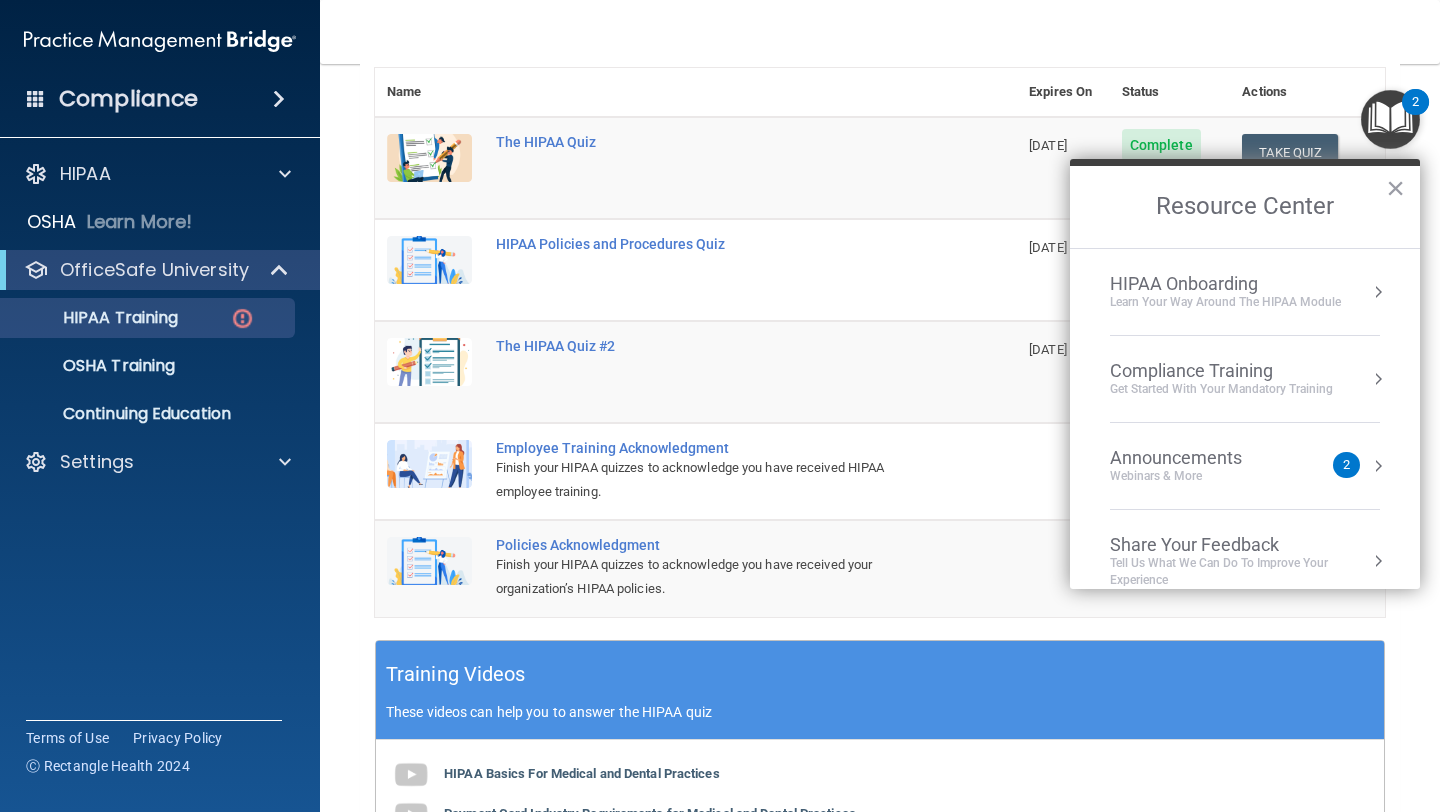 click on "Compliance Training" at bounding box center [1221, 371] 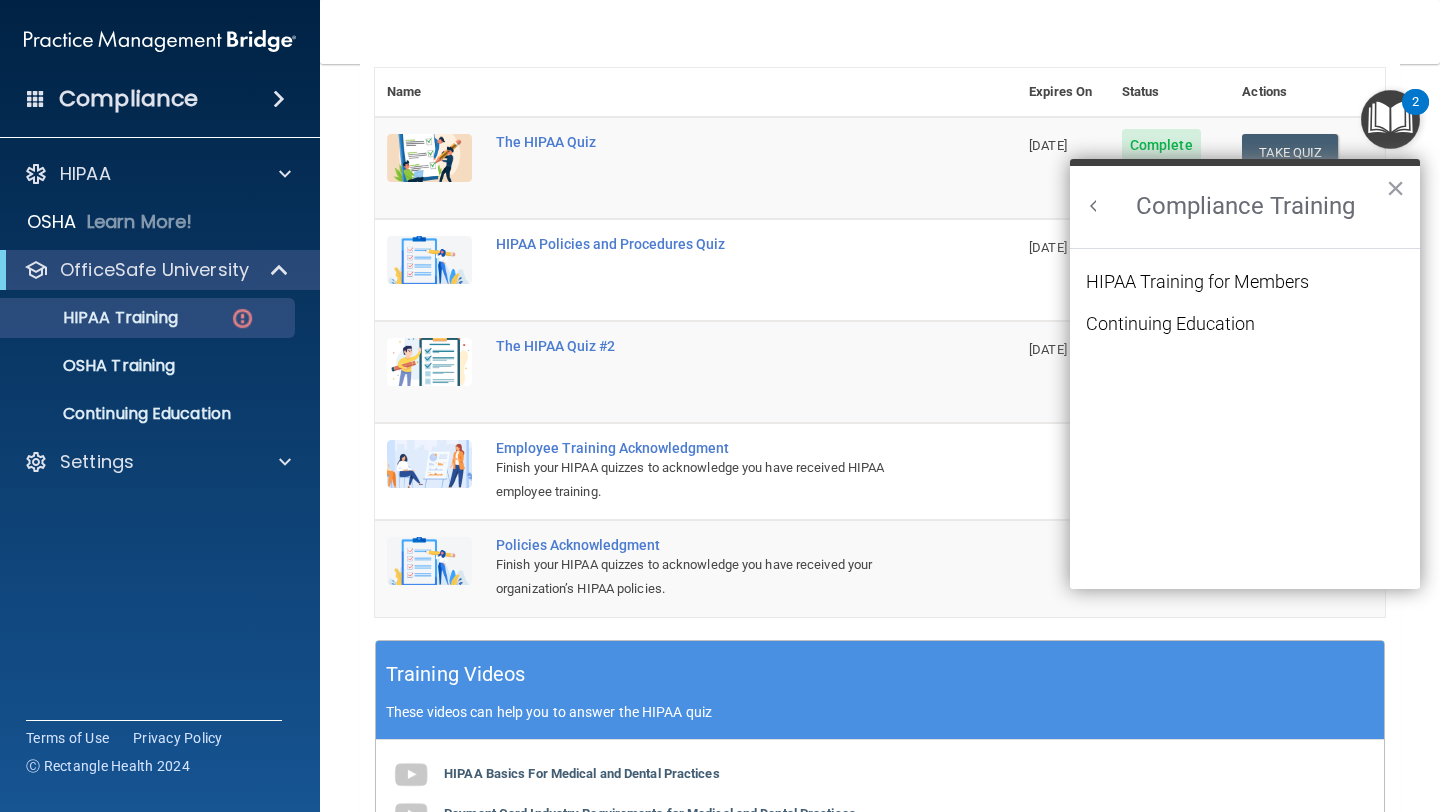 scroll, scrollTop: 0, scrollLeft: 0, axis: both 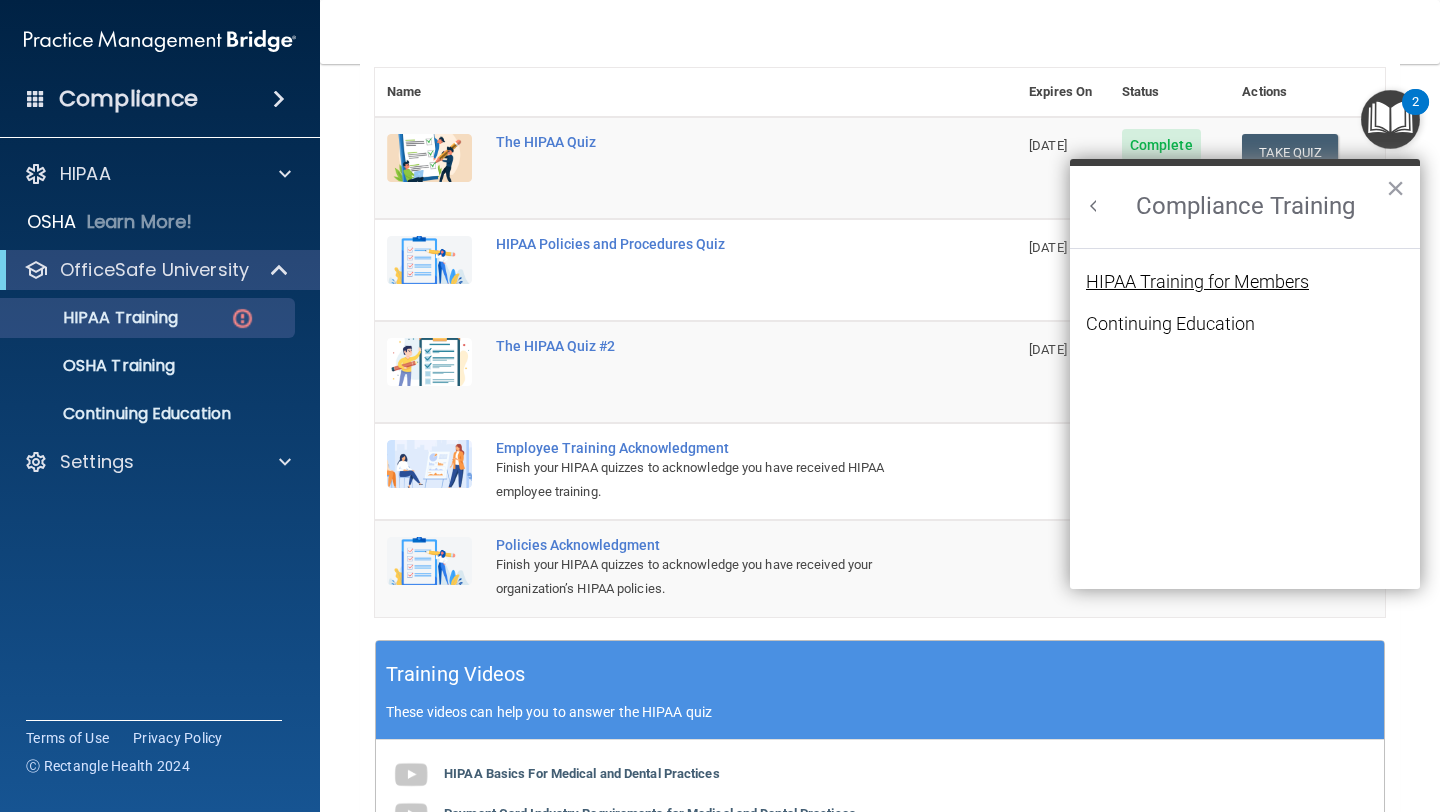 click on "HIPAA Training for Members" at bounding box center [1197, 282] 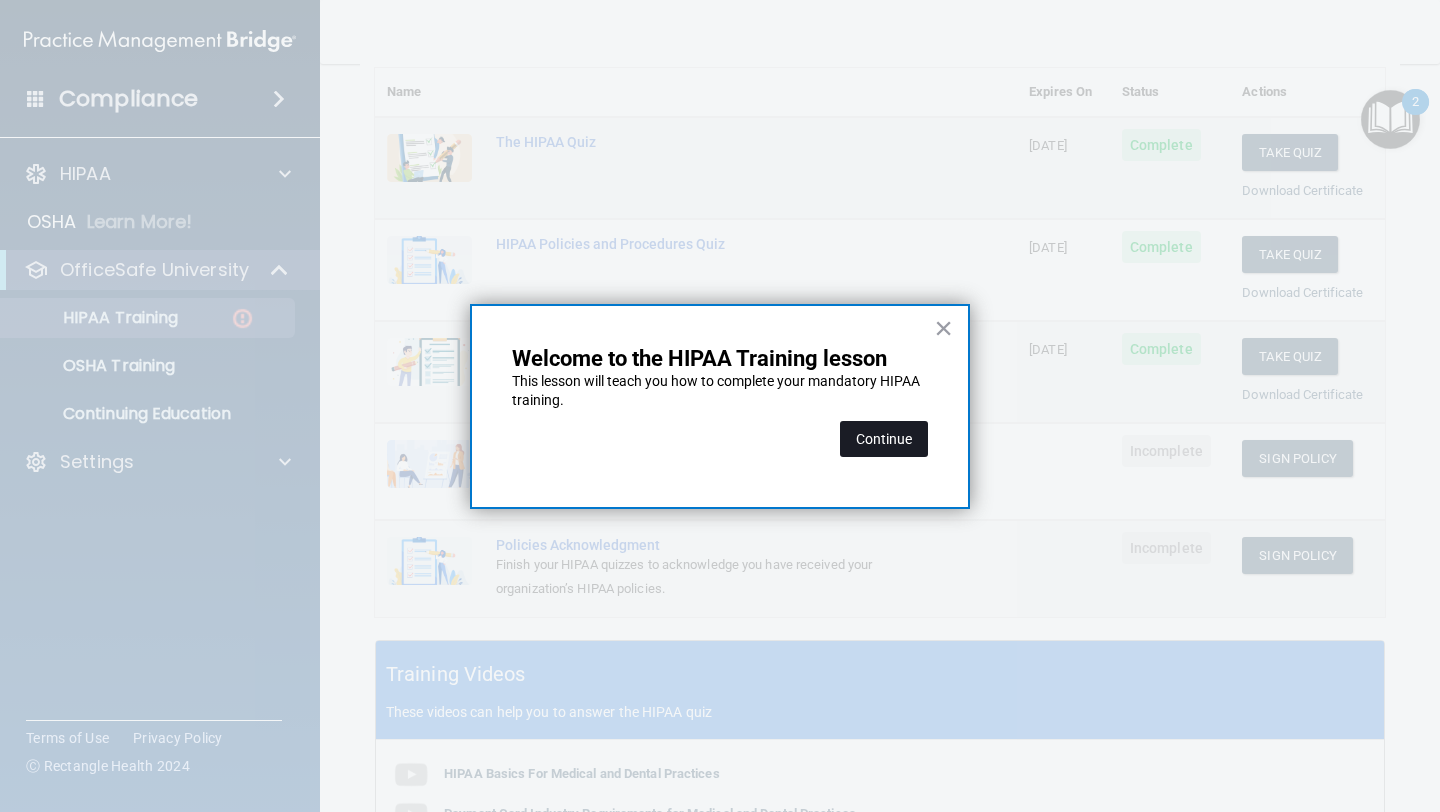 click on "Continue" at bounding box center [884, 439] 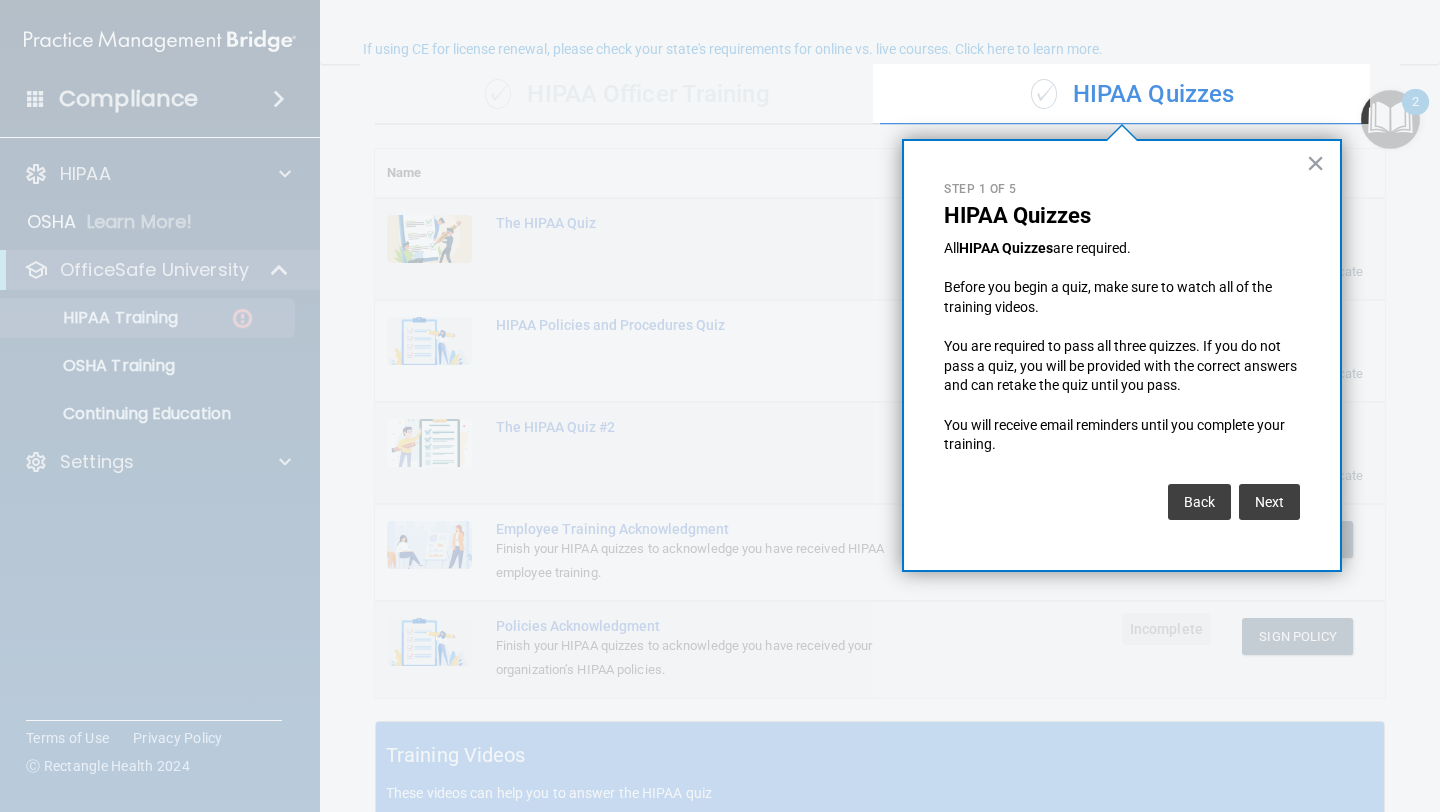 click on "× Step 1 of 5 HIPAA Quizzes All  HIPAA Quizzes  are required. Before you begin a quiz, make sure to watch all of the training videos.  You are required to pass all three quizzes. If you do not pass a quiz, you will be provided with the correct answers and can retake the quiz until you pass.  You will receive email reminders until you complete your training. Back Next" at bounding box center [1122, 355] 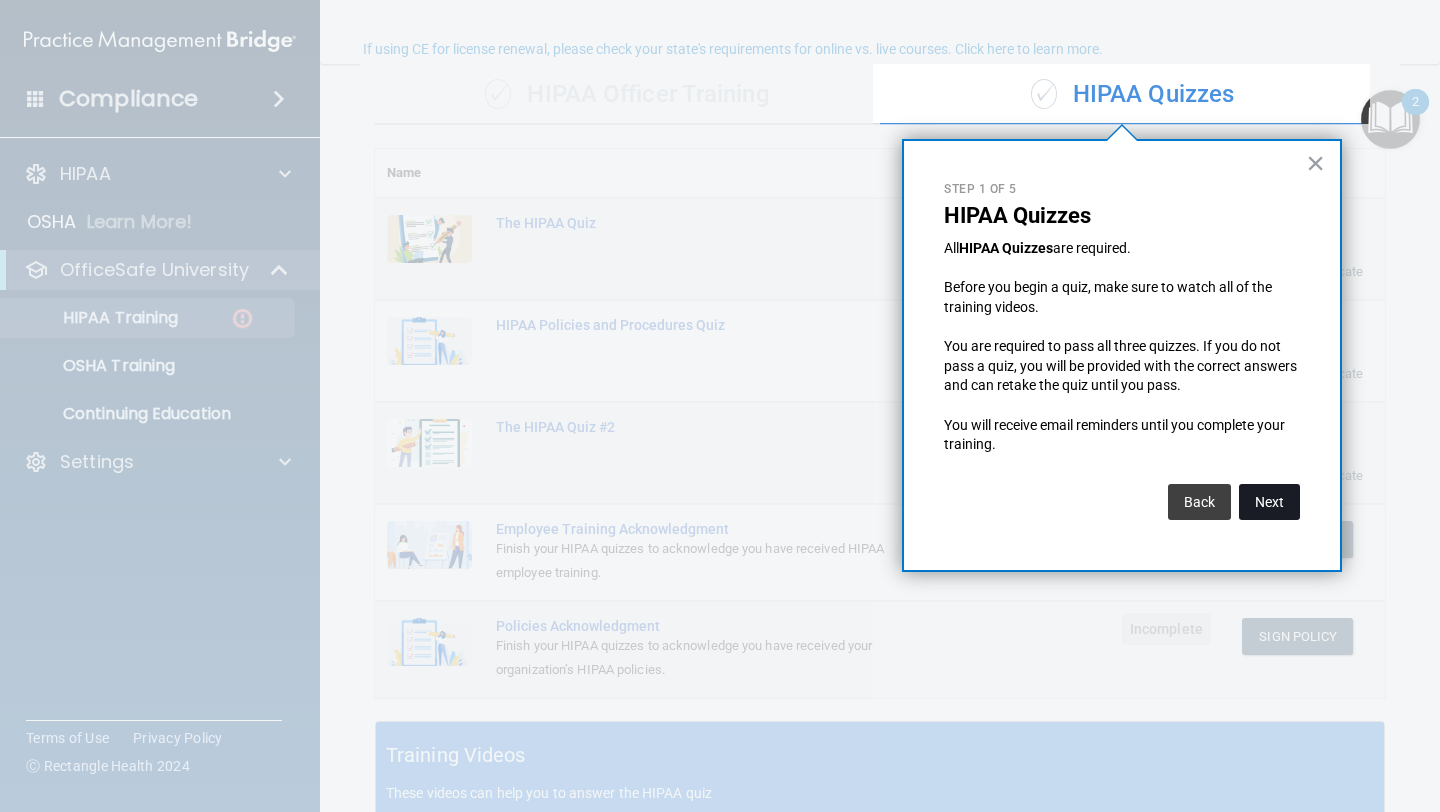 click on "Next" at bounding box center (1269, 502) 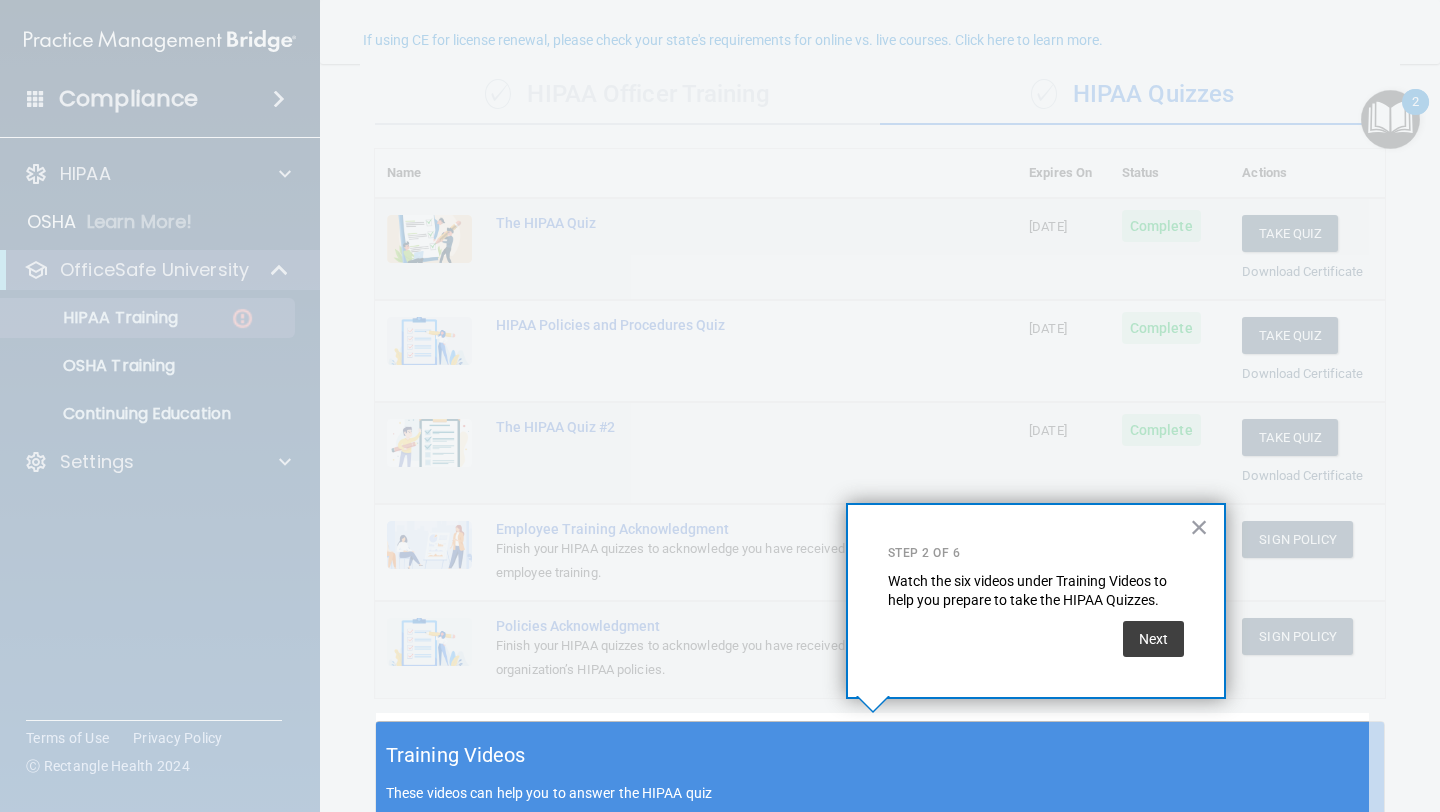 scroll, scrollTop: 163, scrollLeft: 0, axis: vertical 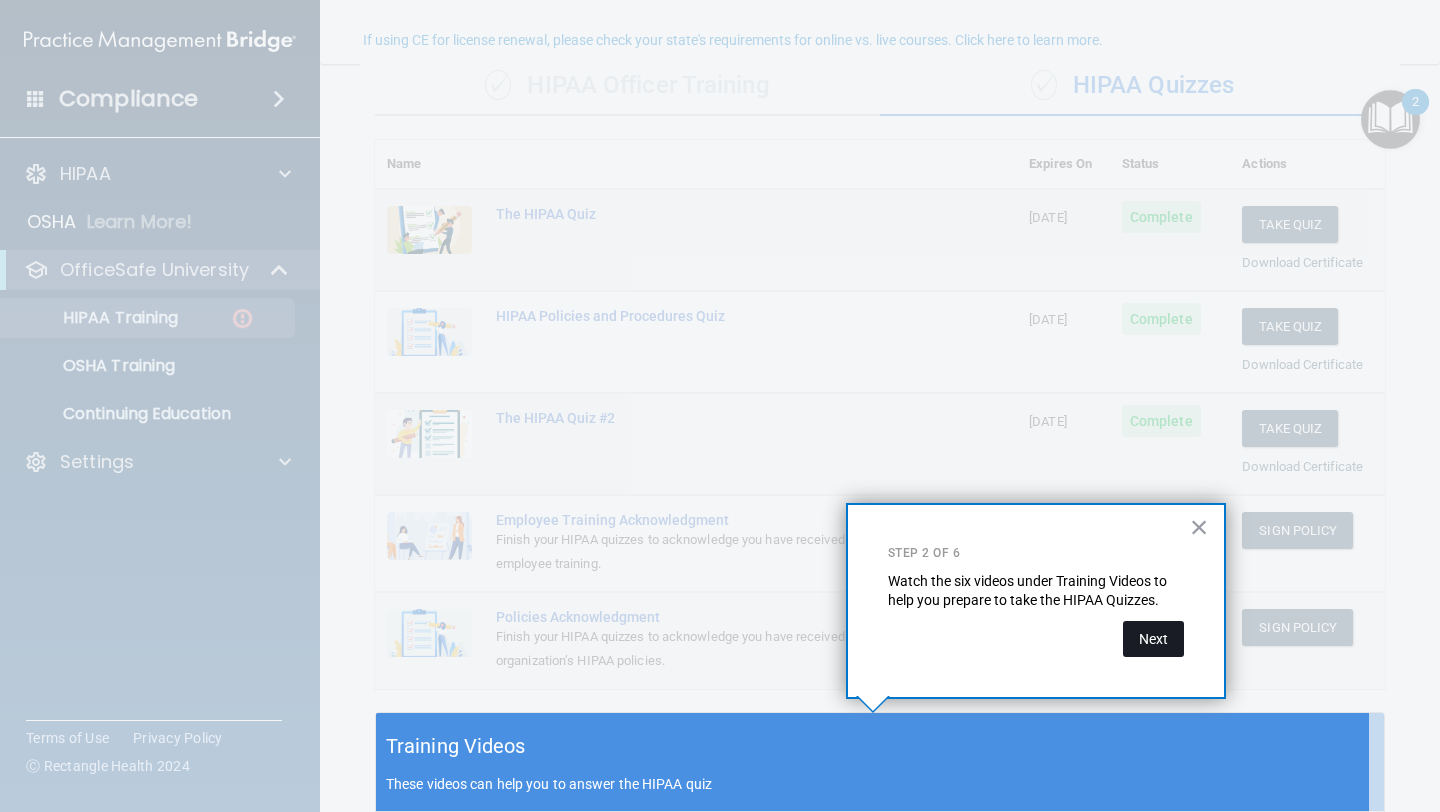 click on "Next" at bounding box center [1153, 639] 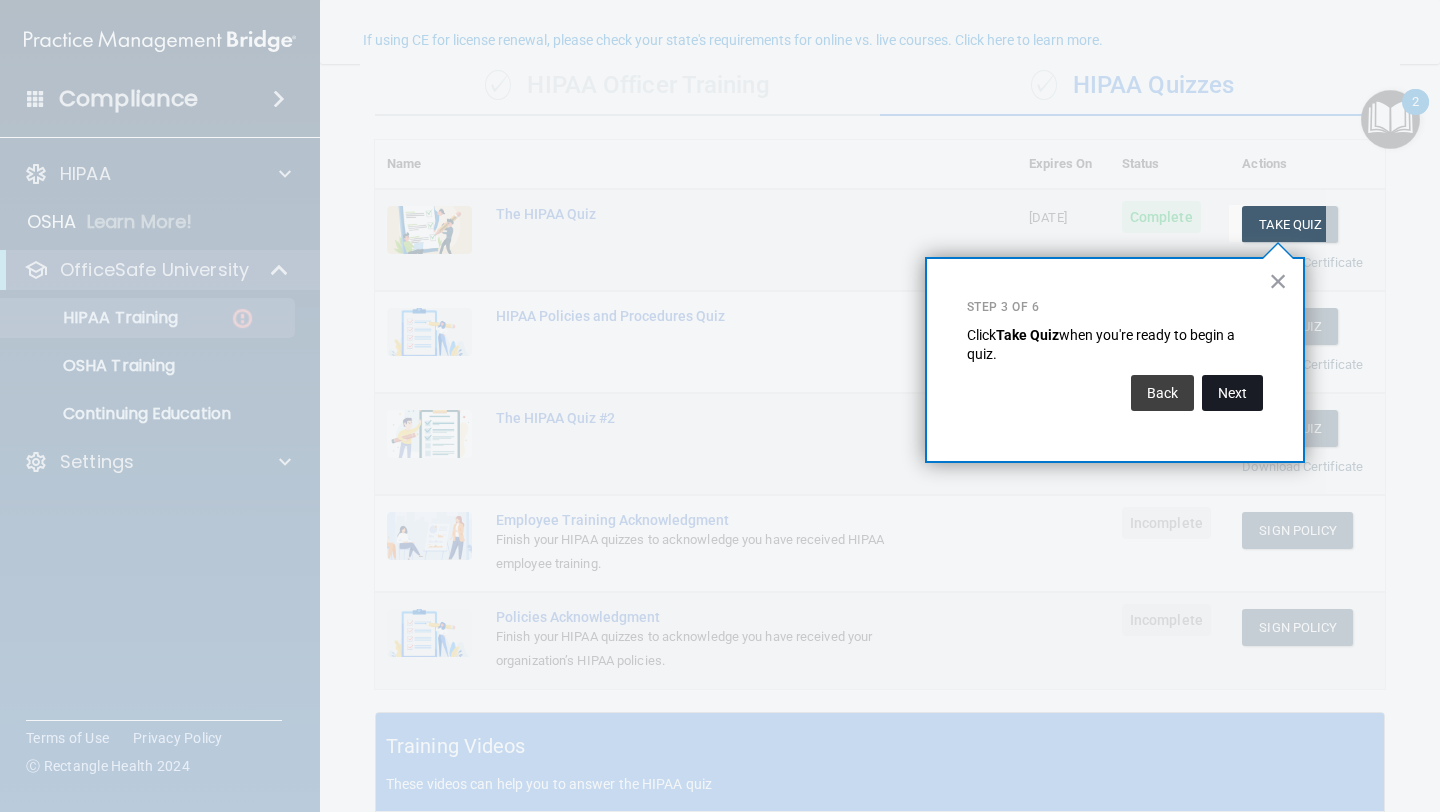 click on "Next" at bounding box center (1232, 393) 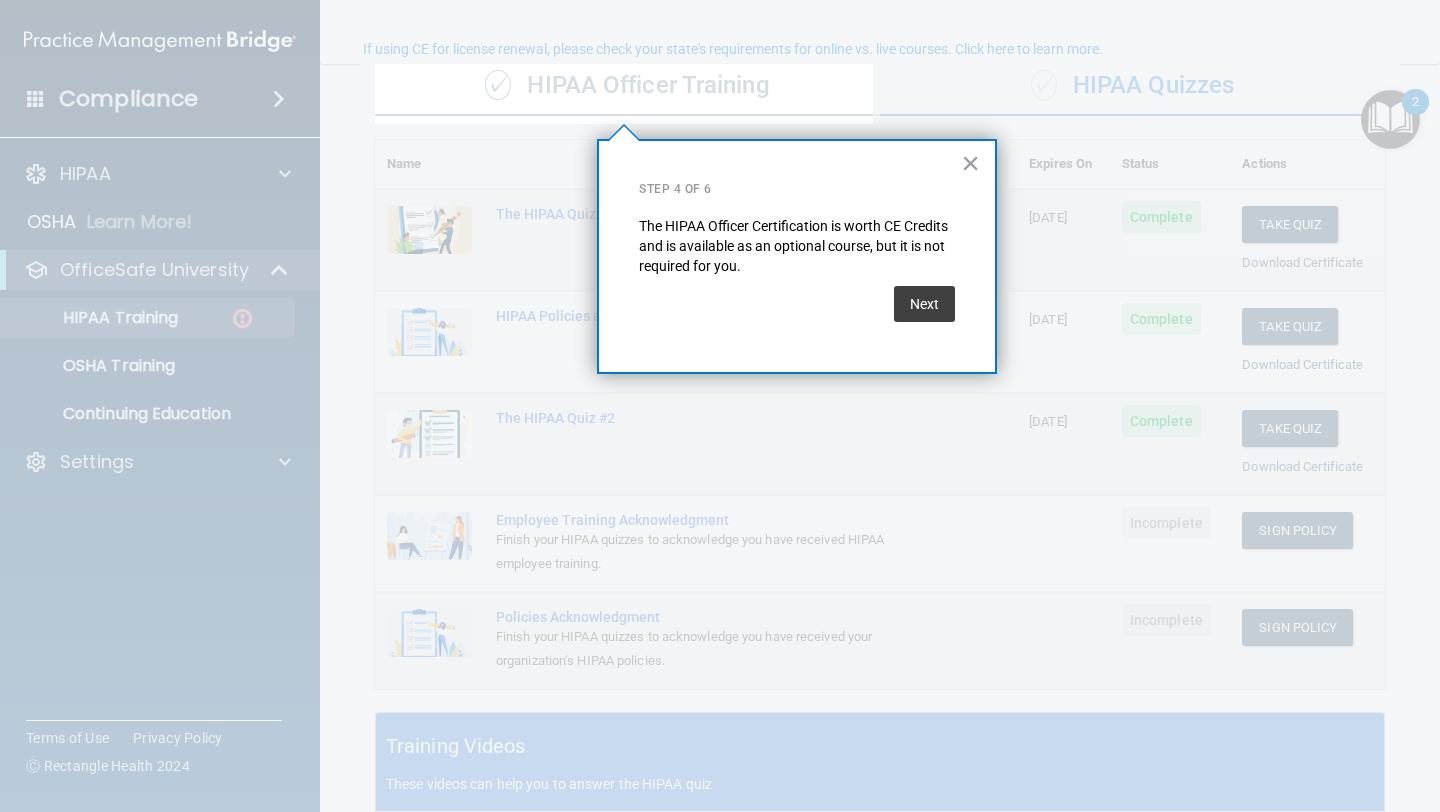 scroll, scrollTop: 154, scrollLeft: 0, axis: vertical 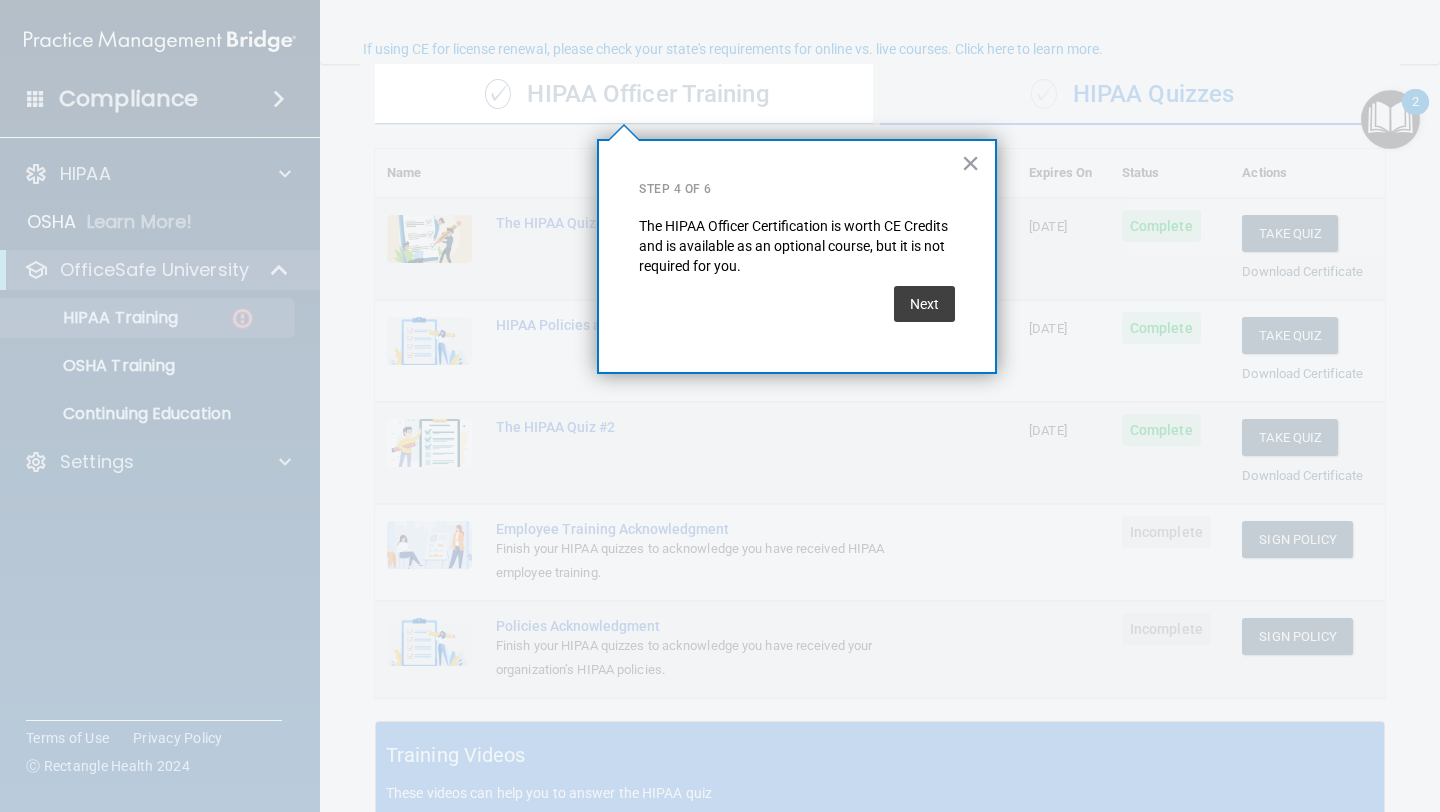 click on "Next" at bounding box center (924, 304) 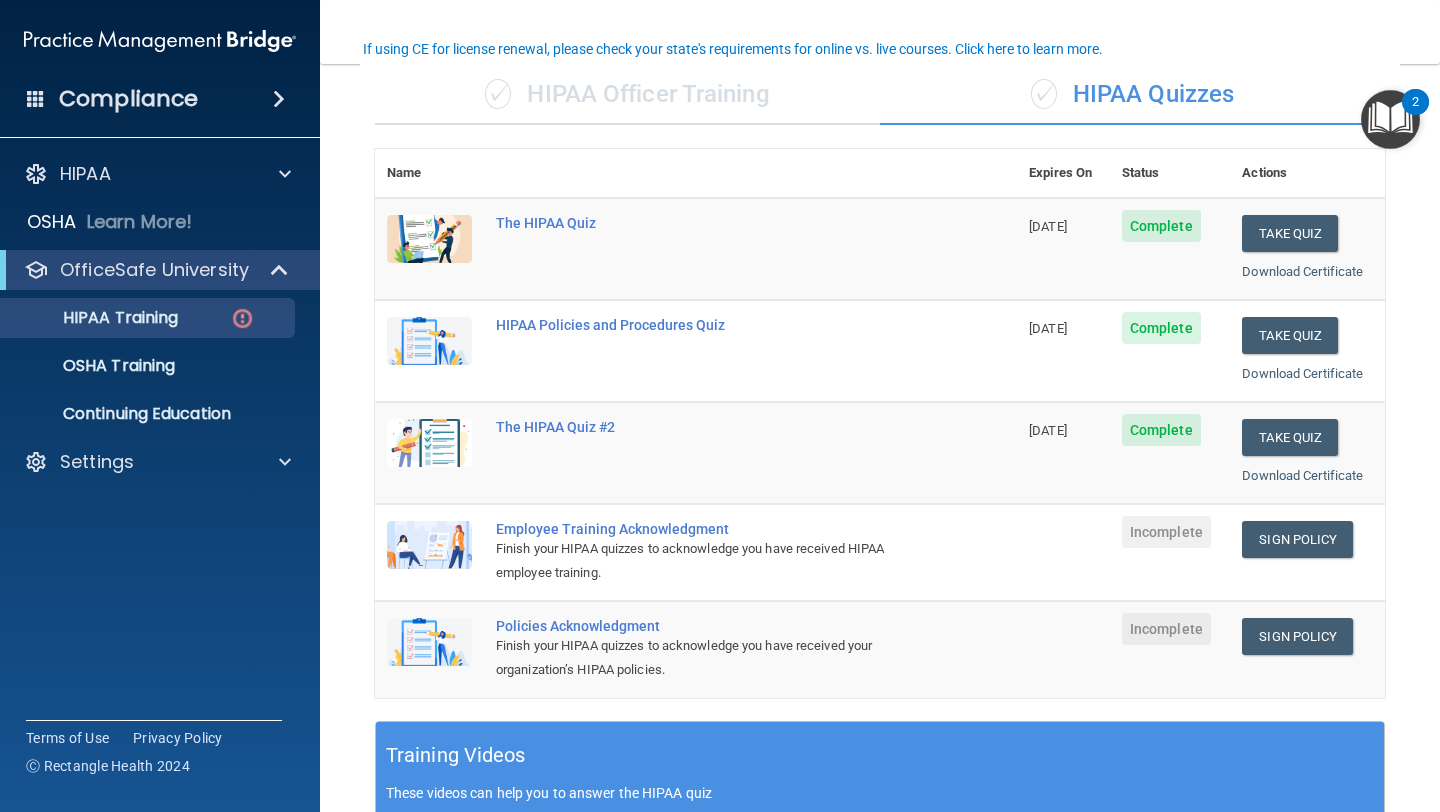 click at bounding box center [1390, 119] 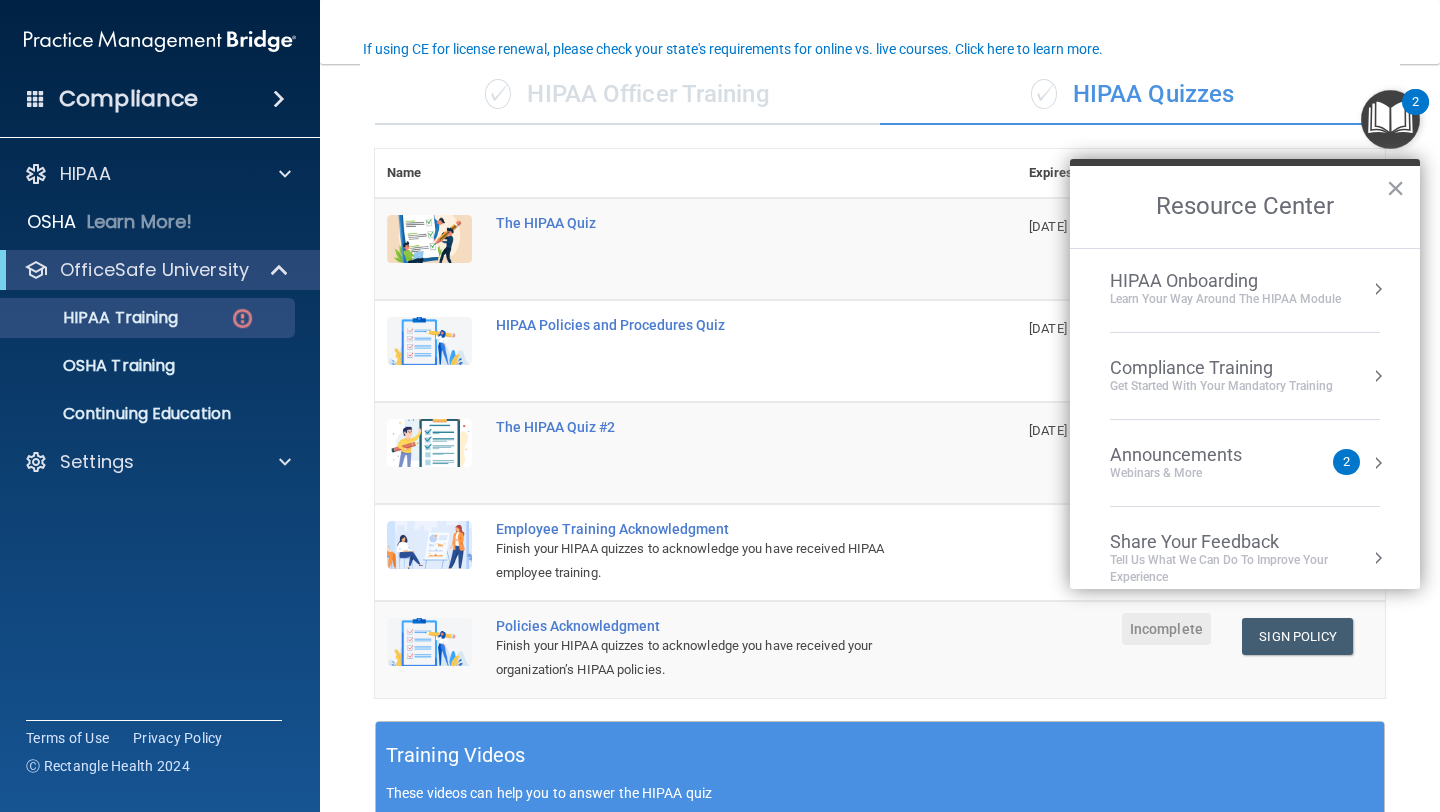 scroll, scrollTop: 4, scrollLeft: 0, axis: vertical 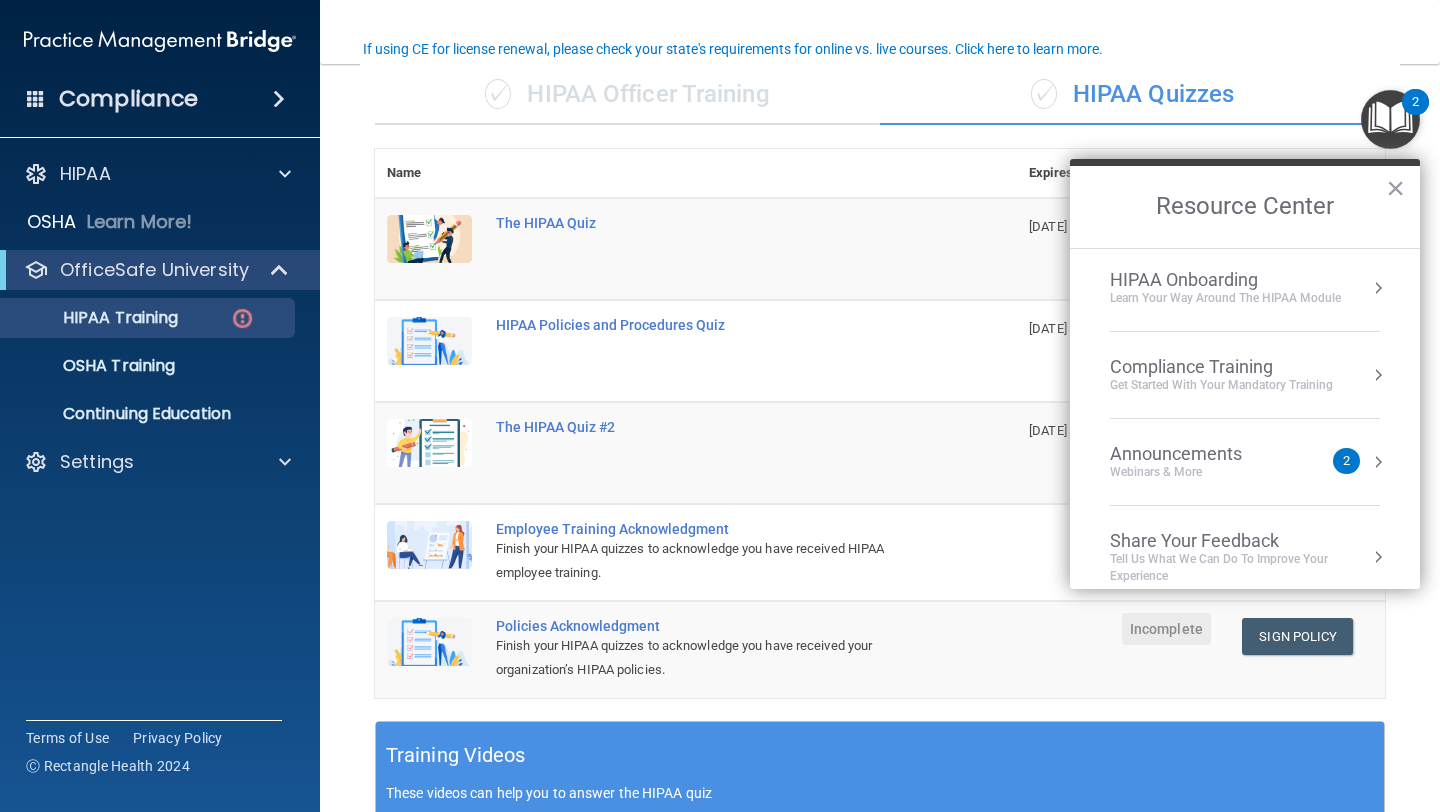 click on "HIPAA Onboarding" at bounding box center (1225, 280) 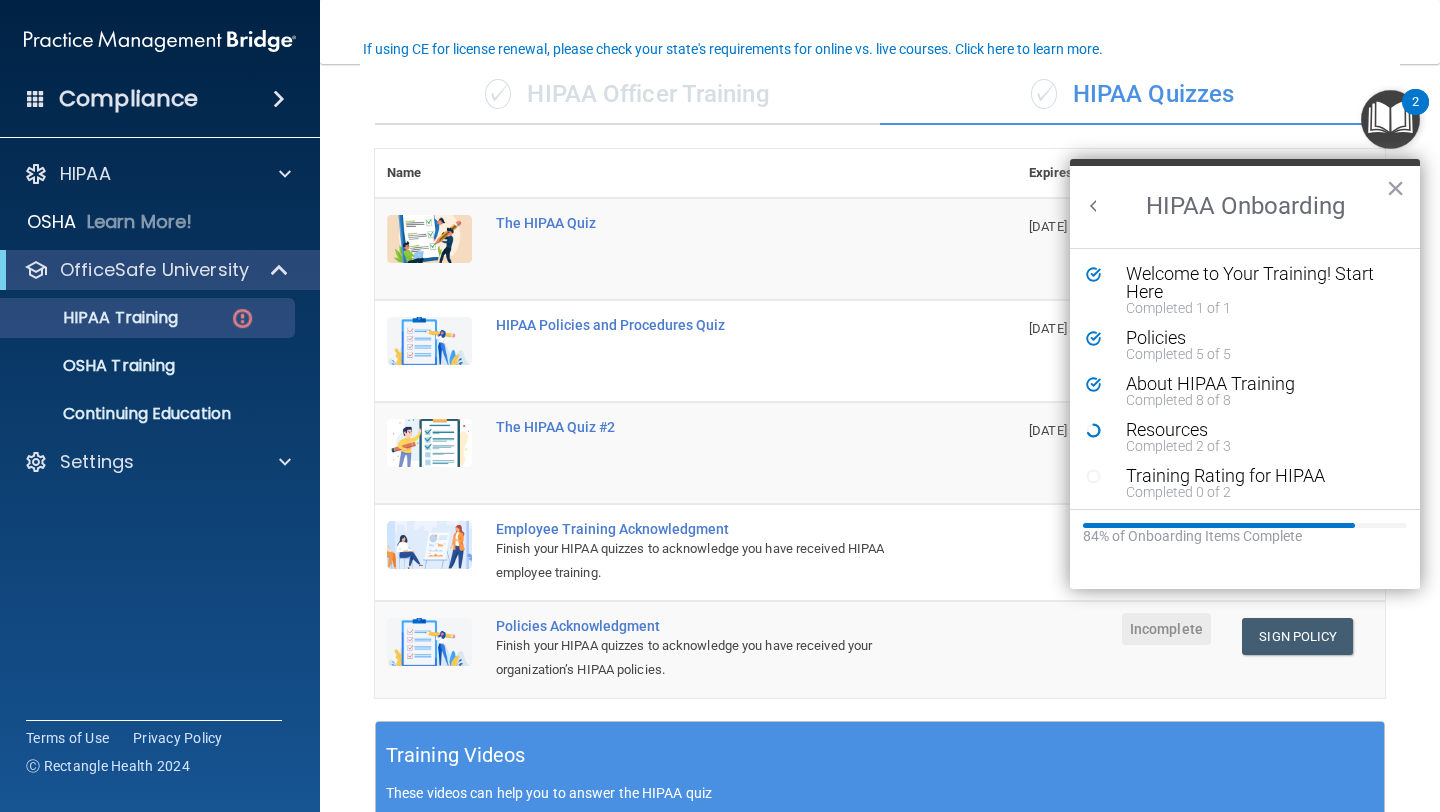 scroll, scrollTop: 0, scrollLeft: 0, axis: both 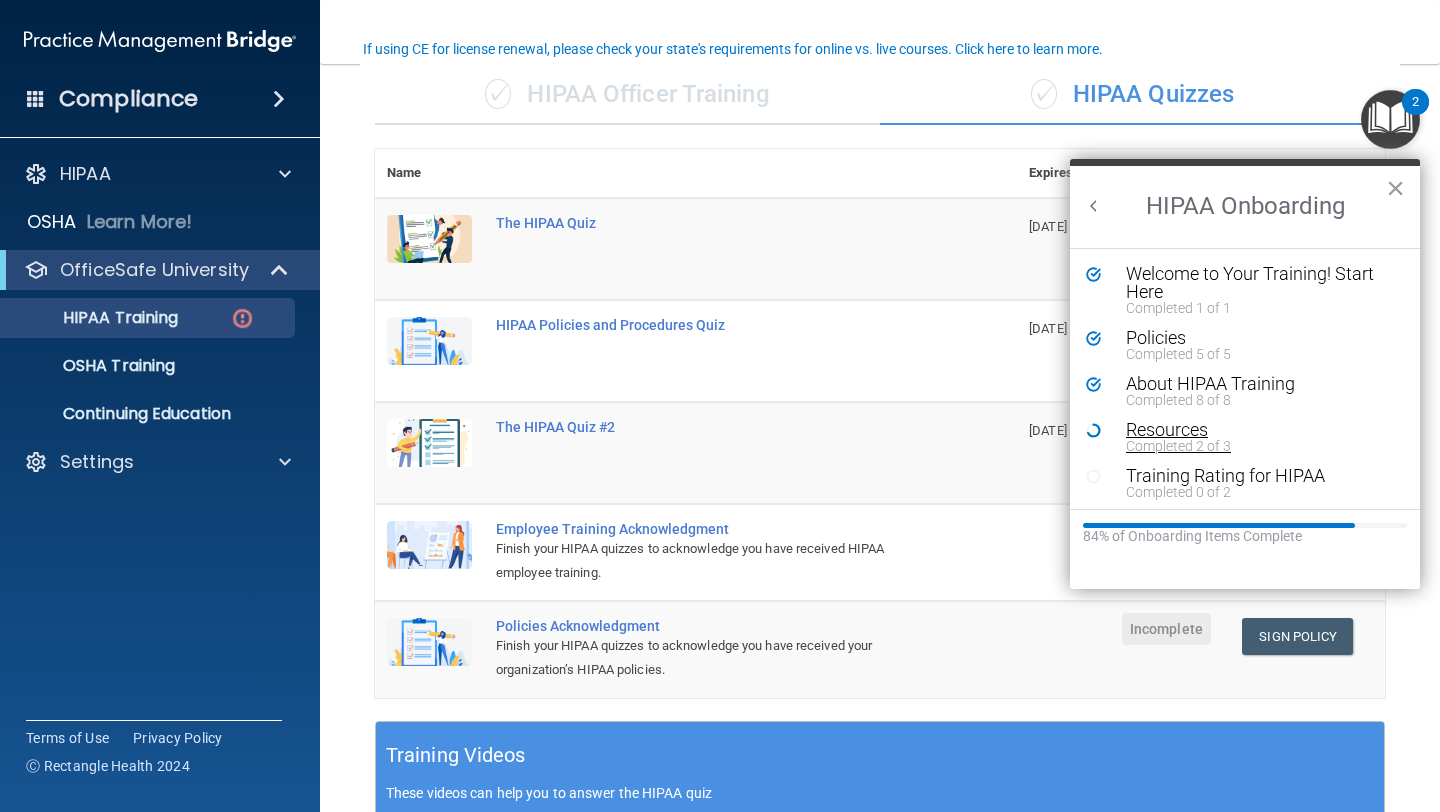 click on "Completed 2 of 3" at bounding box center [1252, 446] 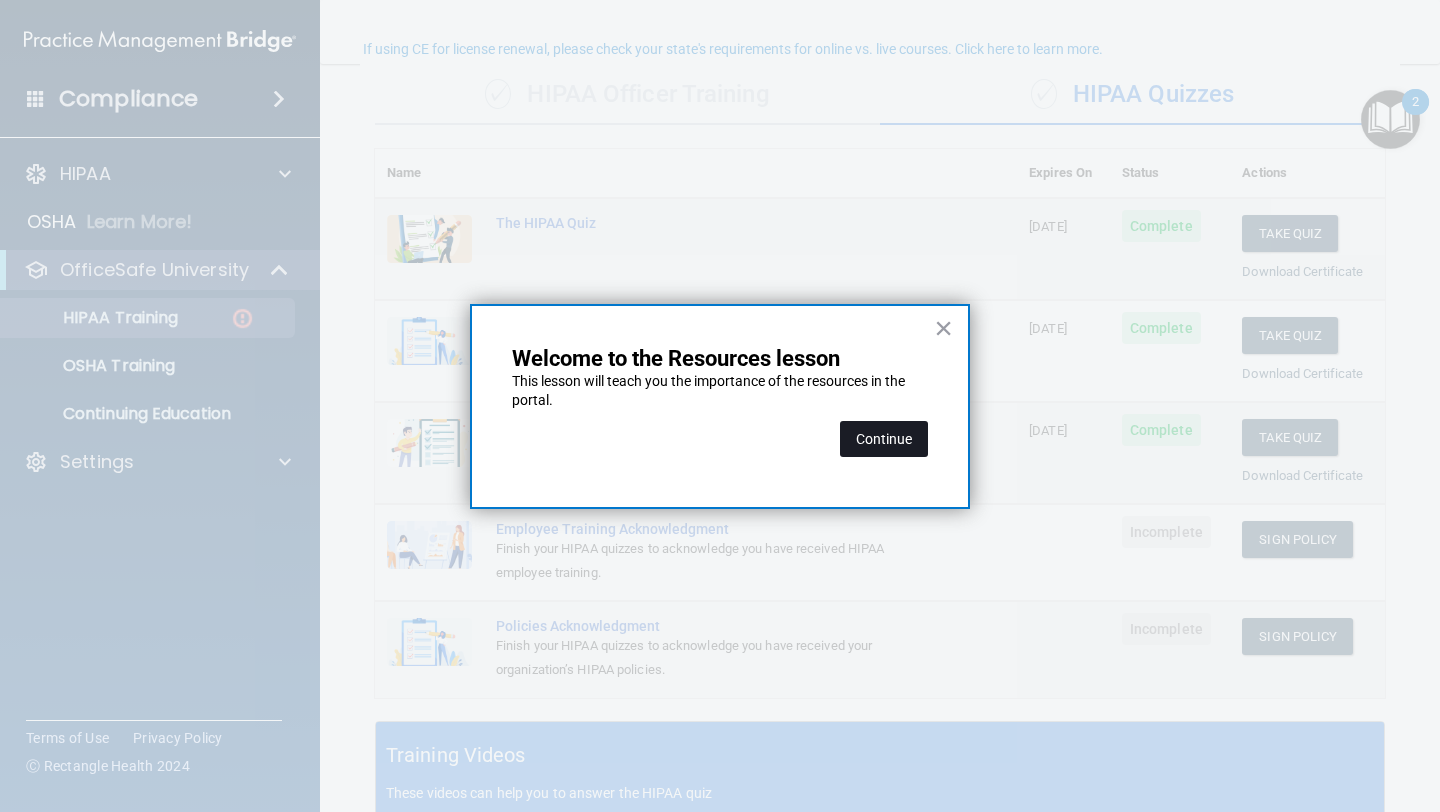click on "Continue" at bounding box center [884, 439] 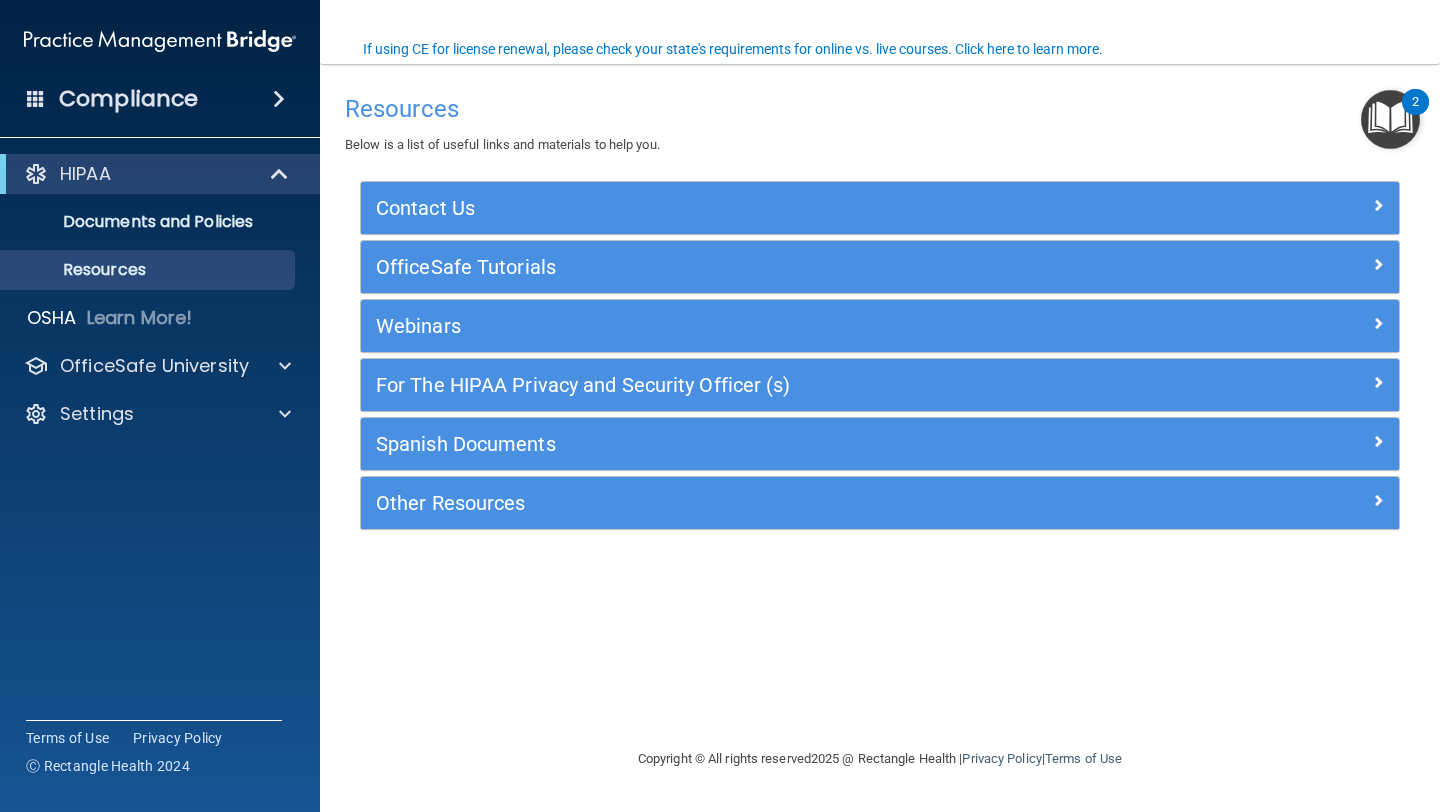 scroll, scrollTop: 0, scrollLeft: 0, axis: both 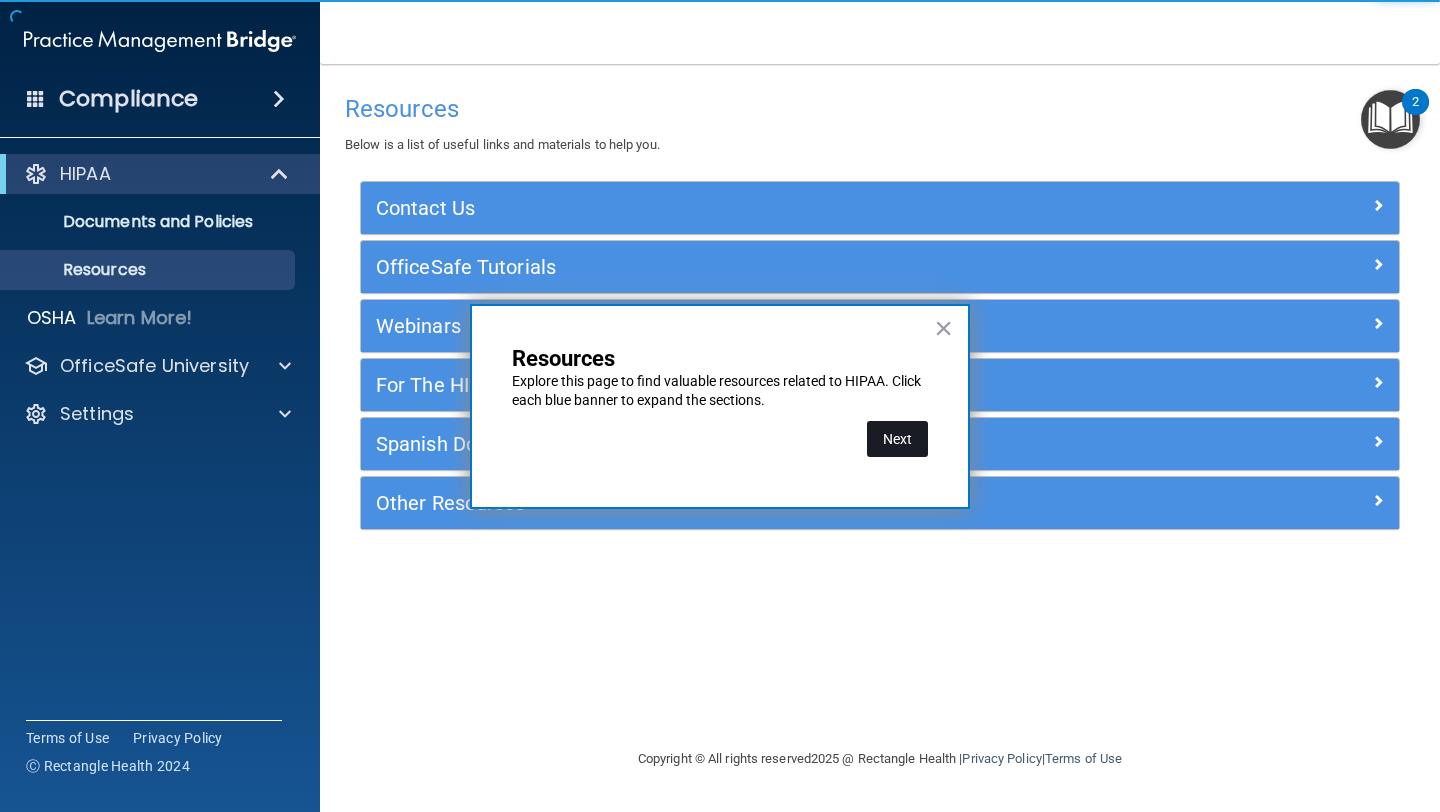 click on "Next" at bounding box center (897, 439) 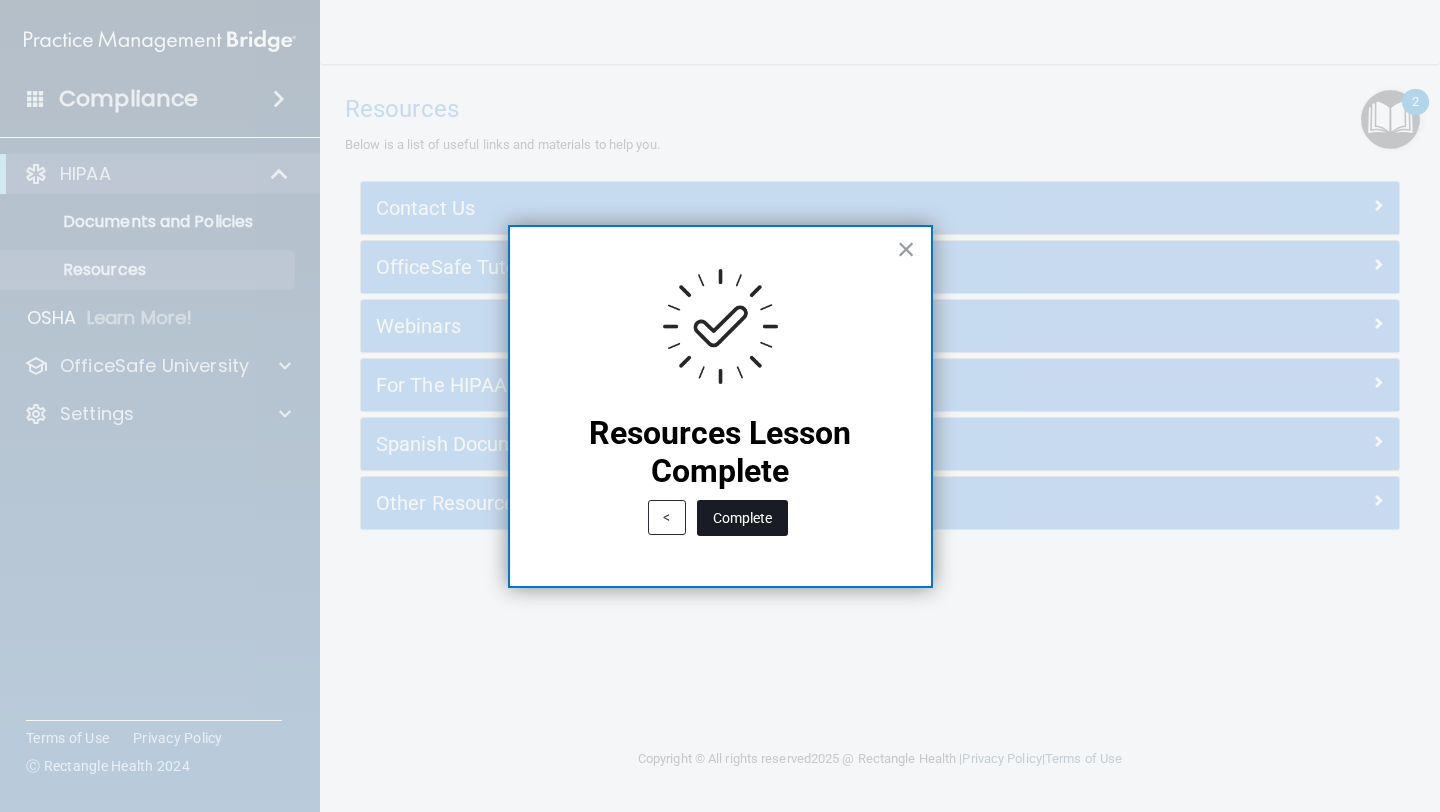 click on "Complete" at bounding box center (742, 518) 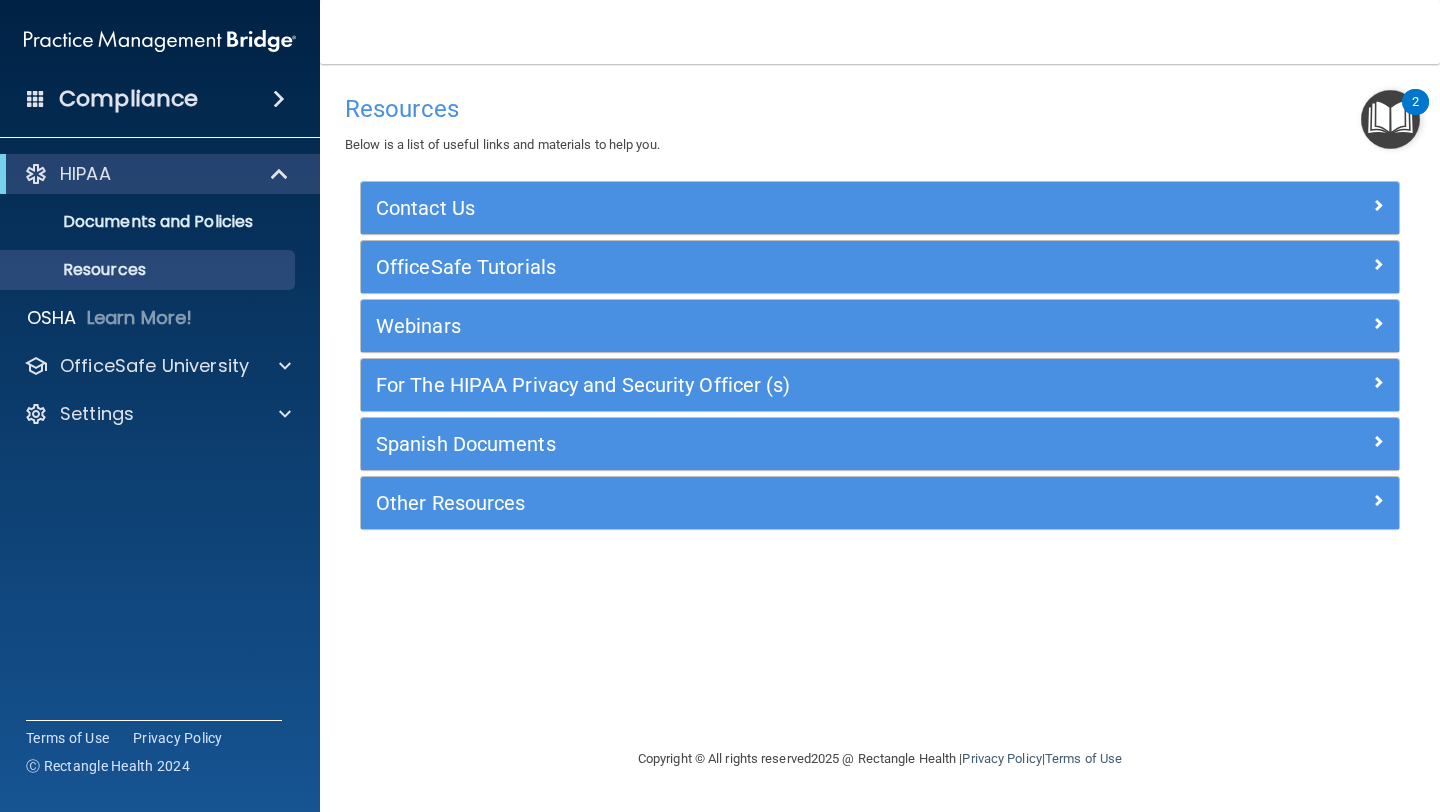 click at bounding box center [1390, 119] 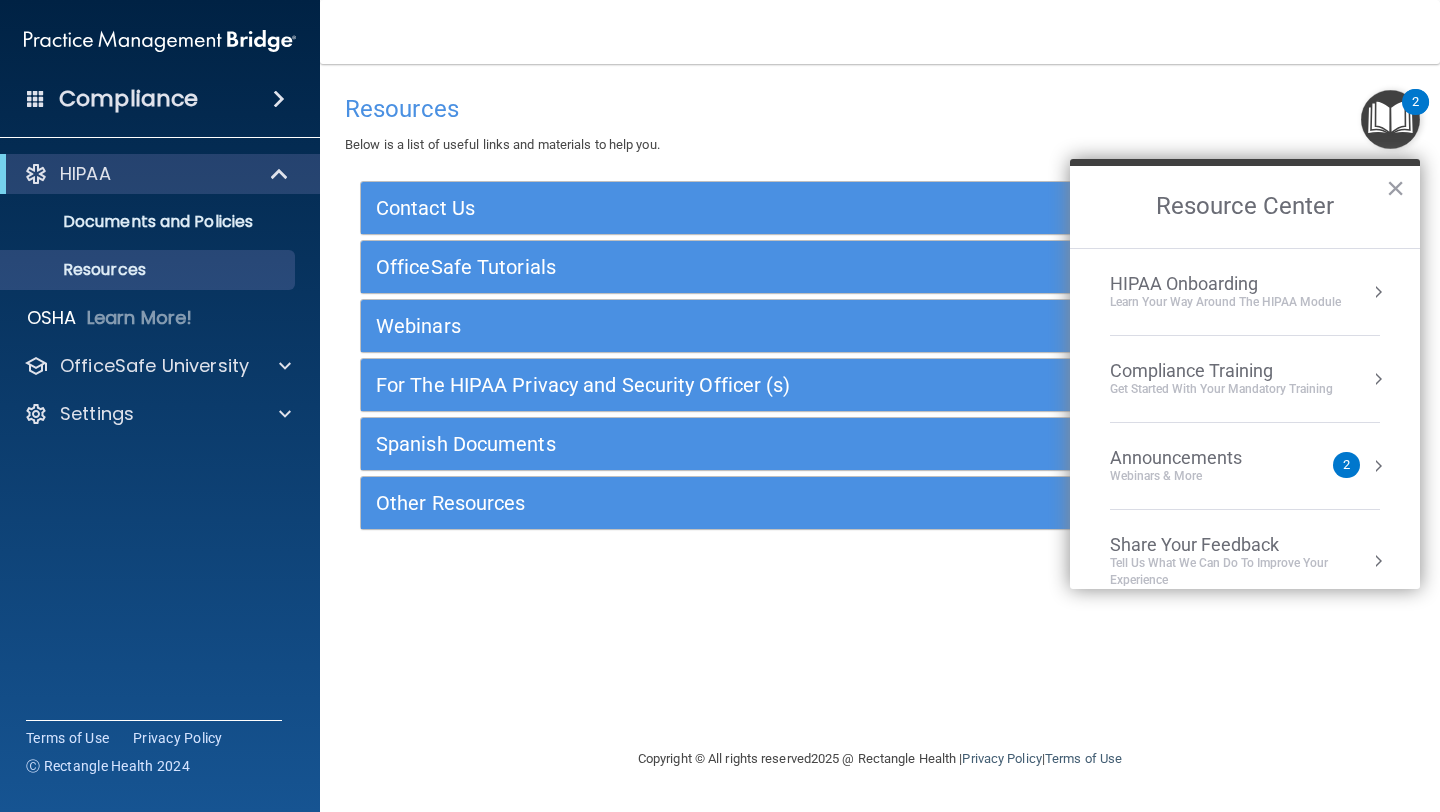 click on "HIPAA Onboarding" at bounding box center (1225, 284) 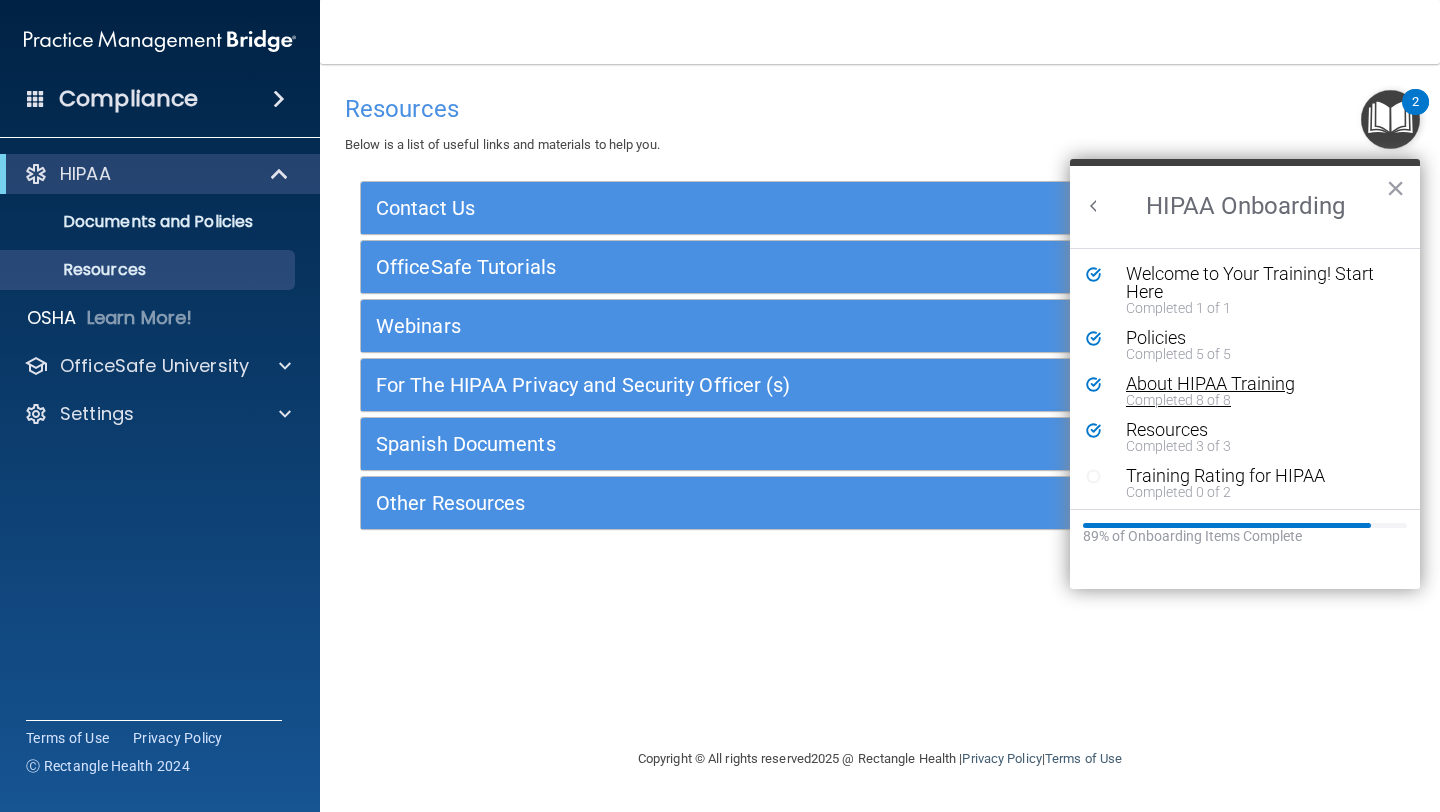 scroll, scrollTop: 0, scrollLeft: 0, axis: both 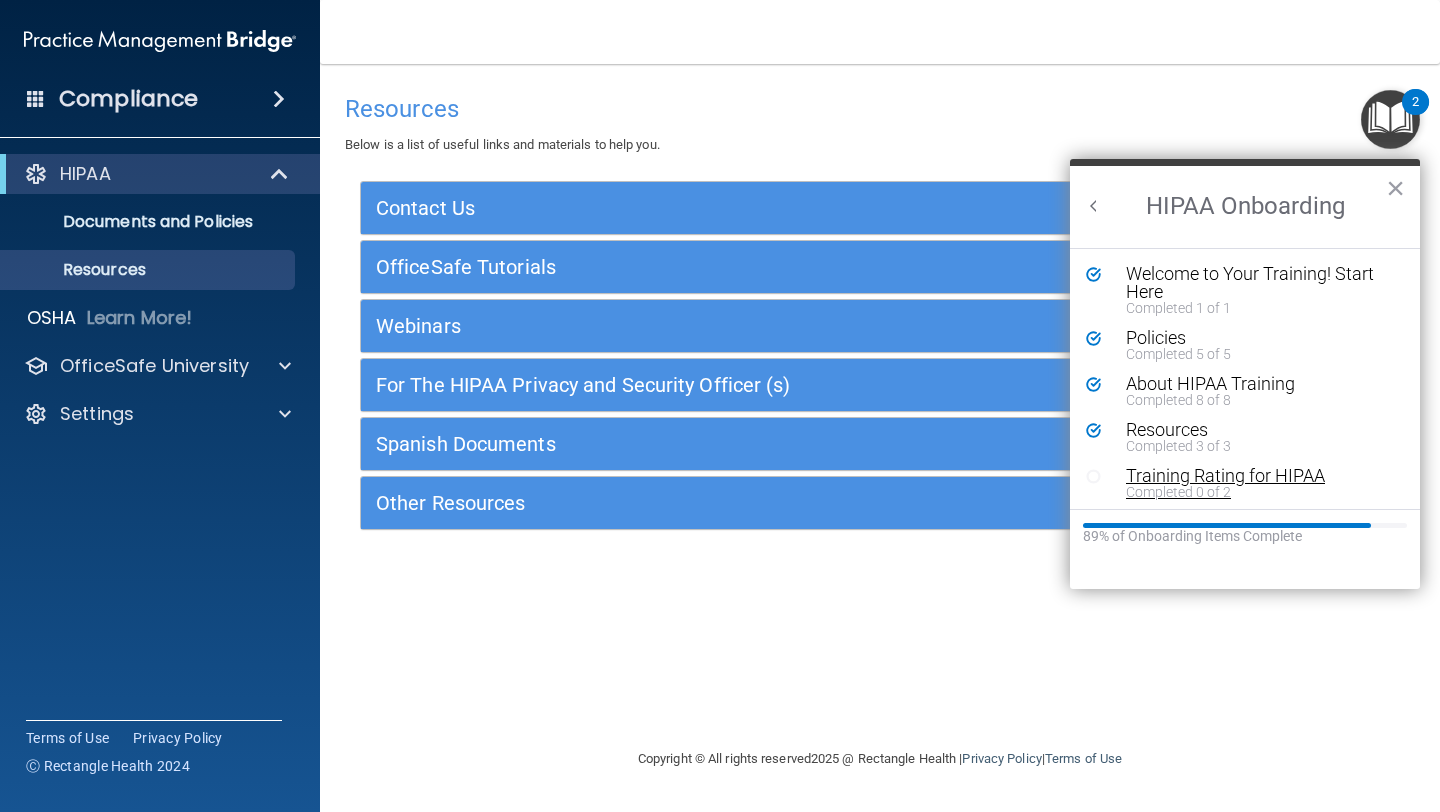 click on "Training Rating for HIPAA" at bounding box center (1252, 476) 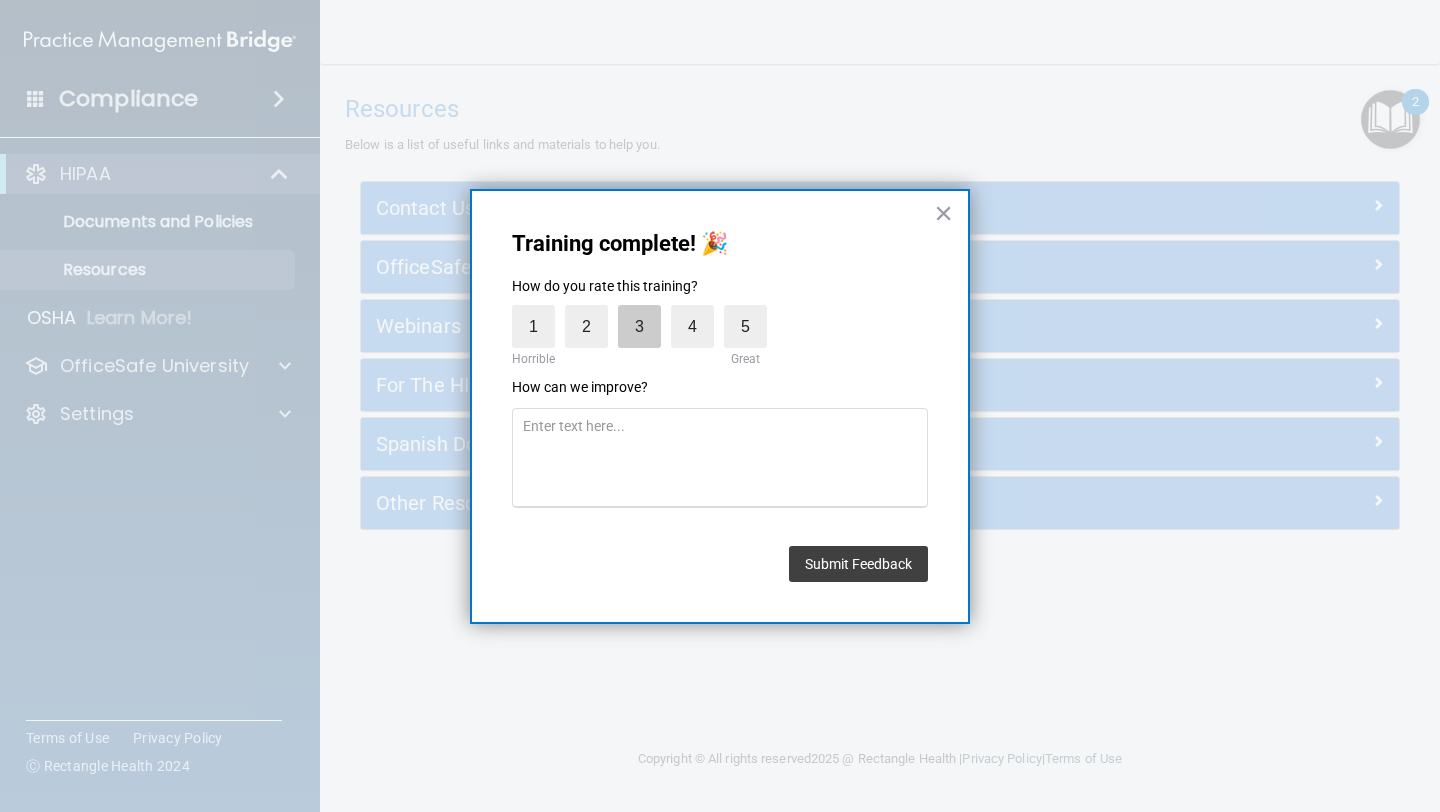 click on "3" at bounding box center (639, 326) 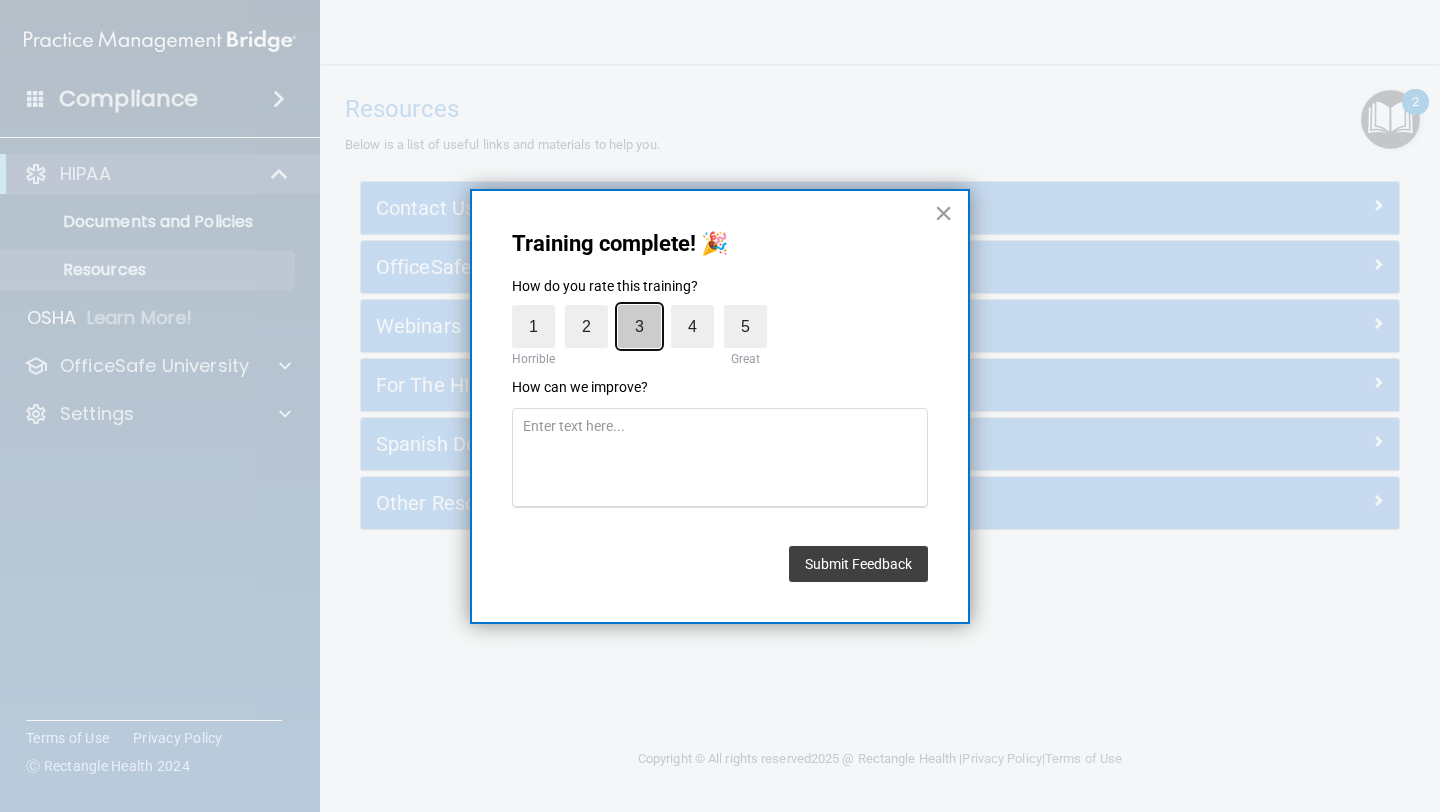 click on "3" at bounding box center (593, 310) 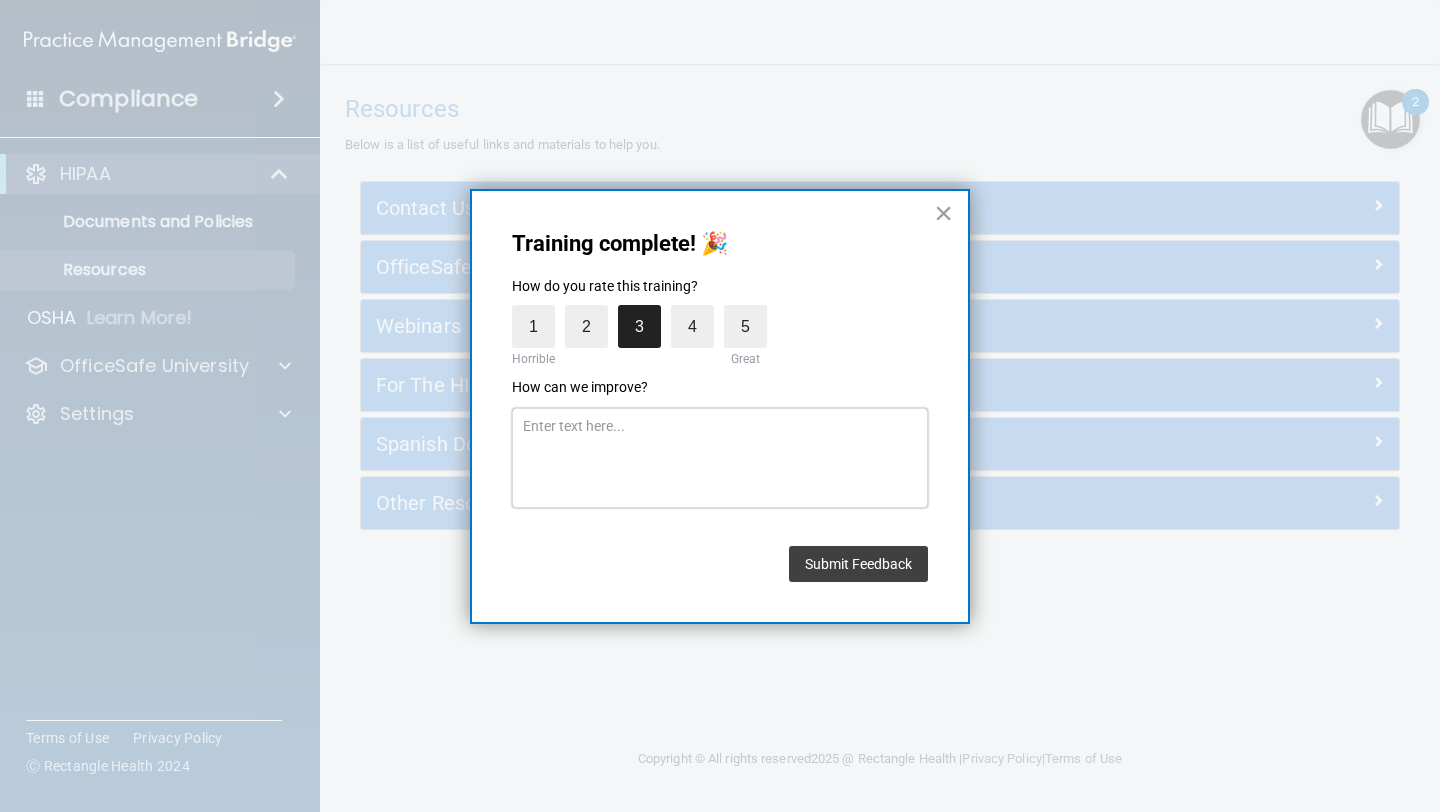 click at bounding box center (720, 458) 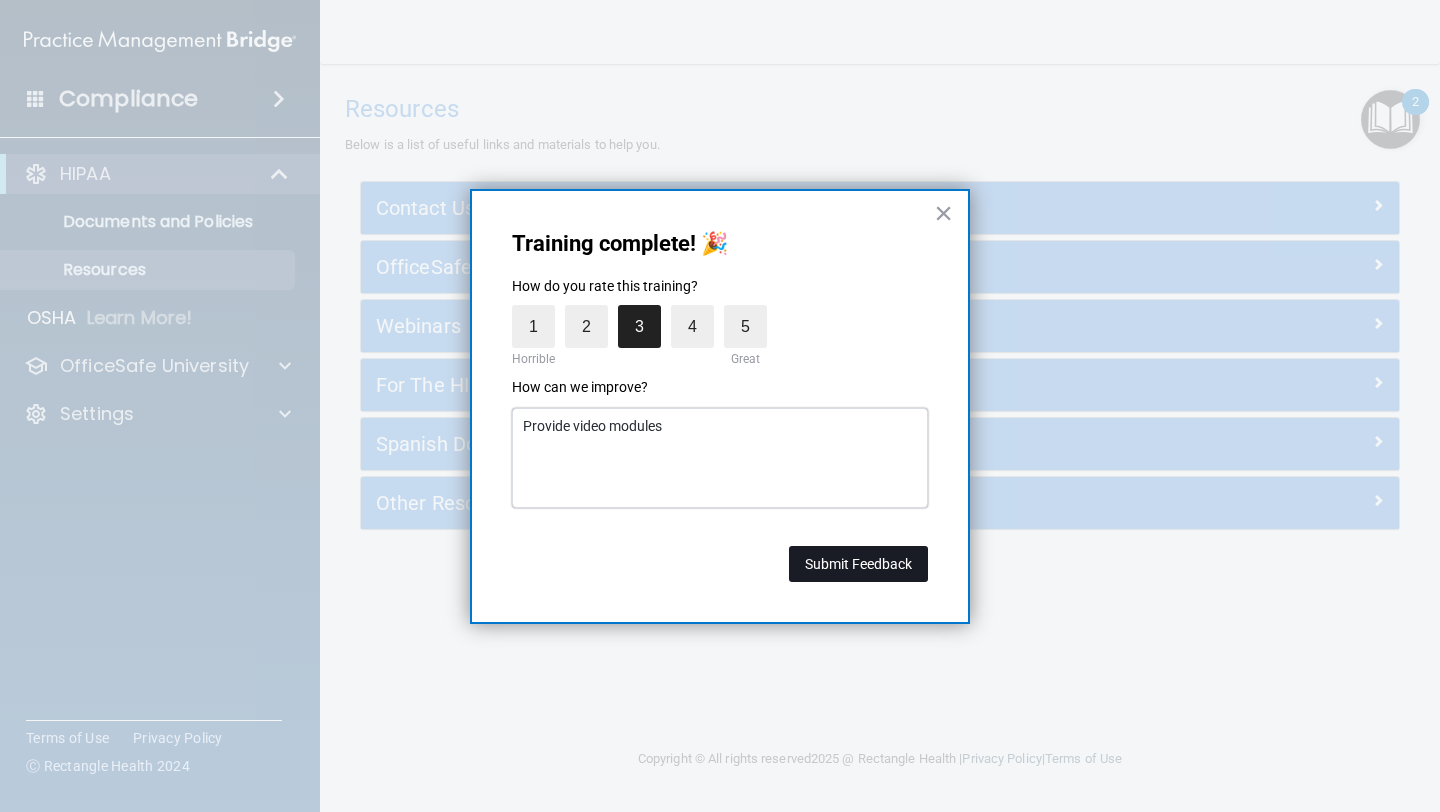 type on "Provide video modules" 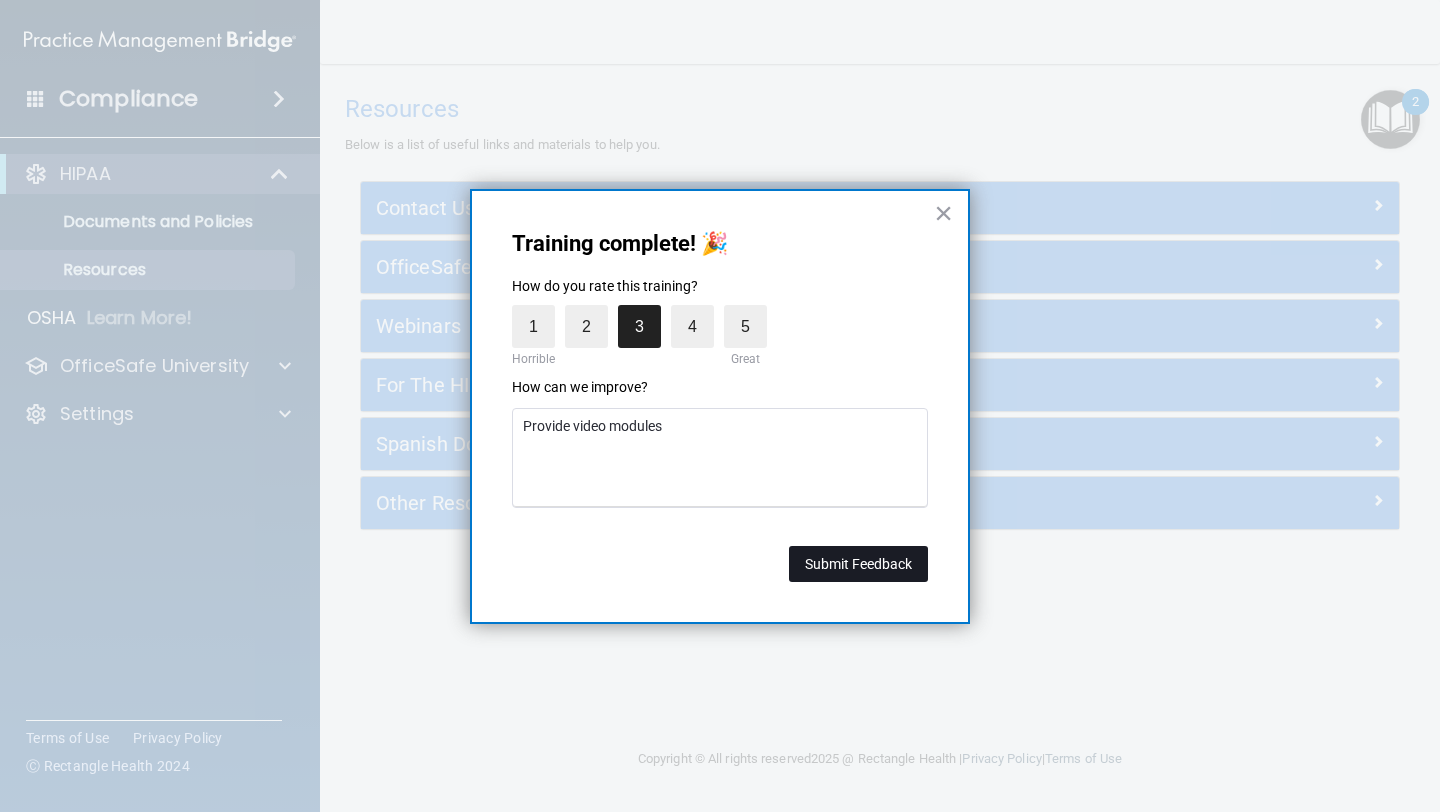 click on "Submit Feedback" at bounding box center [858, 564] 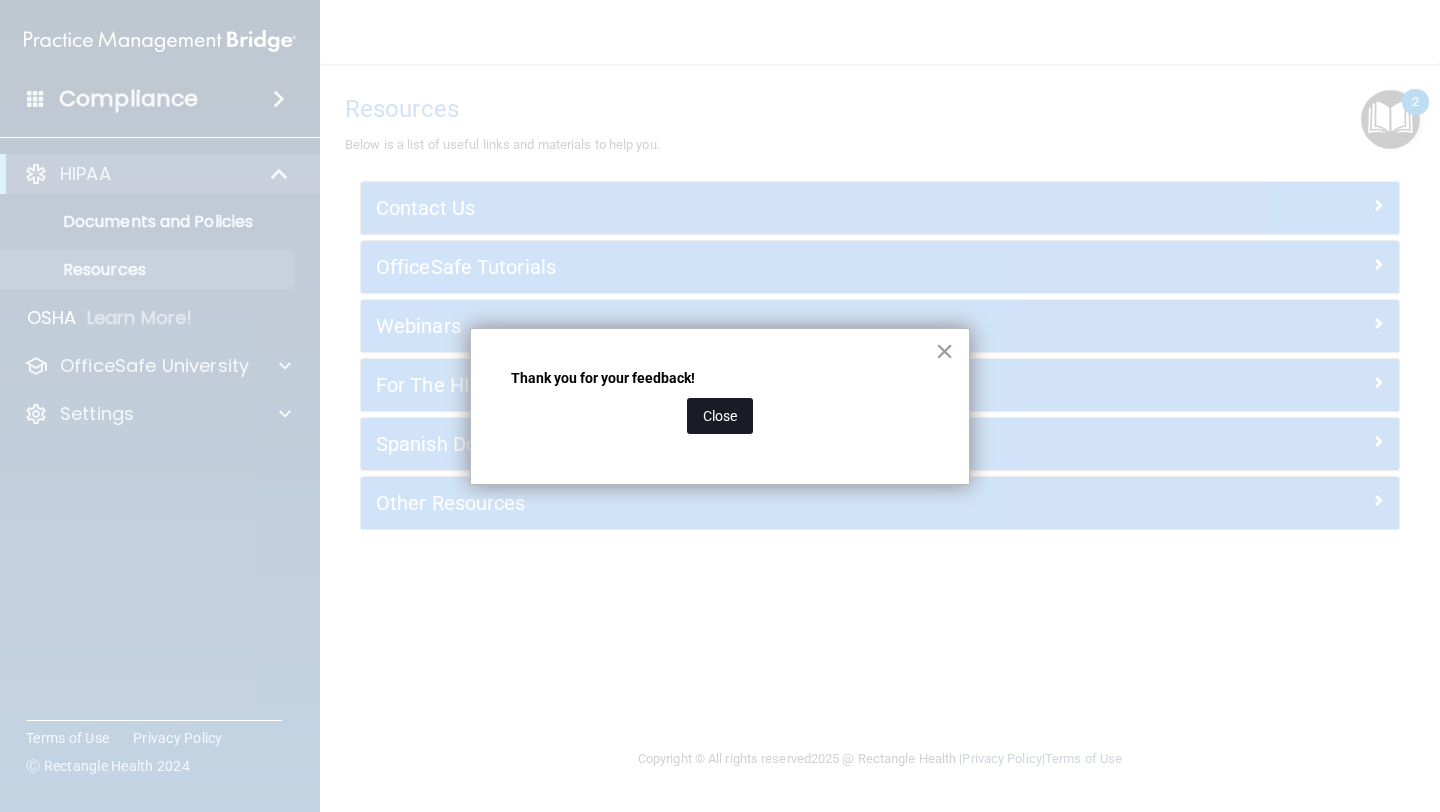 click on "Close" at bounding box center [720, 416] 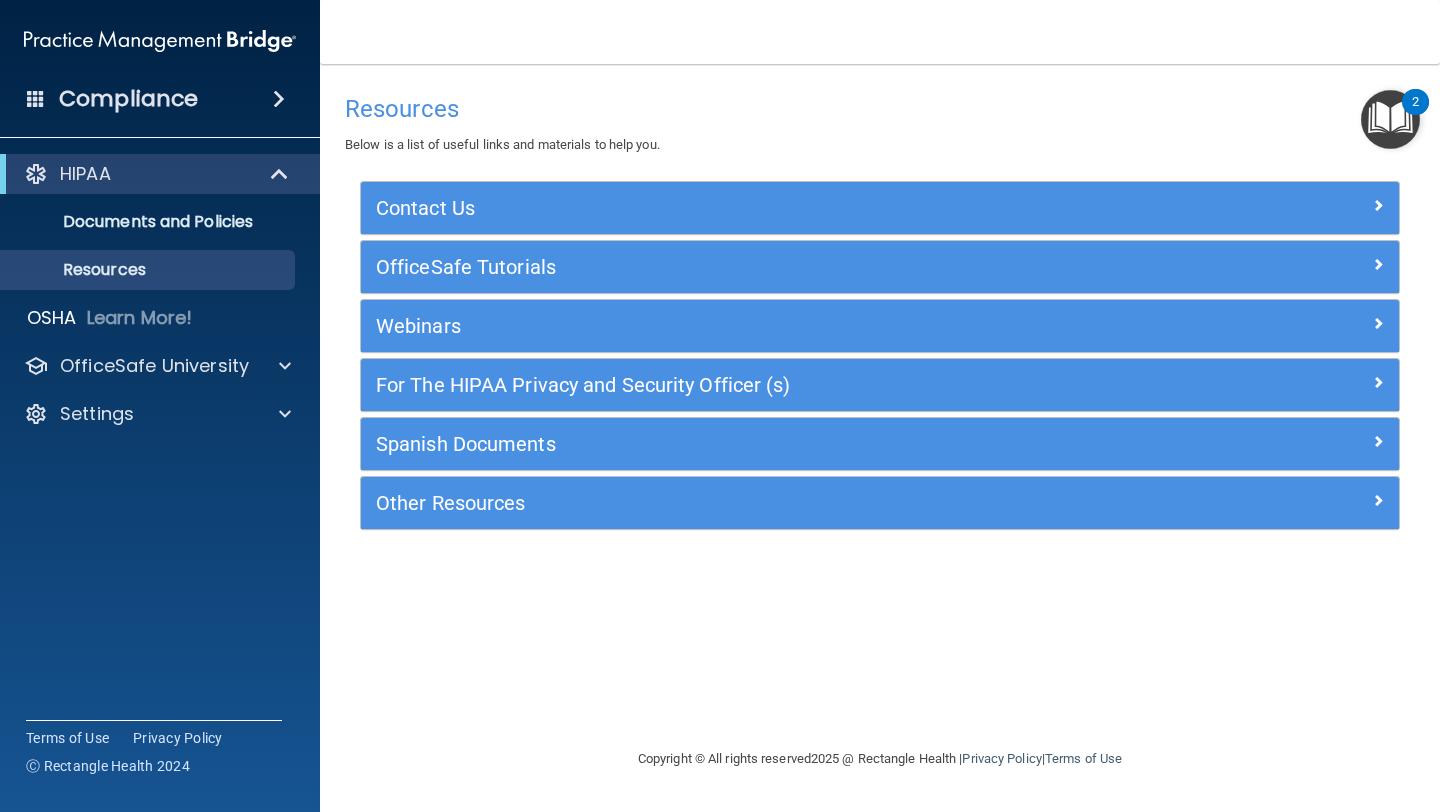 click on "2" at bounding box center [1415, 102] 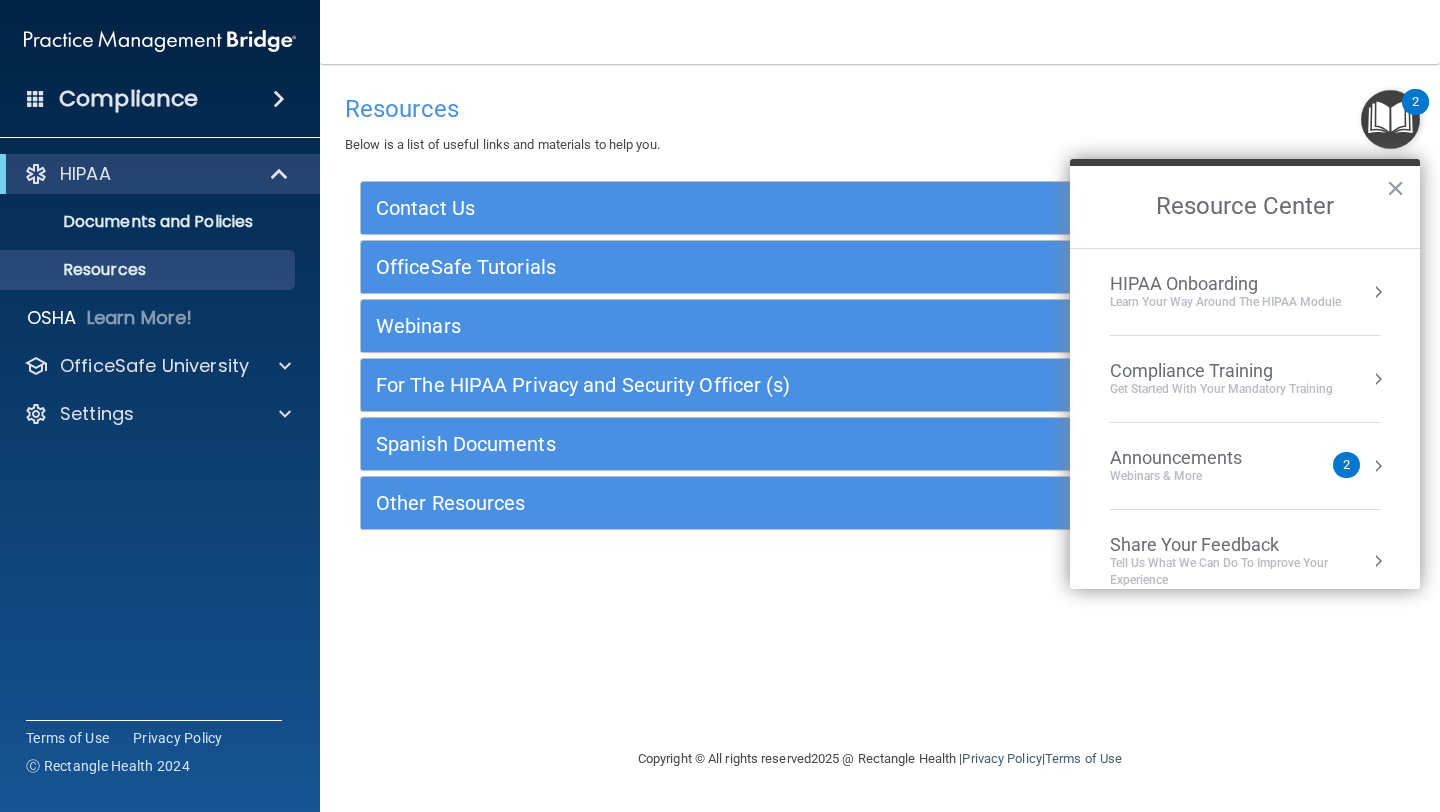click on "Announcements Webinars & More 2" at bounding box center (1245, 466) 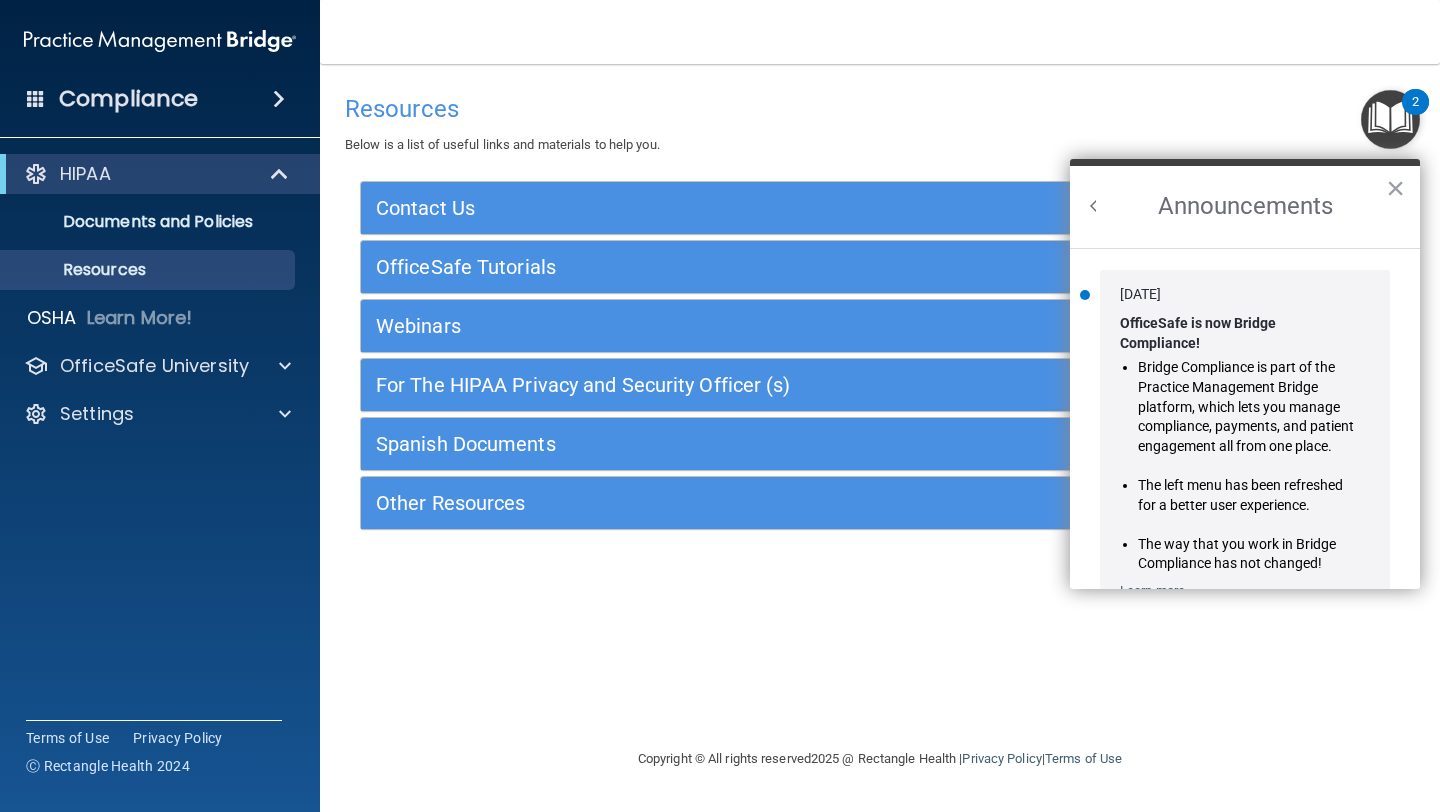 scroll, scrollTop: 0, scrollLeft: 0, axis: both 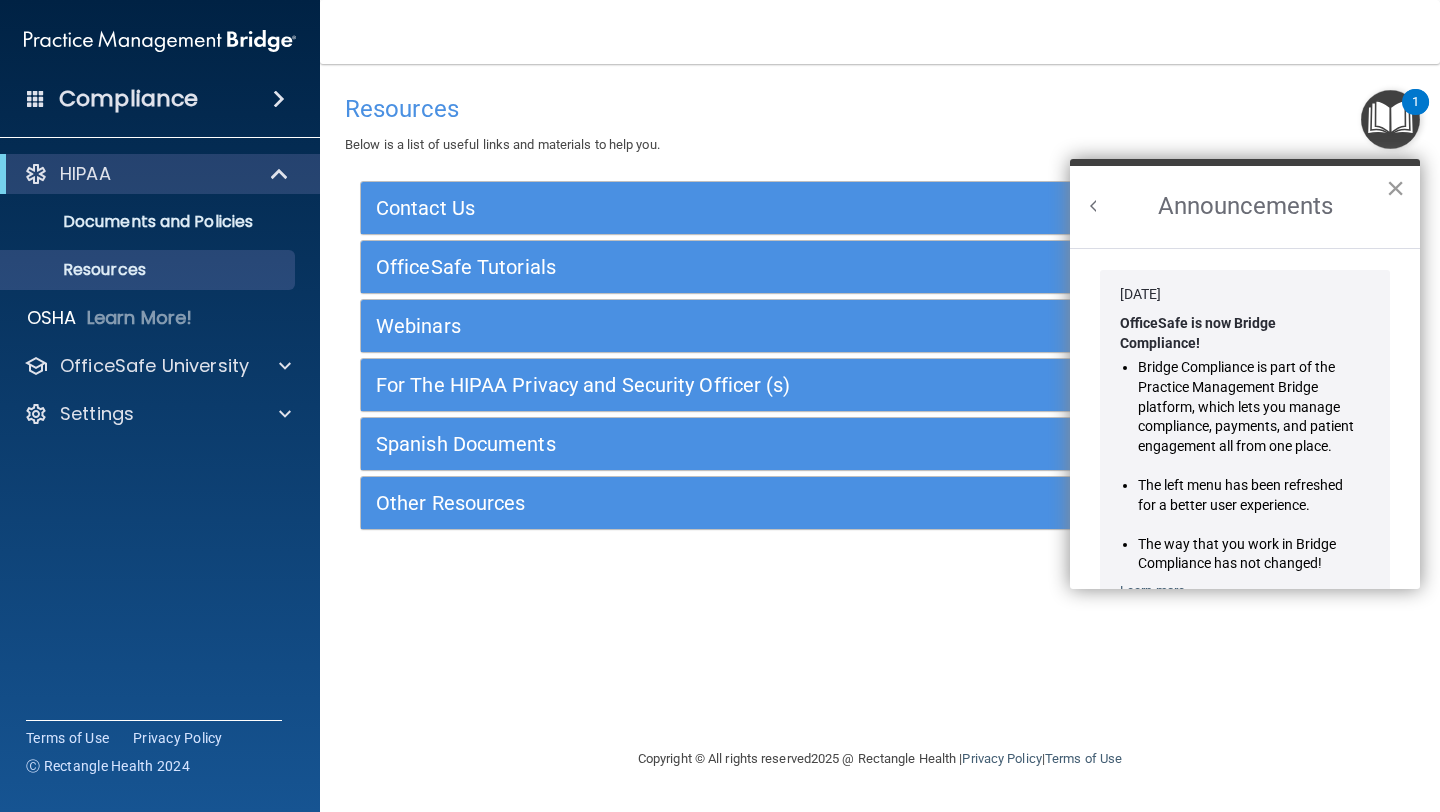 click on "×" at bounding box center (1395, 188) 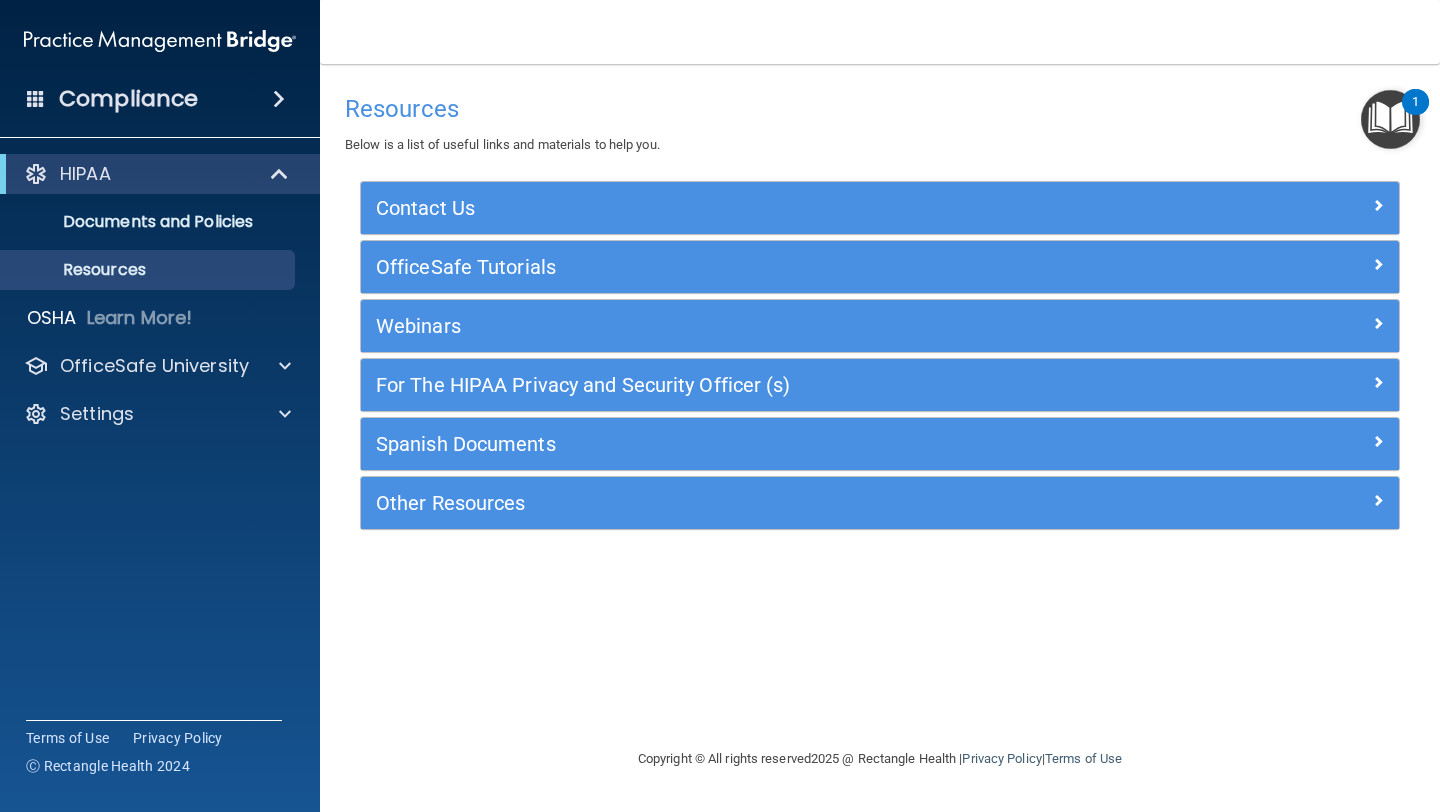 click on "Resources   Below is a list of useful links and materials to help you.
Contact Us
Main Number: [PHONE_NUMBER]   E-mail Us Anytime at  [EMAIL_ADDRESS][DOMAIN_NAME]   Merchant Services Support:  [PHONE_NUMBER]   PCIHIPAA   [STREET_ADDRESS][US_STATE]    [DOMAIN_NAME]
OfficeSafe Tutorials
How to Update Your Information and Change your Password  (1:27)              How to Automatically Send and Upload Business Associate Agreements  (3:44)              How to Log Workforce Member Access Right  (2:51)              How to Complete Your Emergency and Incident Response Plan  (2:25)              How to Use the HIPAA Checklist   (2:32)
Webinars" at bounding box center (880, 438) 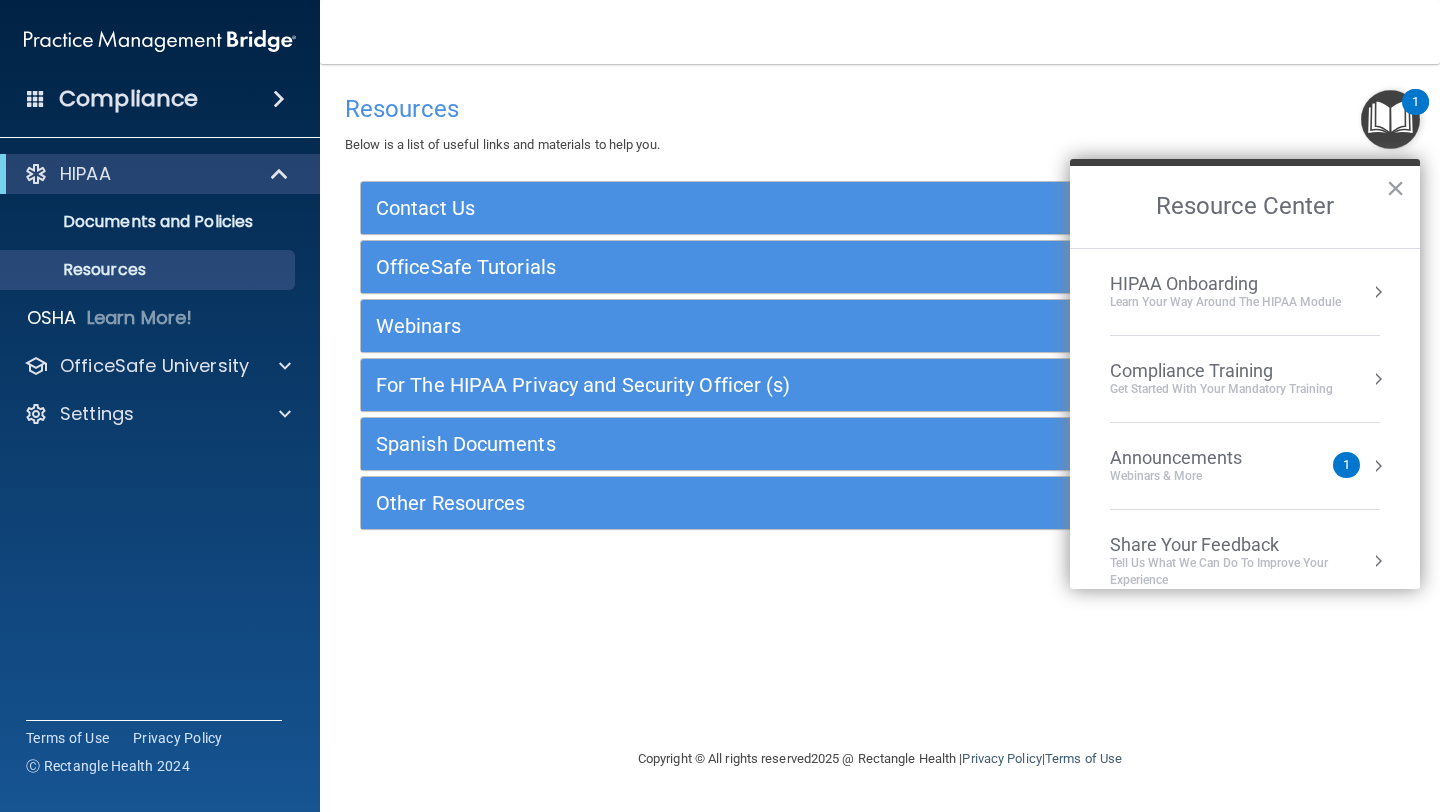 click on "Learn Your Way around the HIPAA module" at bounding box center (1225, 302) 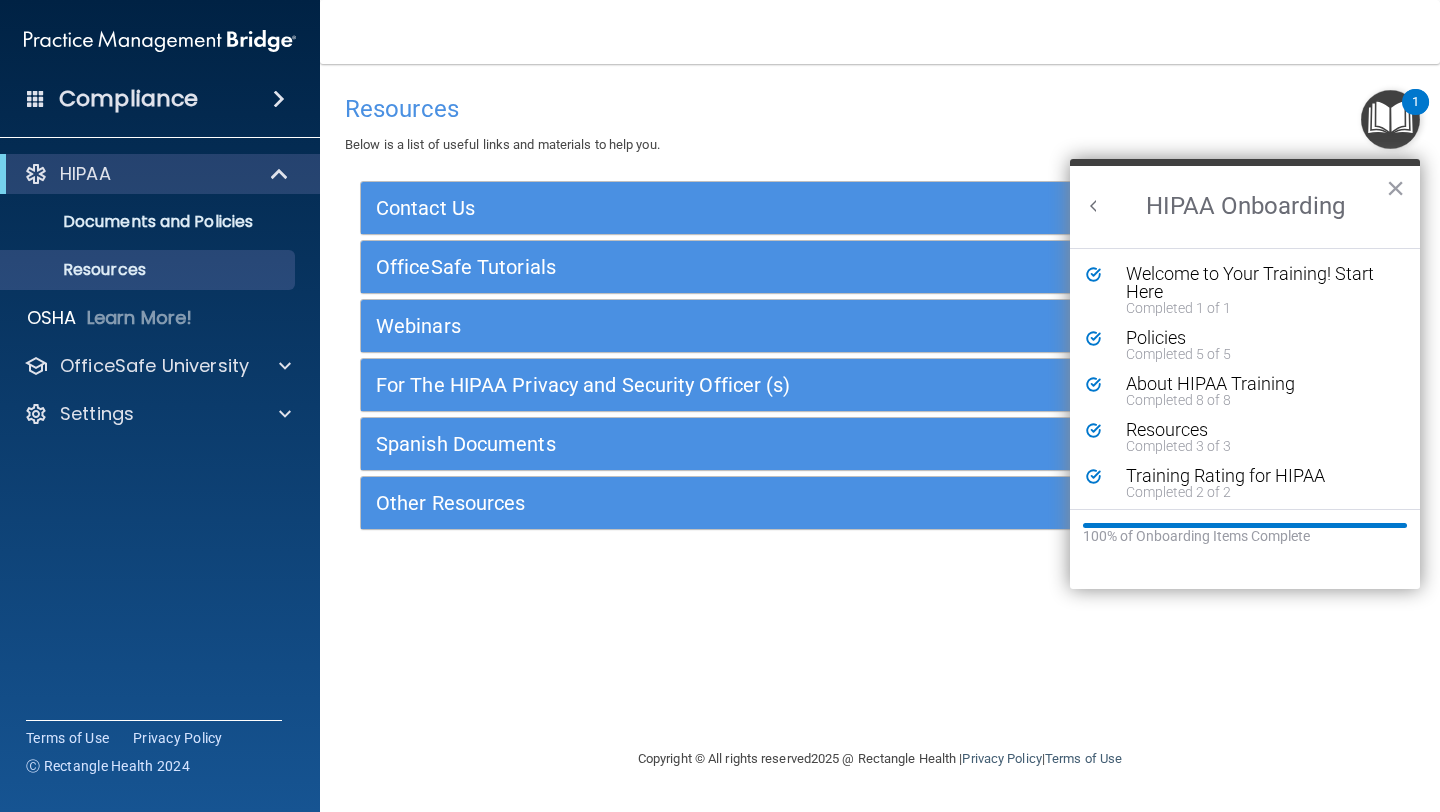 scroll, scrollTop: 0, scrollLeft: 0, axis: both 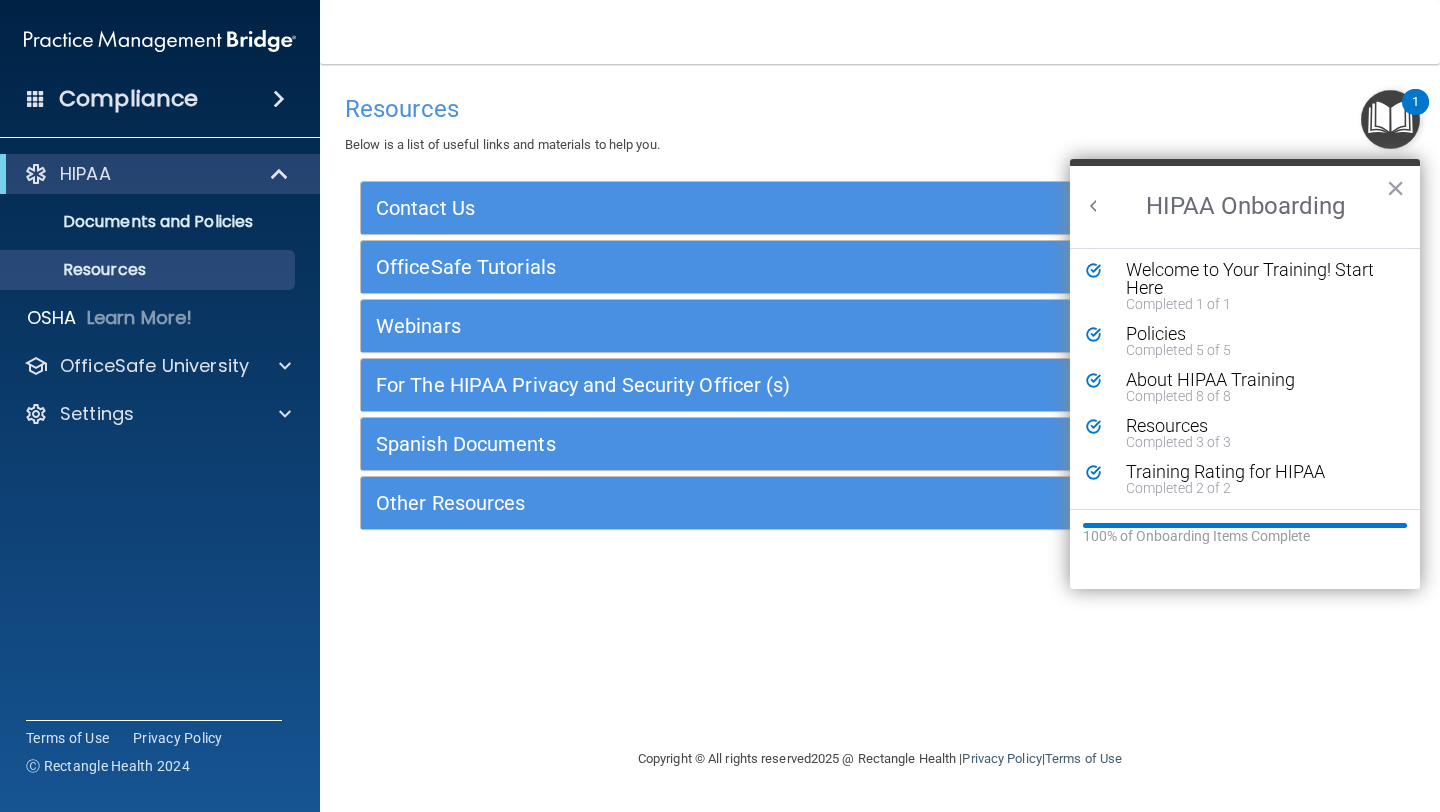 drag, startPoint x: 1180, startPoint y: 103, endPoint x: 1086, endPoint y: 129, distance: 97.52948 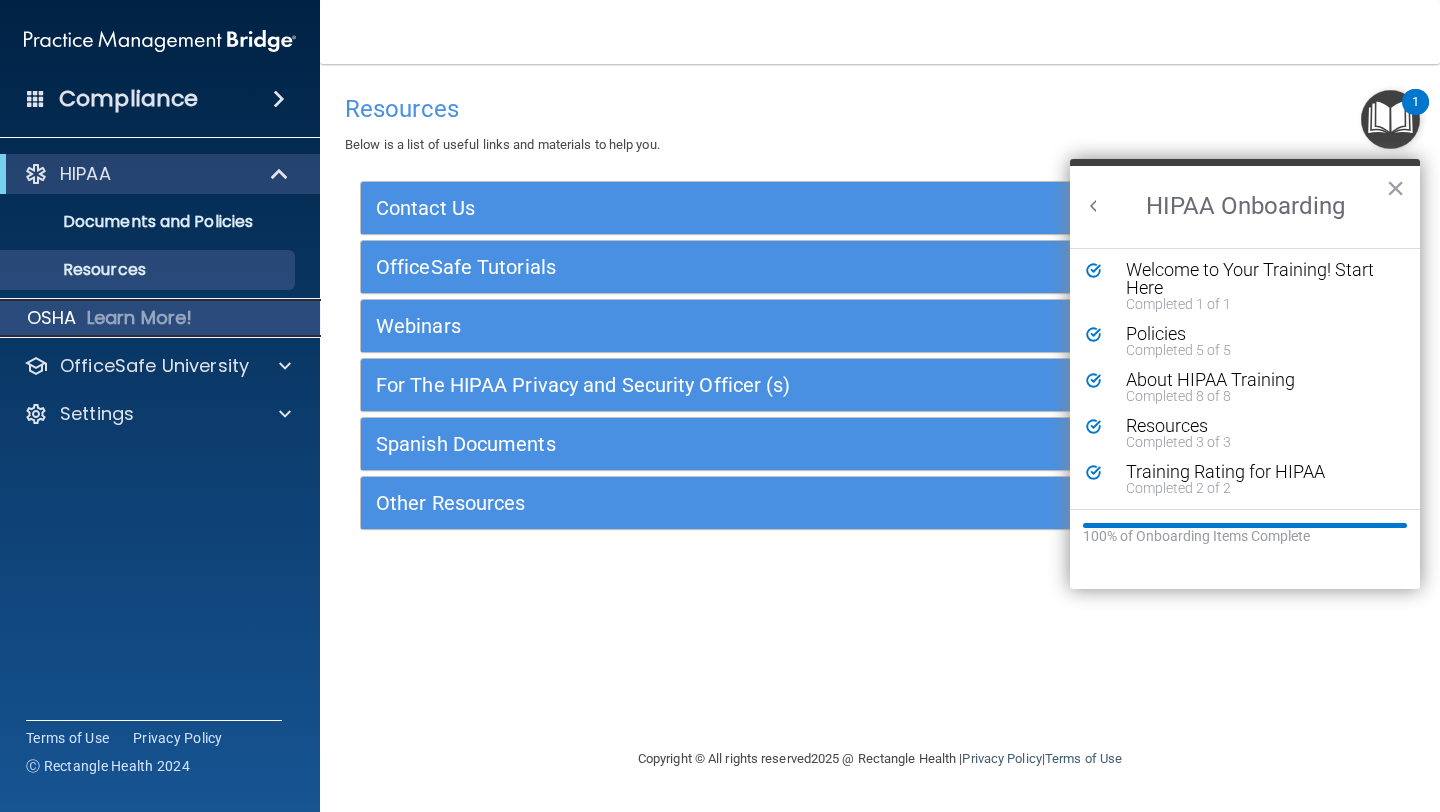 click on "Learn More!" at bounding box center (140, 318) 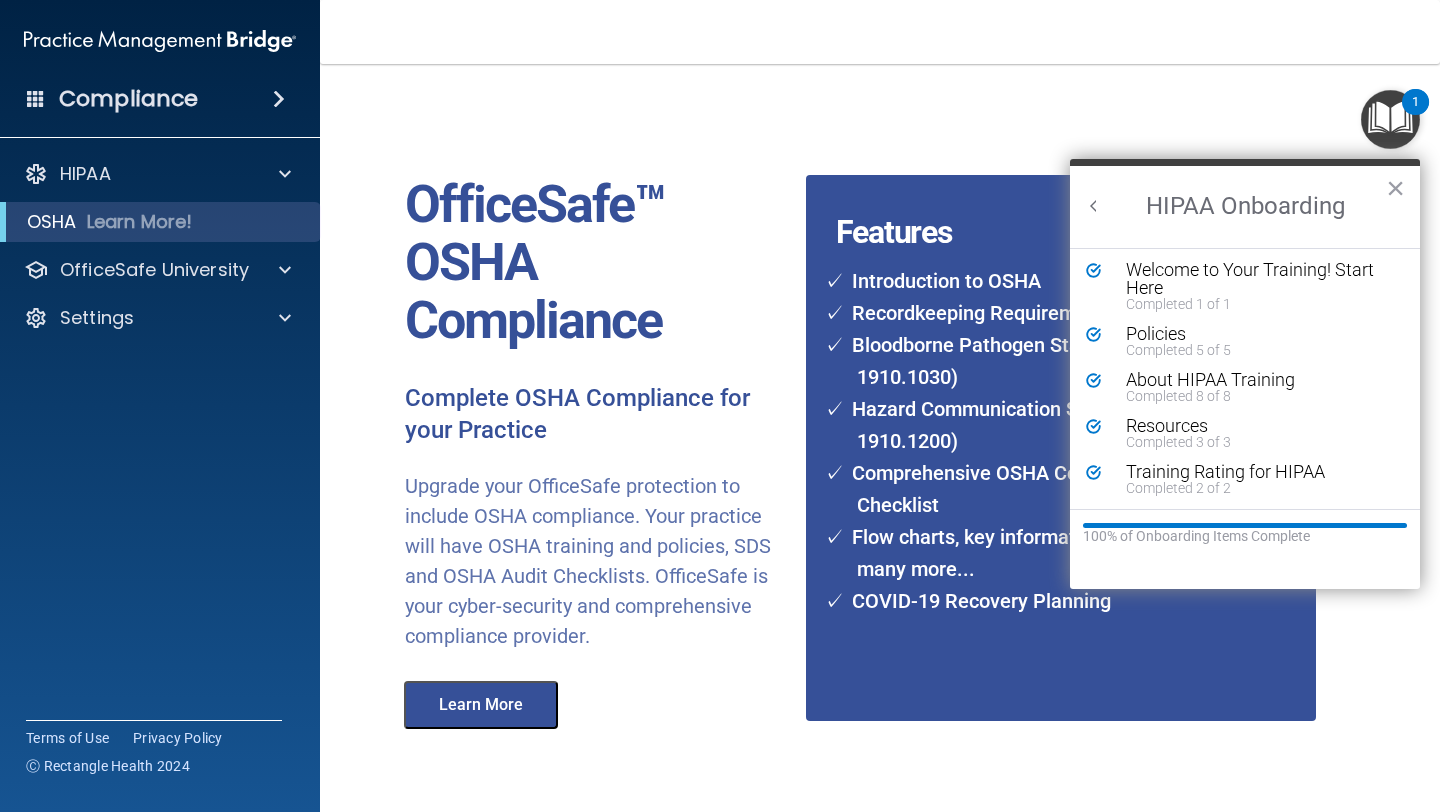 click on "HIPAA
Documents and Policies                 Report an Incident               Business Associates               Emergency Planning               Resources                 HIPAA Risk Assessment
OSHA   Learn More!
PCI
PCI Compliance                Merchant Savings Calculator
[GEOGRAPHIC_DATA]
HIPAA Training                   OSHA Training                   Continuing Education
Settings
My Account               My Users               Services                 Sign Out" at bounding box center (160, 349) 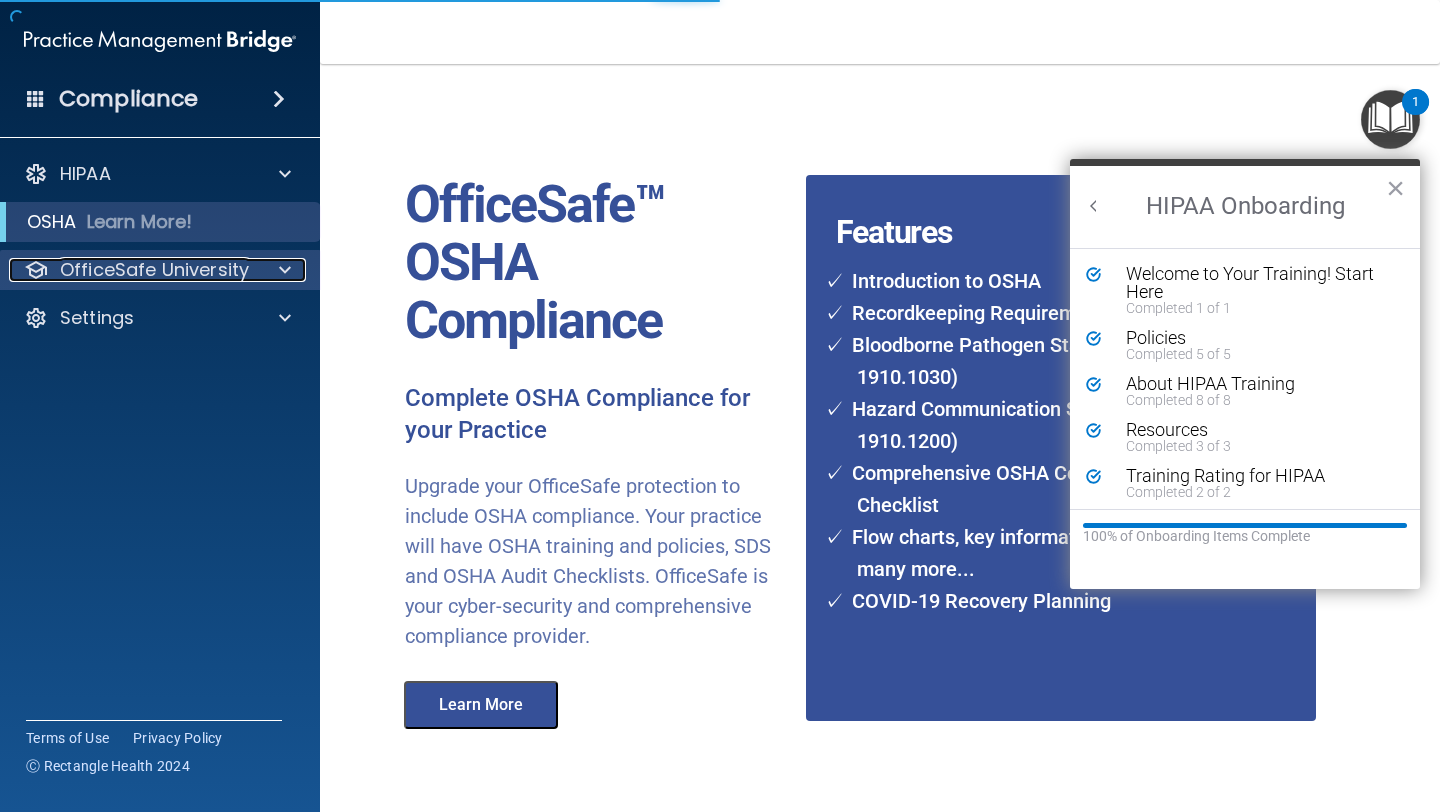 click on "OfficeSafe University" at bounding box center [154, 270] 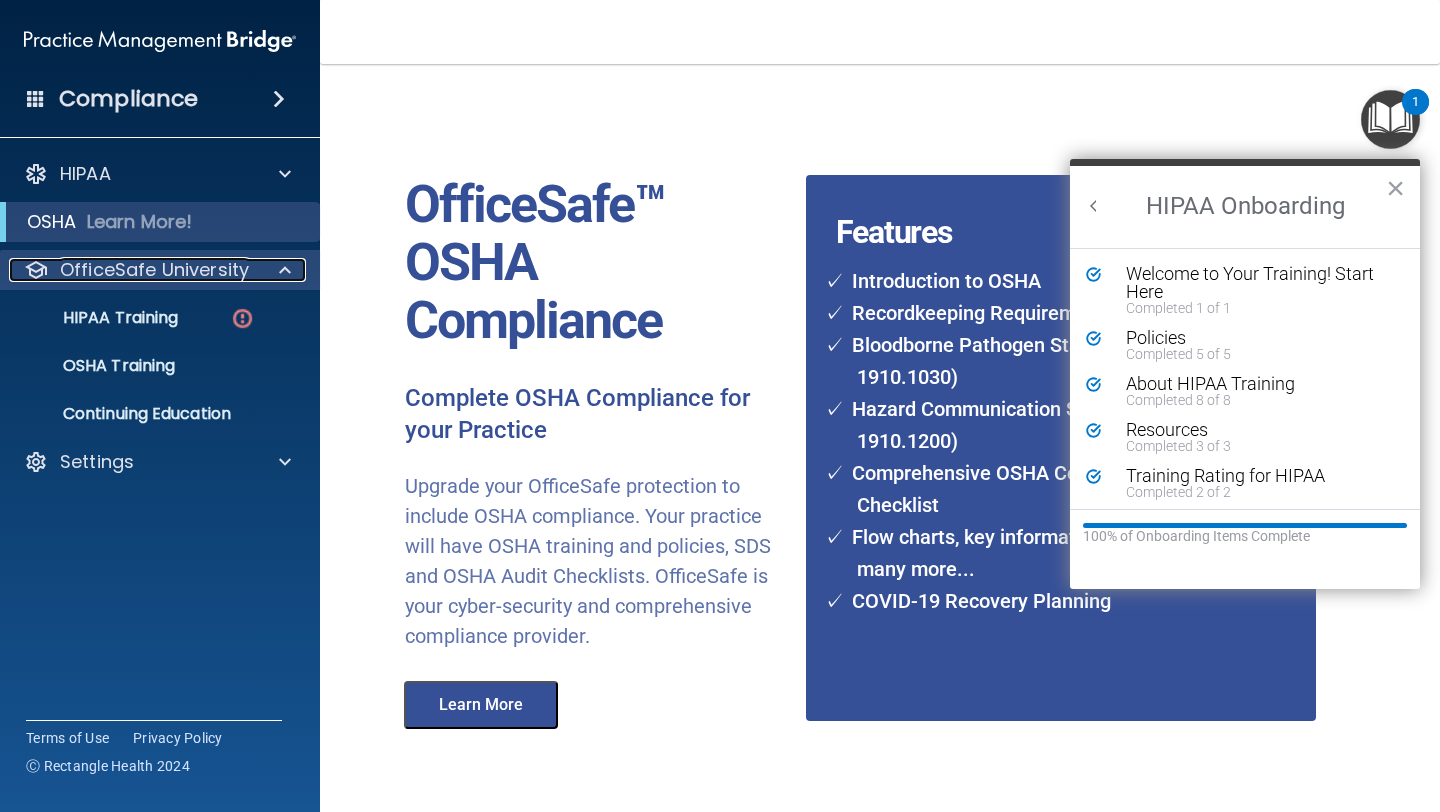 click on "OfficeSafe University" at bounding box center (154, 270) 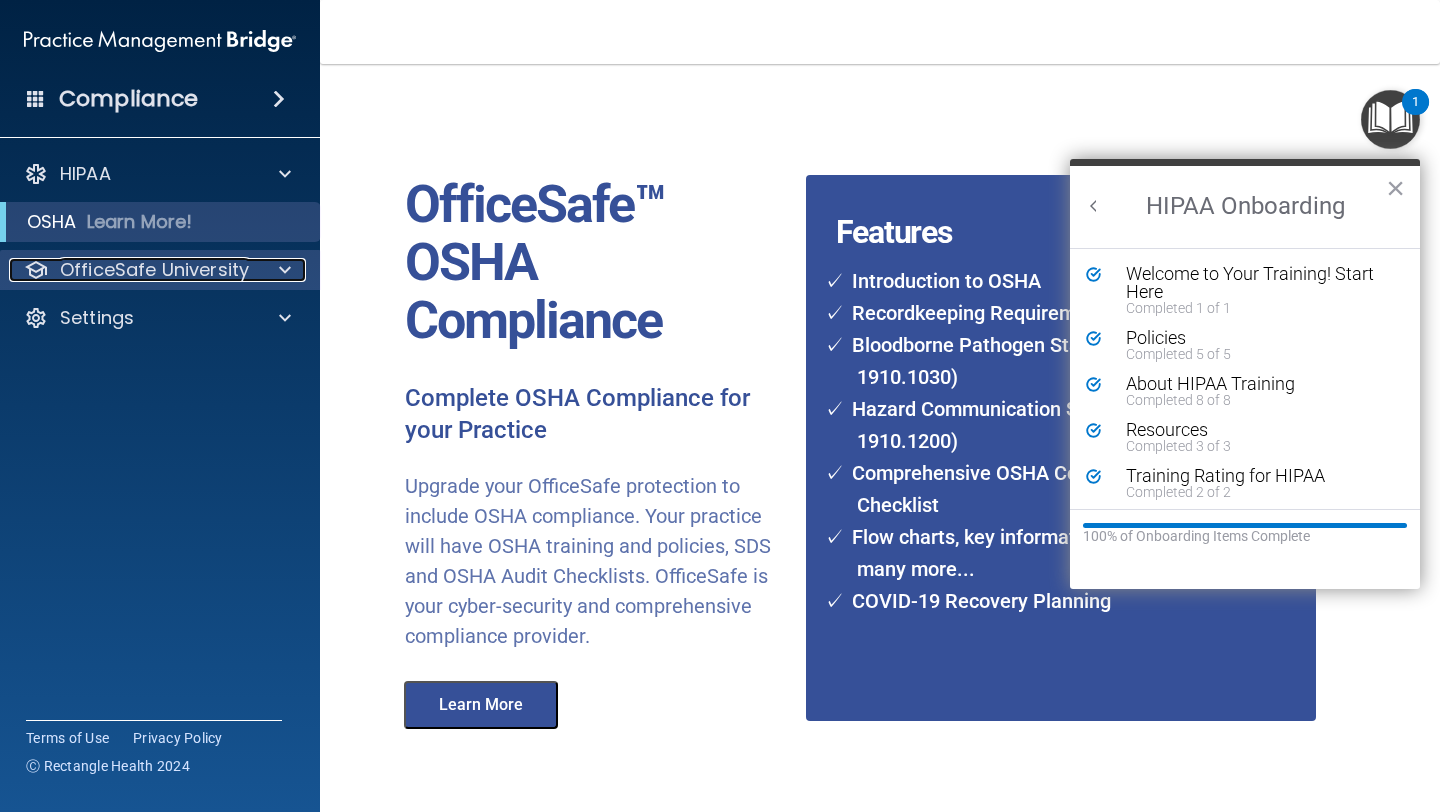 click at bounding box center (282, 270) 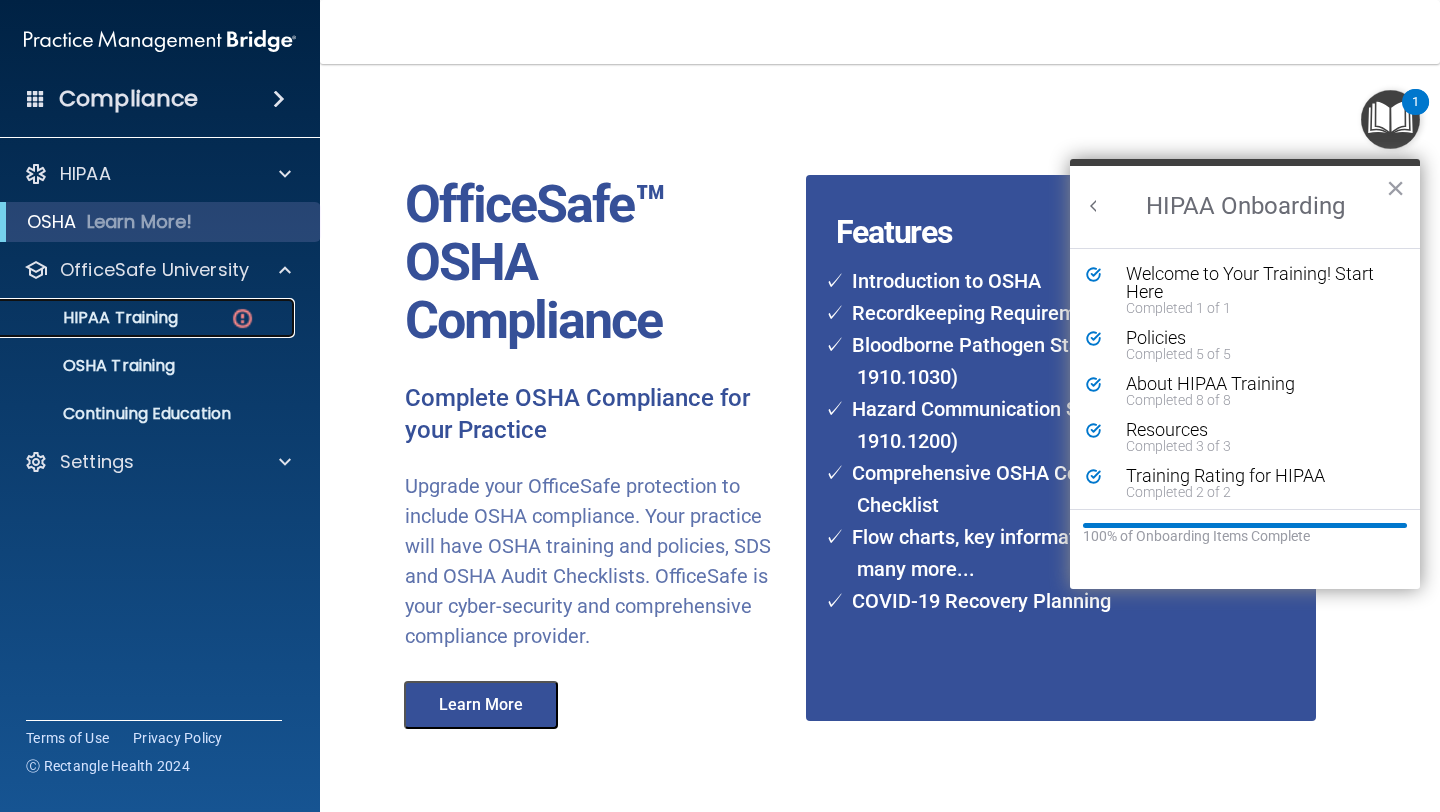 click on "HIPAA Training" at bounding box center [95, 318] 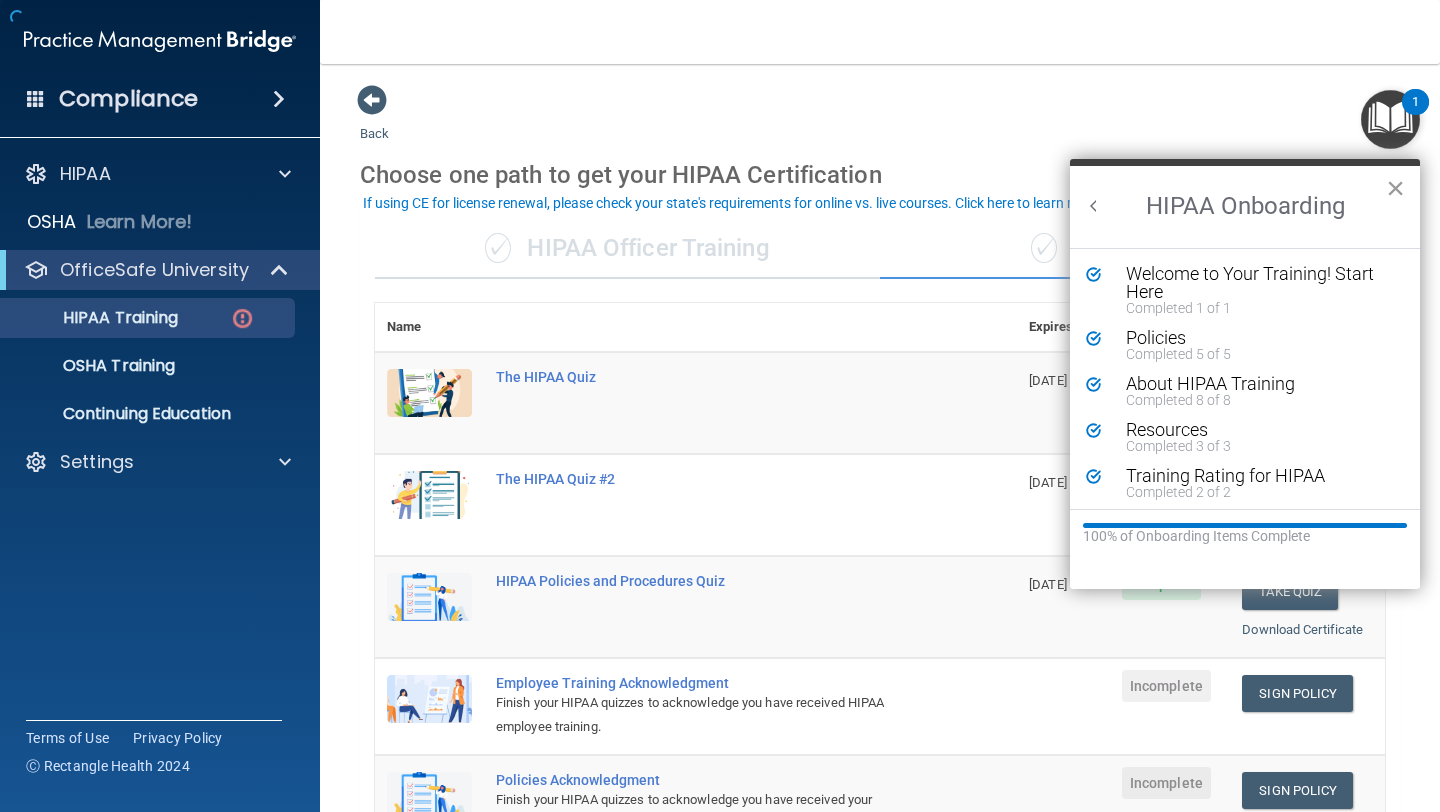 click on "×" at bounding box center (1395, 188) 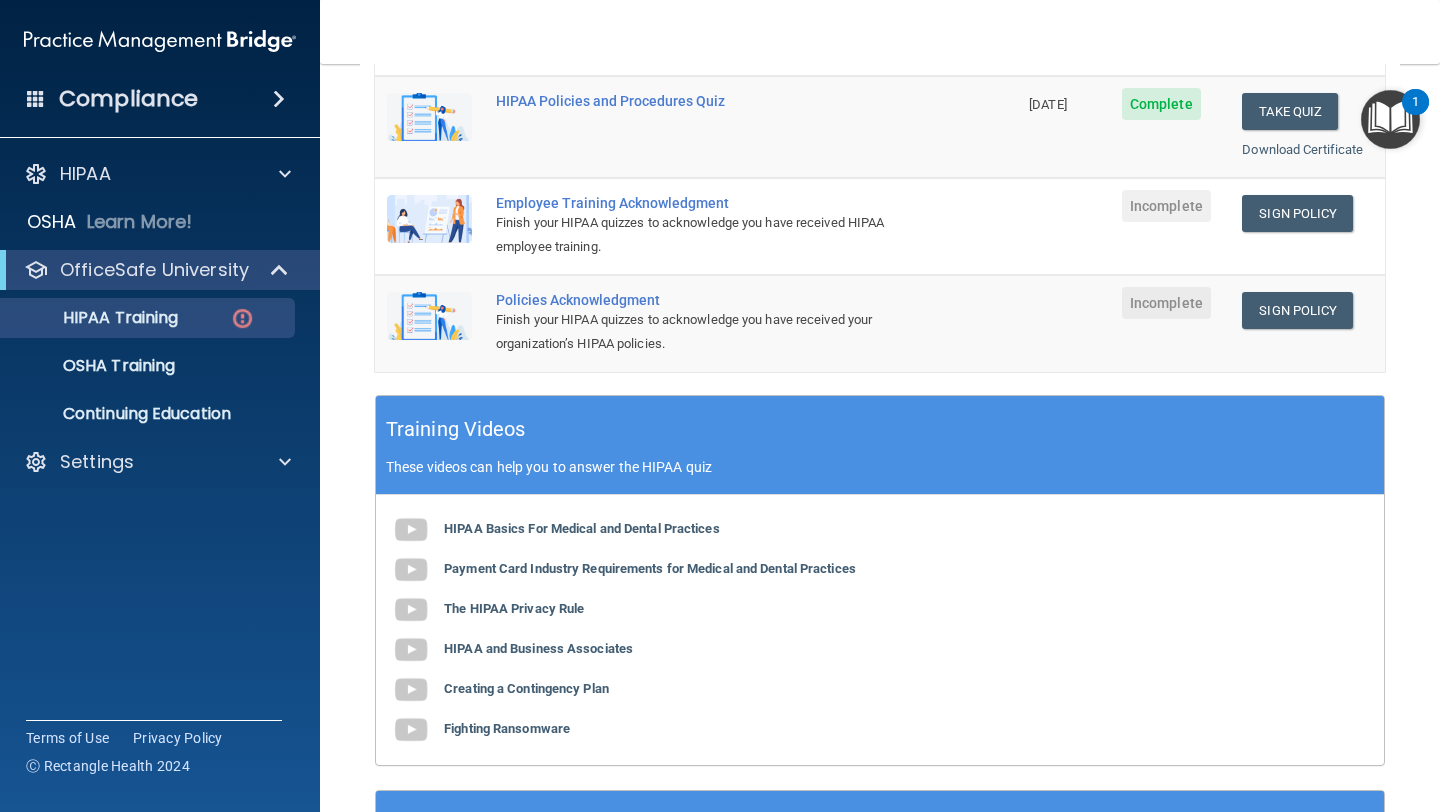 scroll, scrollTop: 381, scrollLeft: 0, axis: vertical 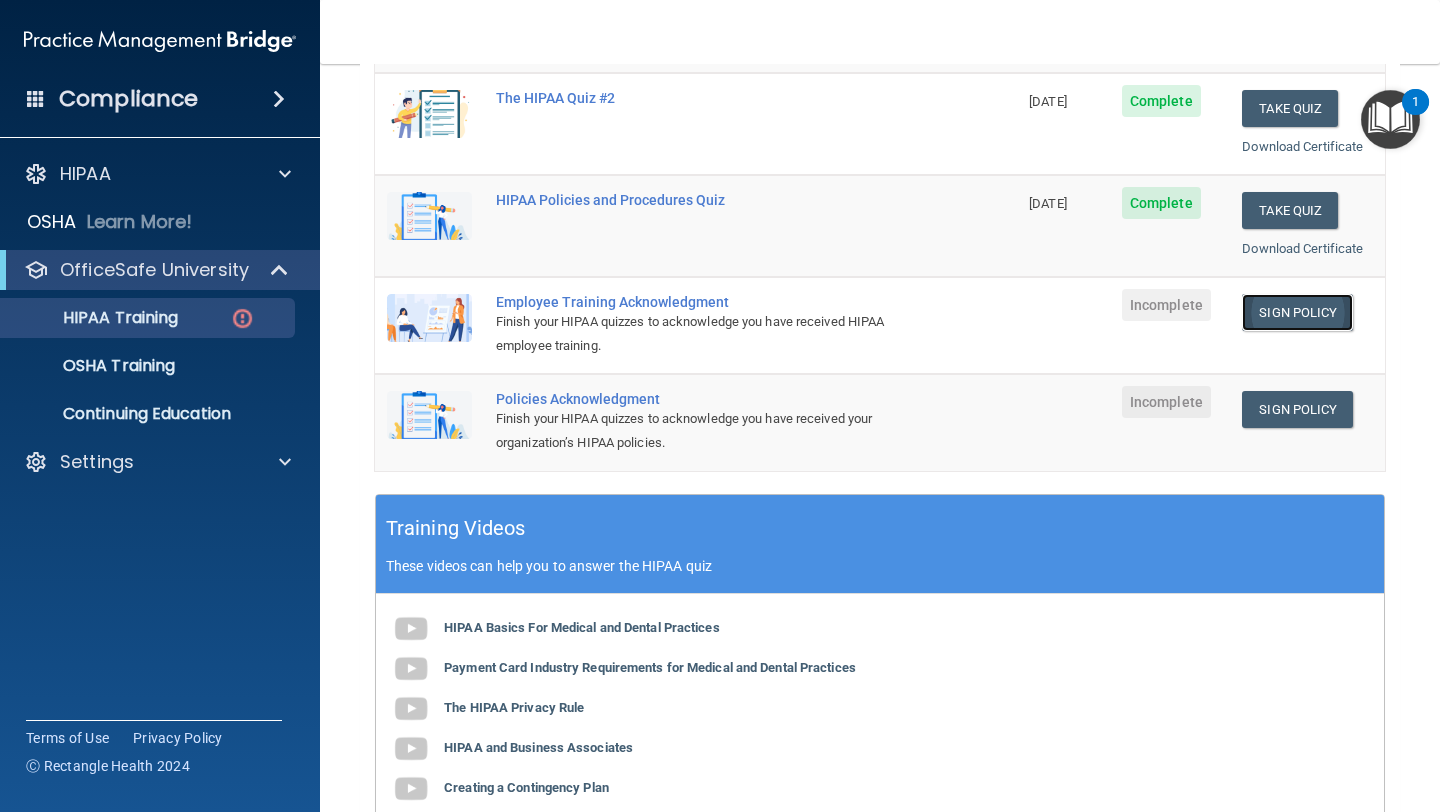 click on "Sign Policy" at bounding box center (1297, 312) 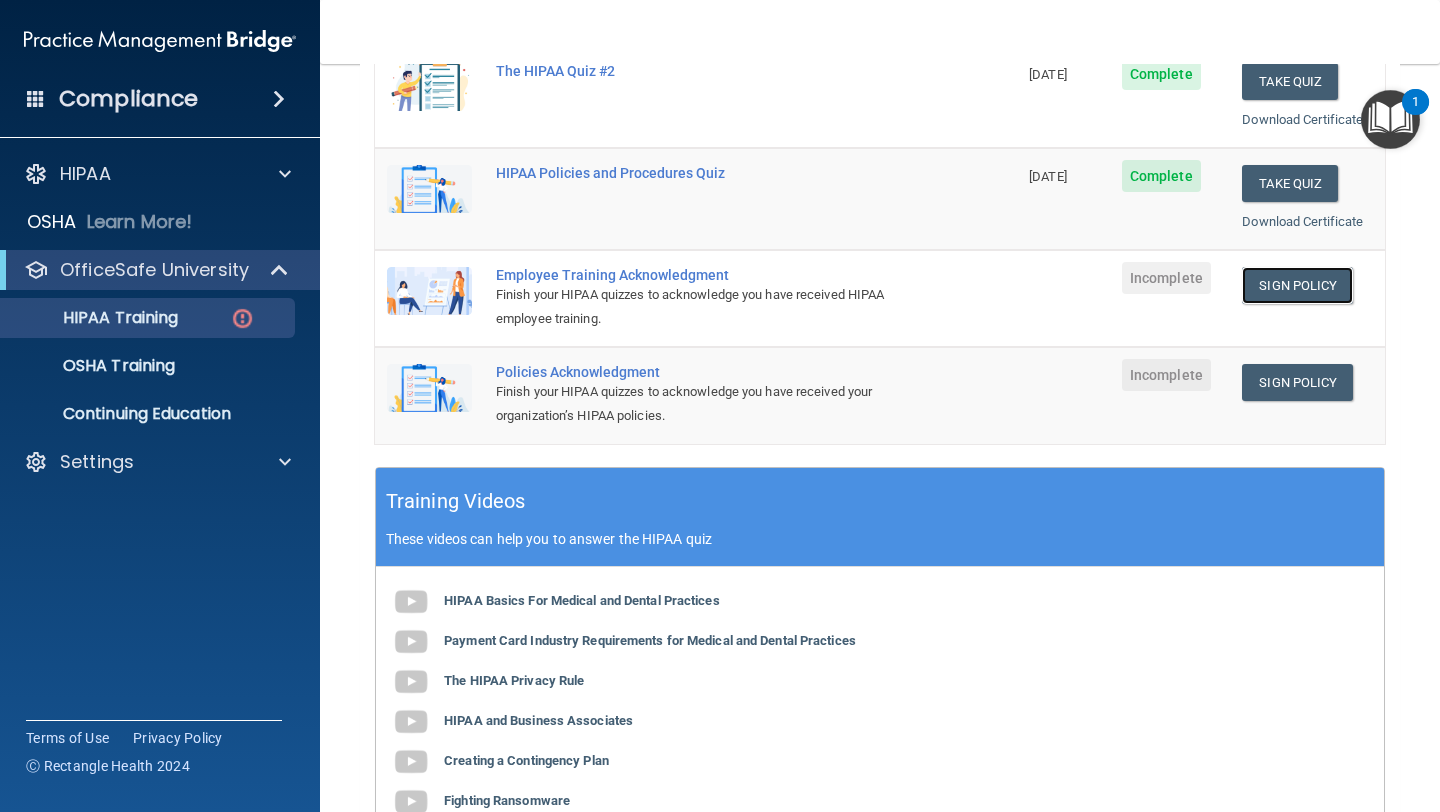 scroll, scrollTop: 657, scrollLeft: 0, axis: vertical 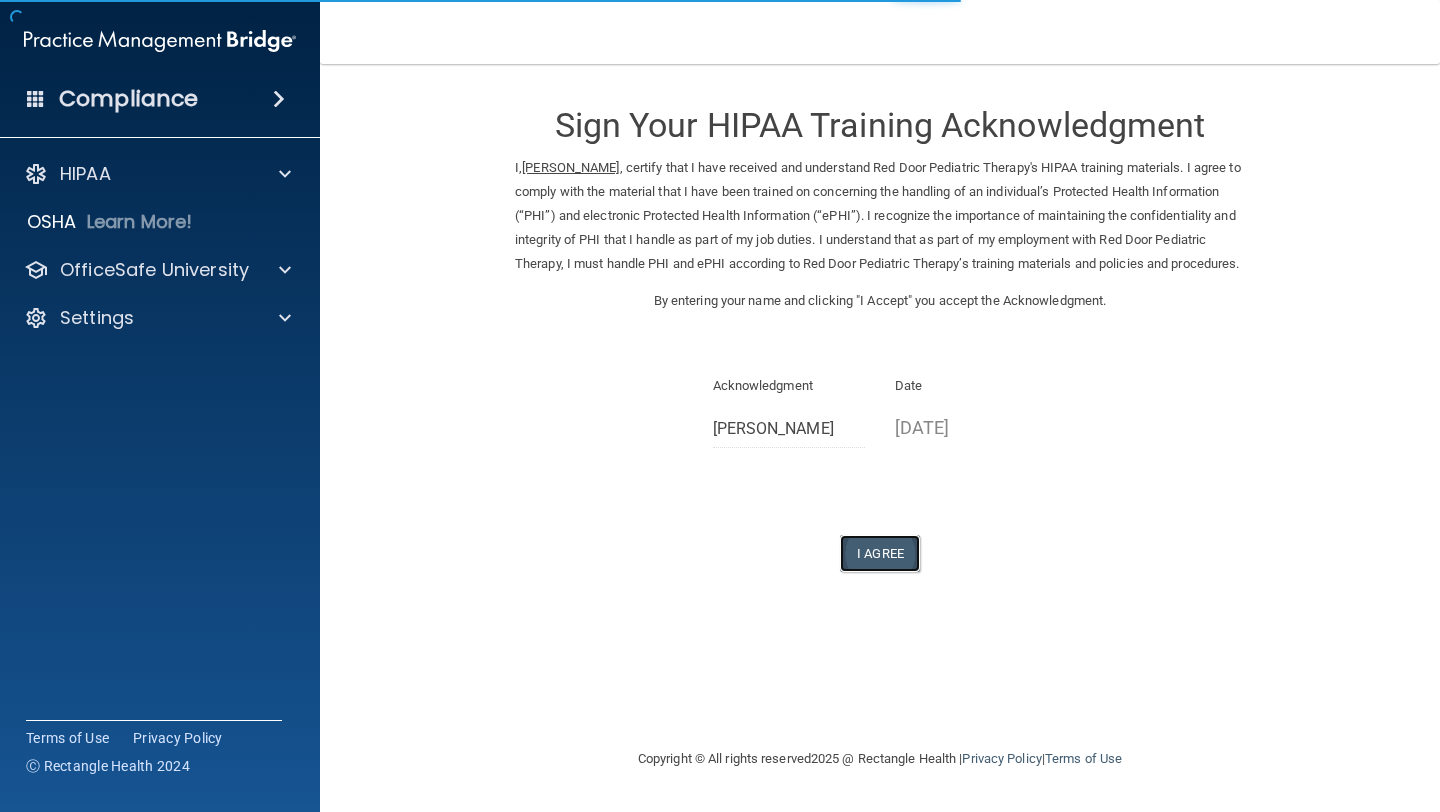 click on "I Agree" at bounding box center (880, 553) 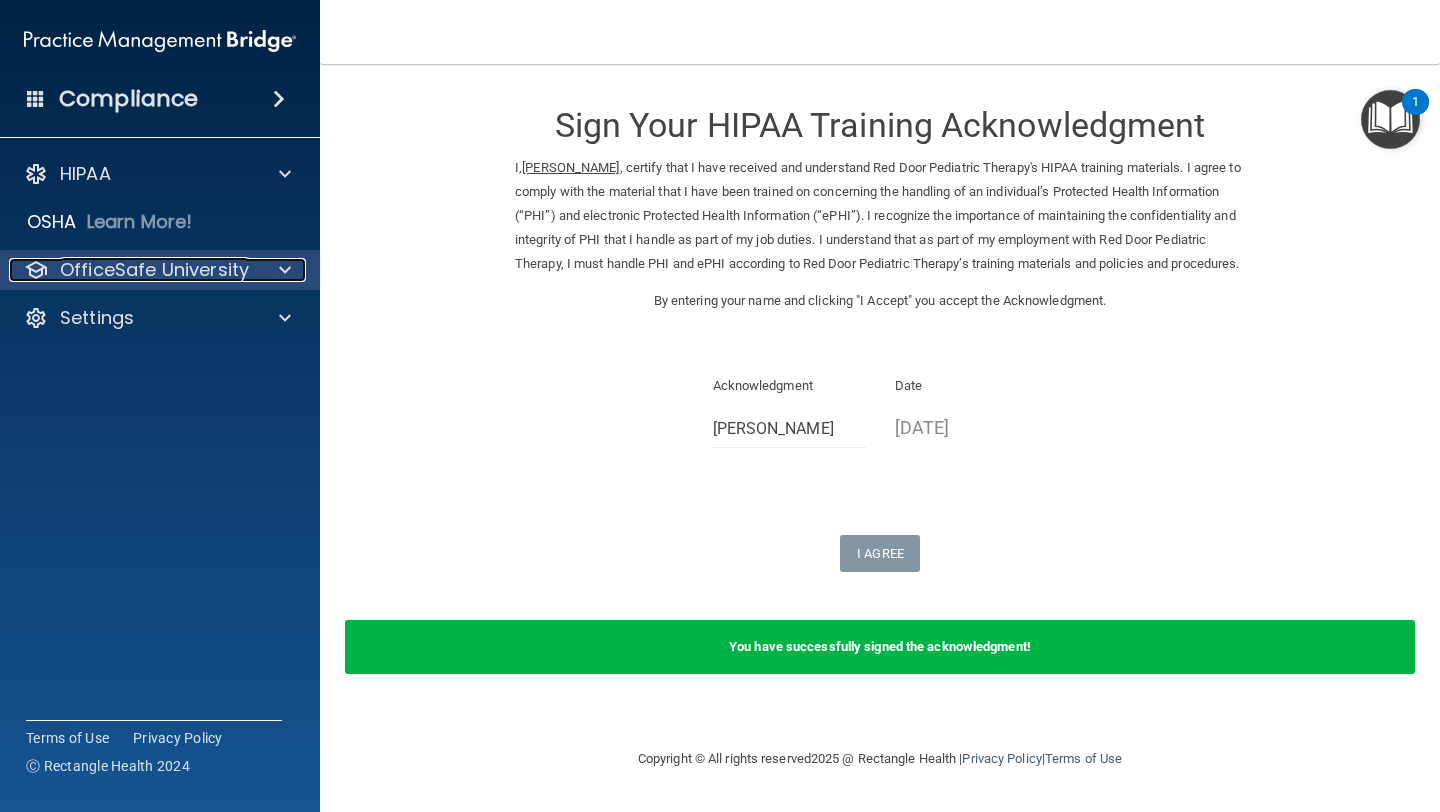 click at bounding box center (282, 270) 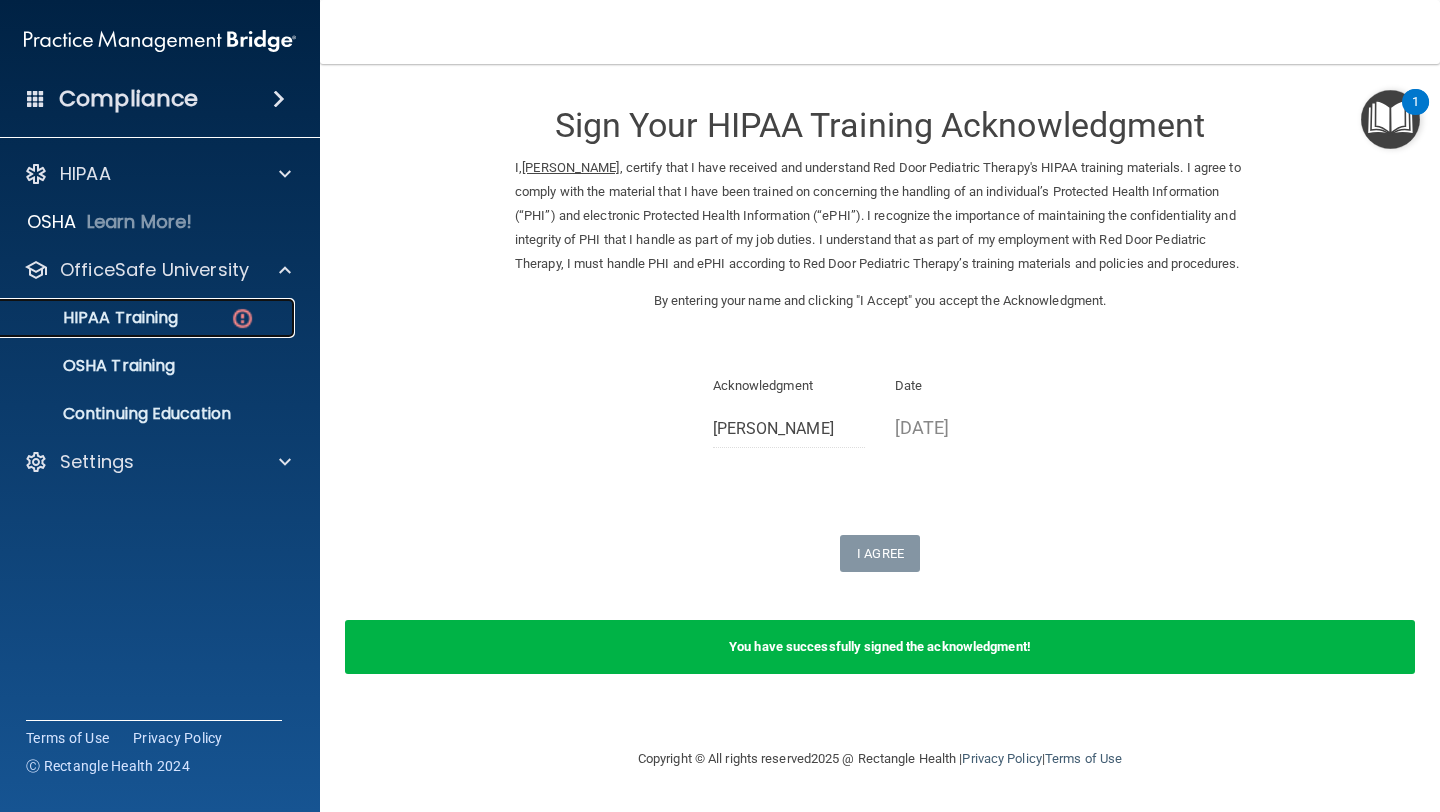 click at bounding box center [242, 318] 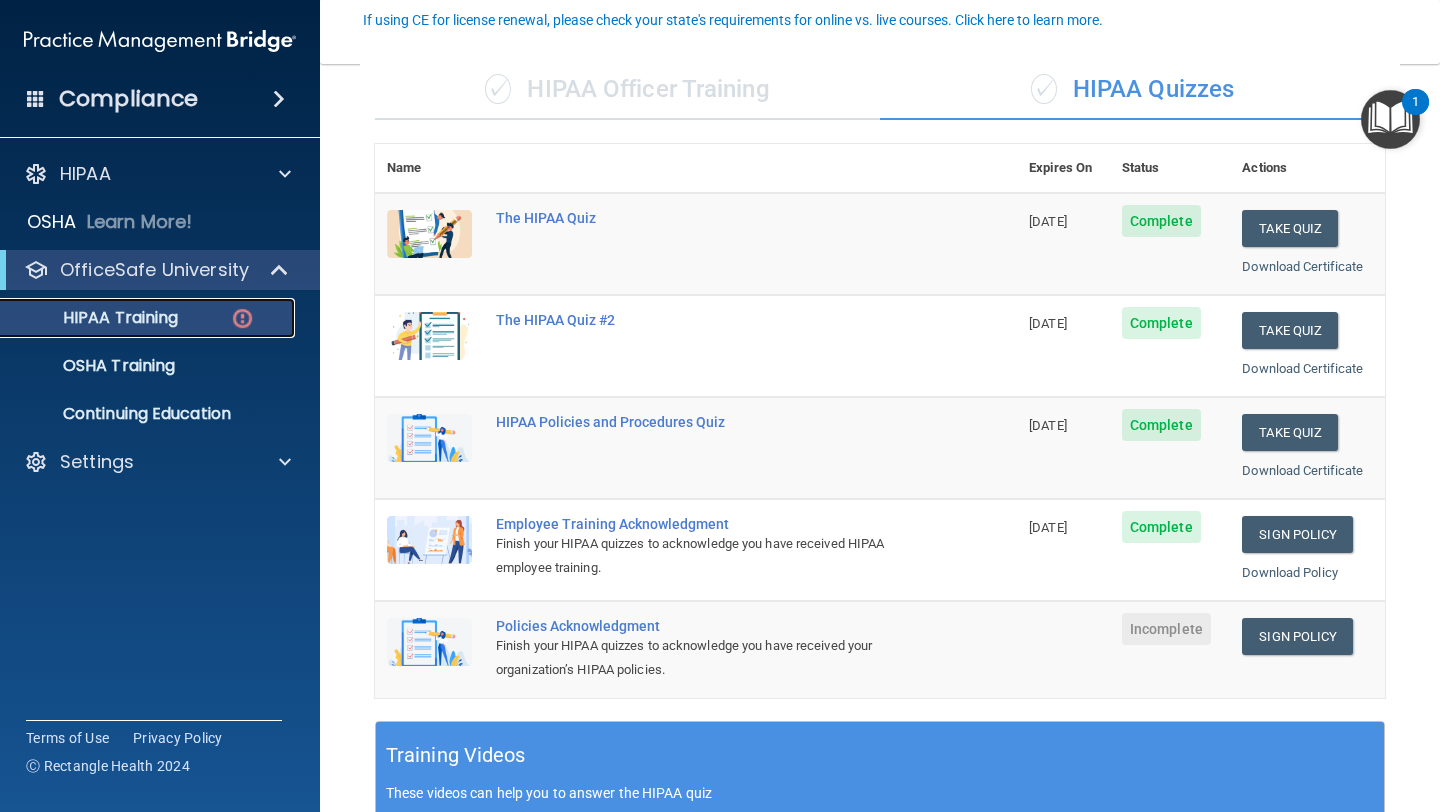 scroll, scrollTop: 239, scrollLeft: 0, axis: vertical 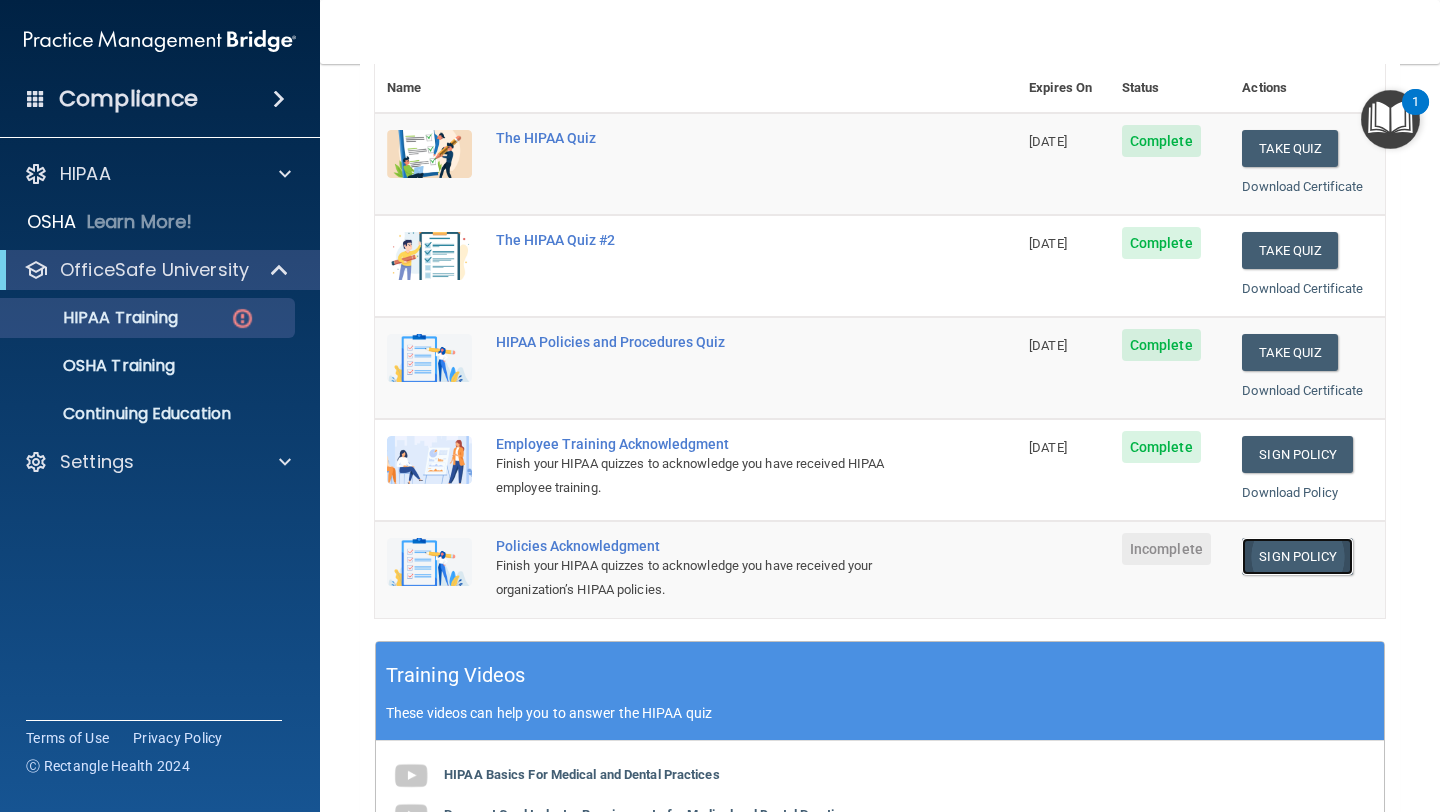 click on "Sign Policy" at bounding box center (1297, 556) 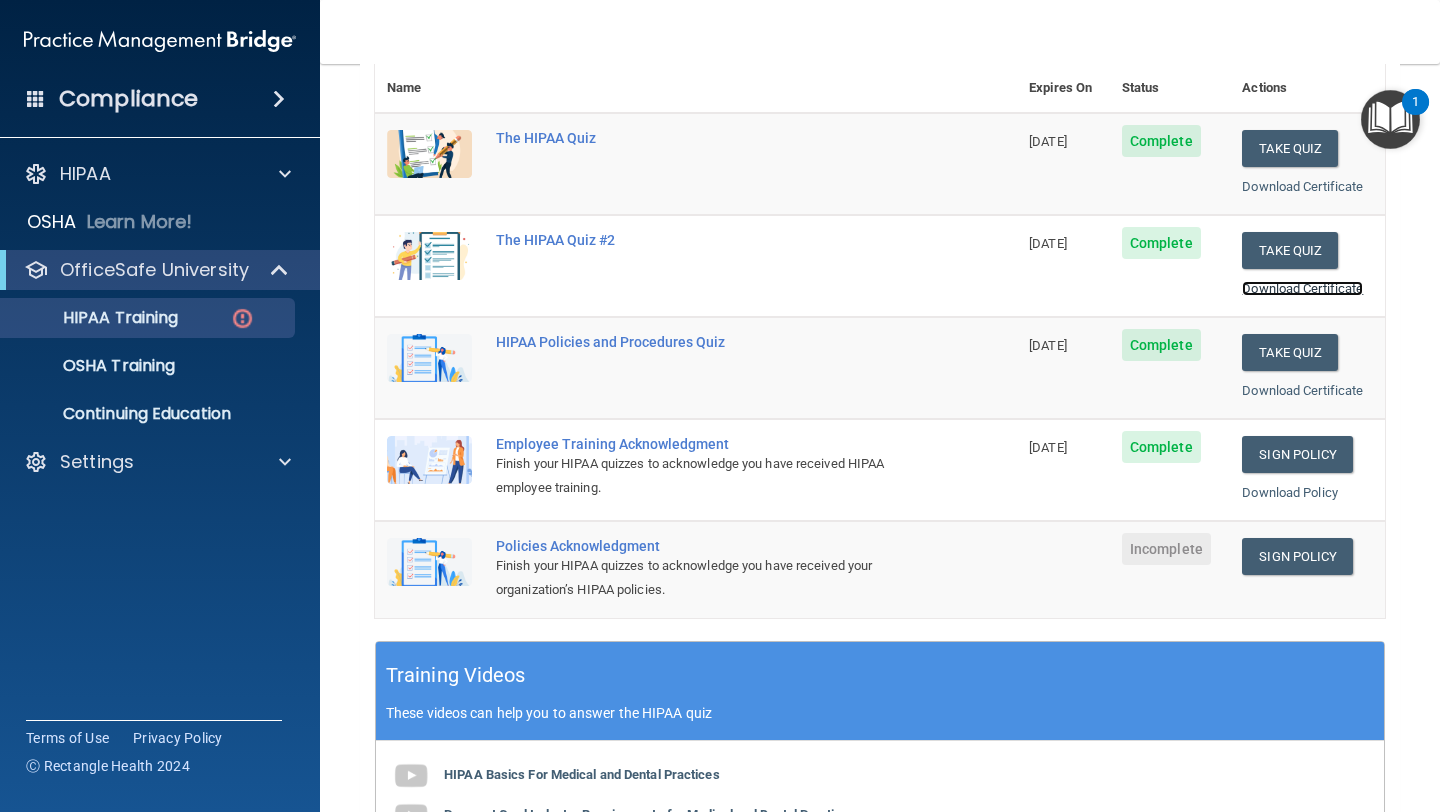 click on "Download Certificate" at bounding box center [1302, 288] 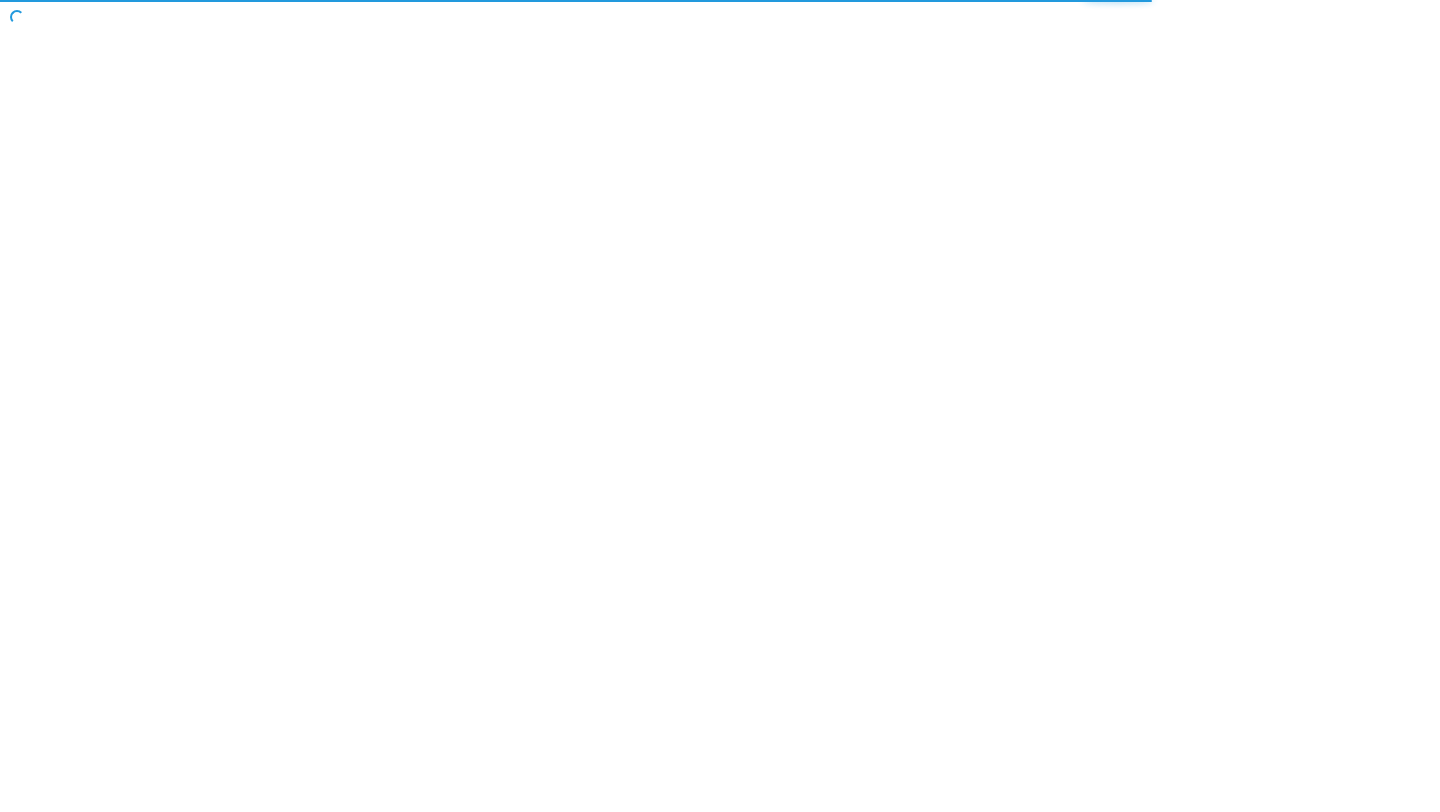 scroll, scrollTop: 0, scrollLeft: 0, axis: both 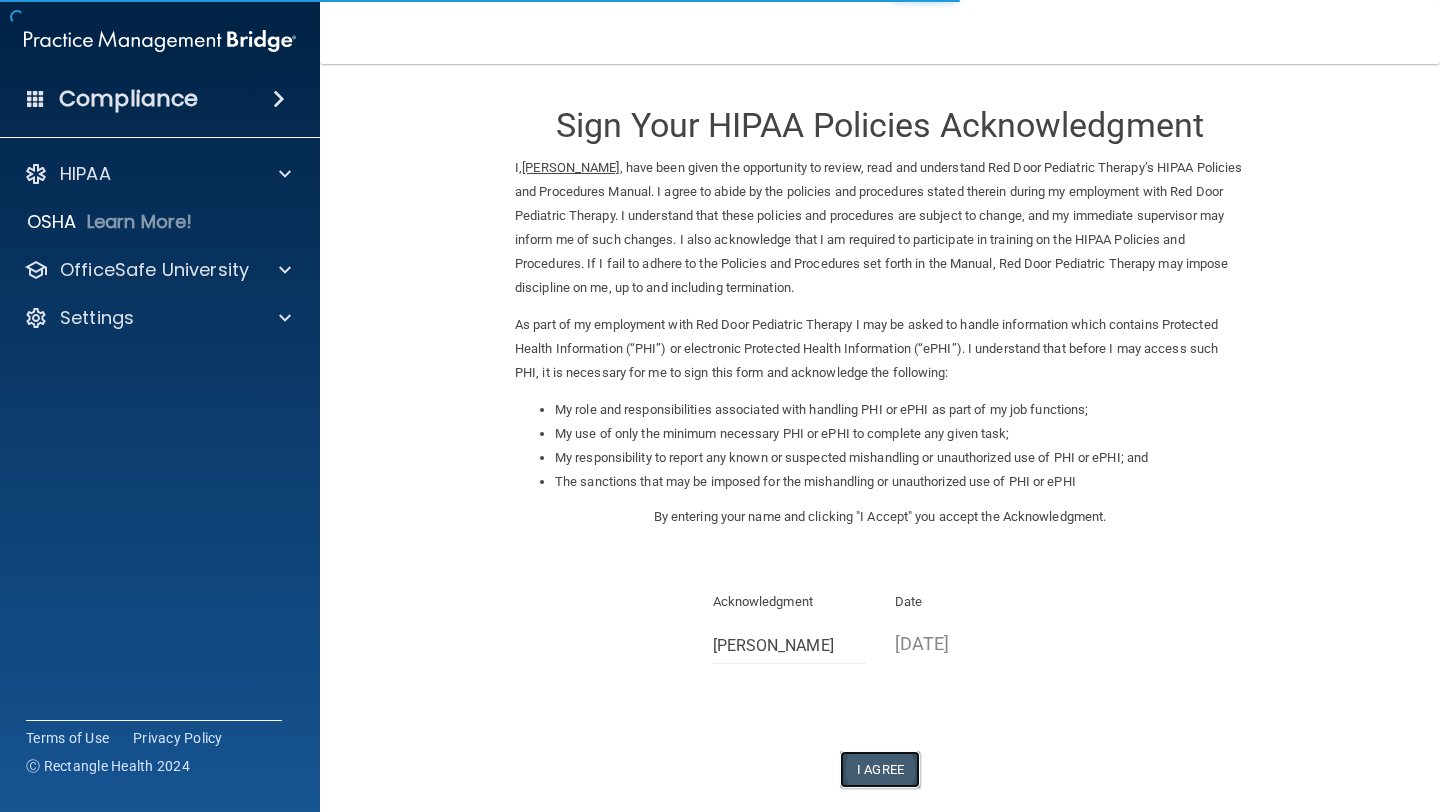 click on "I Agree" at bounding box center [880, 769] 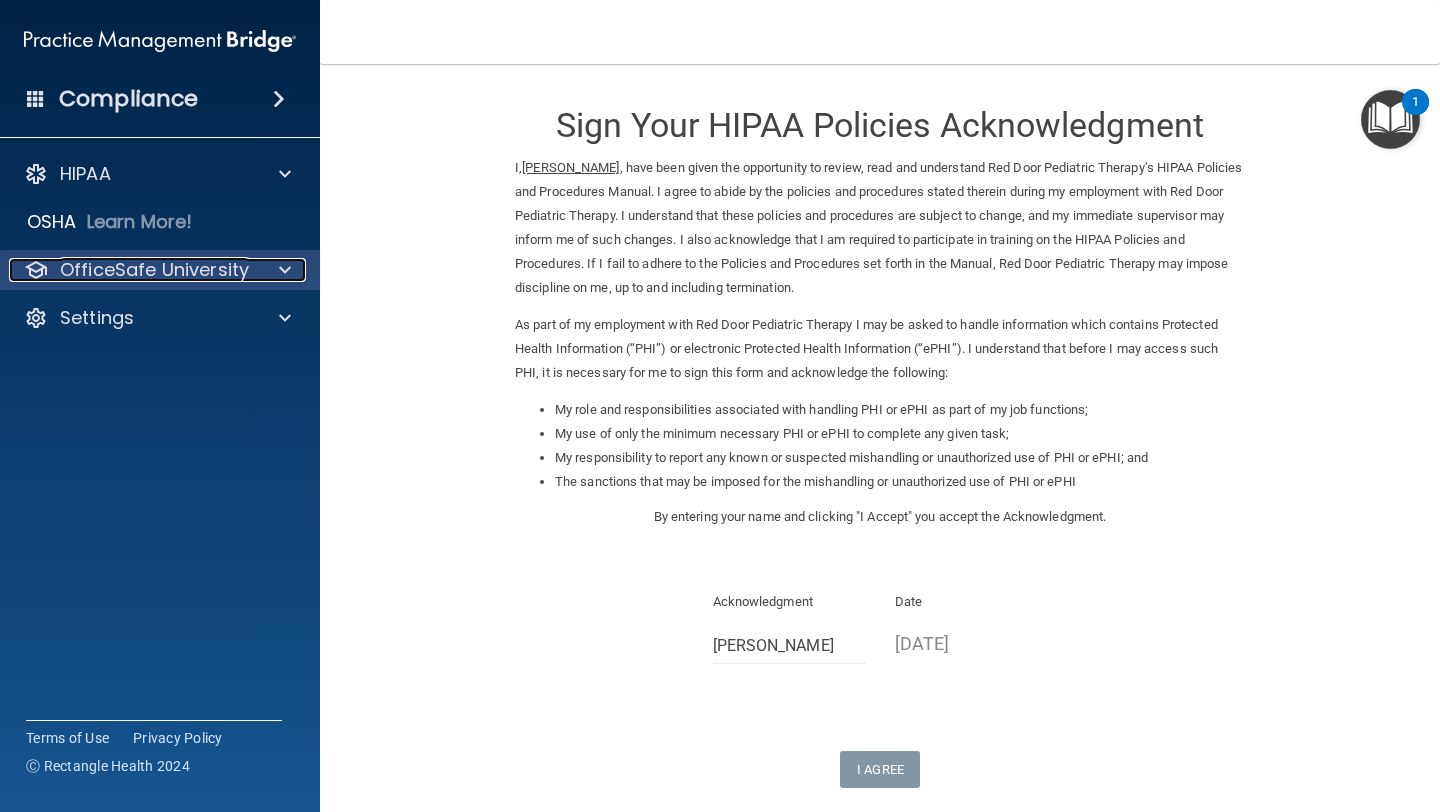click at bounding box center [282, 270] 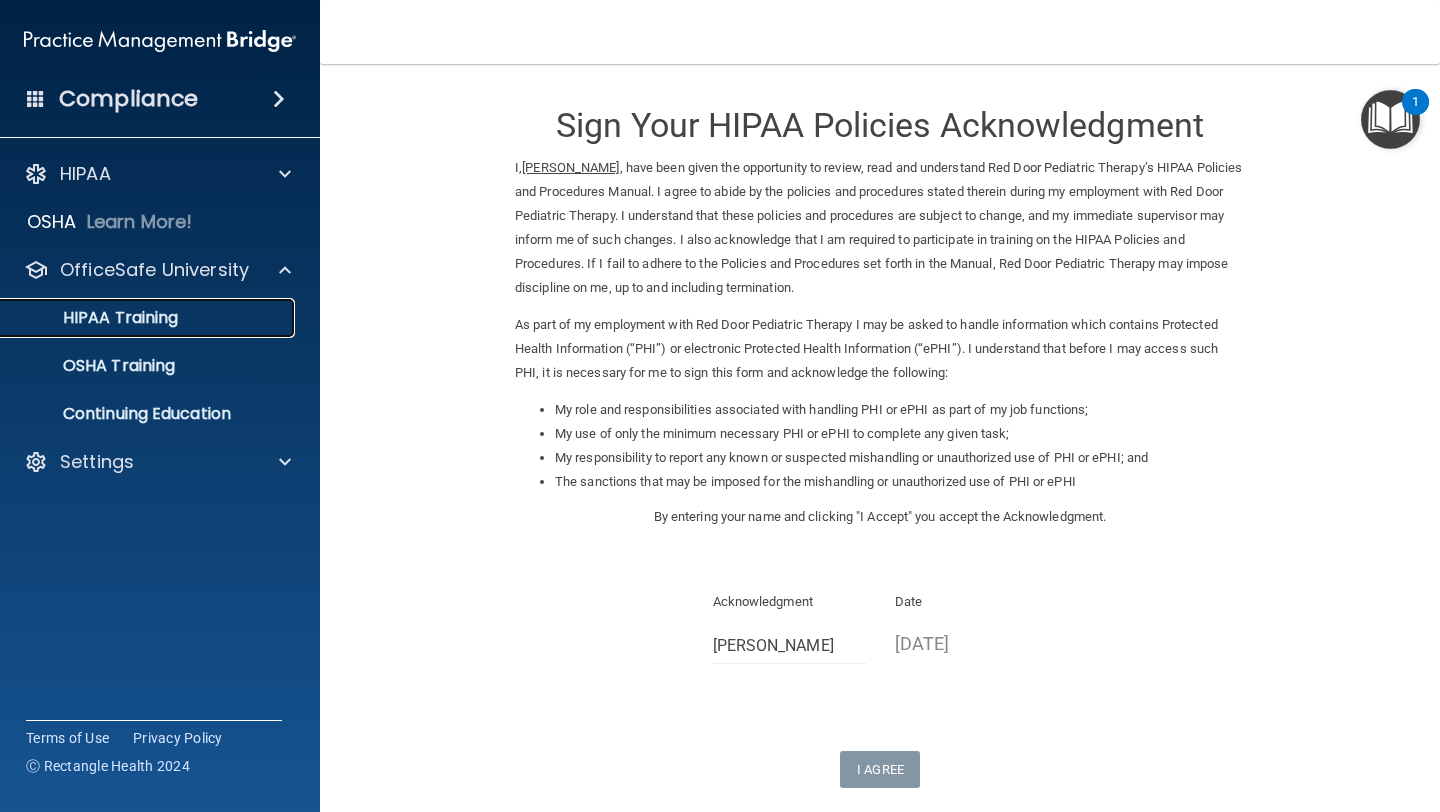 click on "HIPAA Training" at bounding box center [95, 318] 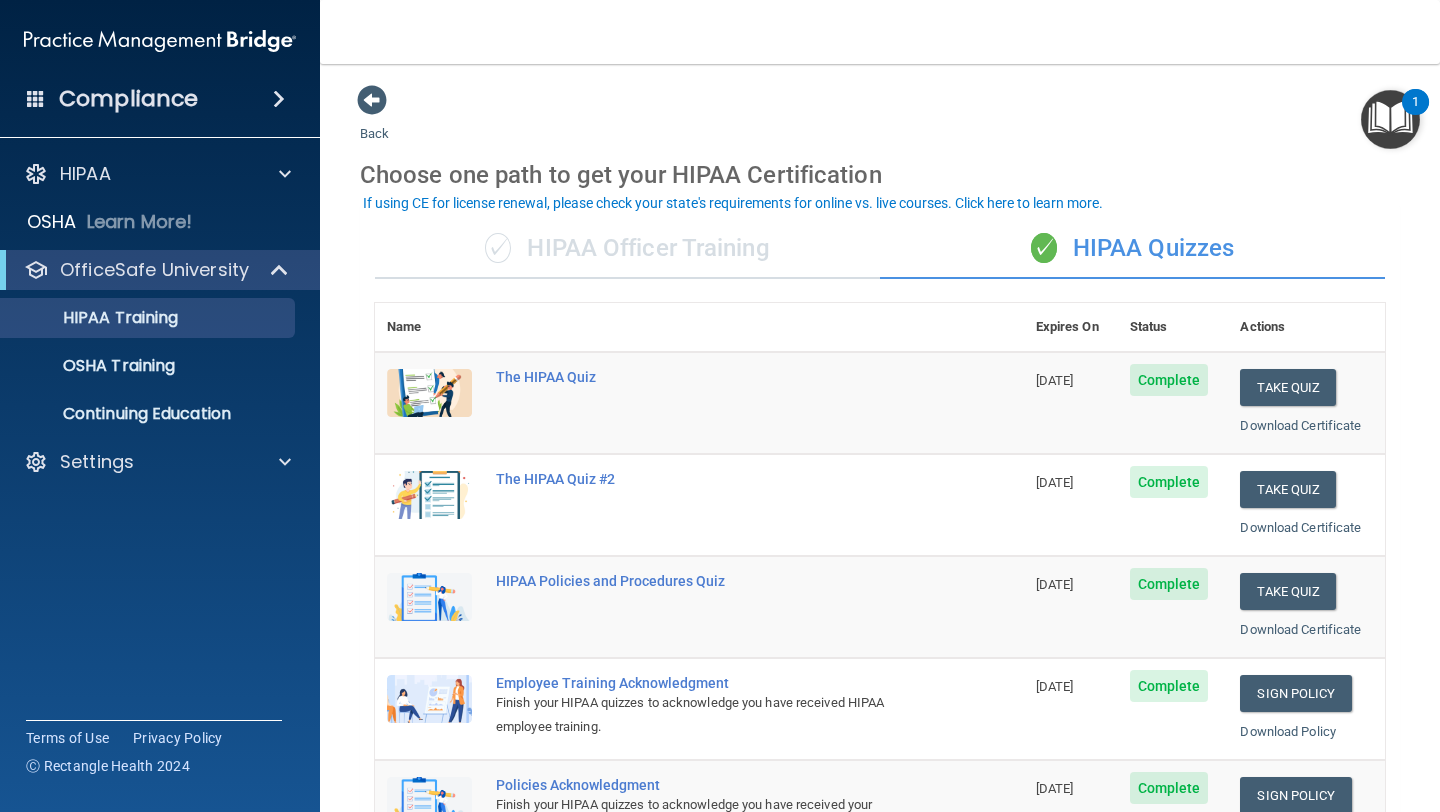 click on "Choose one path to get your HIPAA Certification" at bounding box center [880, 175] 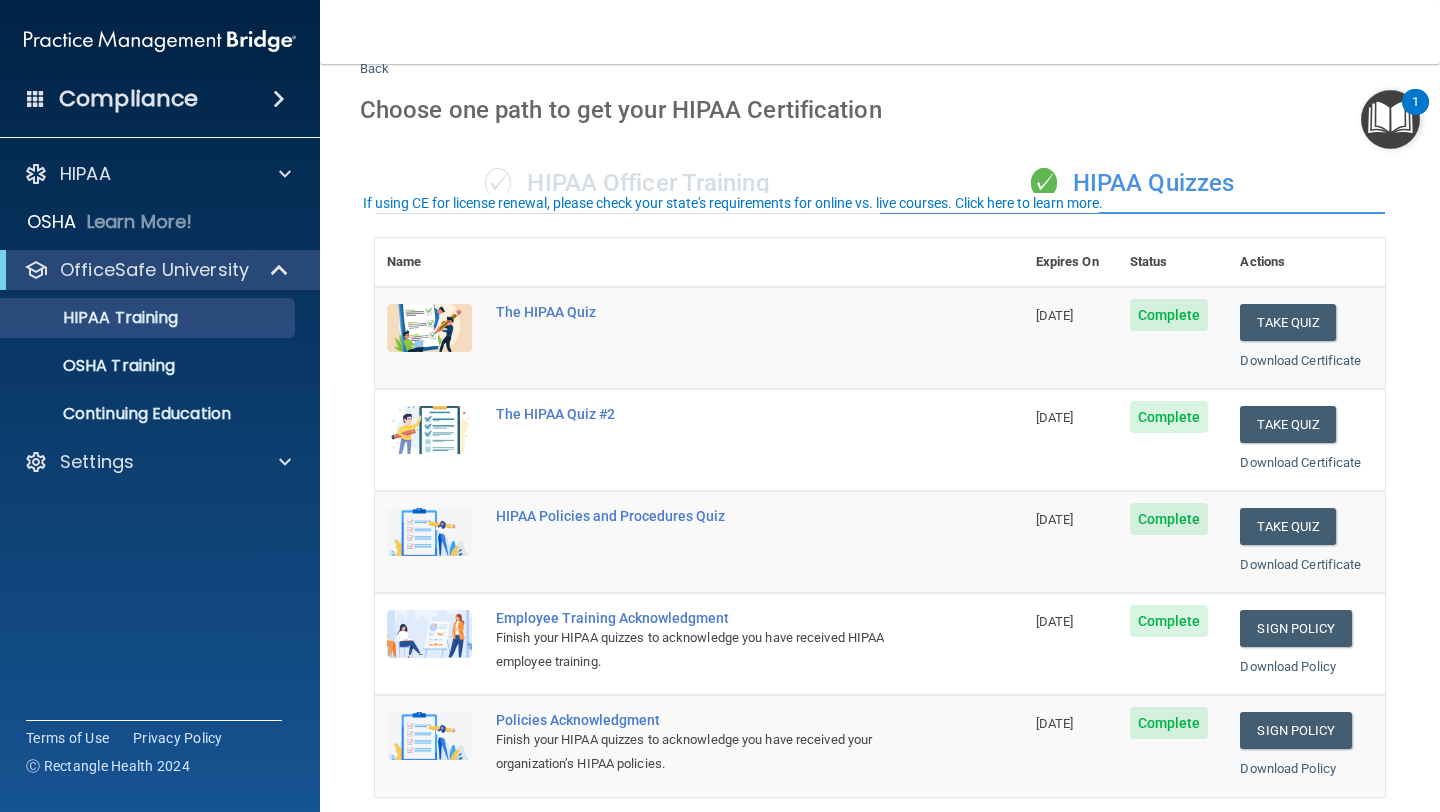scroll, scrollTop: 0, scrollLeft: 0, axis: both 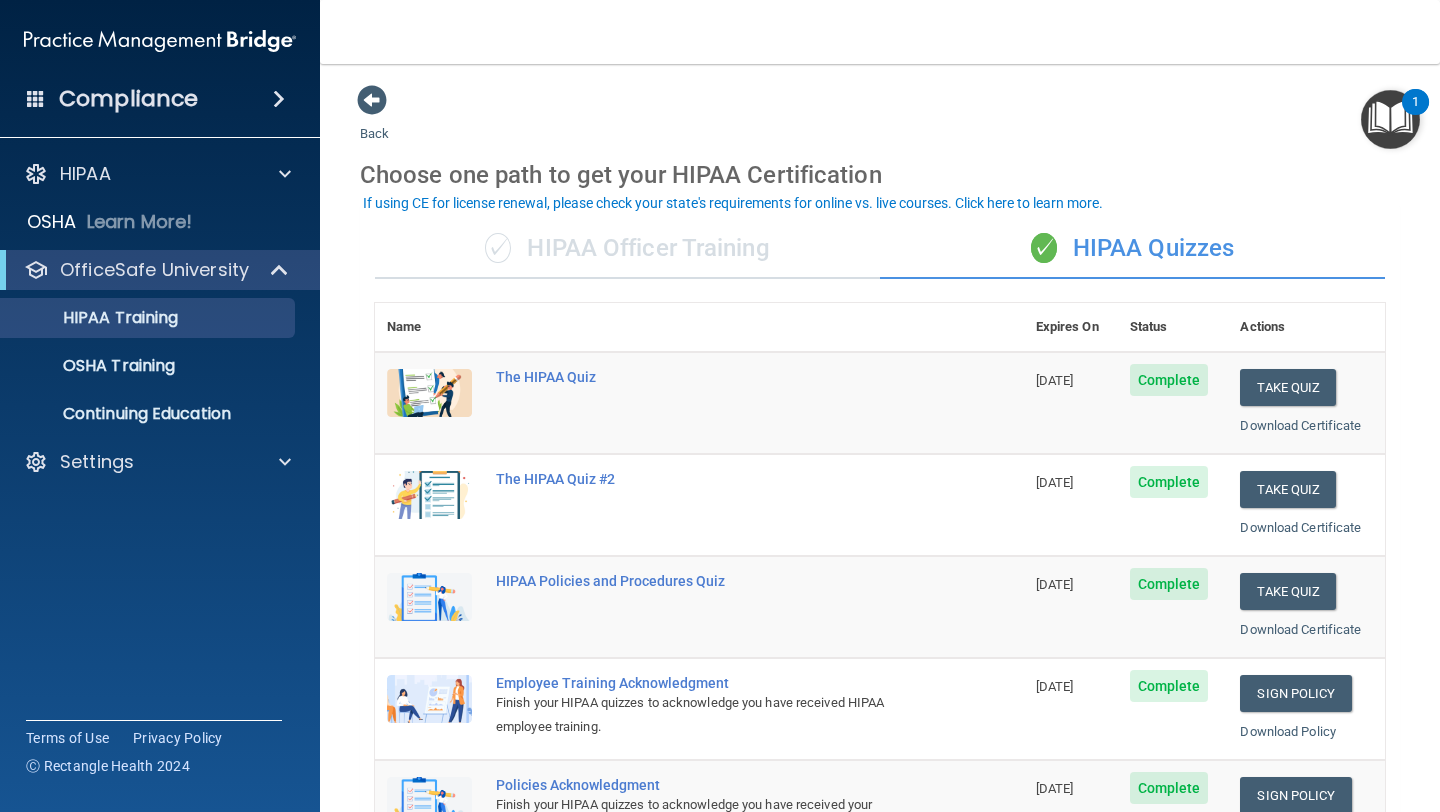 click on "Back     Choose one path to get your HIPAA Certification               ✓   HIPAA Officer Training       ✓   HIPAA Quizzes                      Name    Expires On  Status  Actions                     The HIPAA Quiz         07/29/2026           Complete        Take Quiz       Download Certificate                        The HIPAA Quiz #2         07/29/2026           Complete        Take Quiz       Download Certificate                        HIPAA Policies and Procedures Quiz         07/29/2026           Complete        Take Quiz       Download Certificate                Employee Training Acknowledgment   Finish your HIPAA quizzes to acknowledge you have received HIPAA employee training.    07/29/2026           Complete        Sign Policy       Sign Policy       Download Policy            Policies Acknowledgment   Finish your HIPAA quizzes to acknowledge you have received your organization’s HIPAA policies.    07/29/2026           Complete        Sign Policy       Sign Policy       Download Policy" at bounding box center (880, 755) 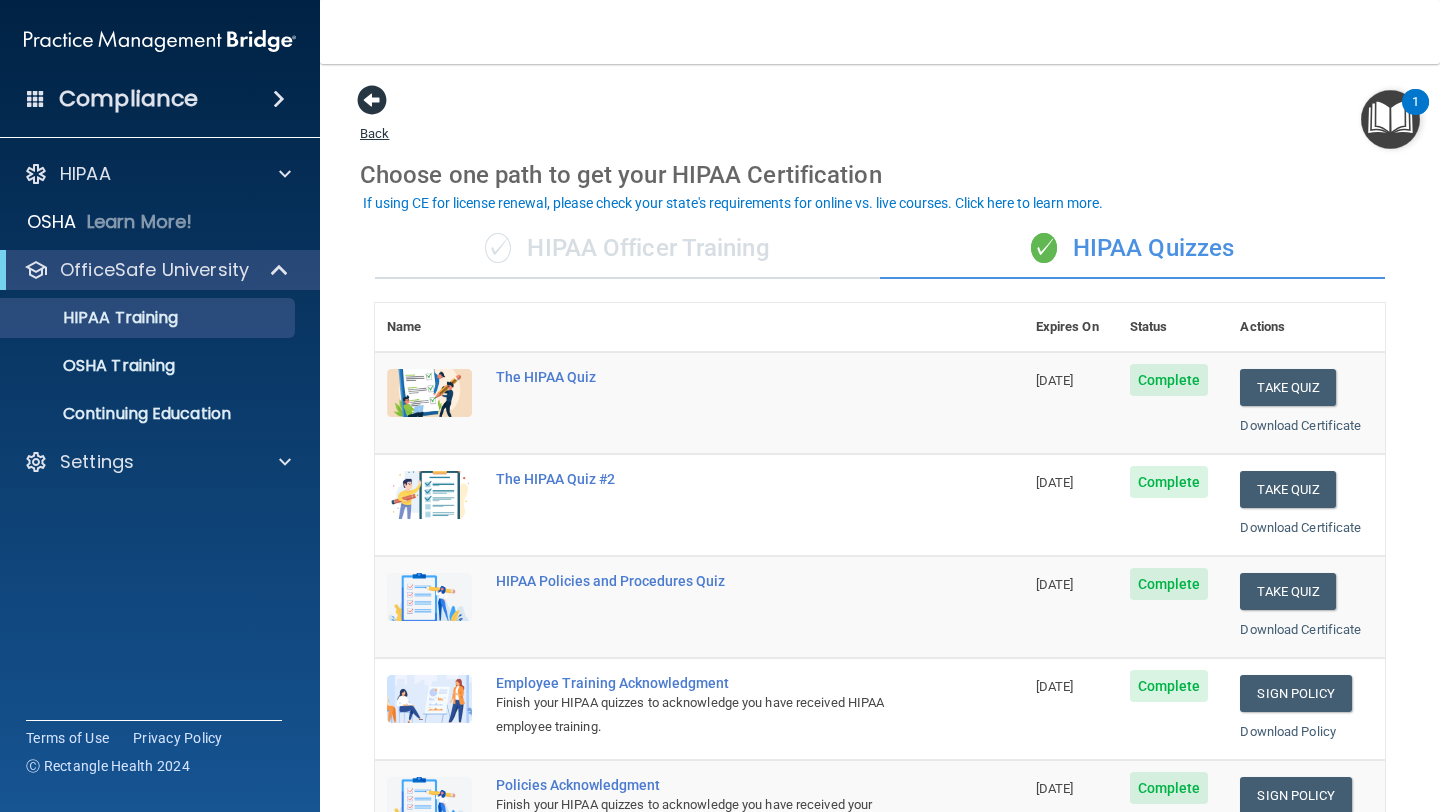 click at bounding box center (372, 100) 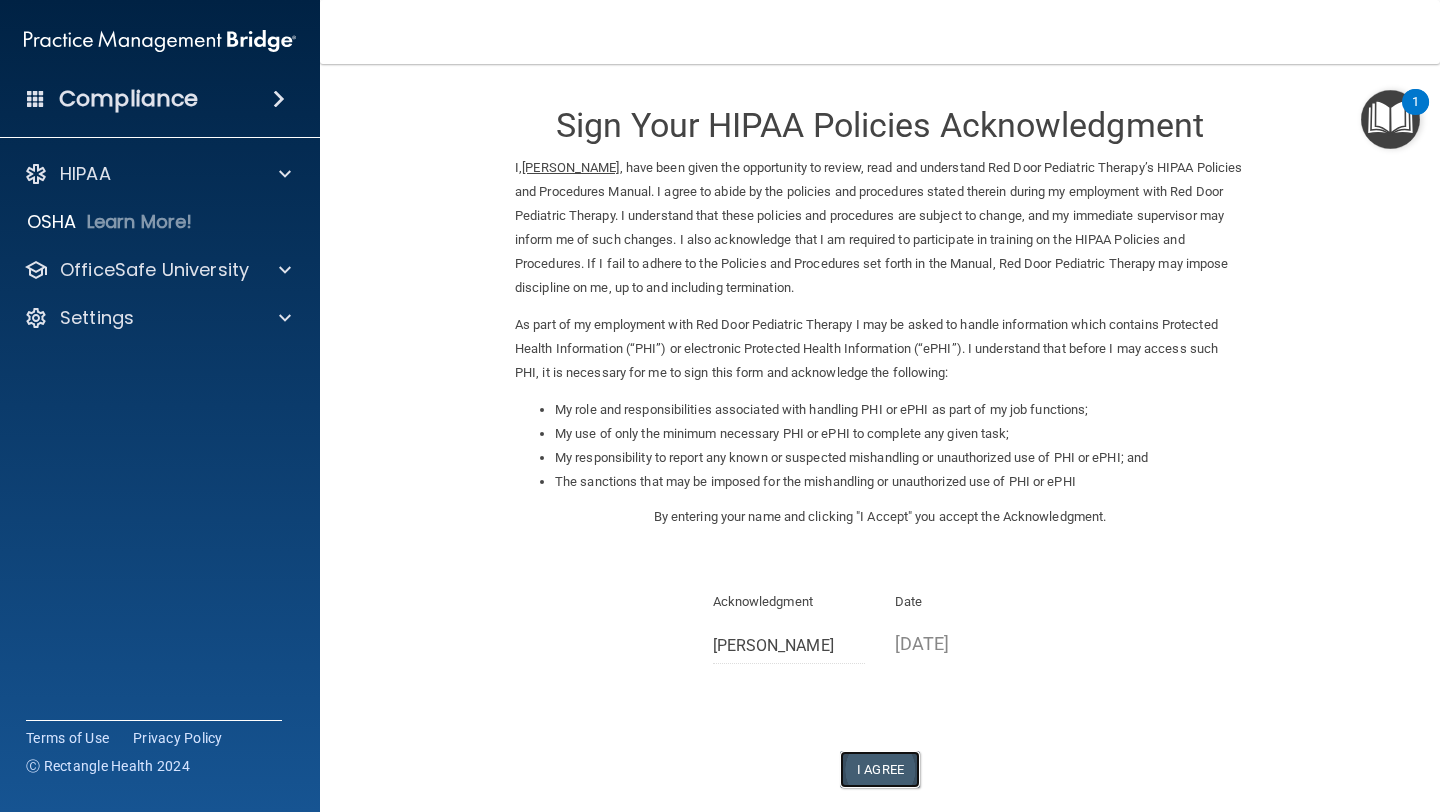 click on "I Agree" at bounding box center [880, 769] 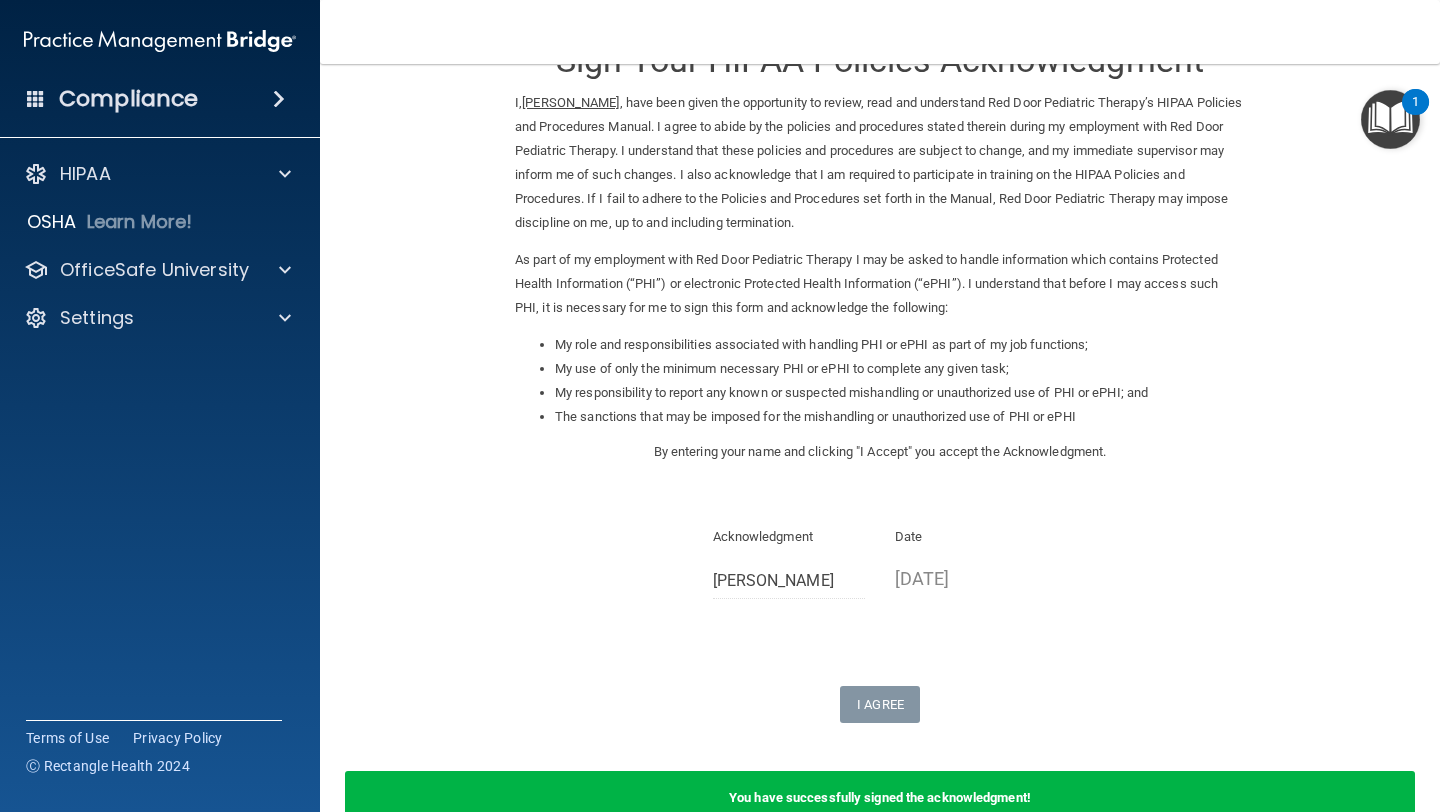scroll, scrollTop: 182, scrollLeft: 0, axis: vertical 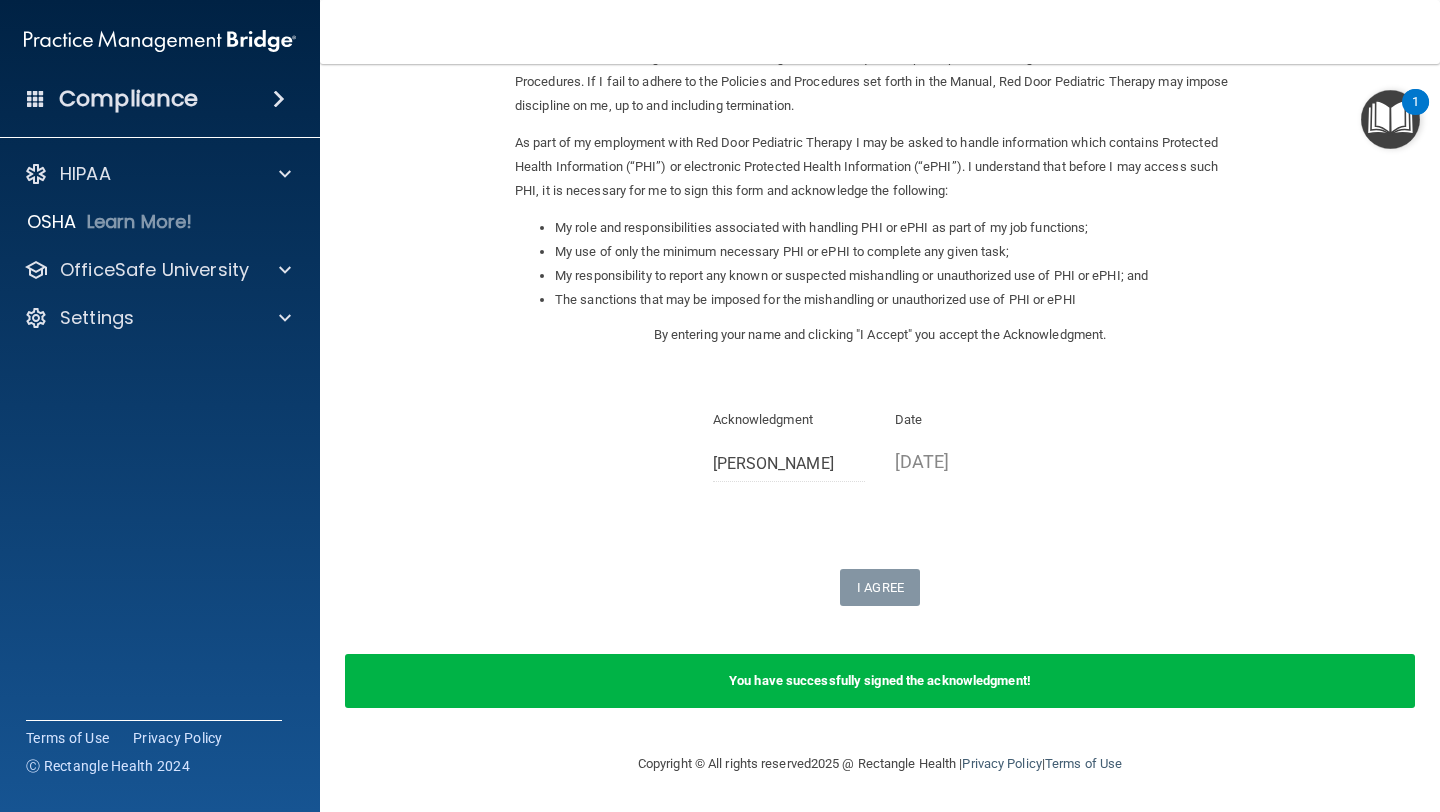 click on "Compliance" at bounding box center [160, 99] 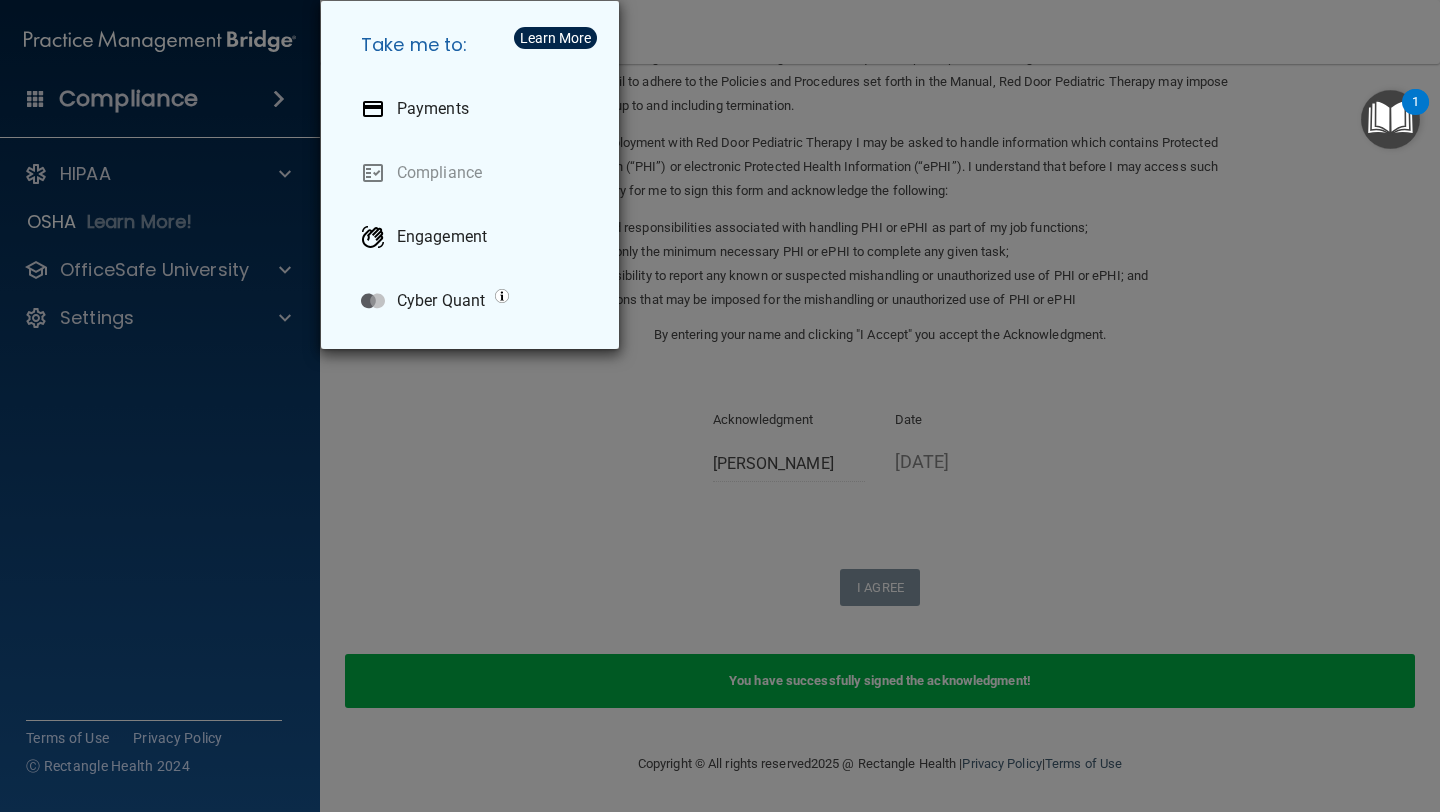 drag, startPoint x: 419, startPoint y: 468, endPoint x: 536, endPoint y: 352, distance: 164.7574 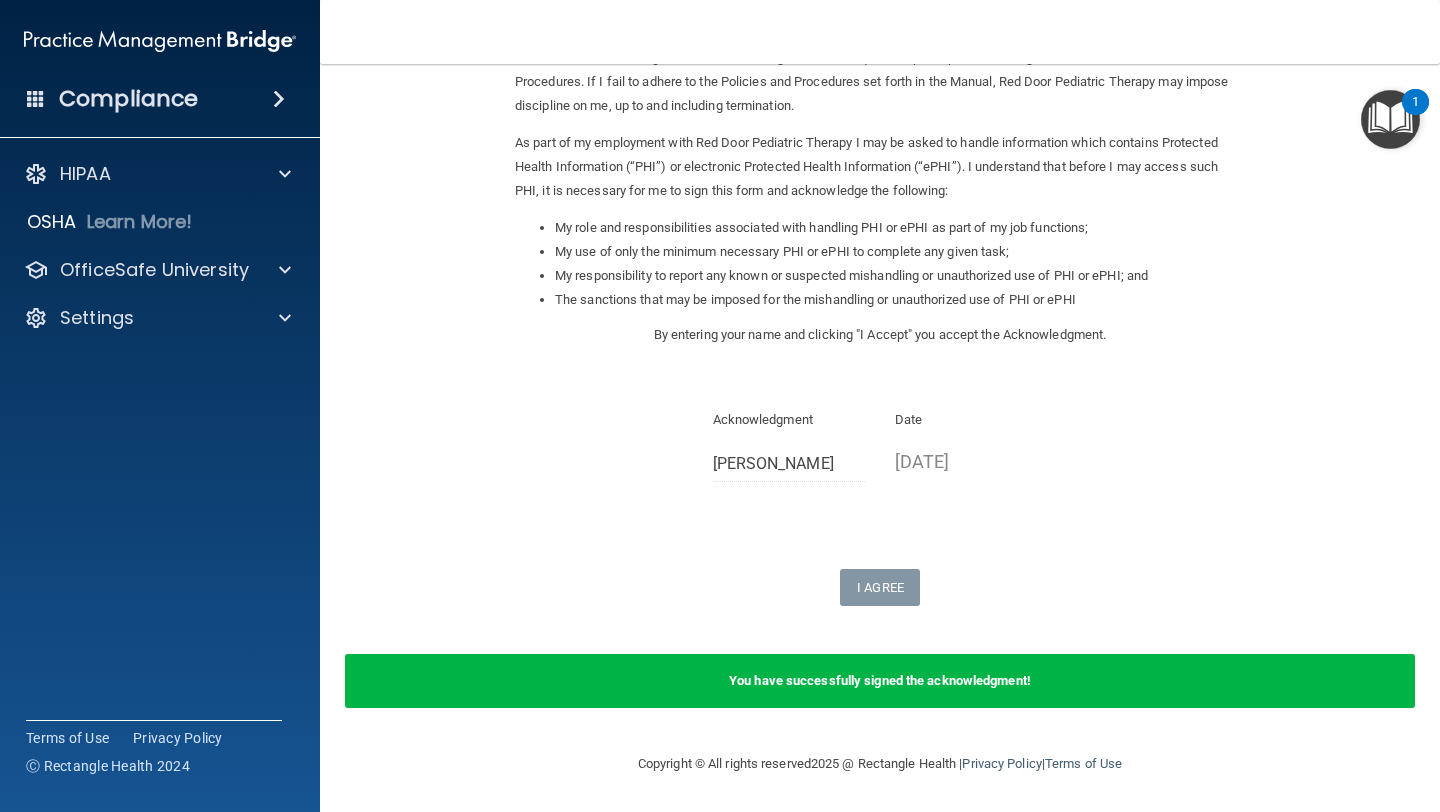 click at bounding box center (1390, 119) 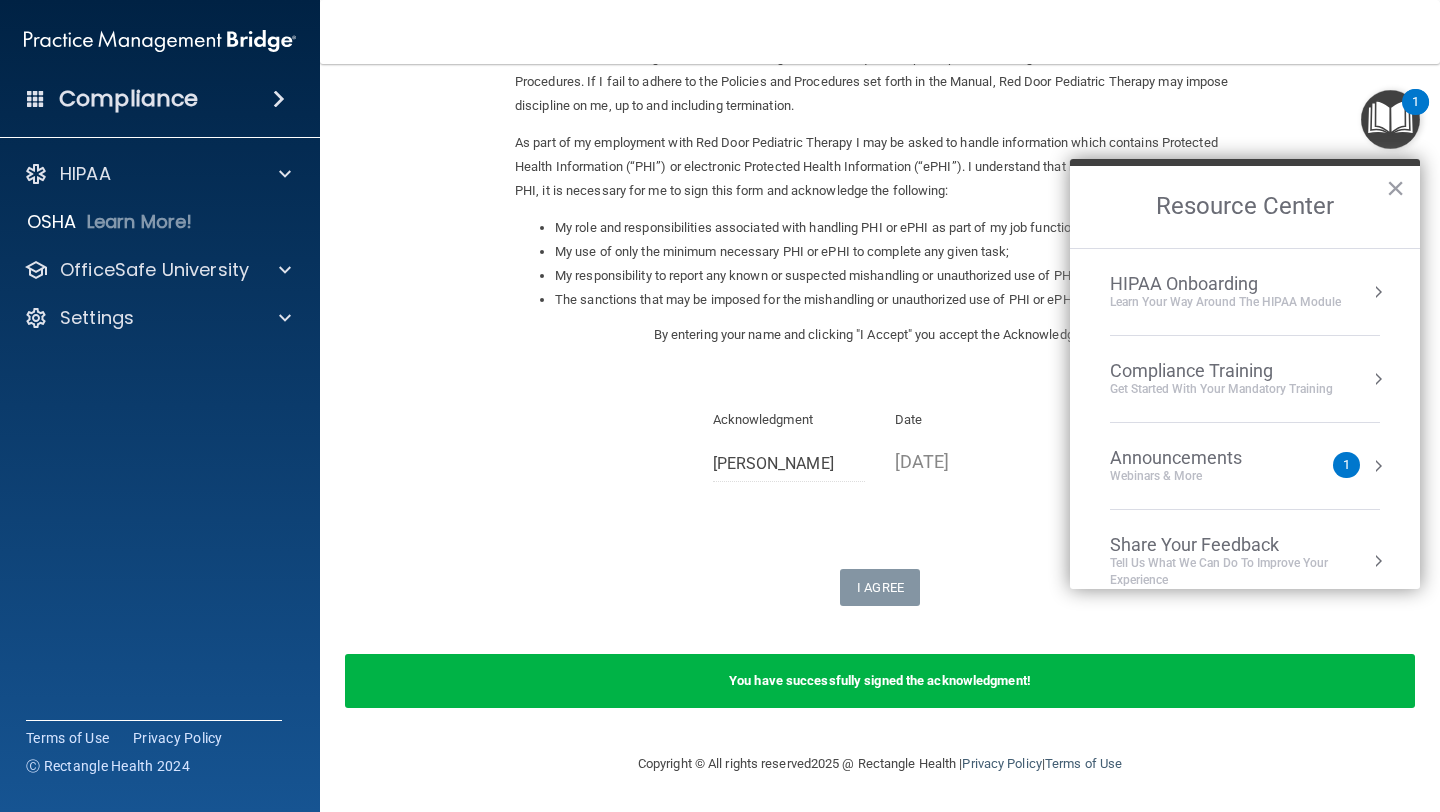 click on "1" at bounding box center (1346, 465) 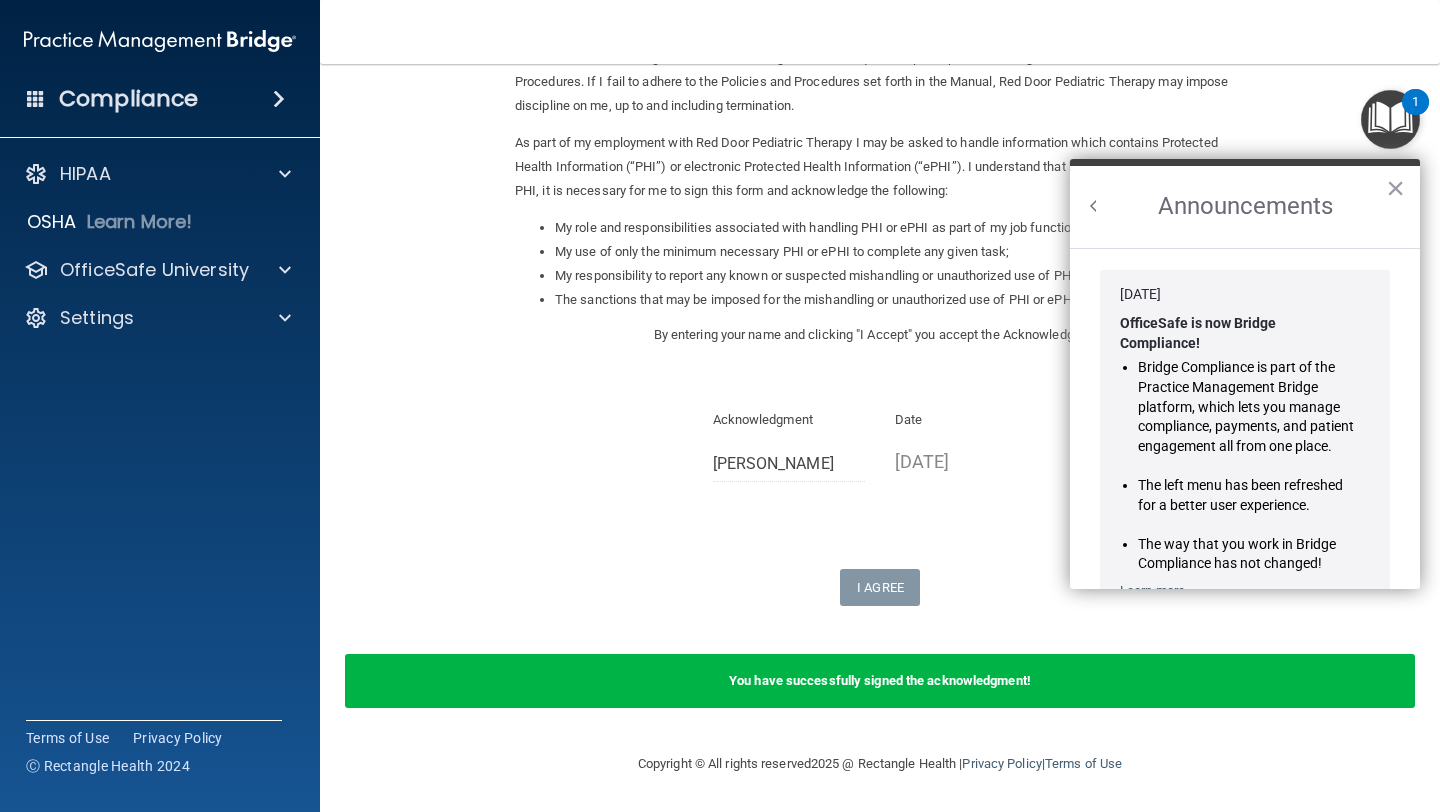 scroll, scrollTop: 0, scrollLeft: 0, axis: both 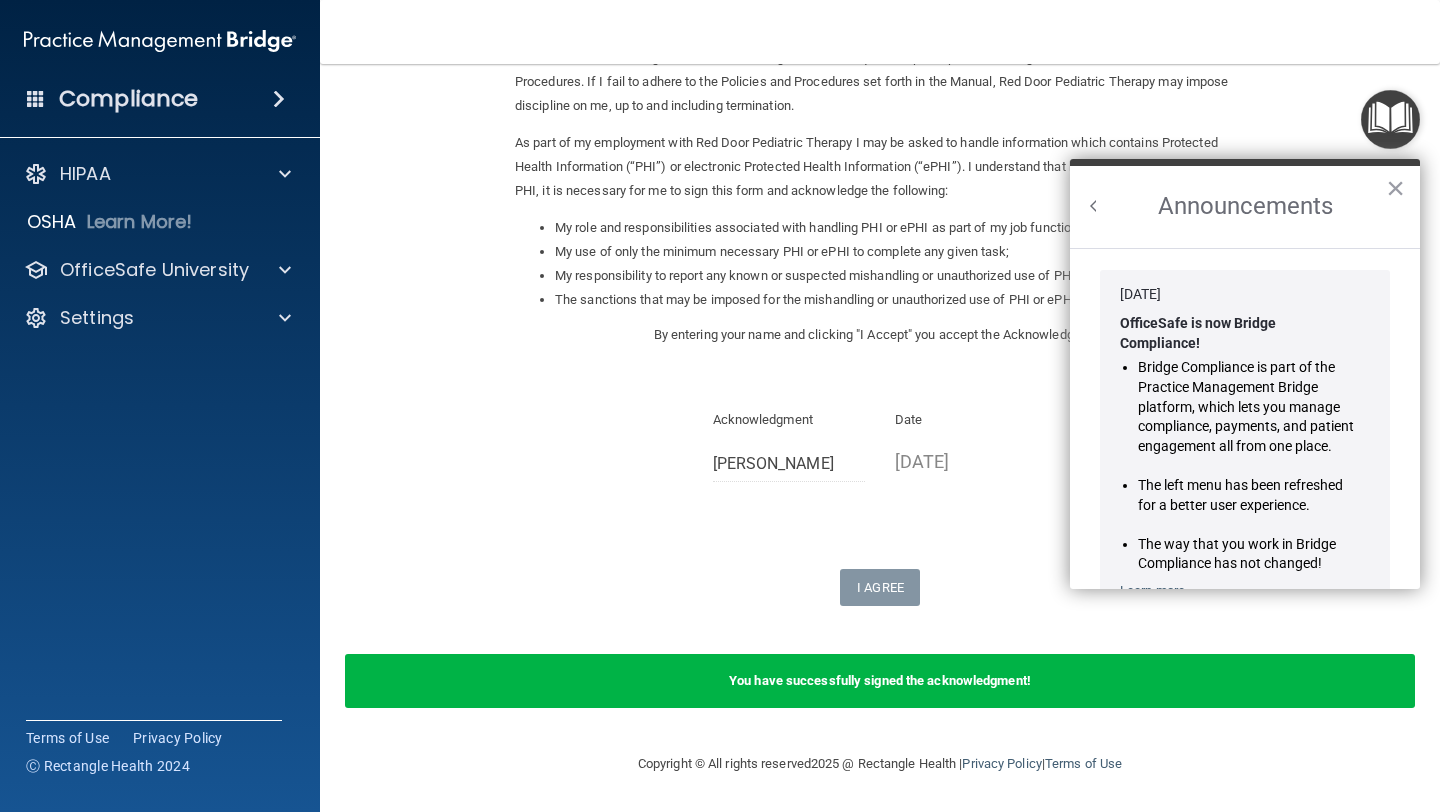 click at bounding box center (1094, 206) 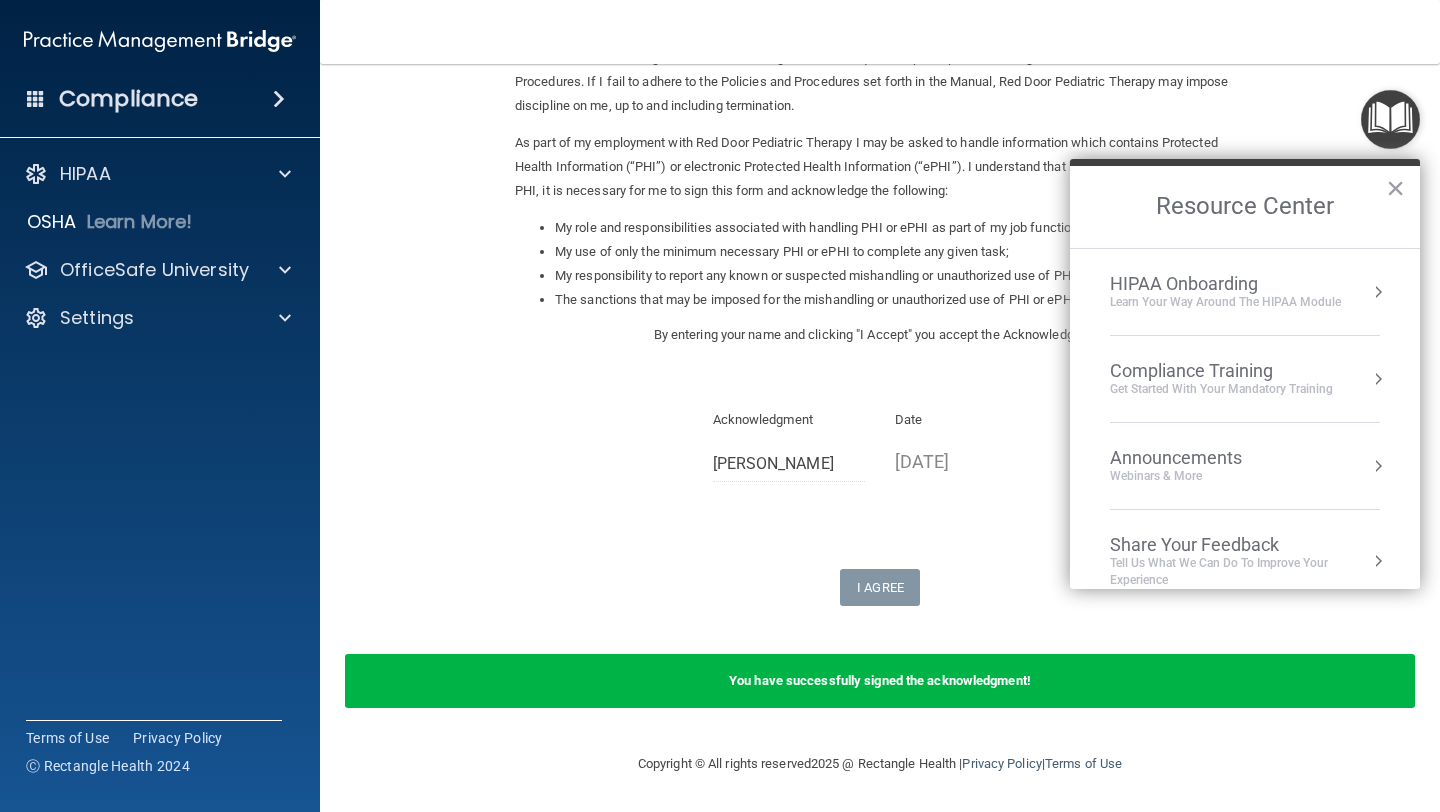 click on "HIPAA Onboarding" at bounding box center [1225, 284] 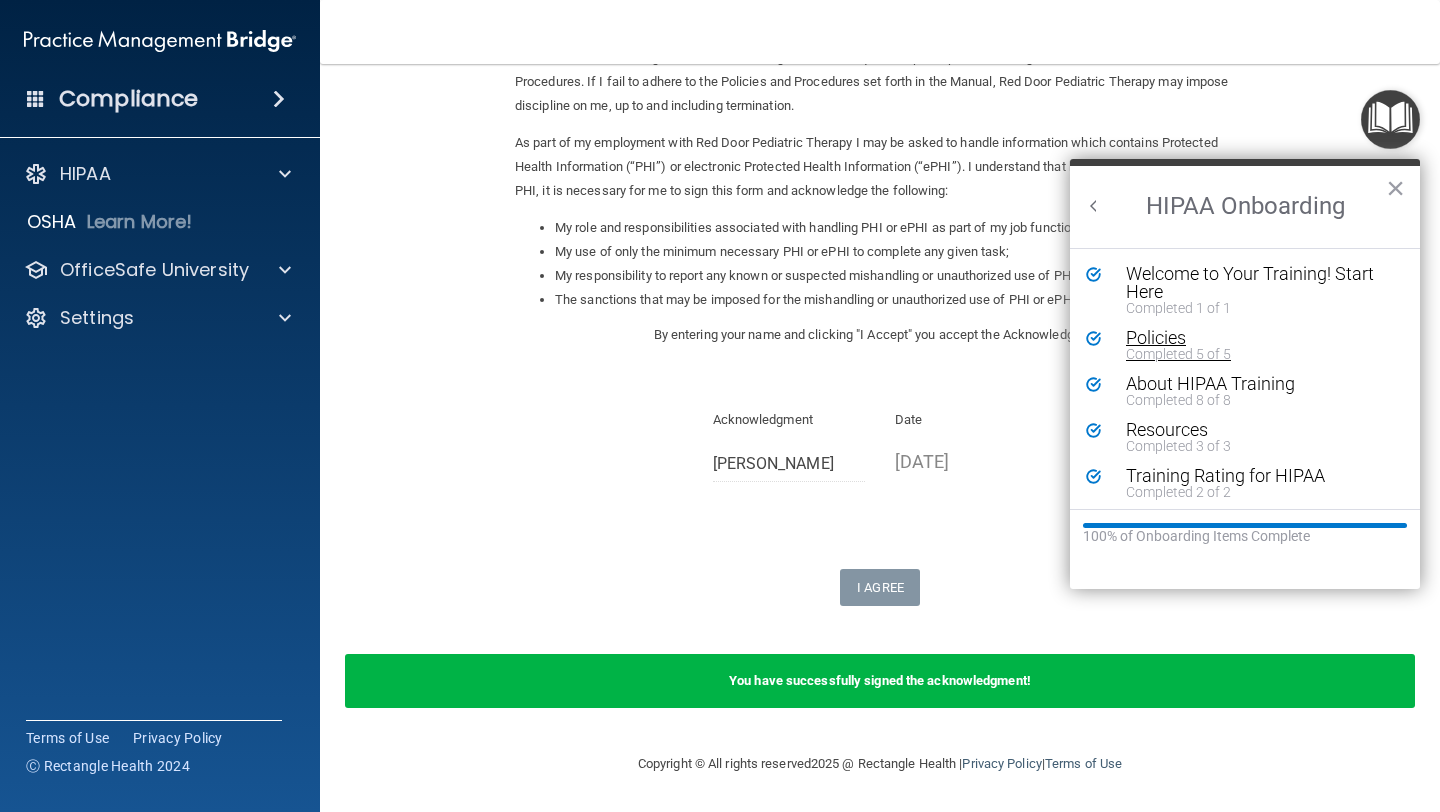 scroll, scrollTop: 0, scrollLeft: 0, axis: both 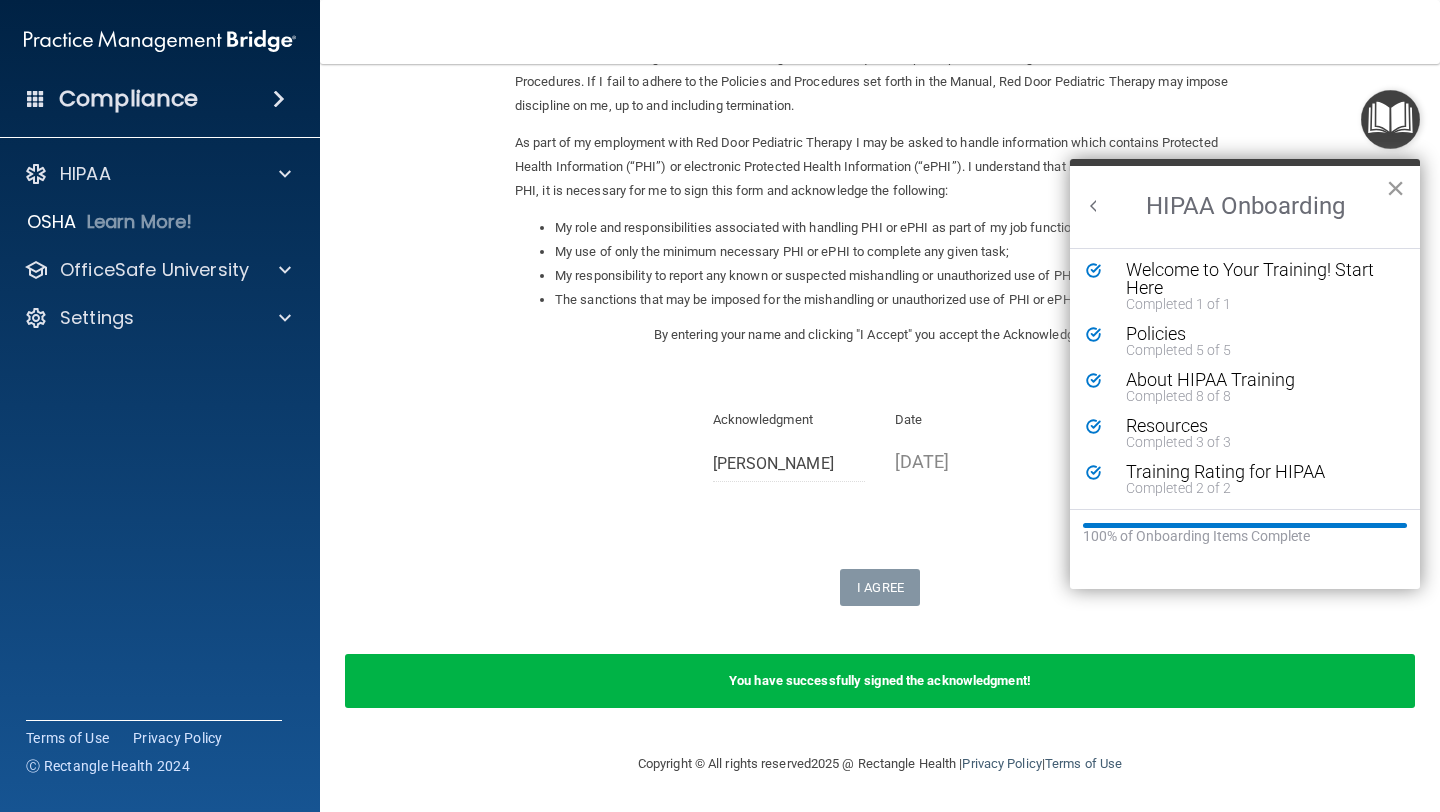 click on "×" at bounding box center [1395, 188] 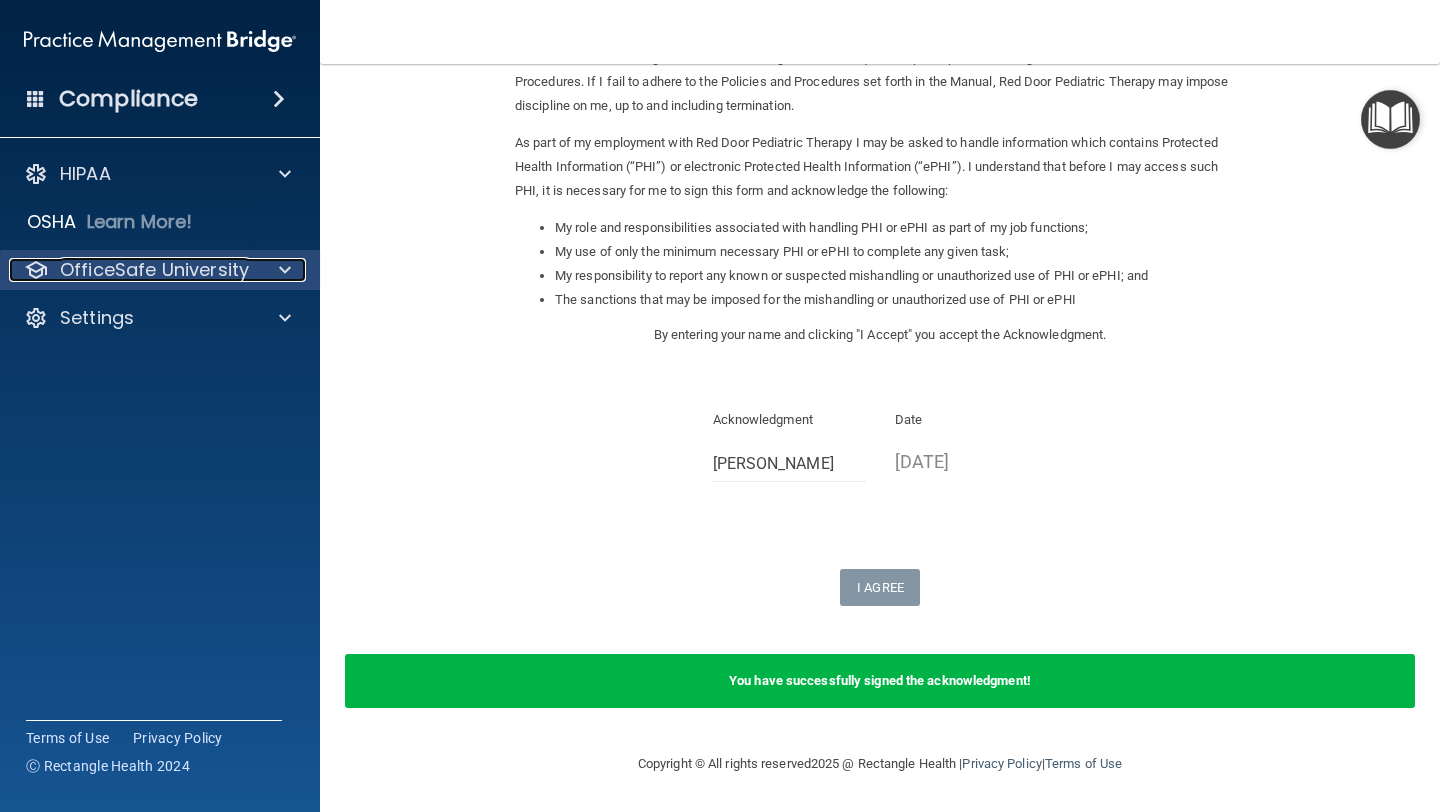 click at bounding box center (285, 270) 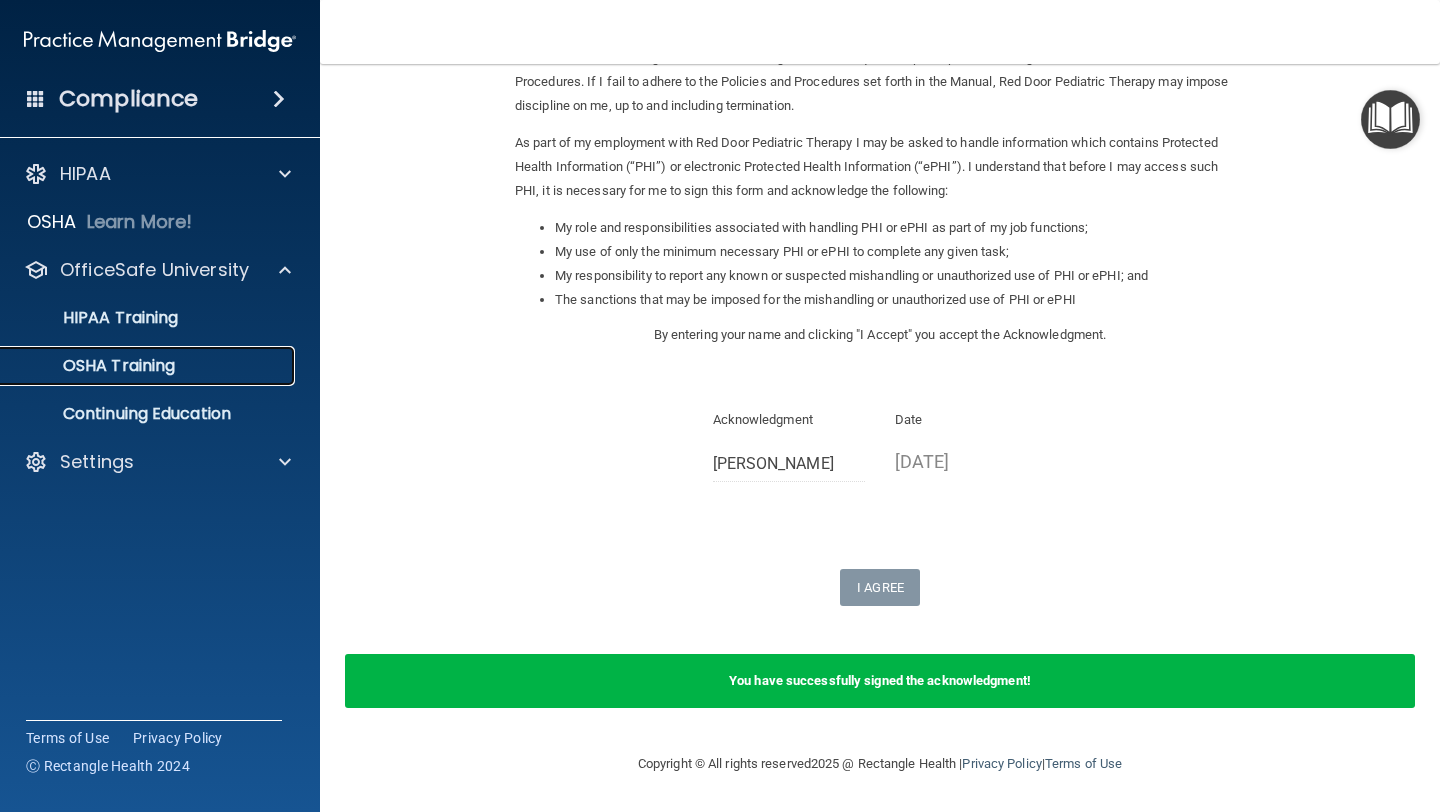 click on "OSHA Training" at bounding box center (149, 366) 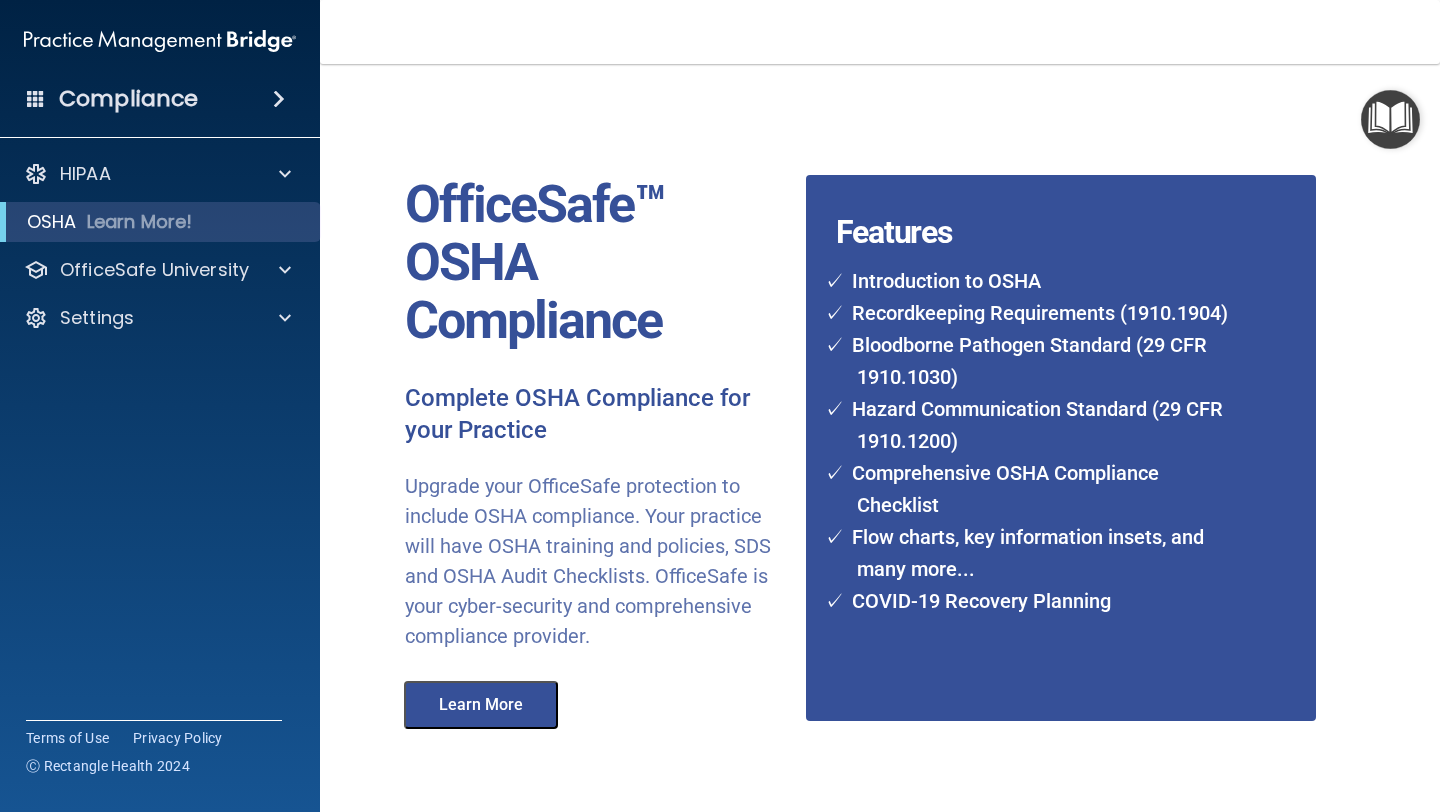 scroll, scrollTop: 87, scrollLeft: 0, axis: vertical 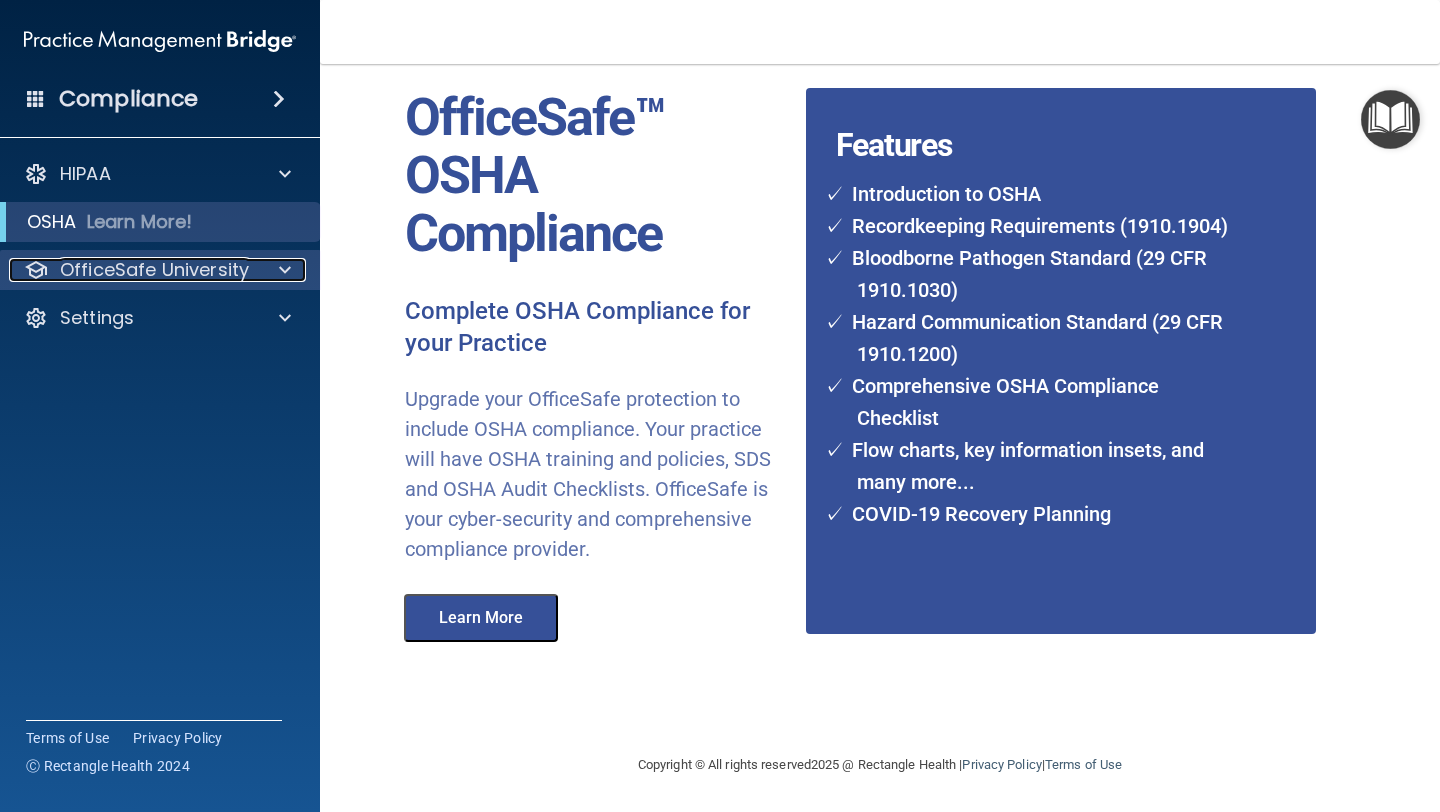 click at bounding box center [282, 270] 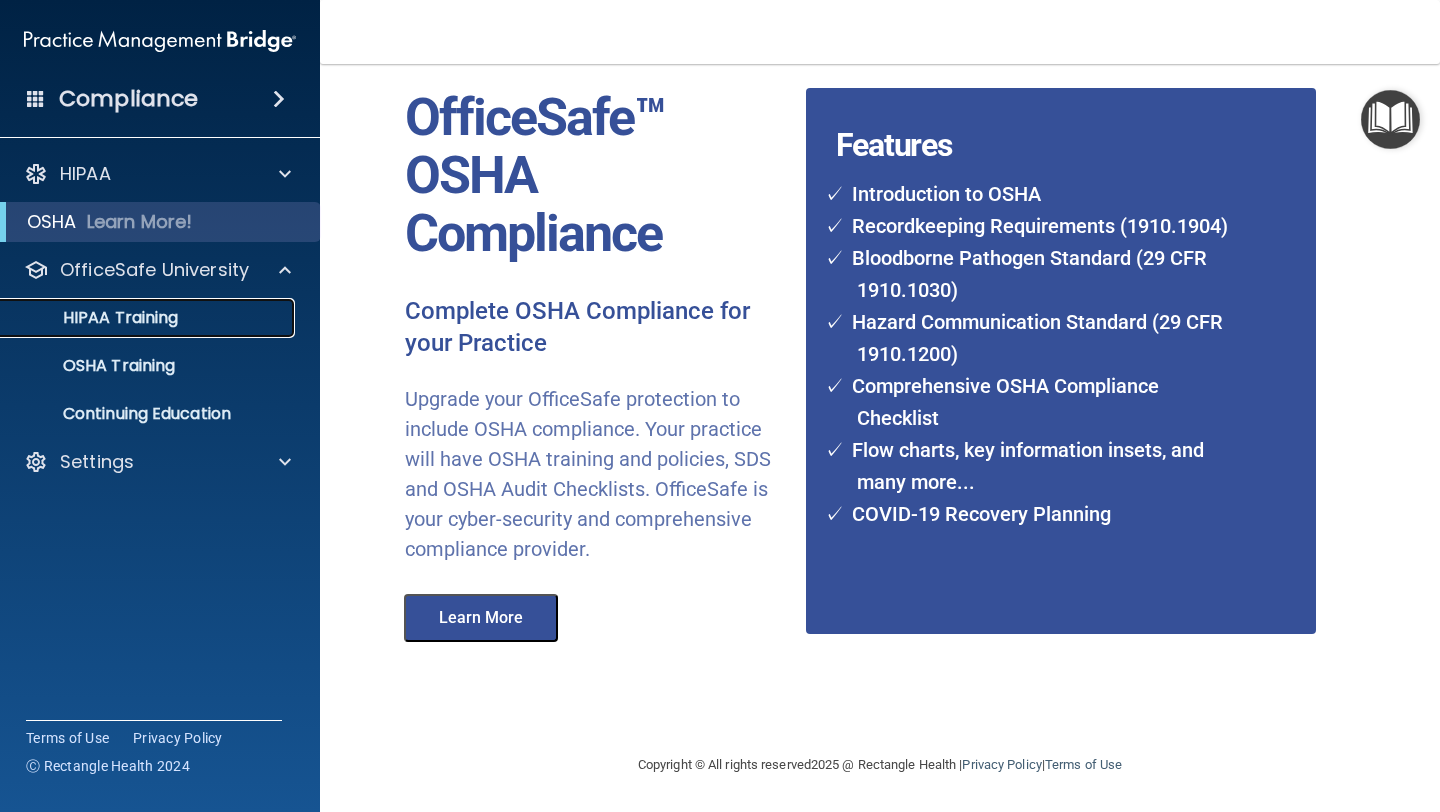 click on "HIPAA Training" at bounding box center [149, 318] 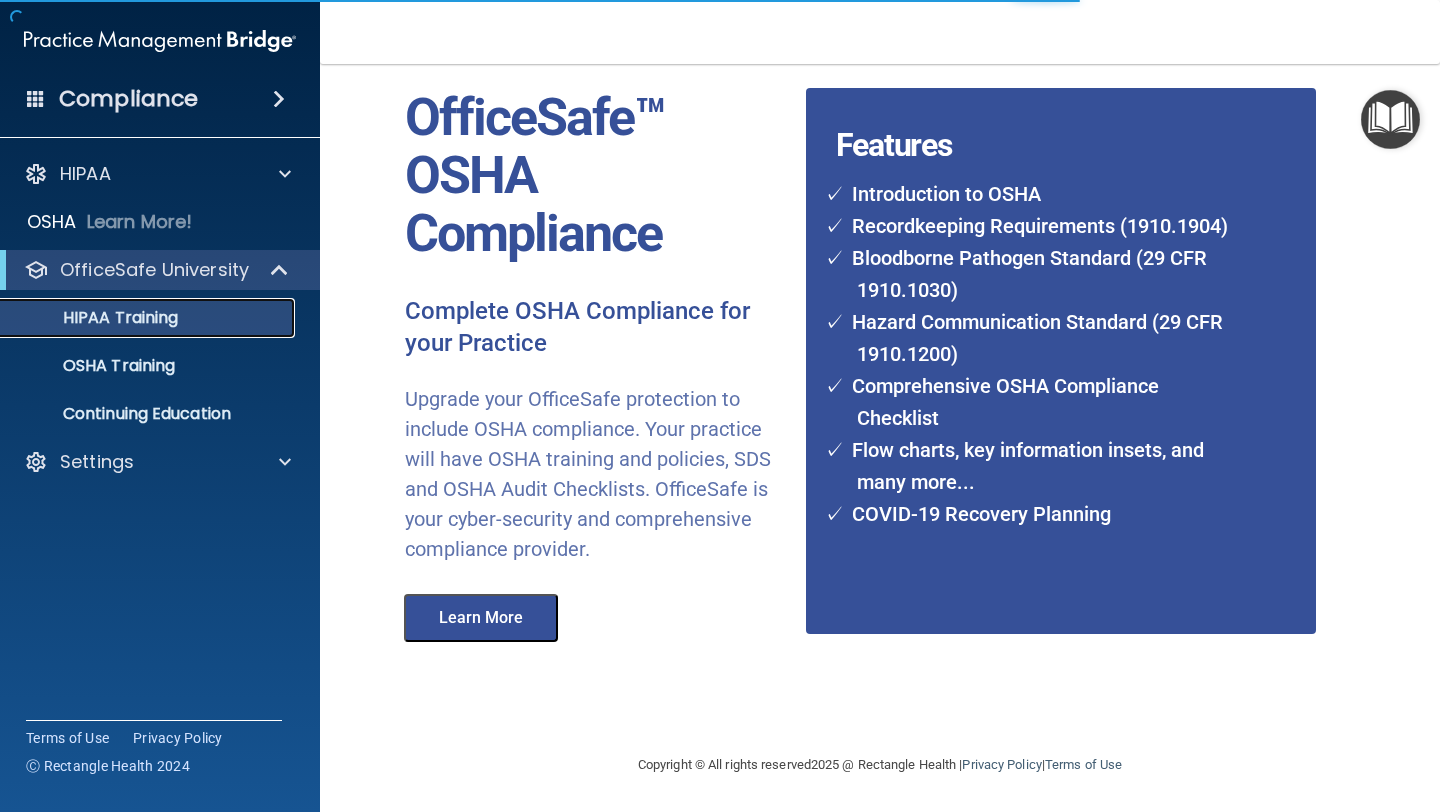 scroll, scrollTop: 693, scrollLeft: 0, axis: vertical 